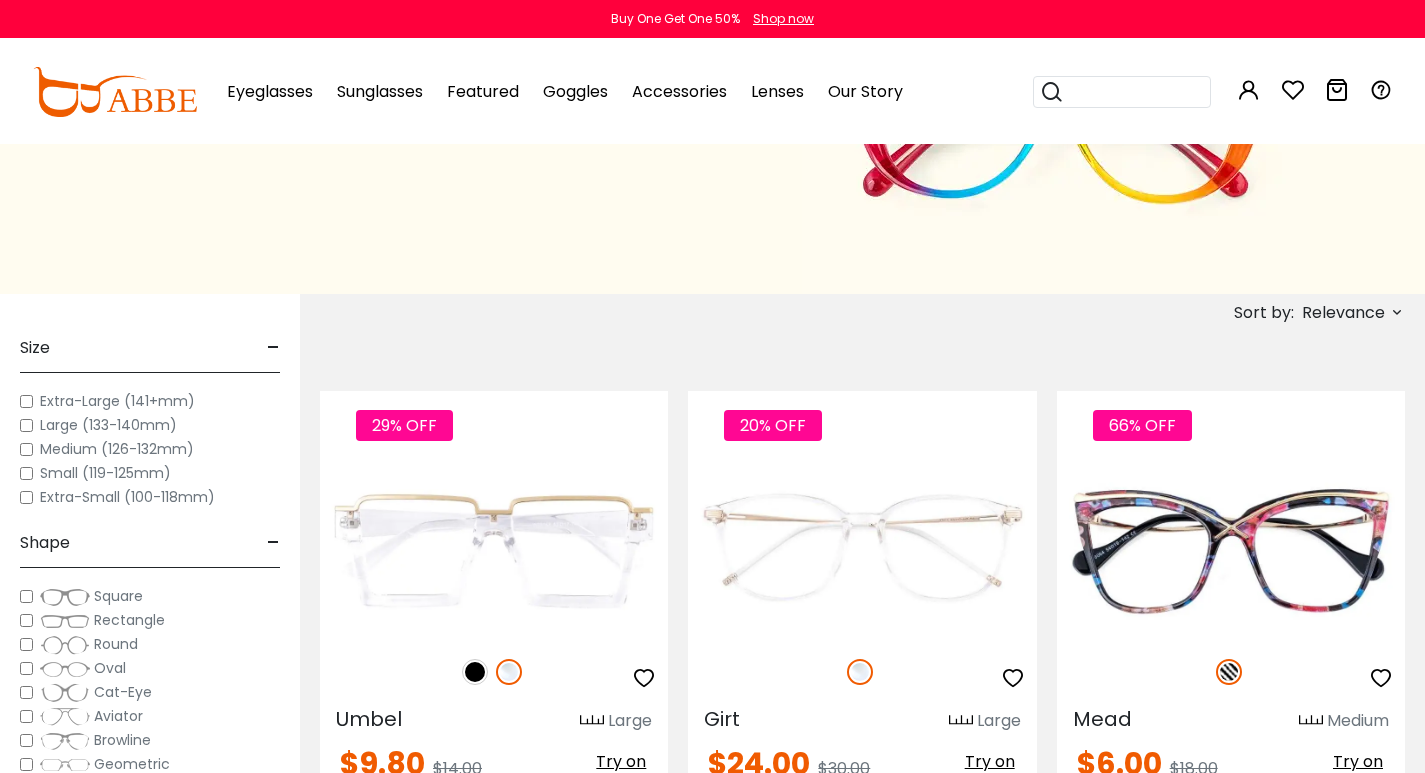 scroll, scrollTop: 0, scrollLeft: 0, axis: both 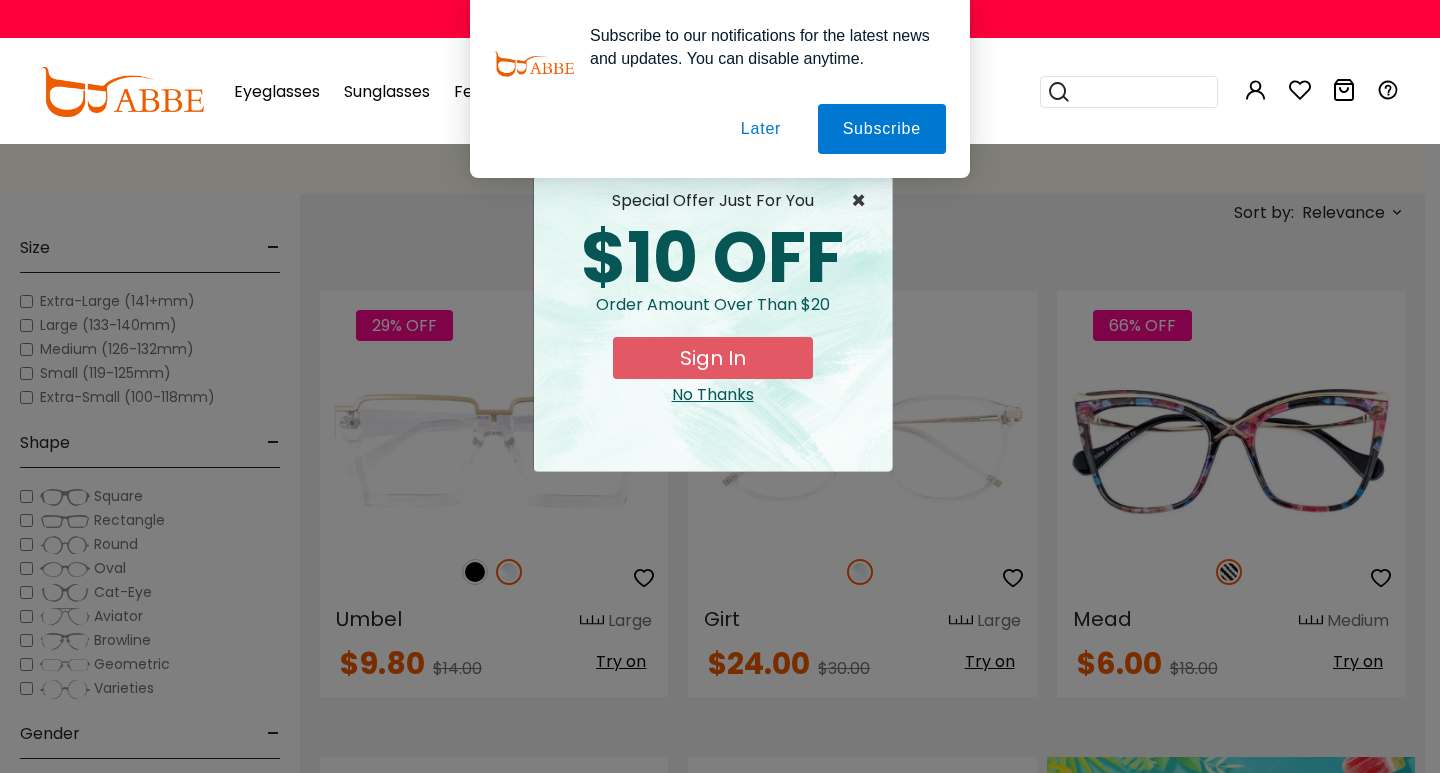 click on "×" at bounding box center [863, 201] 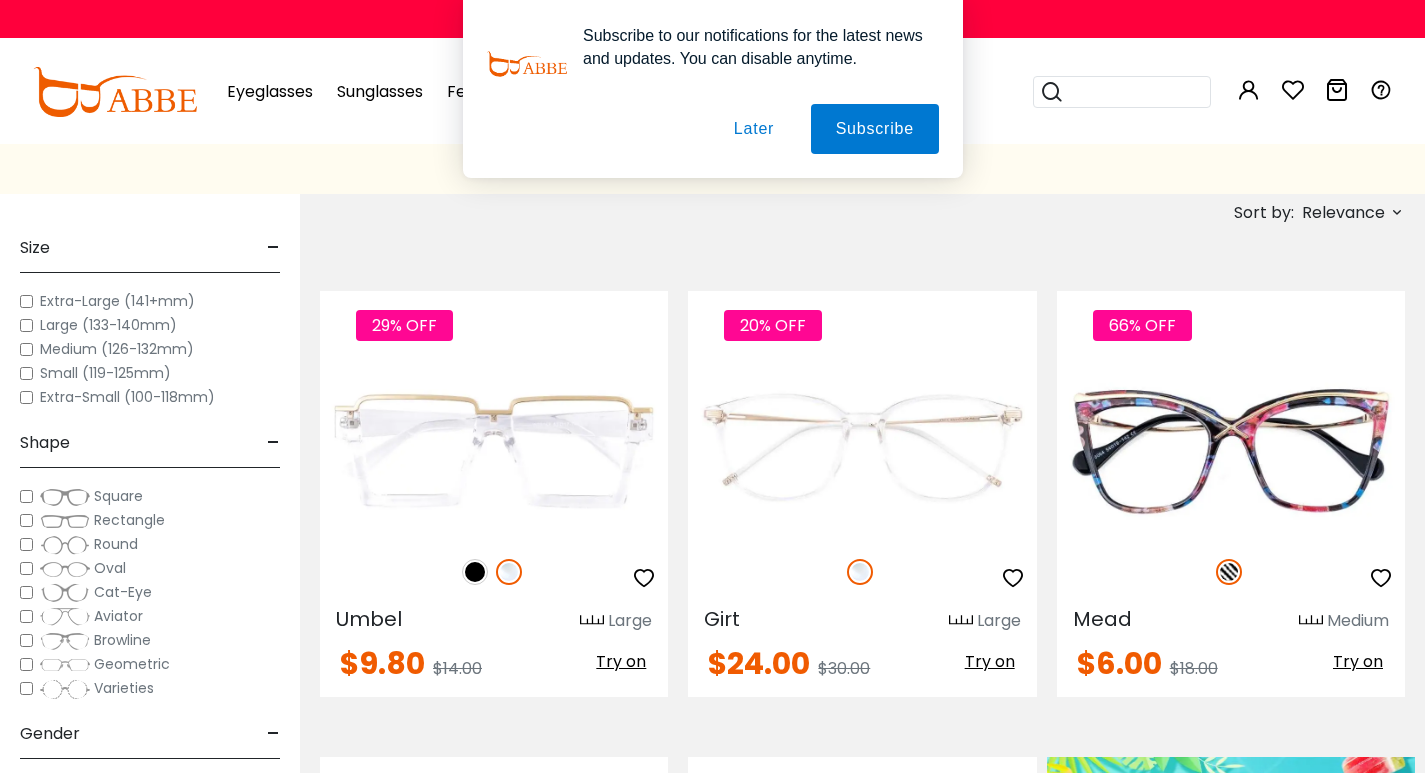 click on "Later" at bounding box center (0, 0) 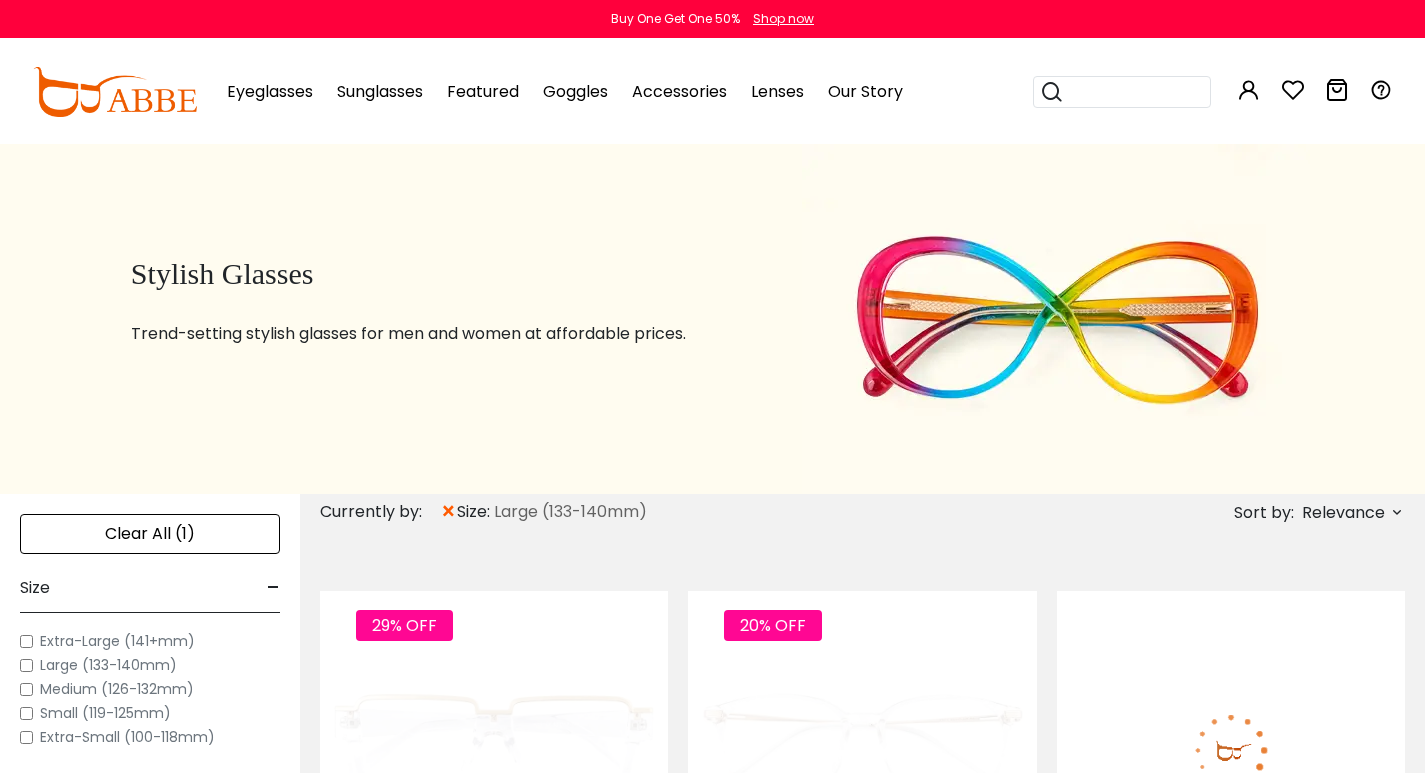 scroll, scrollTop: 0, scrollLeft: 0, axis: both 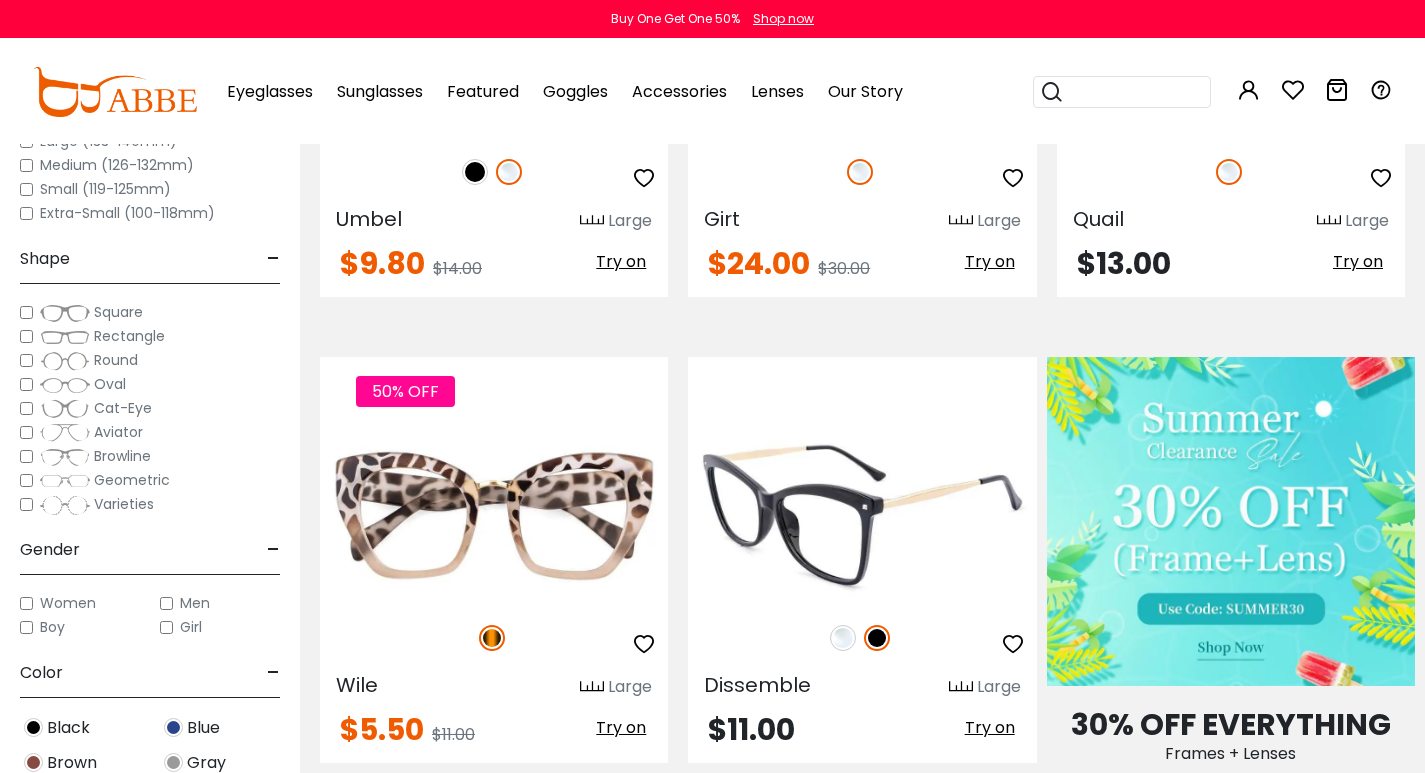 click at bounding box center [862, 516] 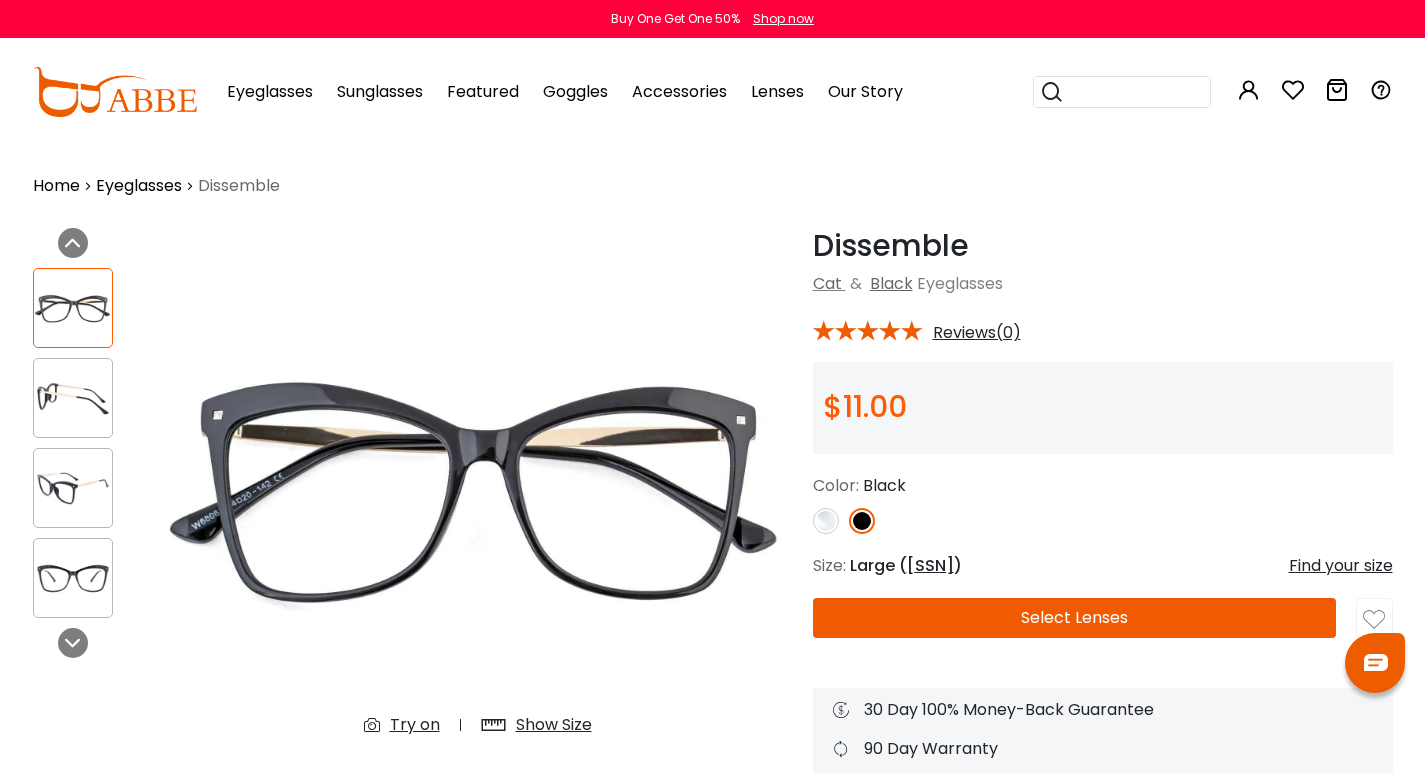 scroll, scrollTop: 0, scrollLeft: 0, axis: both 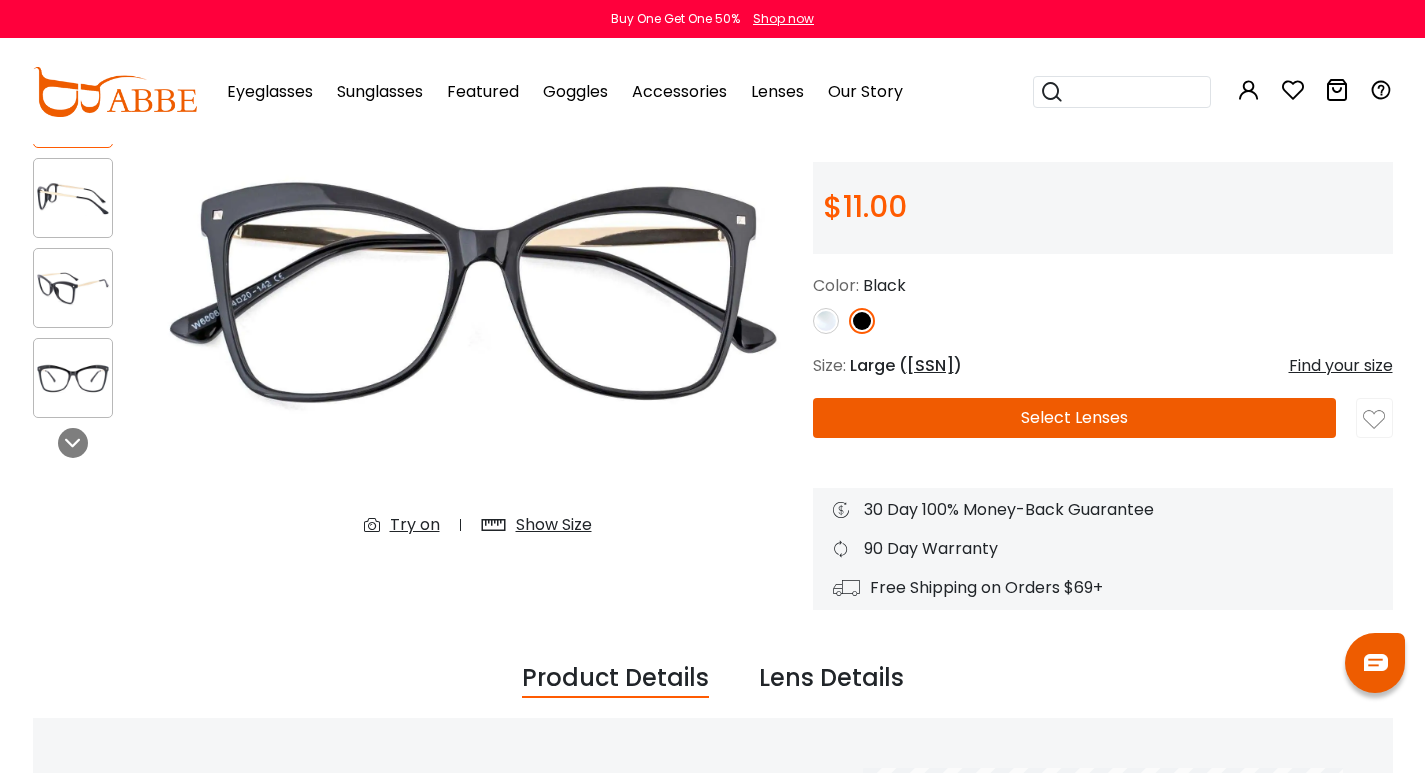 click on "Find your size" at bounding box center (1341, 366) 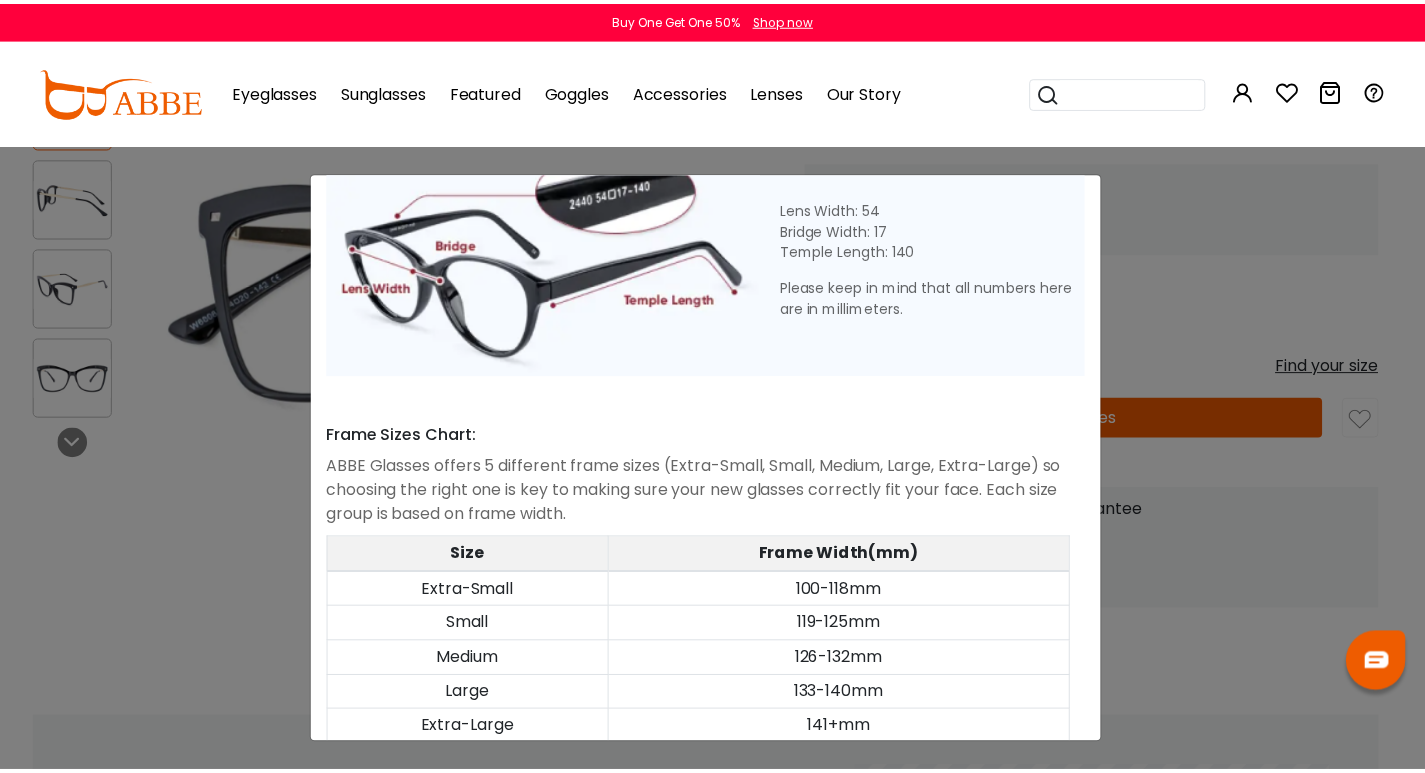 scroll, scrollTop: 920, scrollLeft: 0, axis: vertical 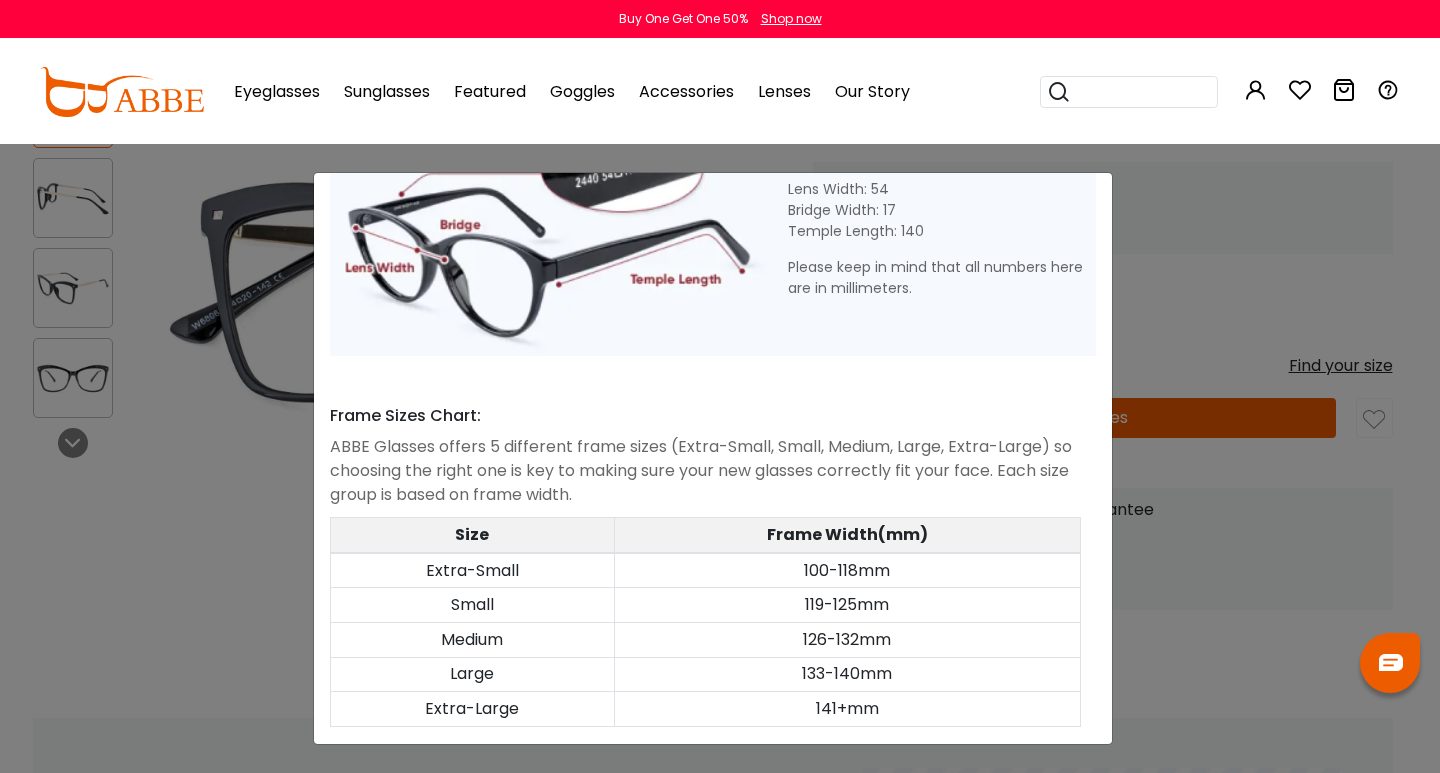 click on "Size Guide
×
A Skill For Finding Suitable Glasses Size:
Use a Credit Card
Place the card as shown (in the middle of your nose) and pay attention to the orienta-tion
If You Have Existing Glasses:
Most eyewear brands print these details in a similar spot; if you already have a pair that you like, you can compare measurements to see how a certain frame of ours will fit you.
Lens Width: 54
Bridge Width: 17
Temple Length: 140 Size" at bounding box center (720, 386) 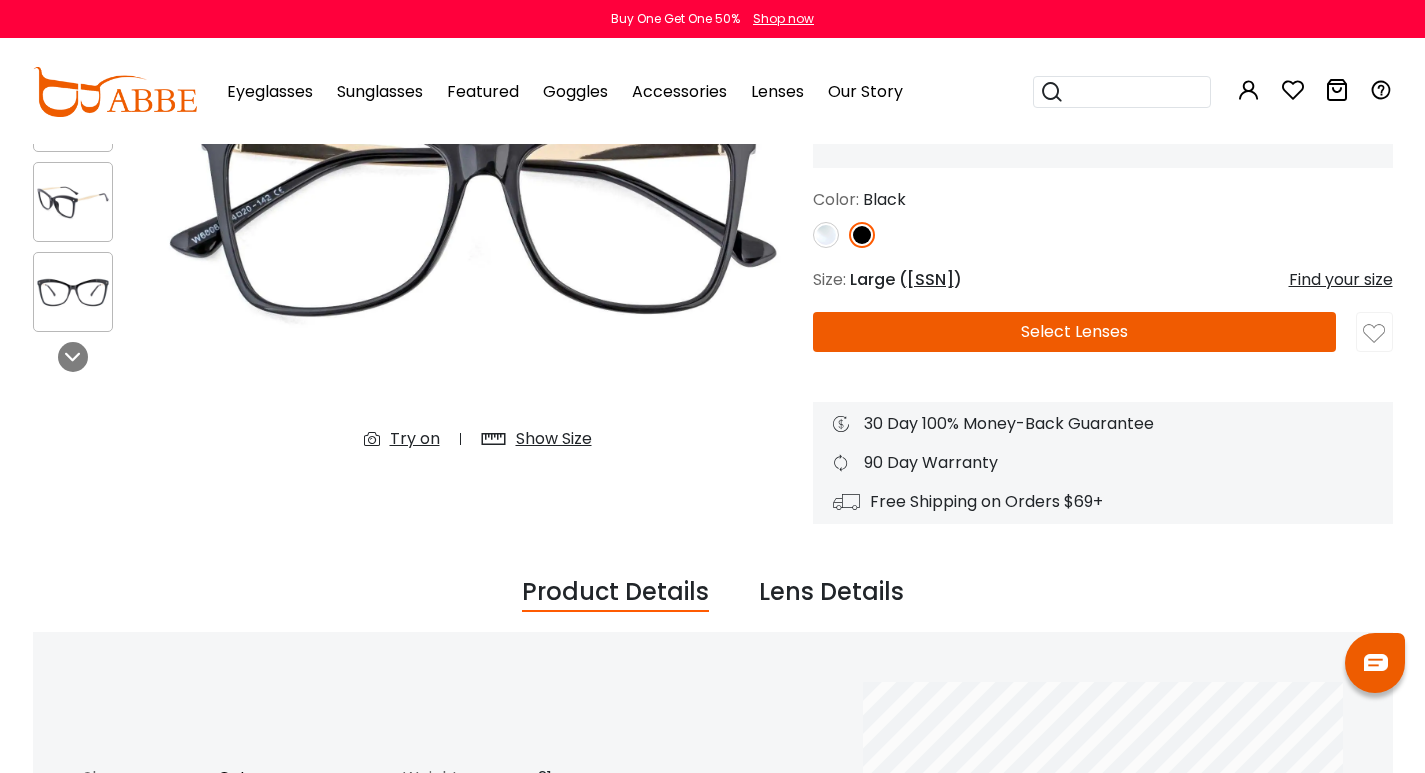scroll, scrollTop: 0, scrollLeft: 0, axis: both 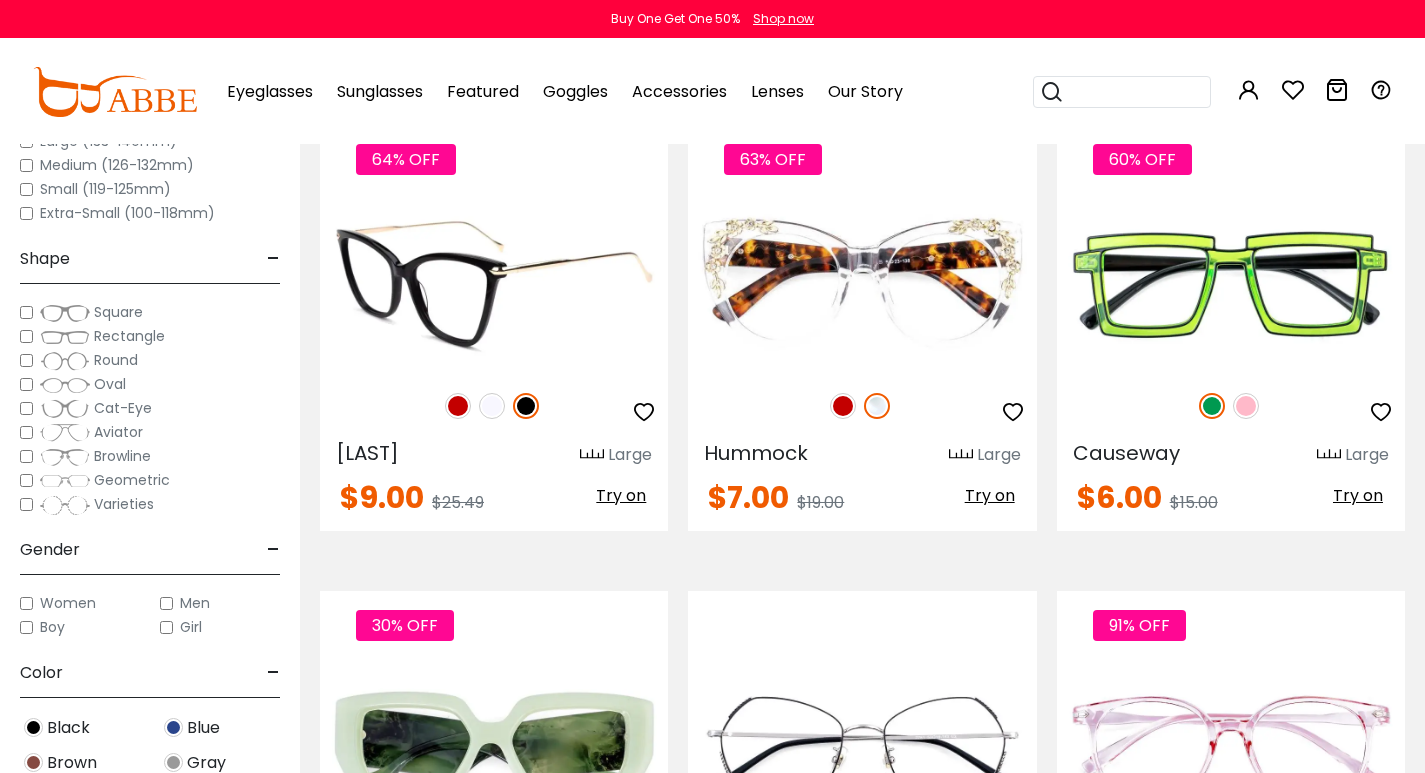 click at bounding box center [494, 284] 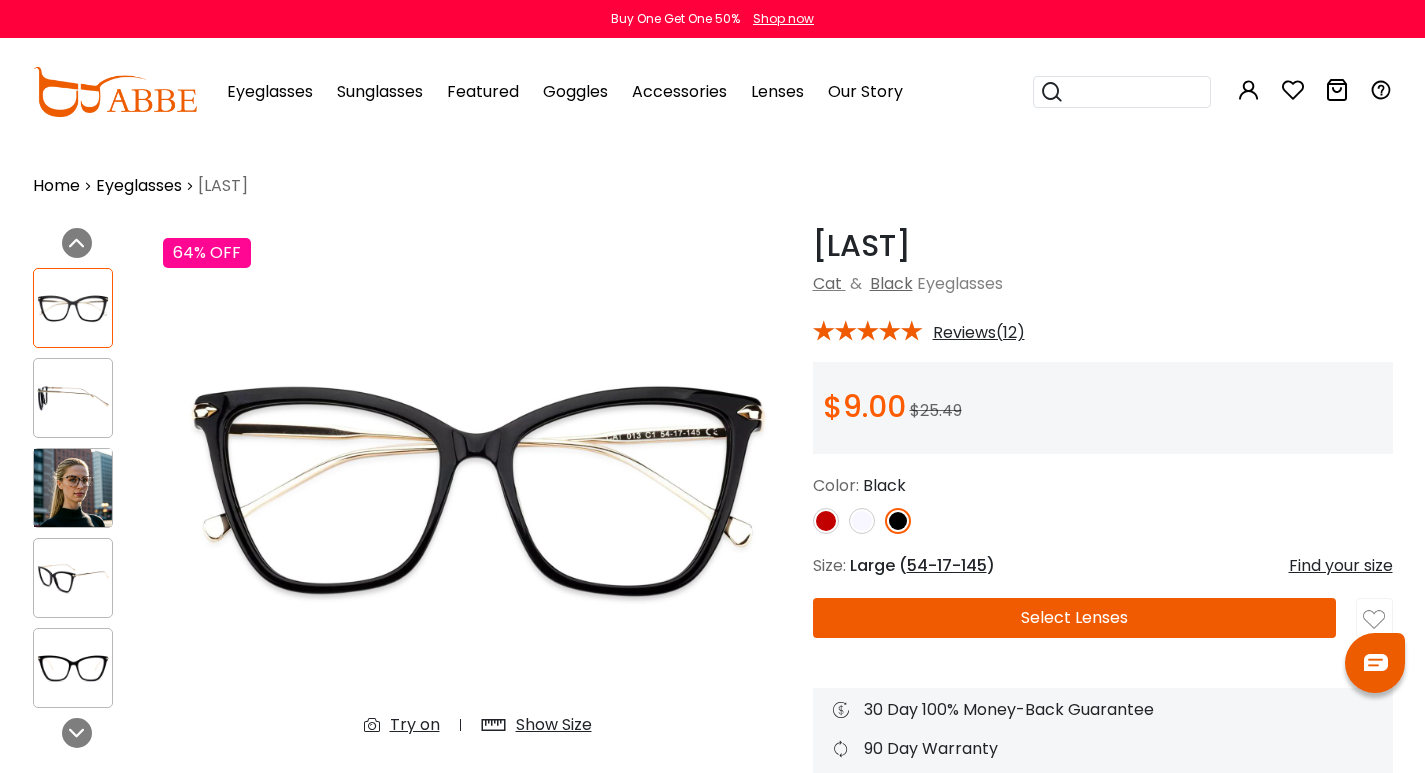 scroll, scrollTop: 0, scrollLeft: 0, axis: both 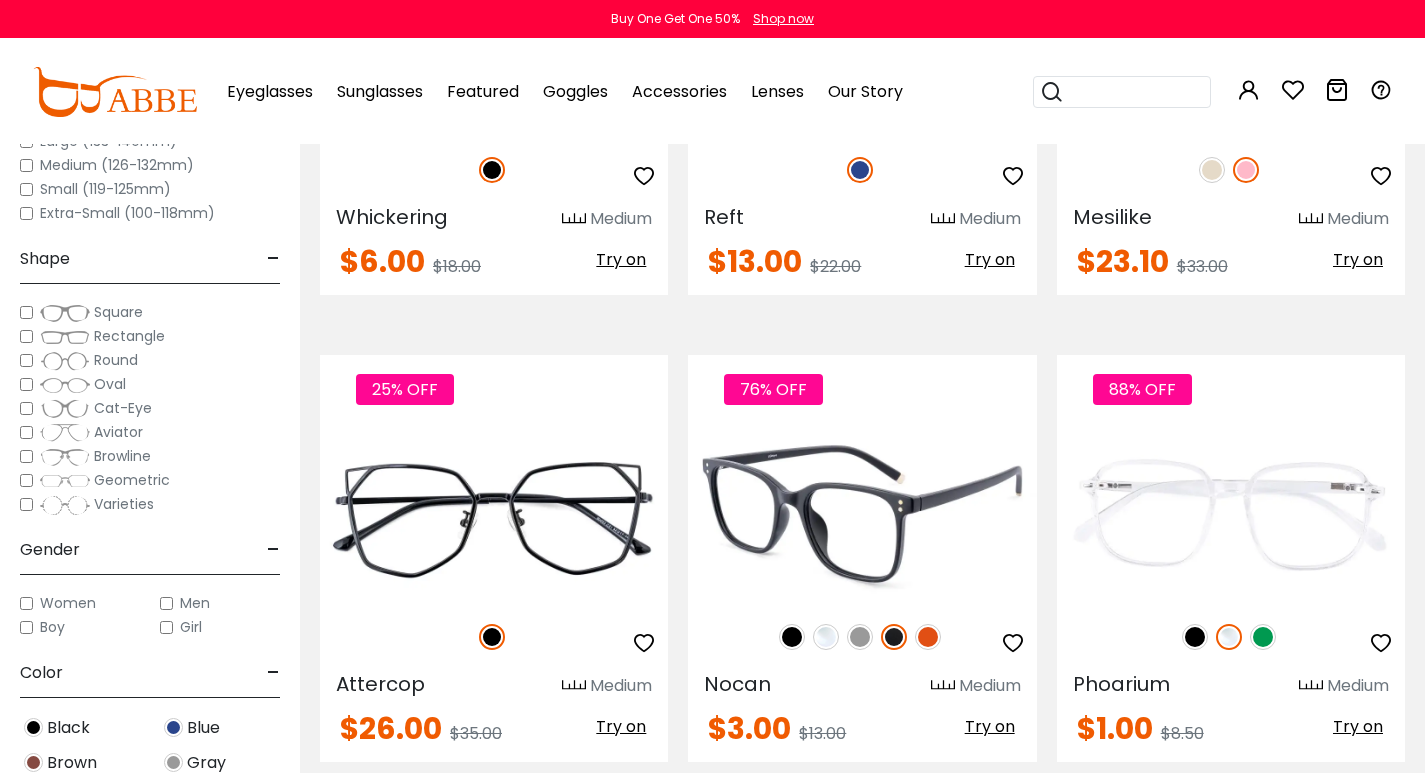 click at bounding box center (862, 514) 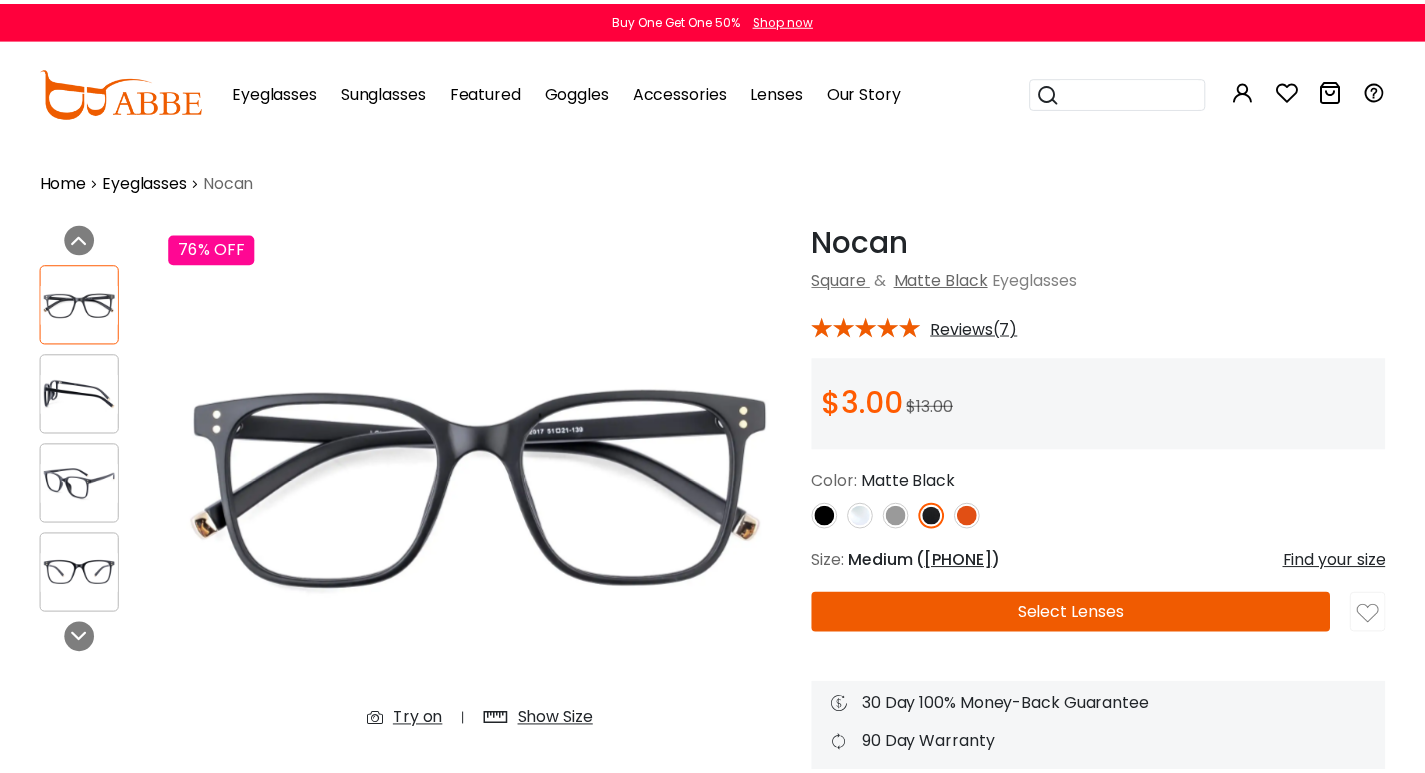 scroll, scrollTop: 0, scrollLeft: 0, axis: both 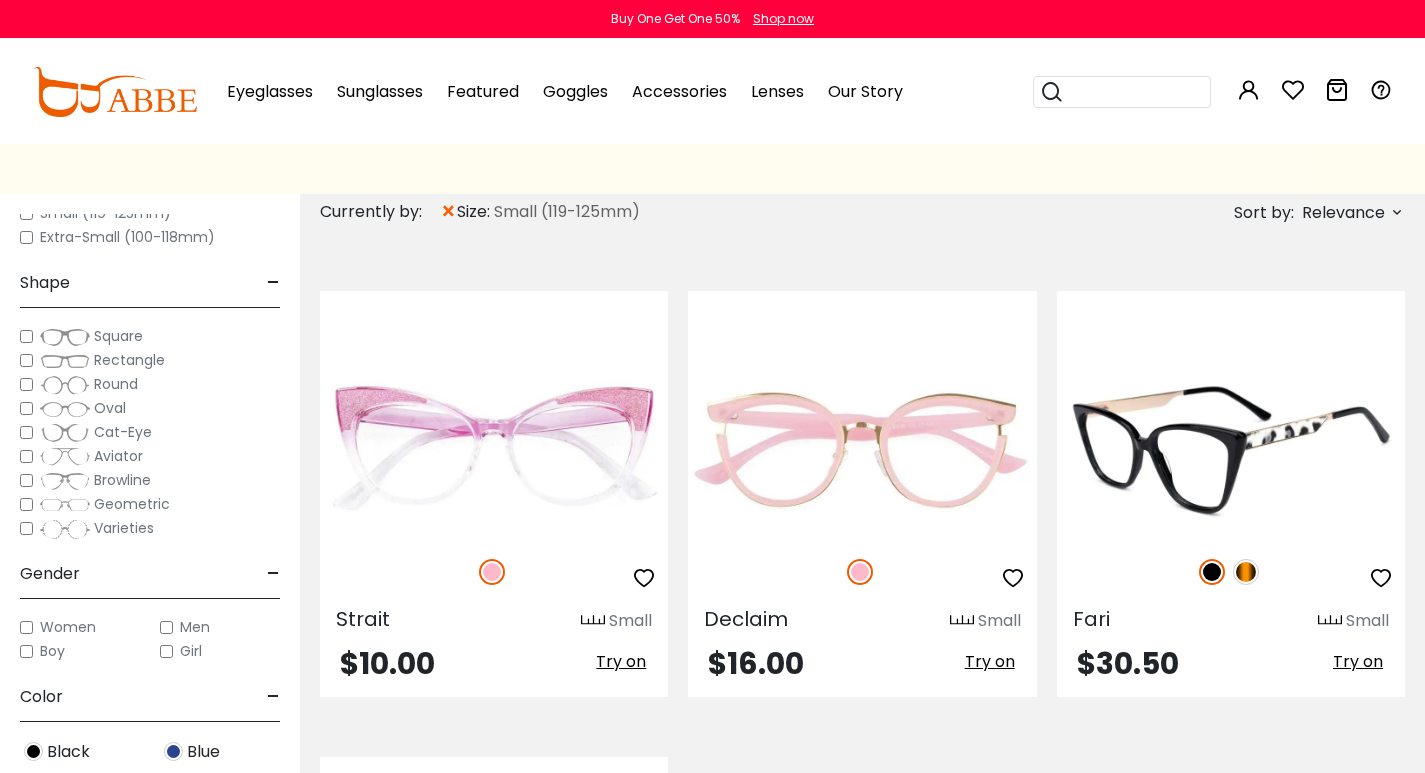 click at bounding box center (1231, 450) 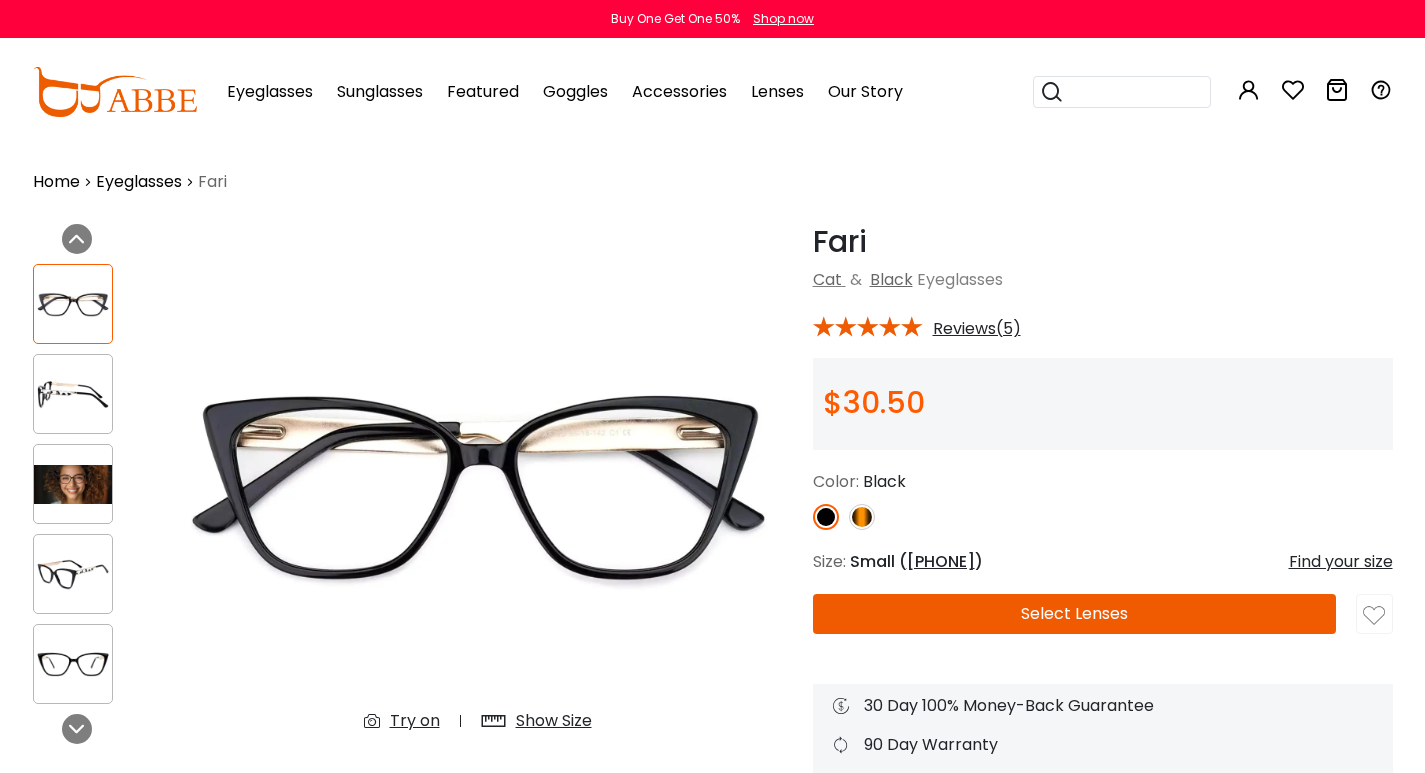 scroll, scrollTop: 0, scrollLeft: 0, axis: both 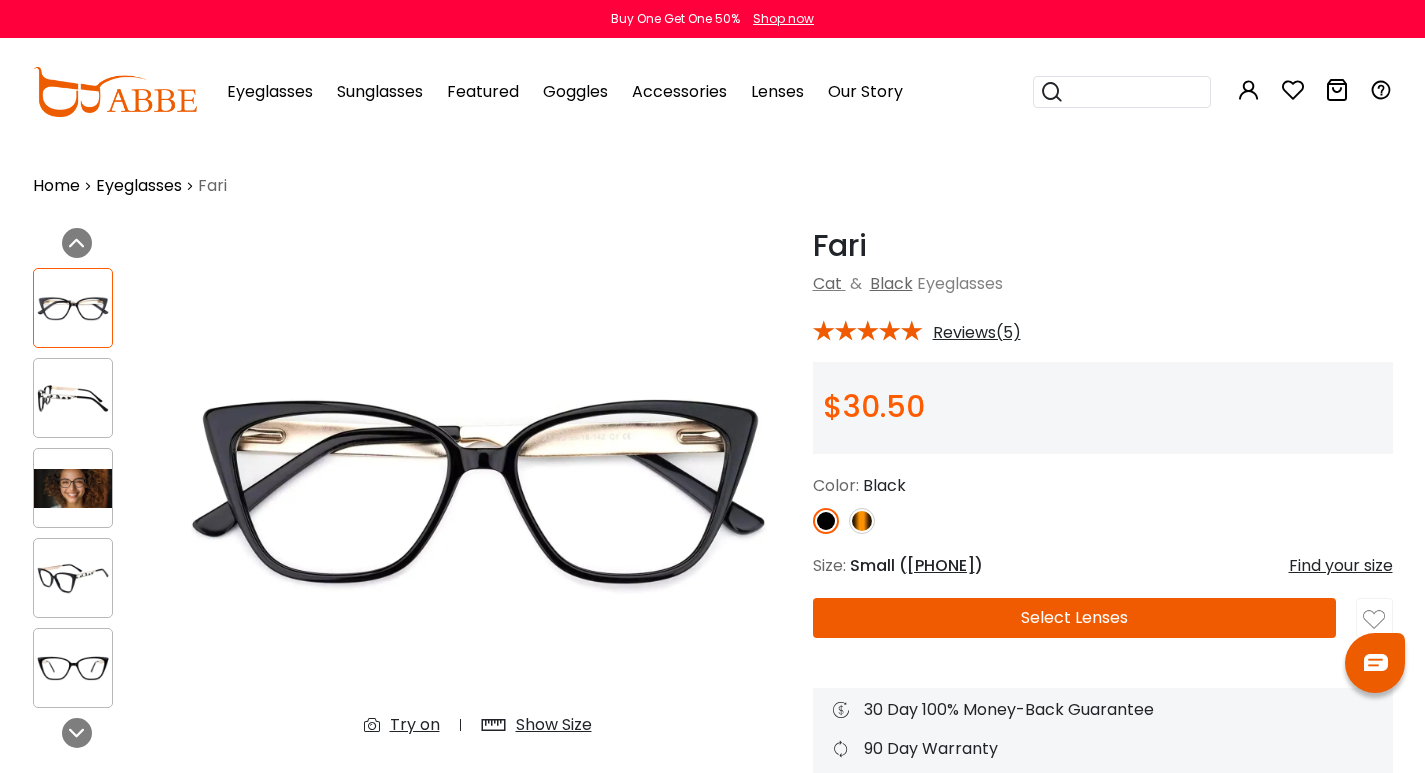 click at bounding box center (862, 521) 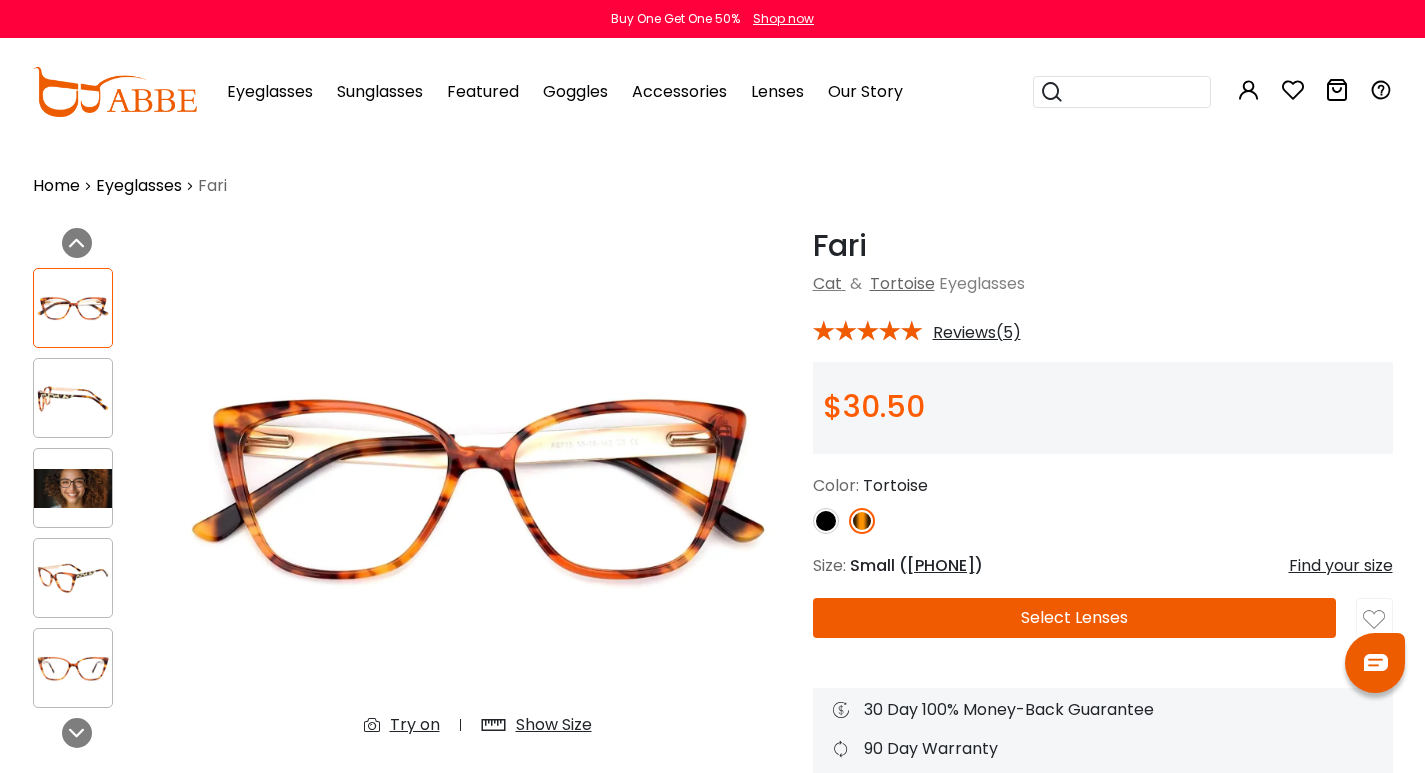 click at bounding box center (826, 521) 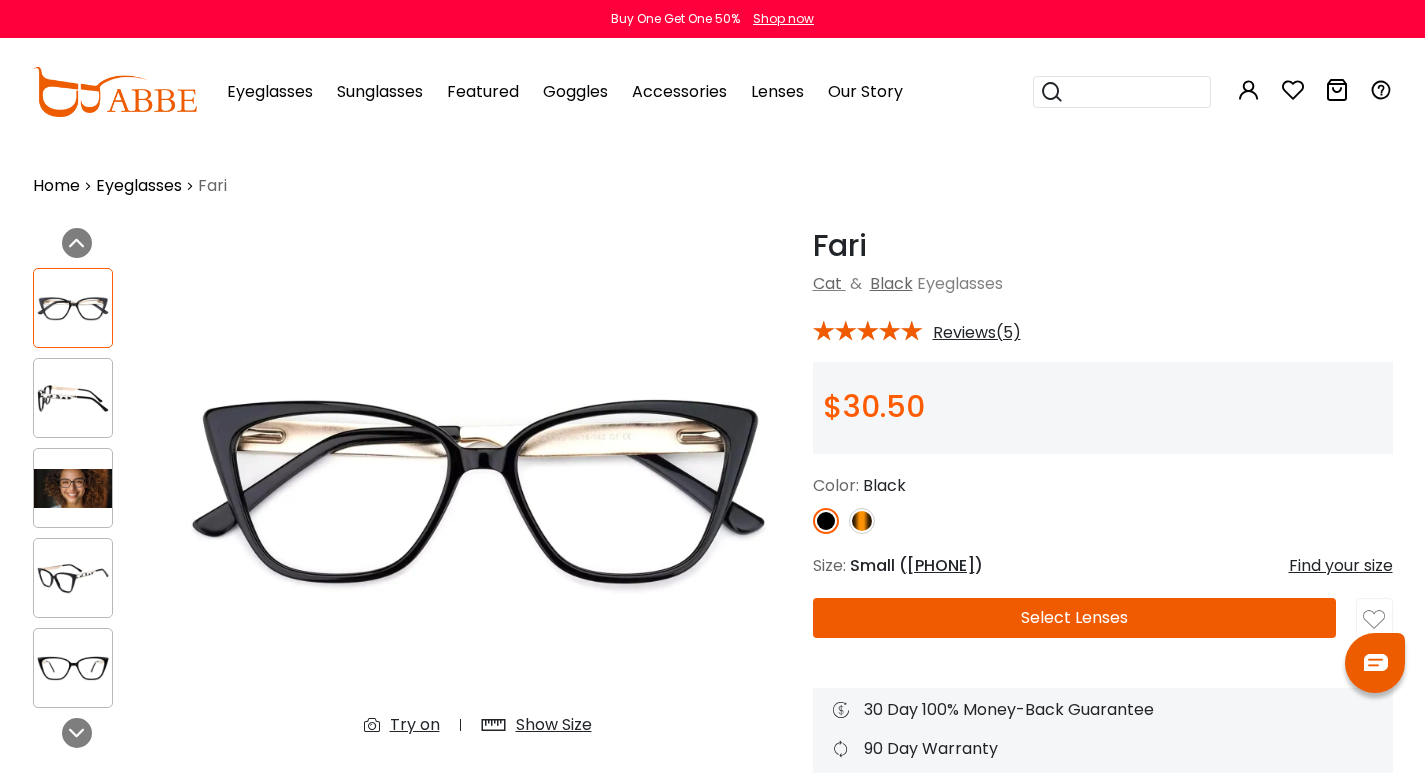 click at bounding box center (73, 488) 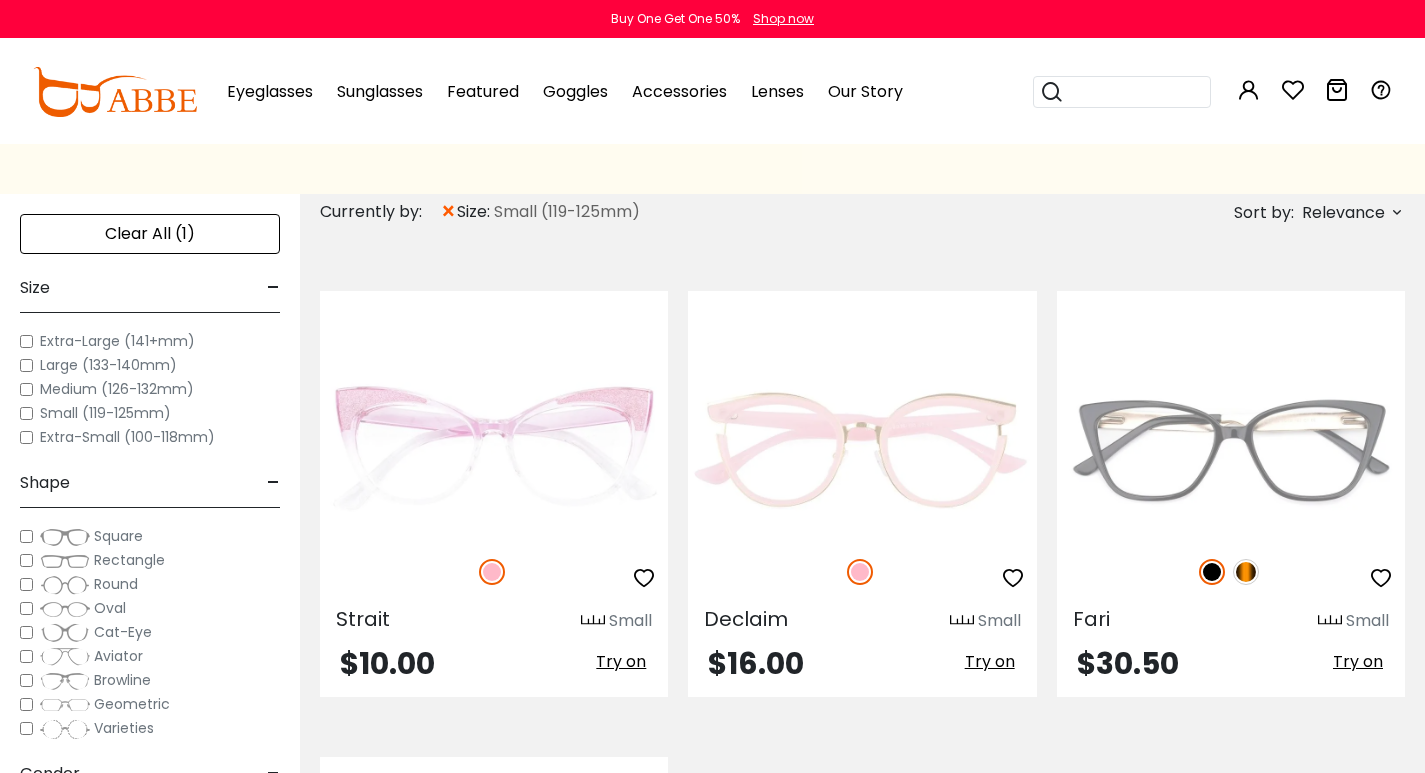 scroll, scrollTop: 0, scrollLeft: 0, axis: both 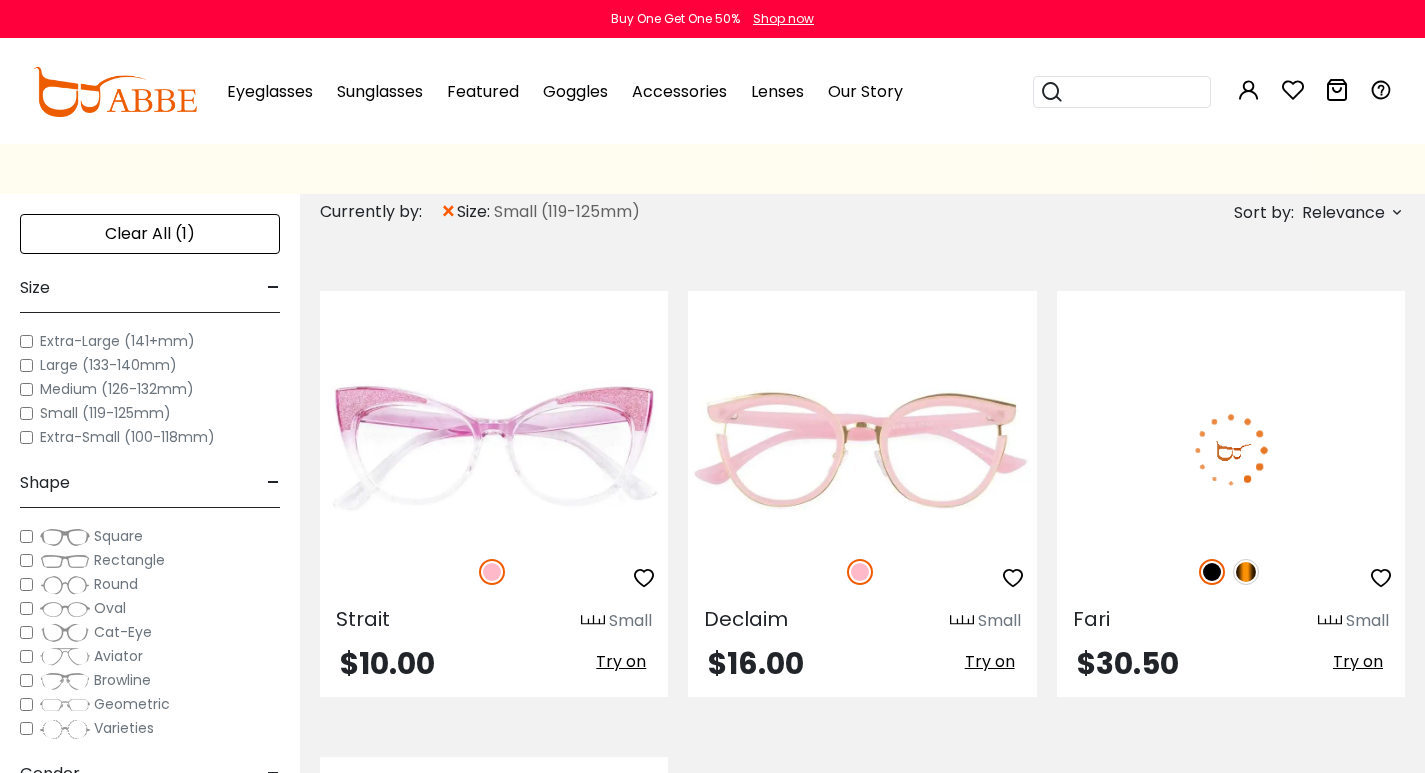 click at bounding box center [1231, 450] 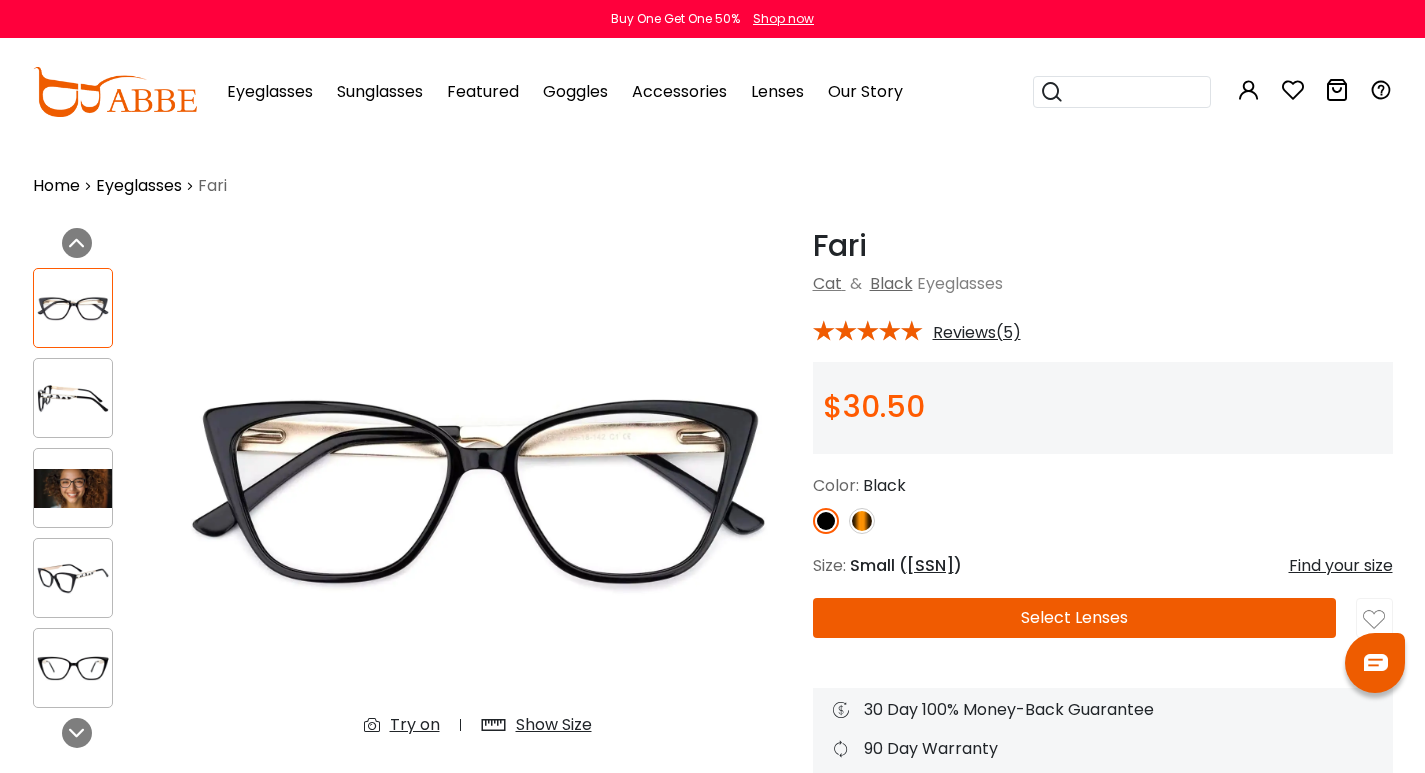 scroll, scrollTop: 0, scrollLeft: 0, axis: both 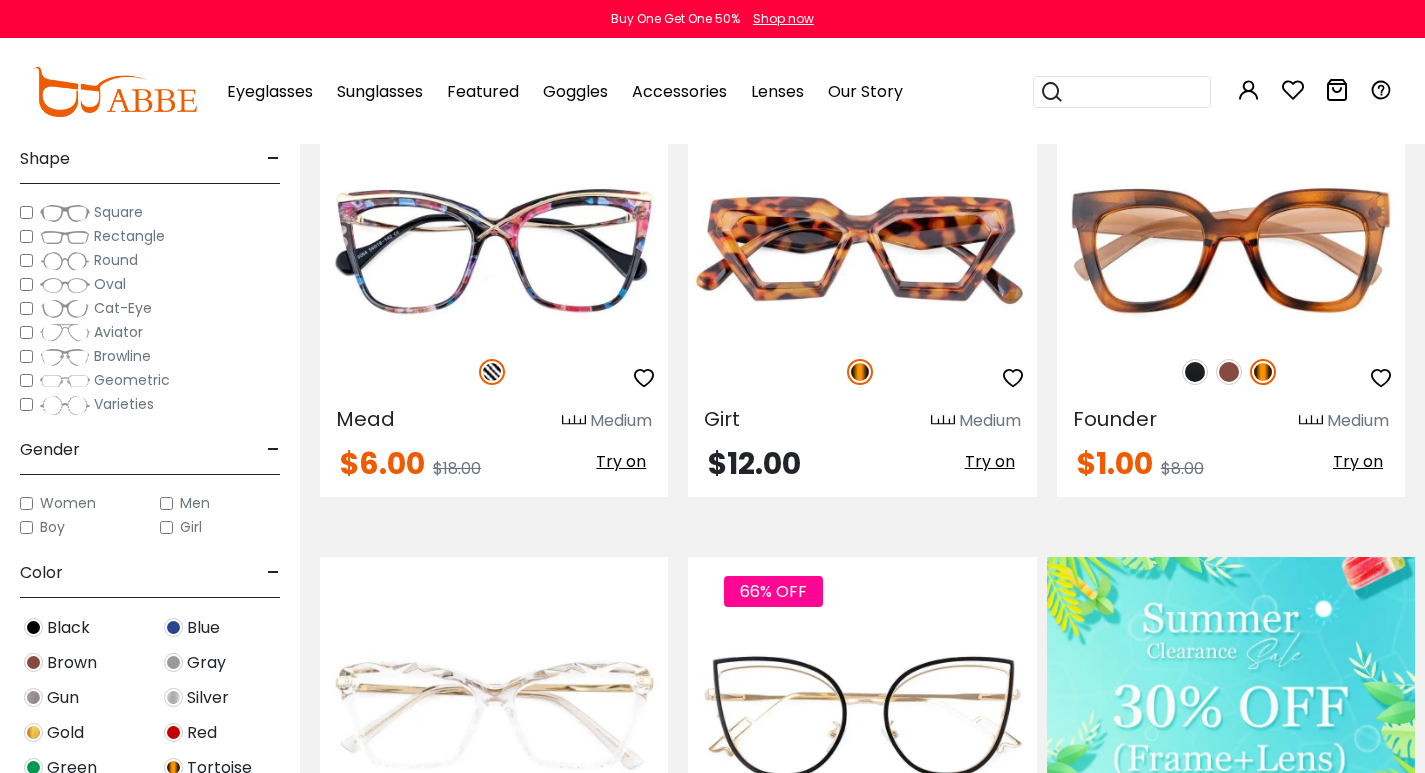 click on "Women" at bounding box center [68, 503] 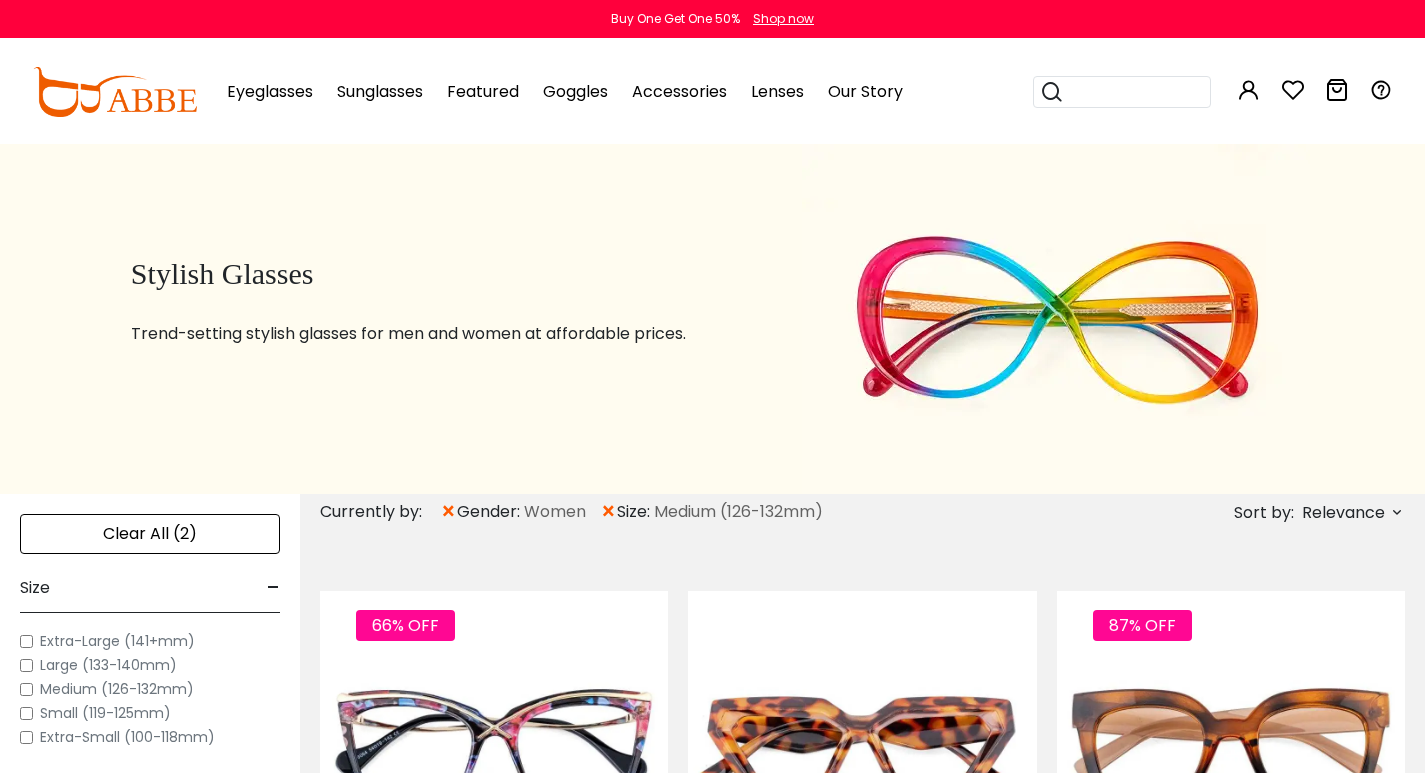 scroll, scrollTop: 0, scrollLeft: 0, axis: both 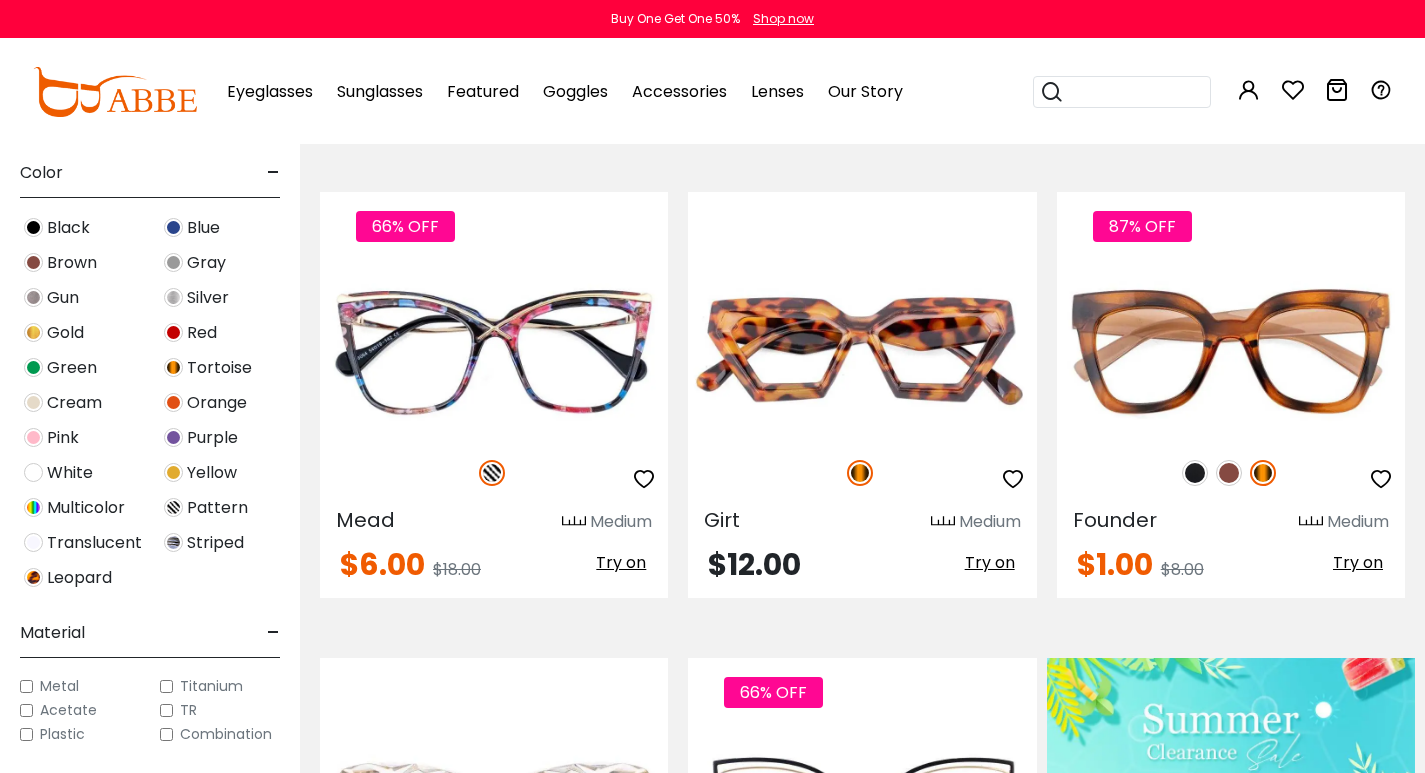 click on "Black" at bounding box center [68, 228] 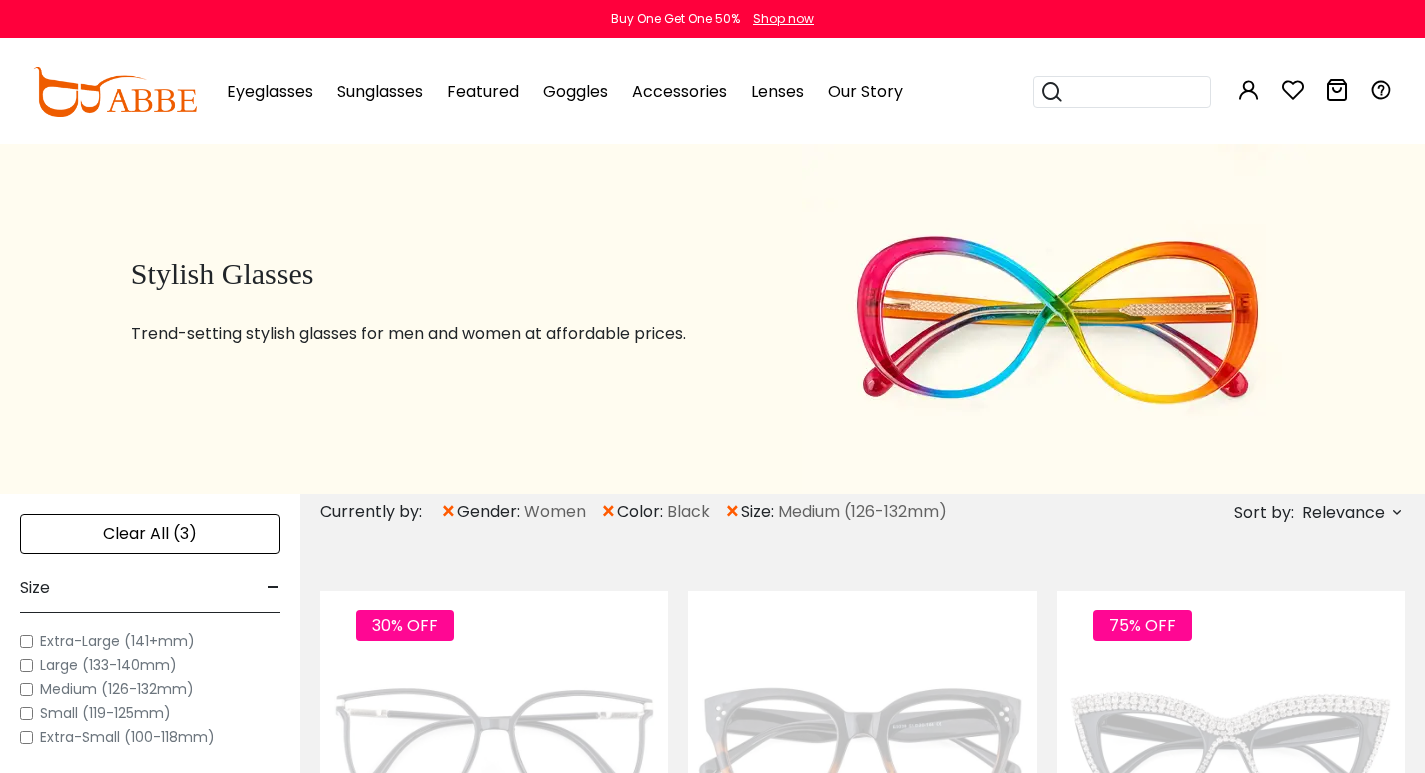scroll, scrollTop: 0, scrollLeft: 0, axis: both 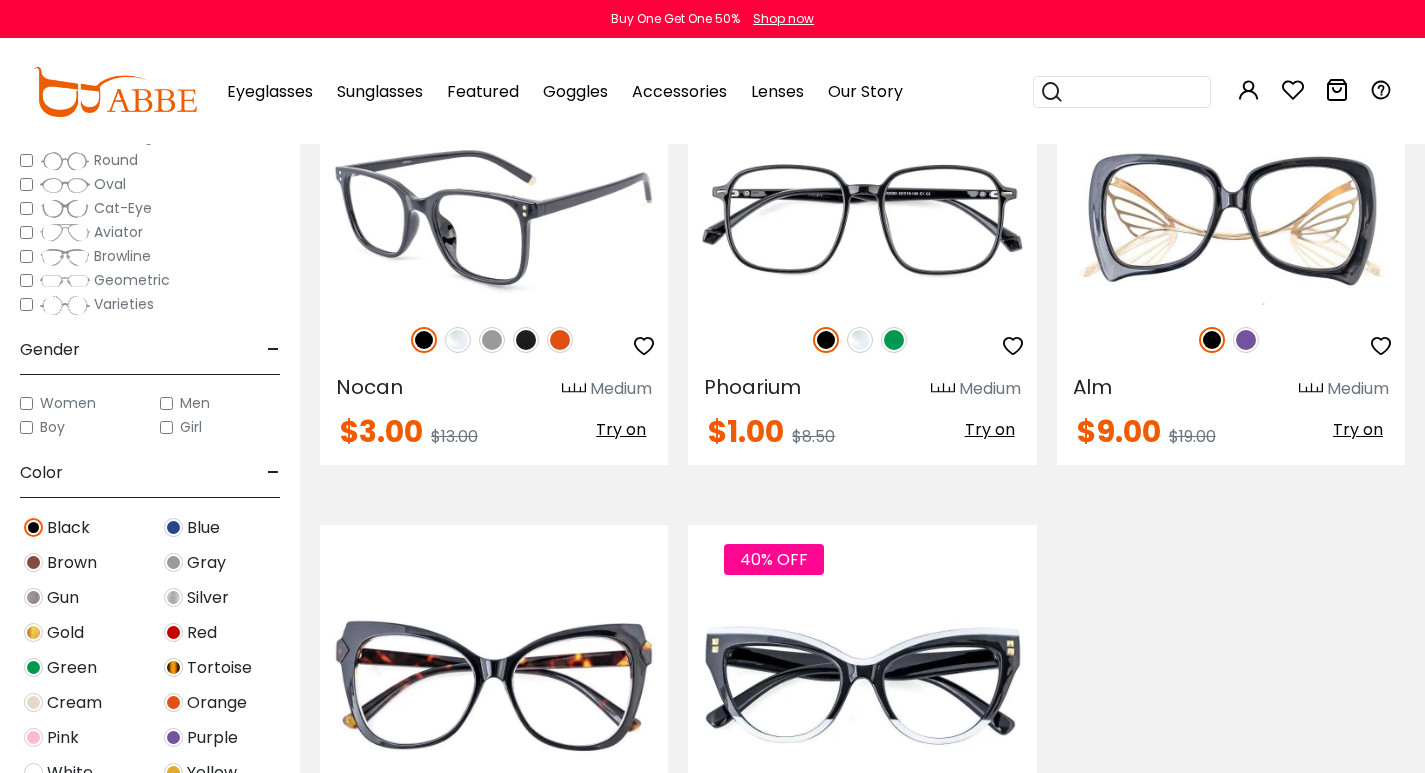 click at bounding box center [494, 218] 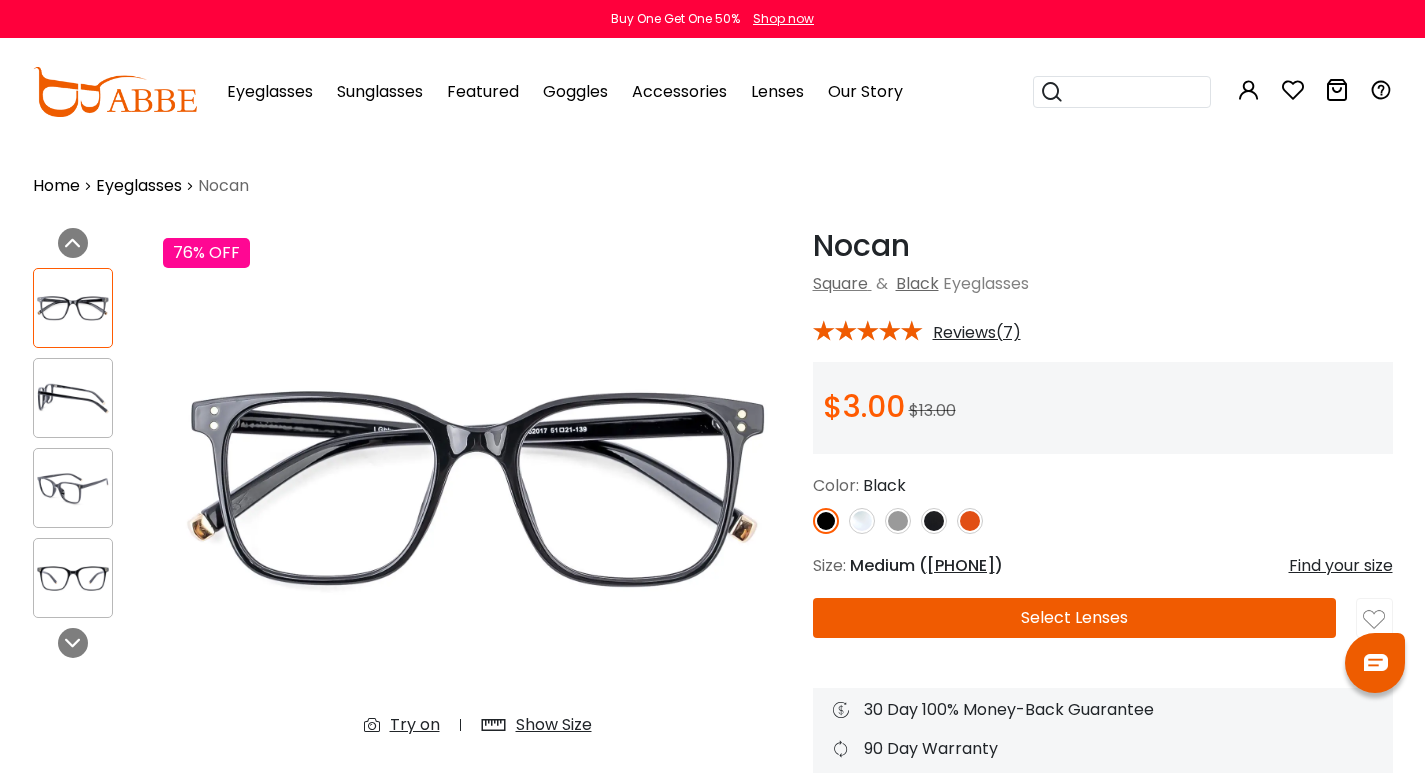 scroll, scrollTop: 0, scrollLeft: 0, axis: both 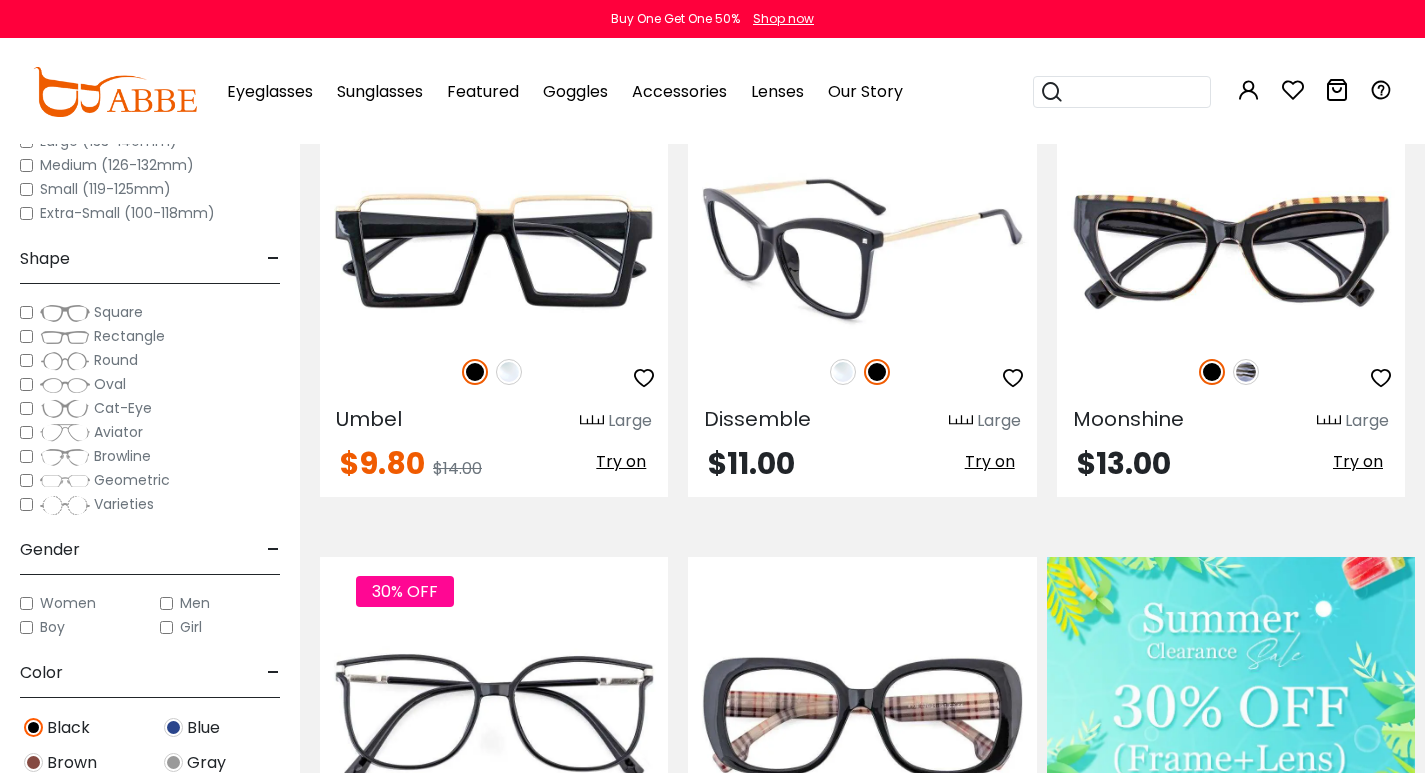 click at bounding box center [862, 250] 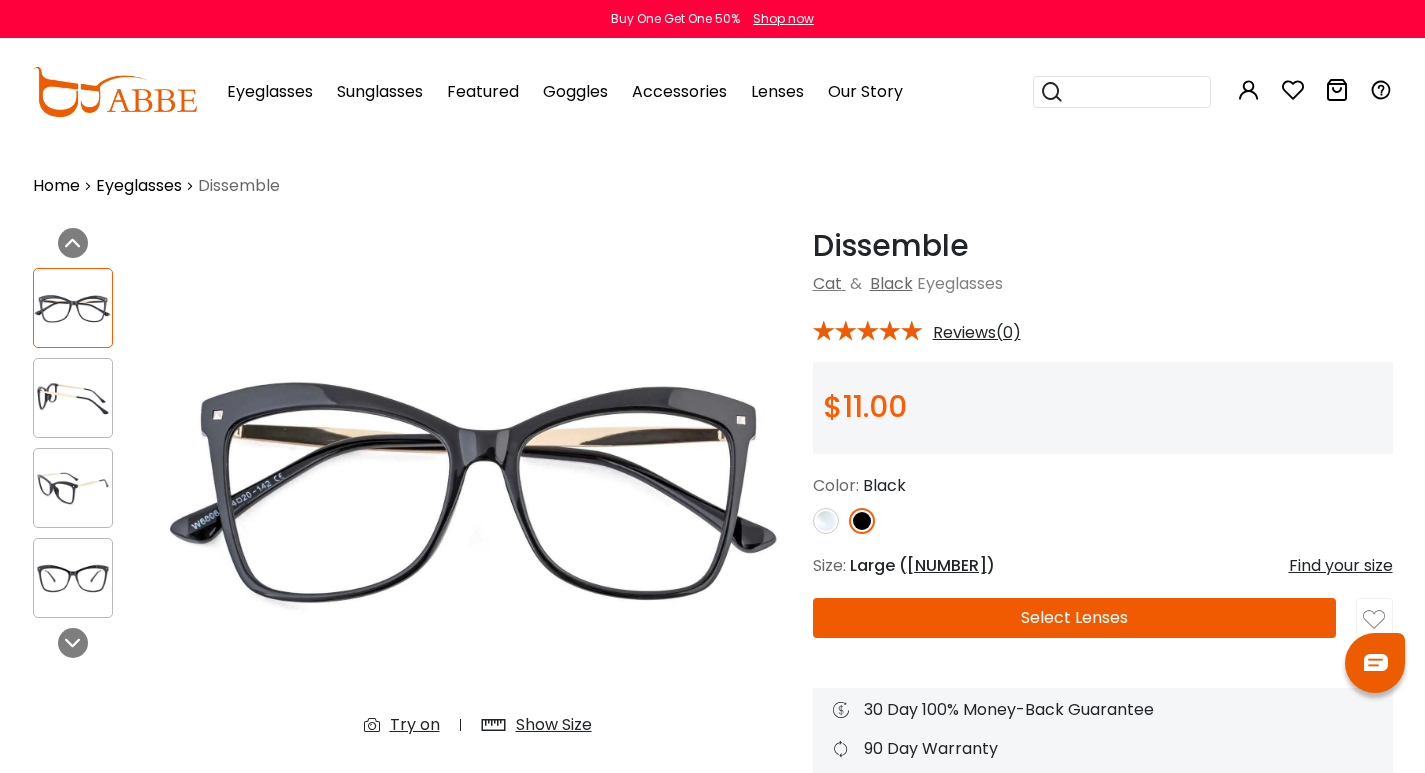 scroll, scrollTop: 0, scrollLeft: 0, axis: both 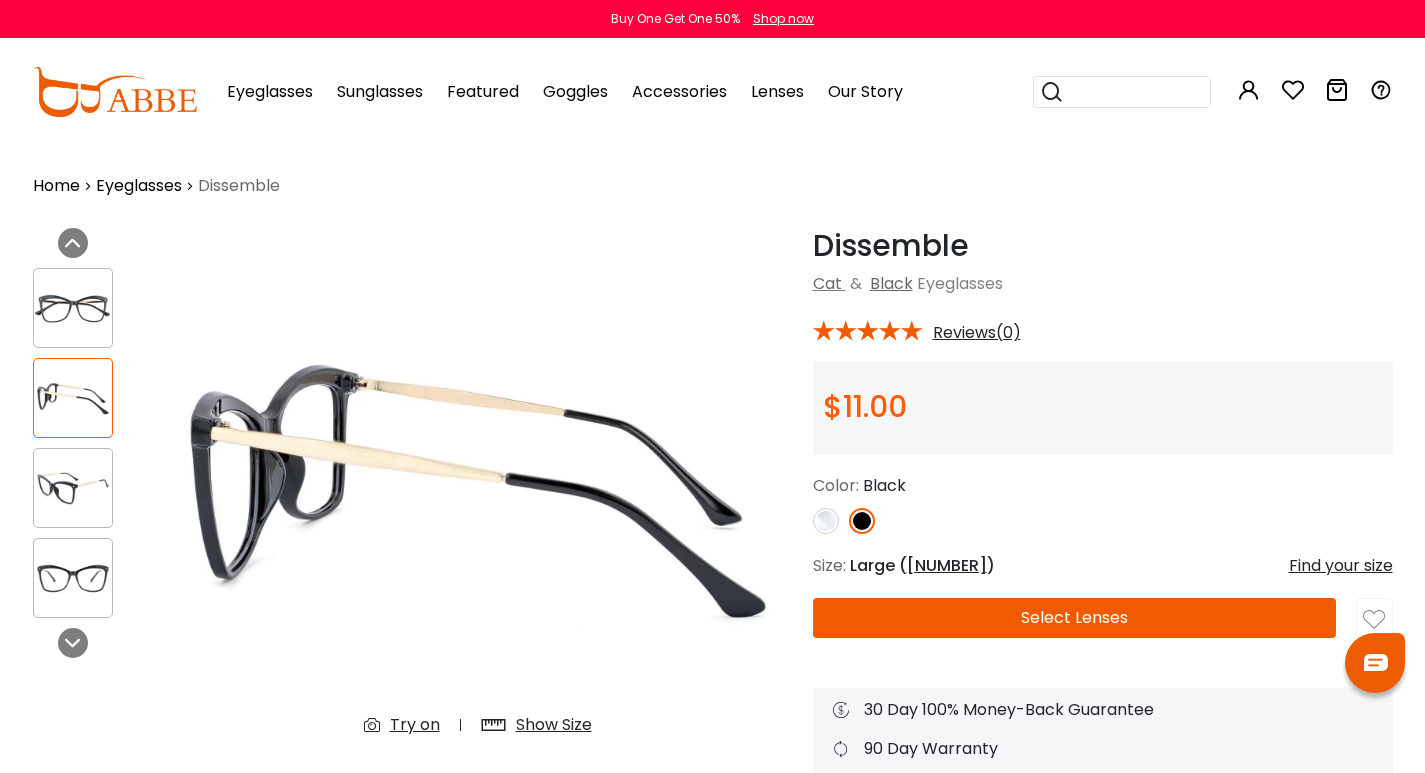 click at bounding box center [73, 488] 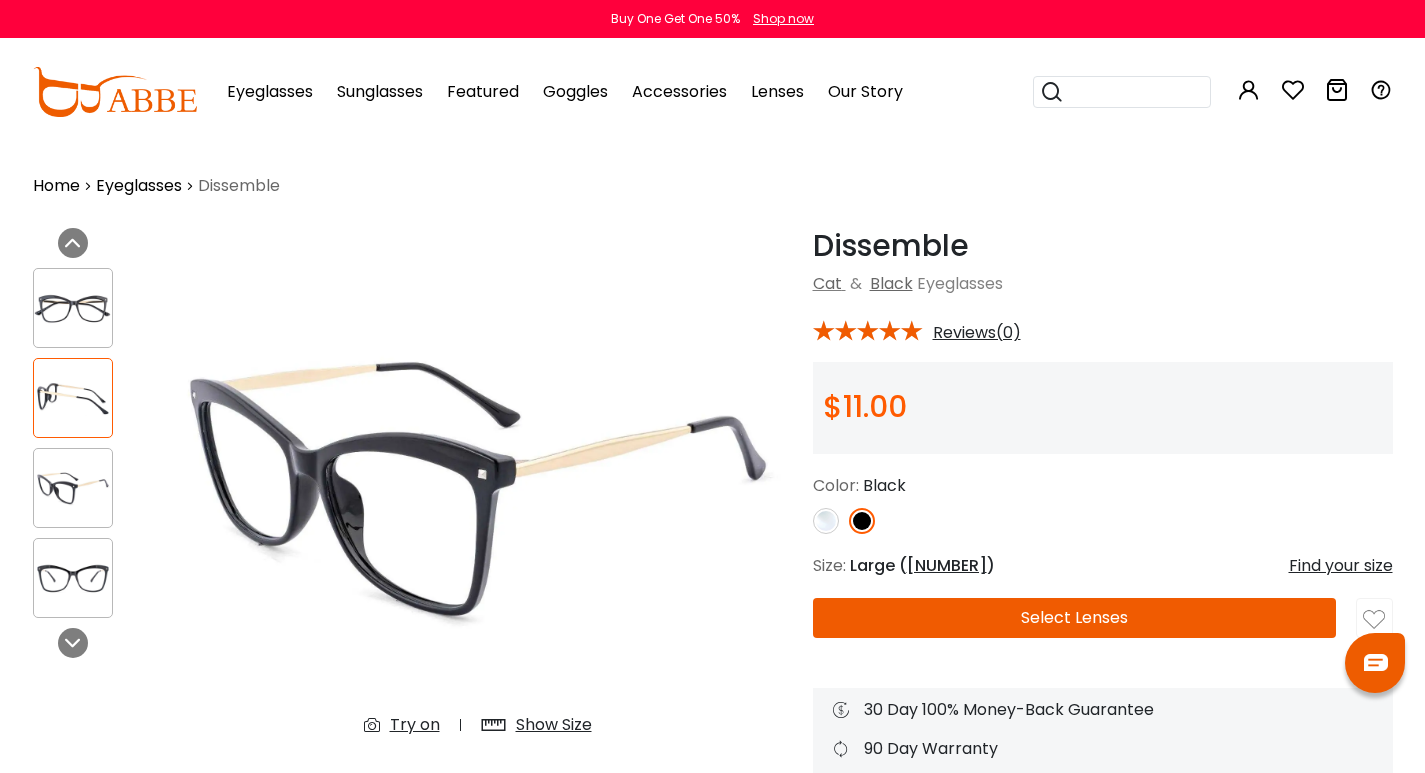 click at bounding box center (73, 578) 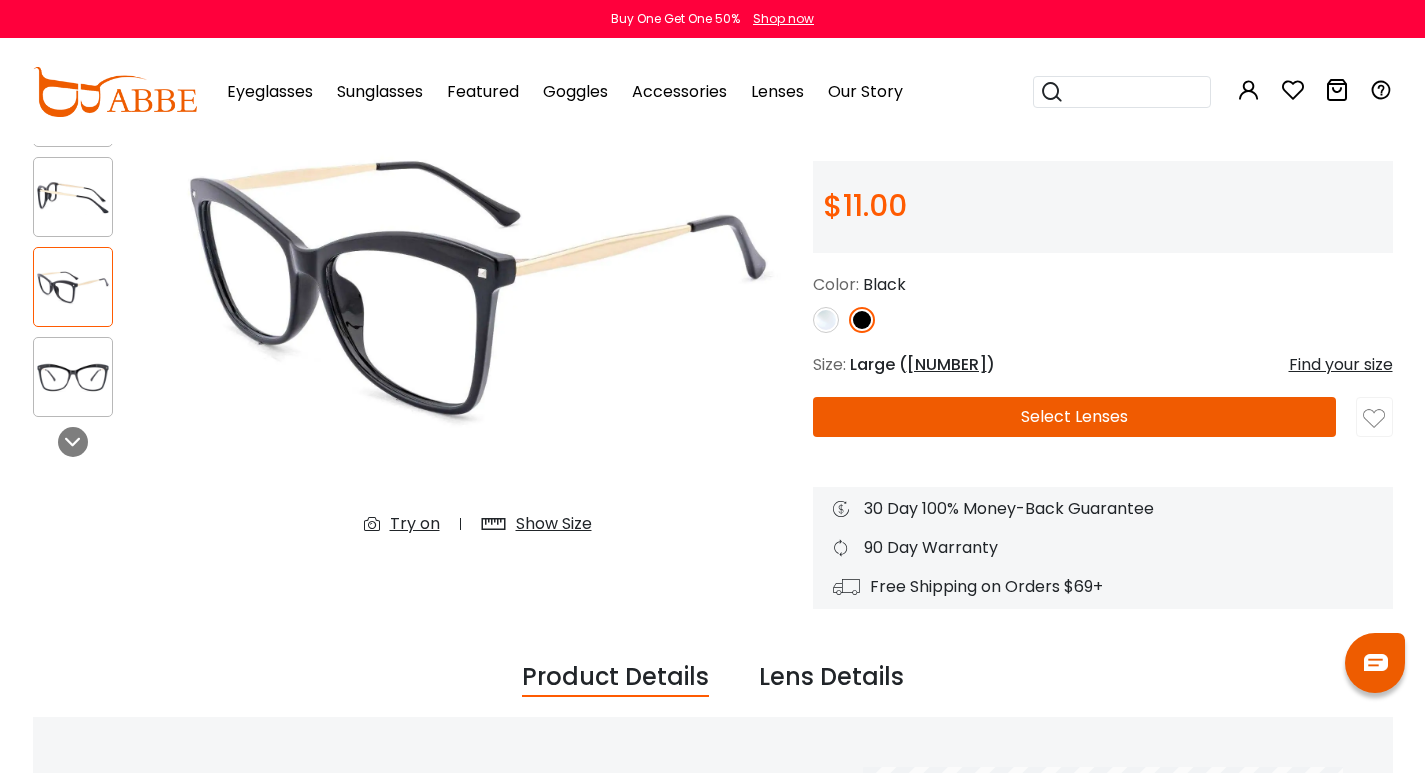 scroll, scrollTop: 200, scrollLeft: 0, axis: vertical 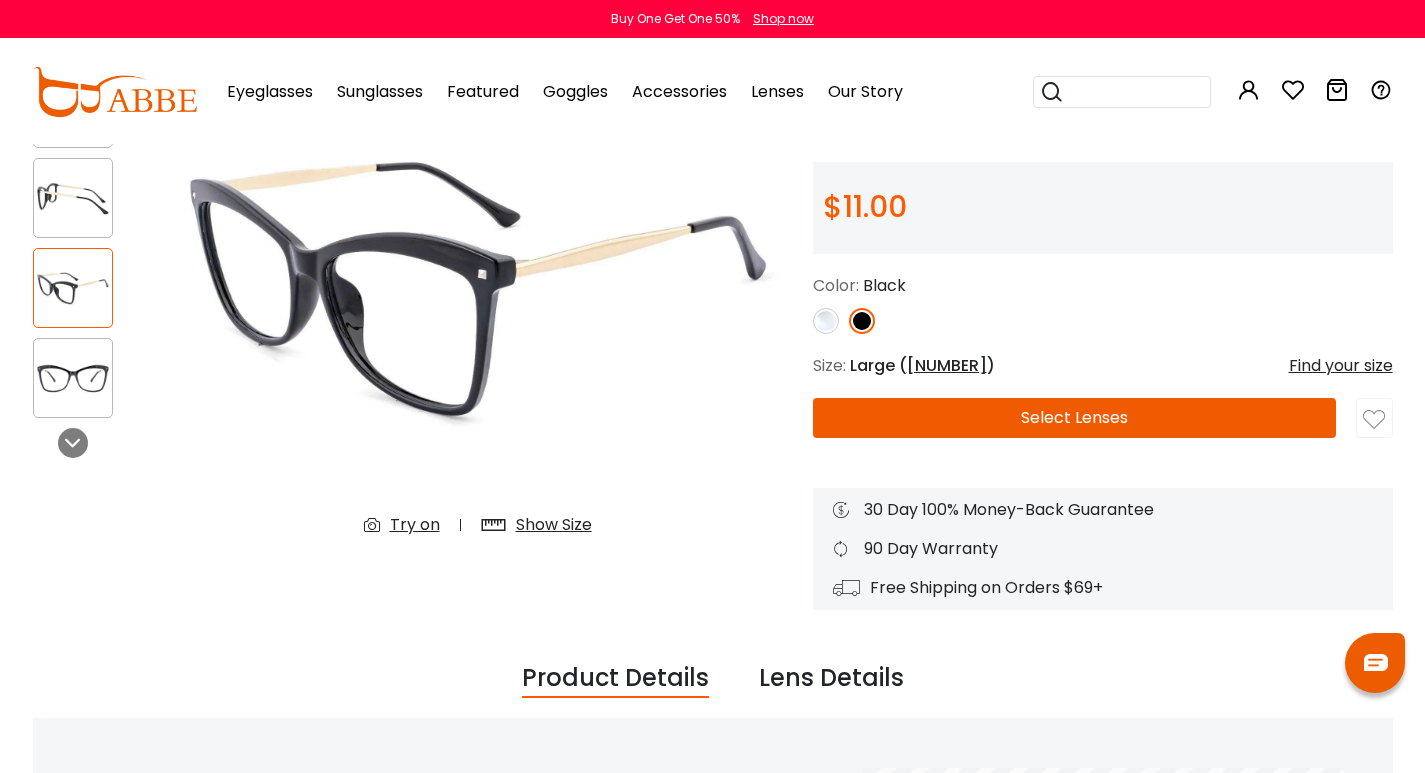 click on "Select Lenses" at bounding box center [1075, 418] 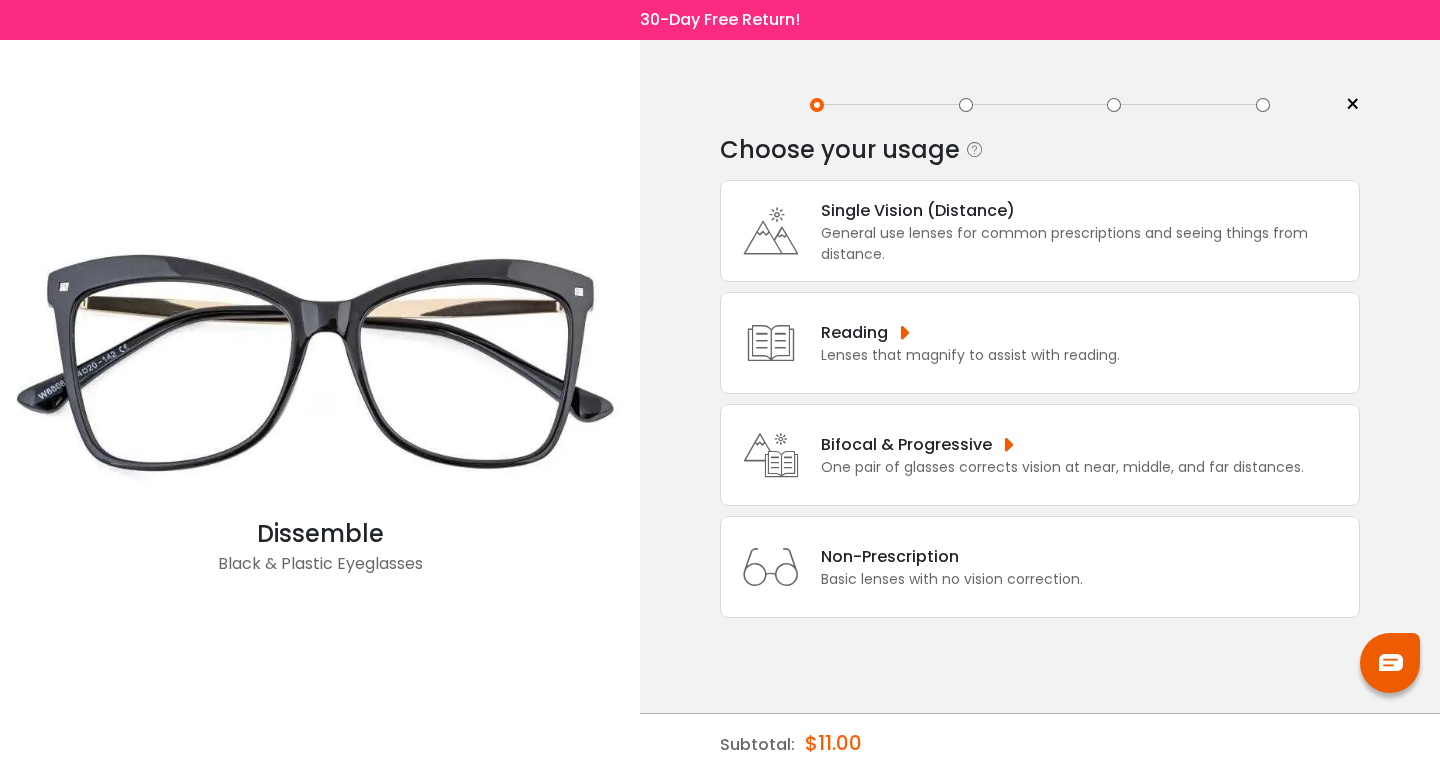 scroll, scrollTop: 0, scrollLeft: 0, axis: both 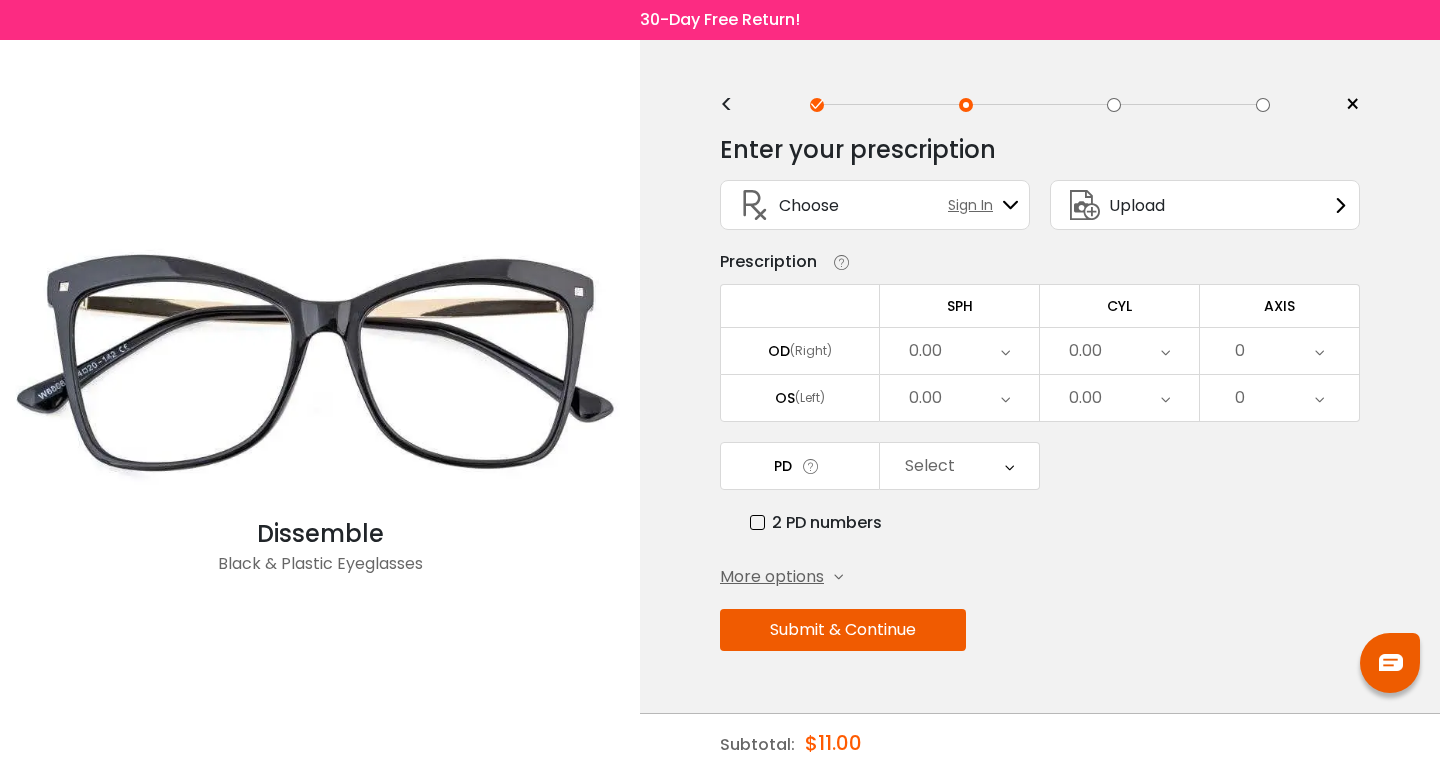 click at bounding box center (1005, 351) 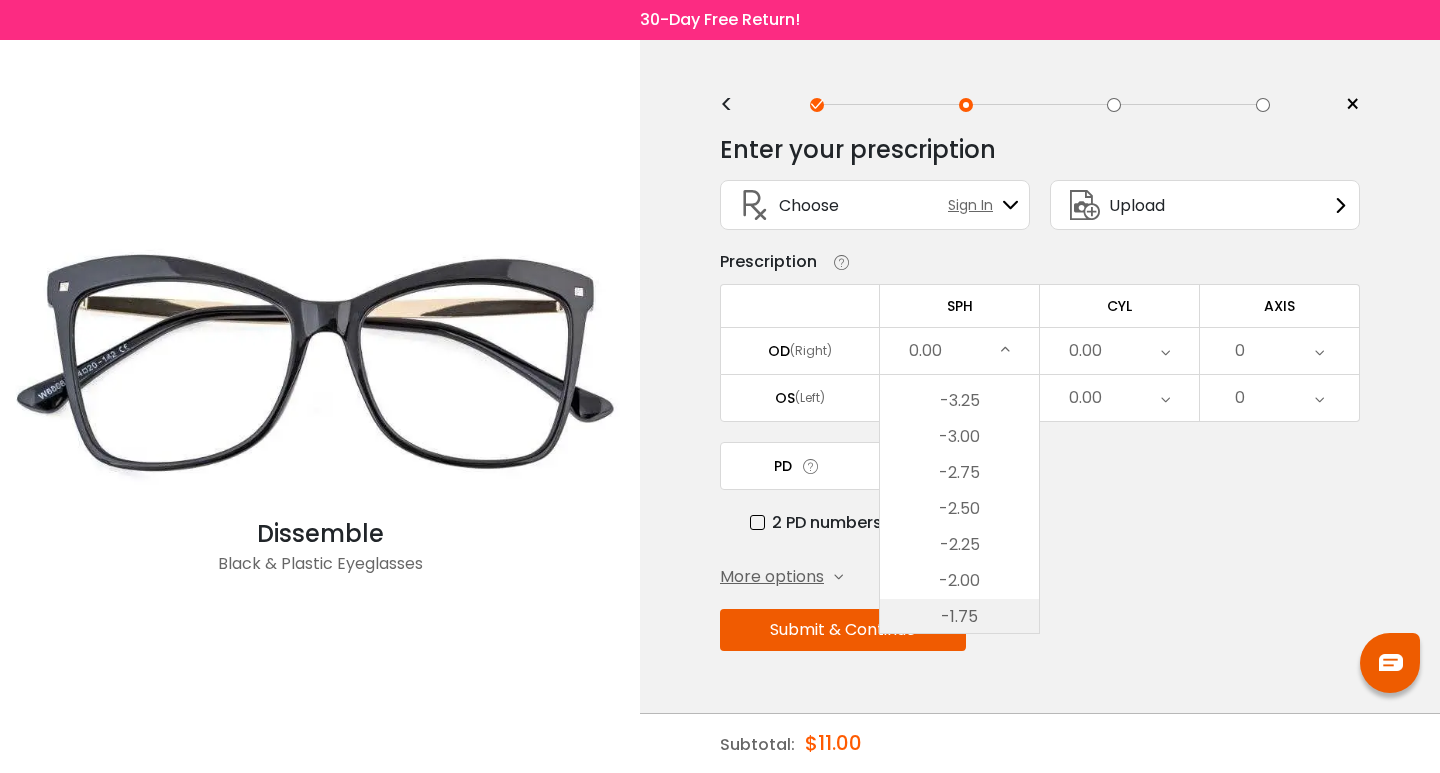 scroll, scrollTop: 2450, scrollLeft: 0, axis: vertical 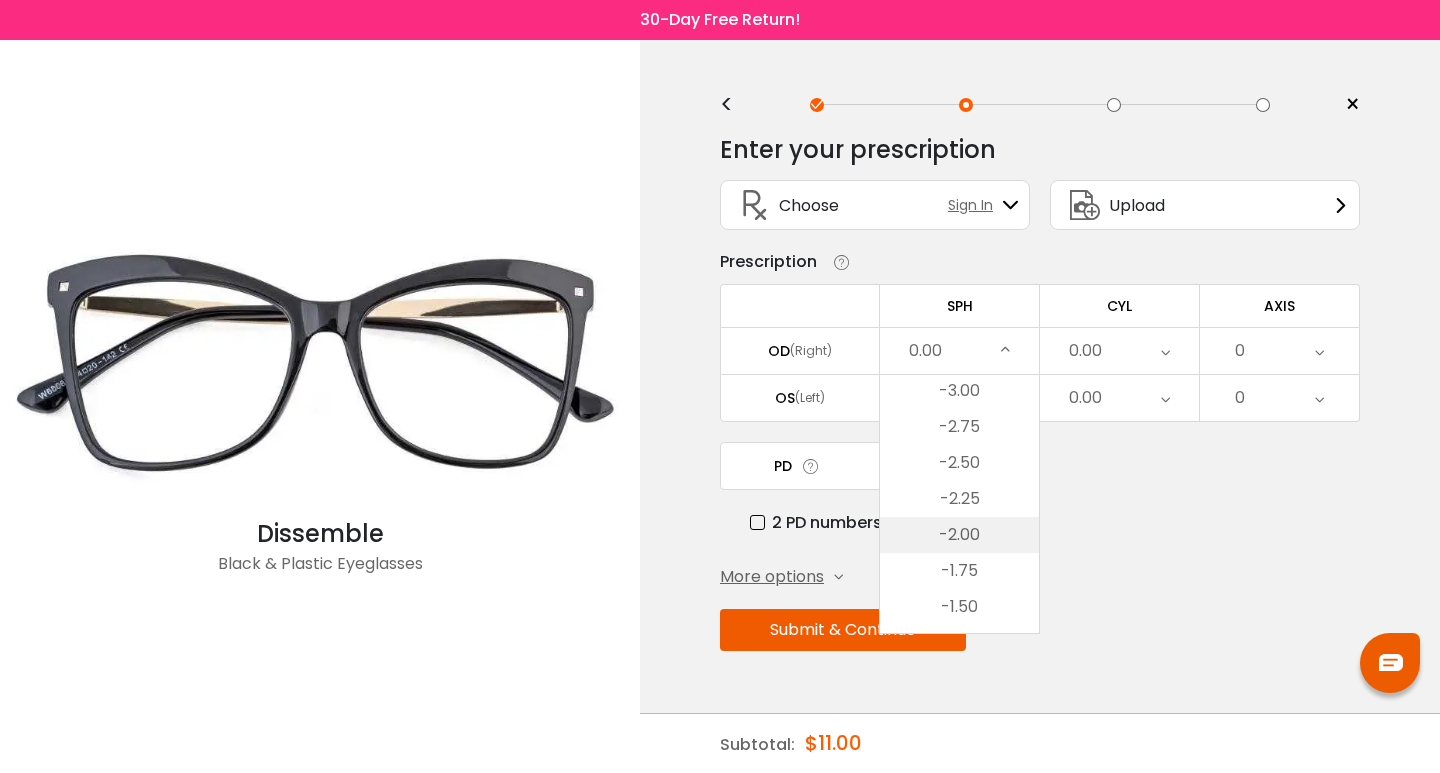 click on "-2.00" at bounding box center [959, 535] 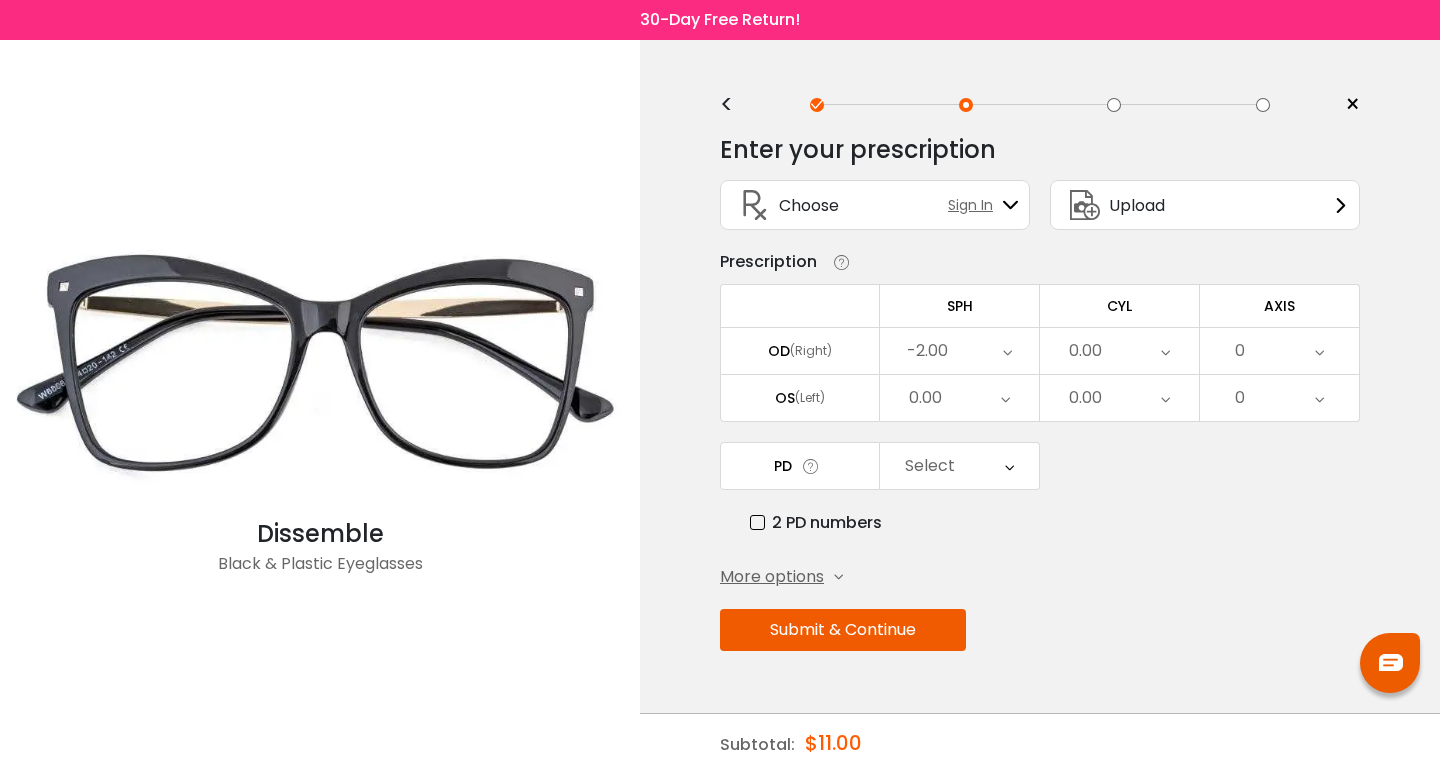 click on "0.00" at bounding box center (1085, 351) 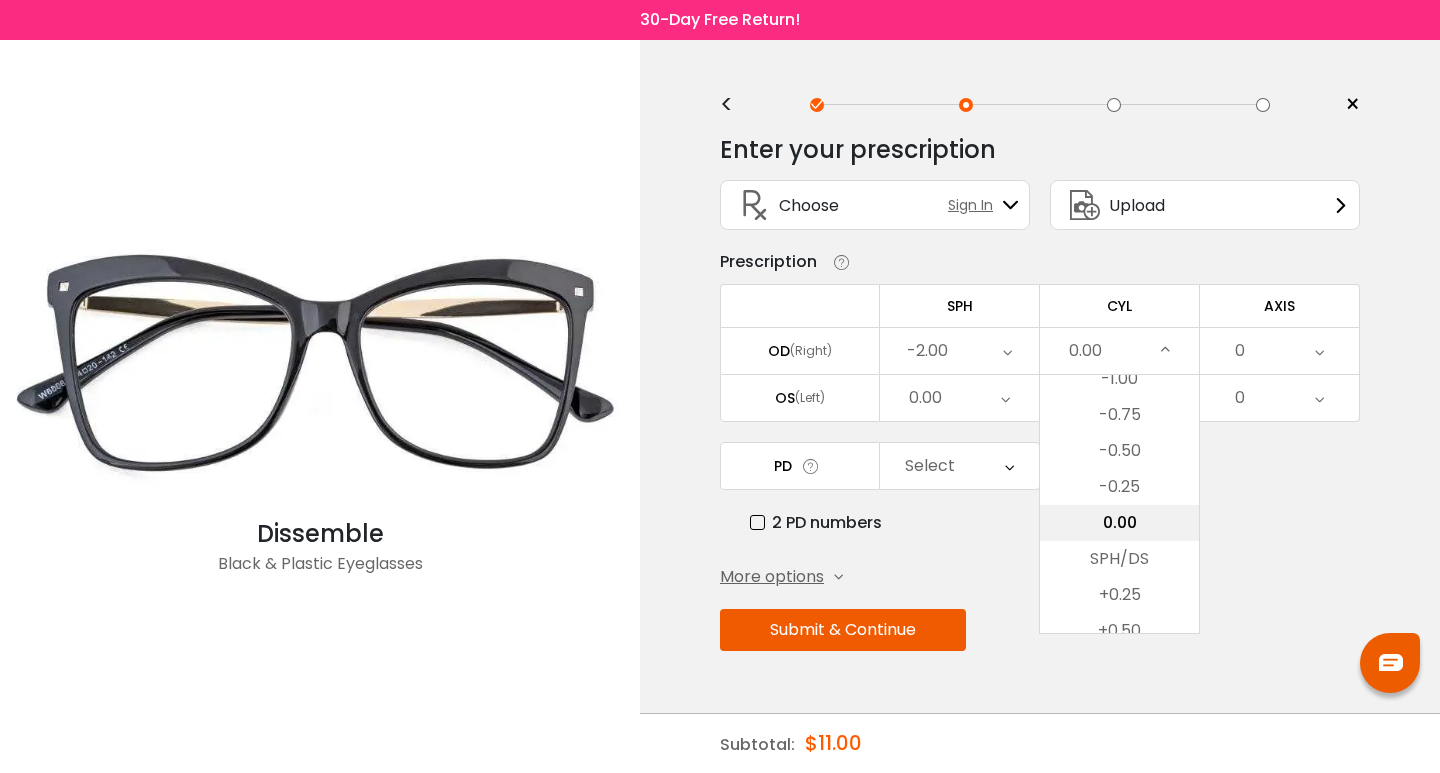 click on "0.00" at bounding box center (1119, 523) 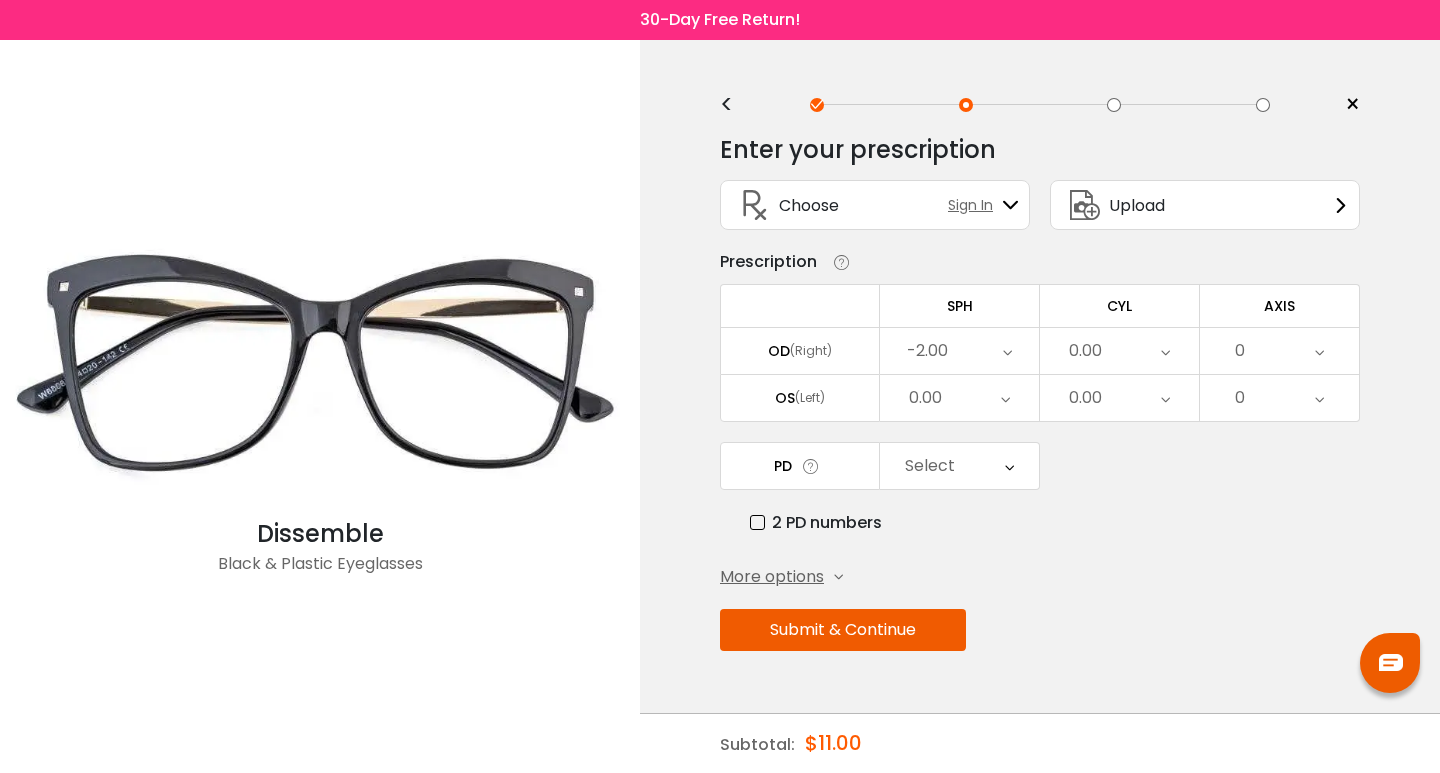 click at bounding box center [1005, 398] 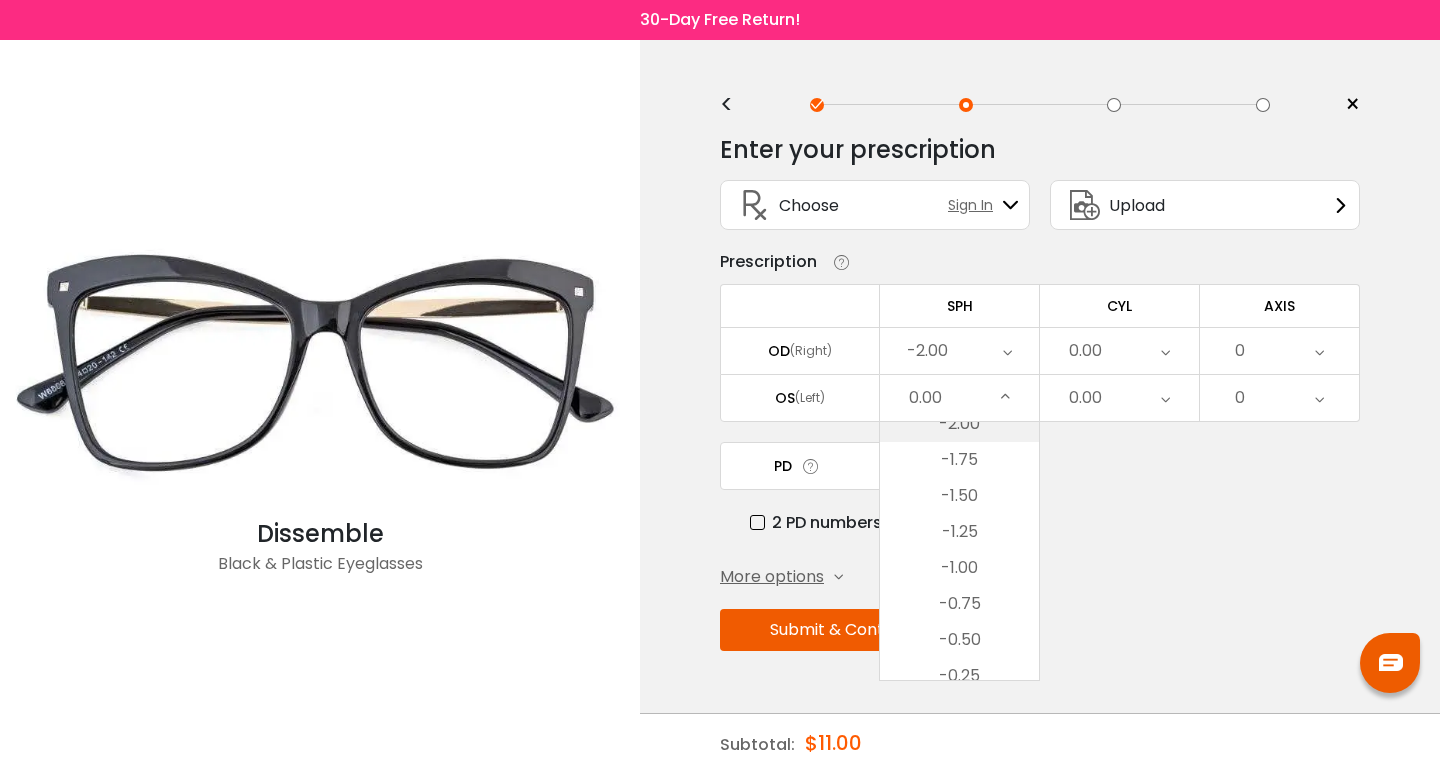scroll, scrollTop: 2550, scrollLeft: 0, axis: vertical 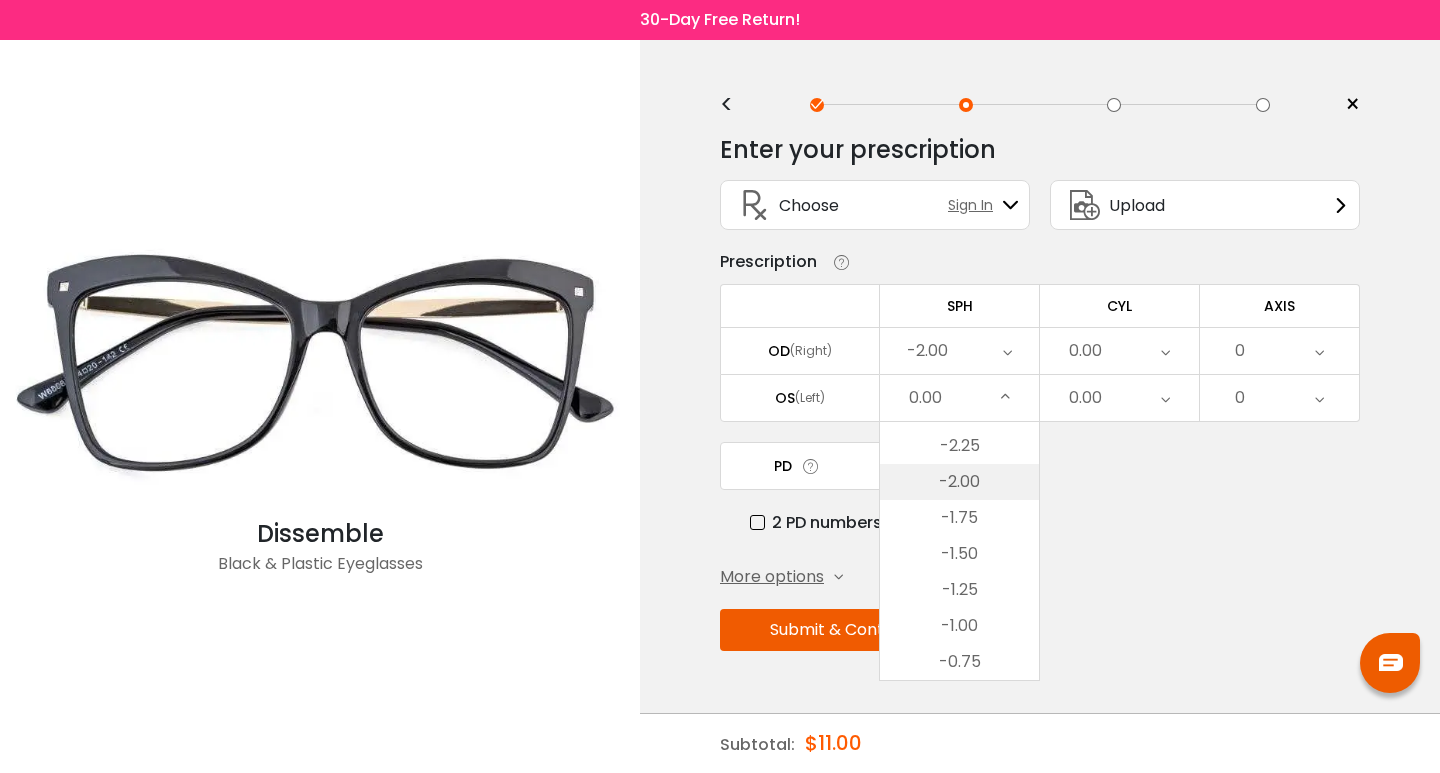 click on "-2.00" at bounding box center (959, 482) 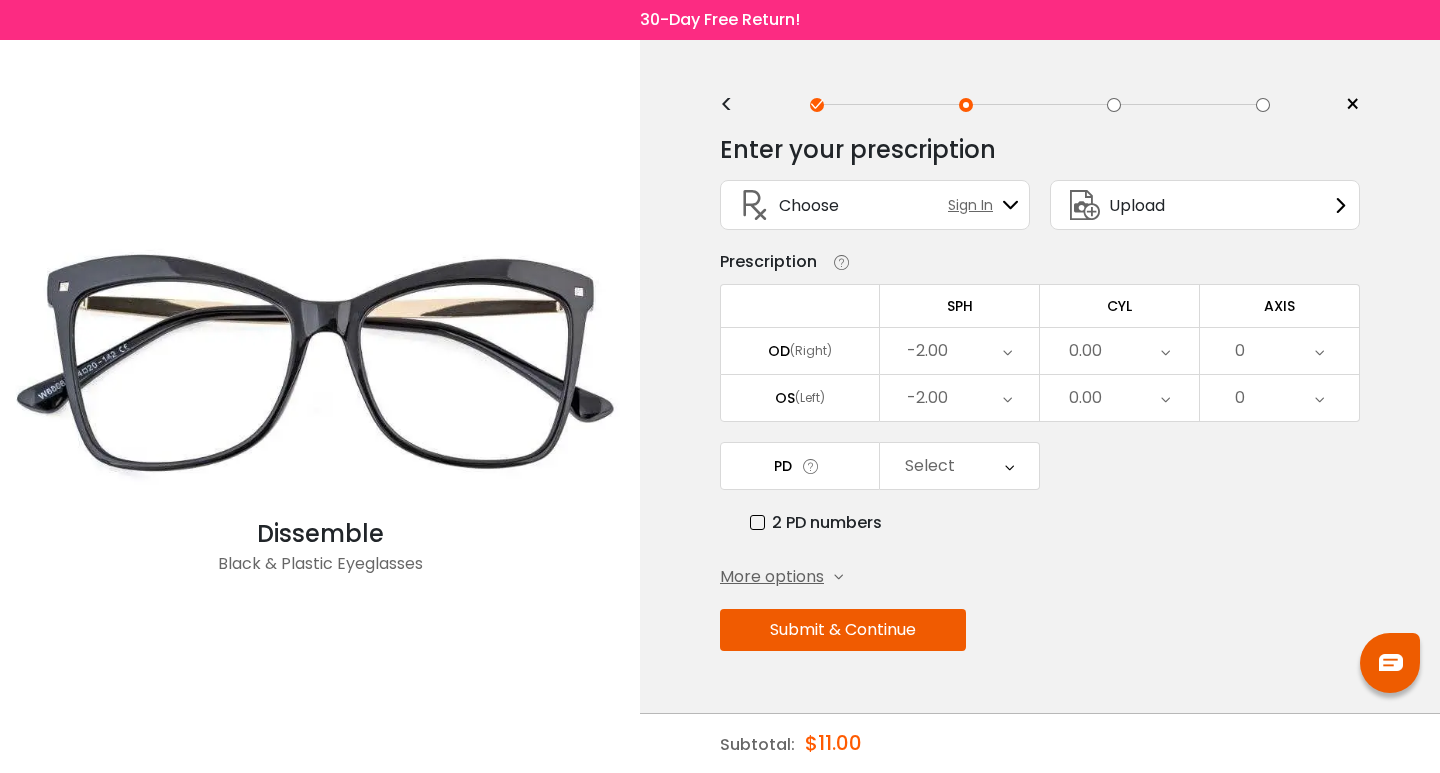 click on "0" at bounding box center (1279, 351) 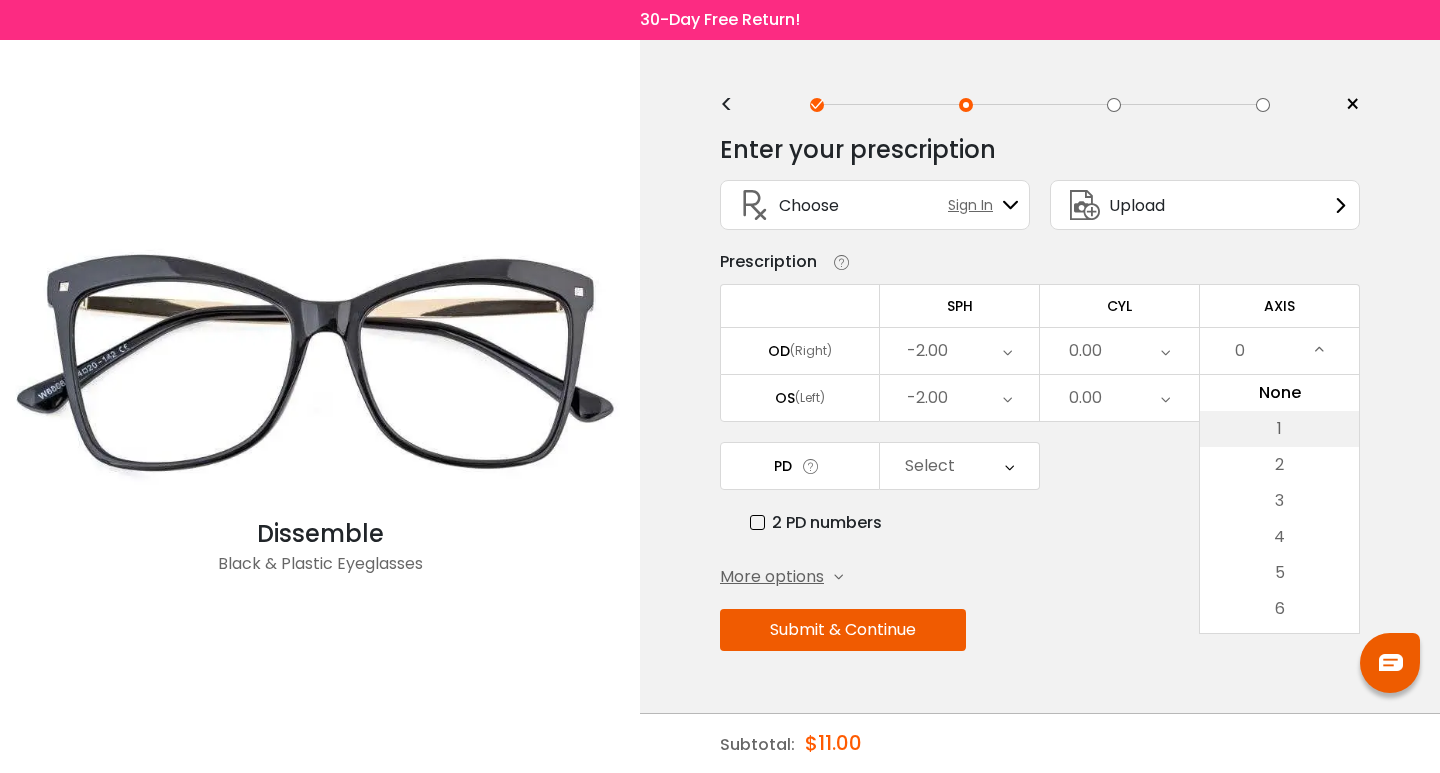 click on "1" at bounding box center (1279, 429) 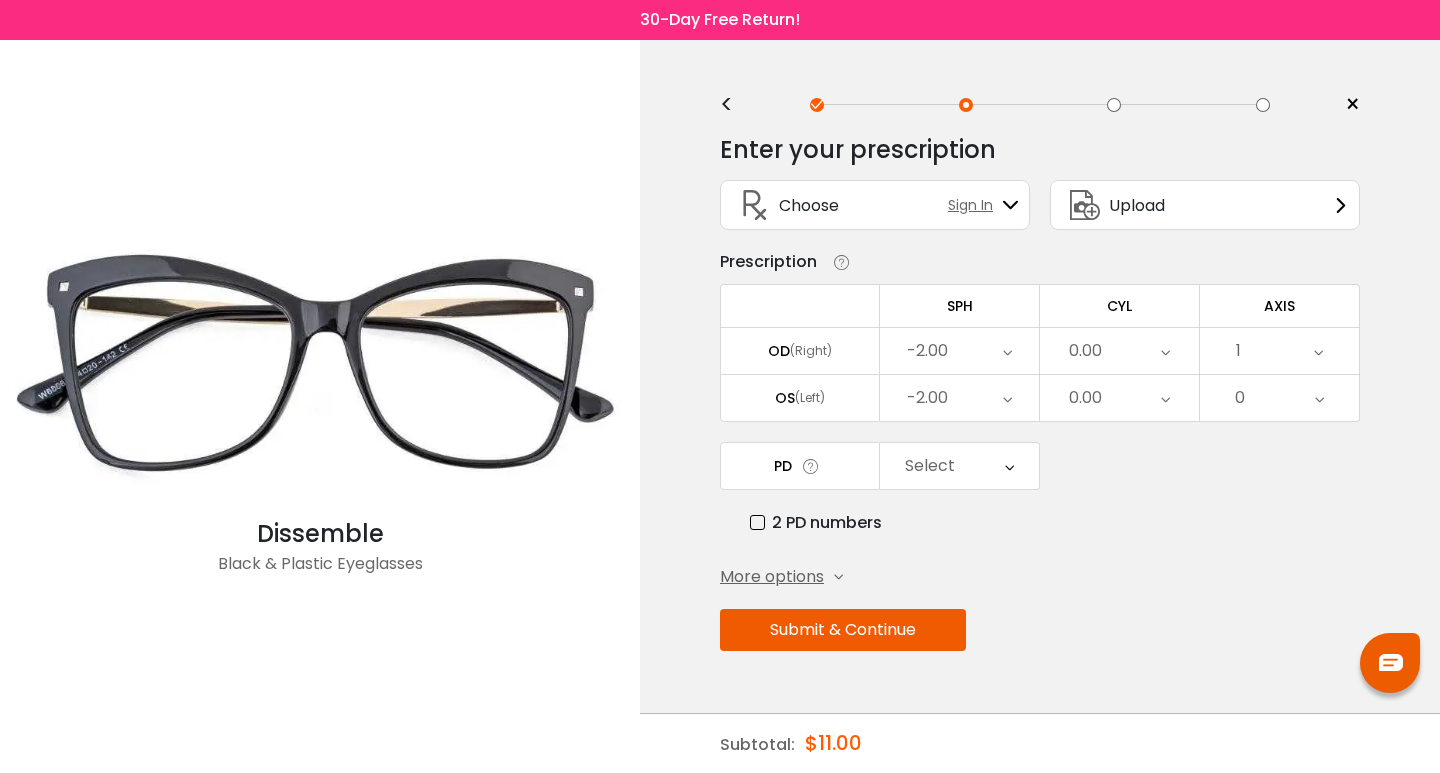 click on "0" at bounding box center [1279, 398] 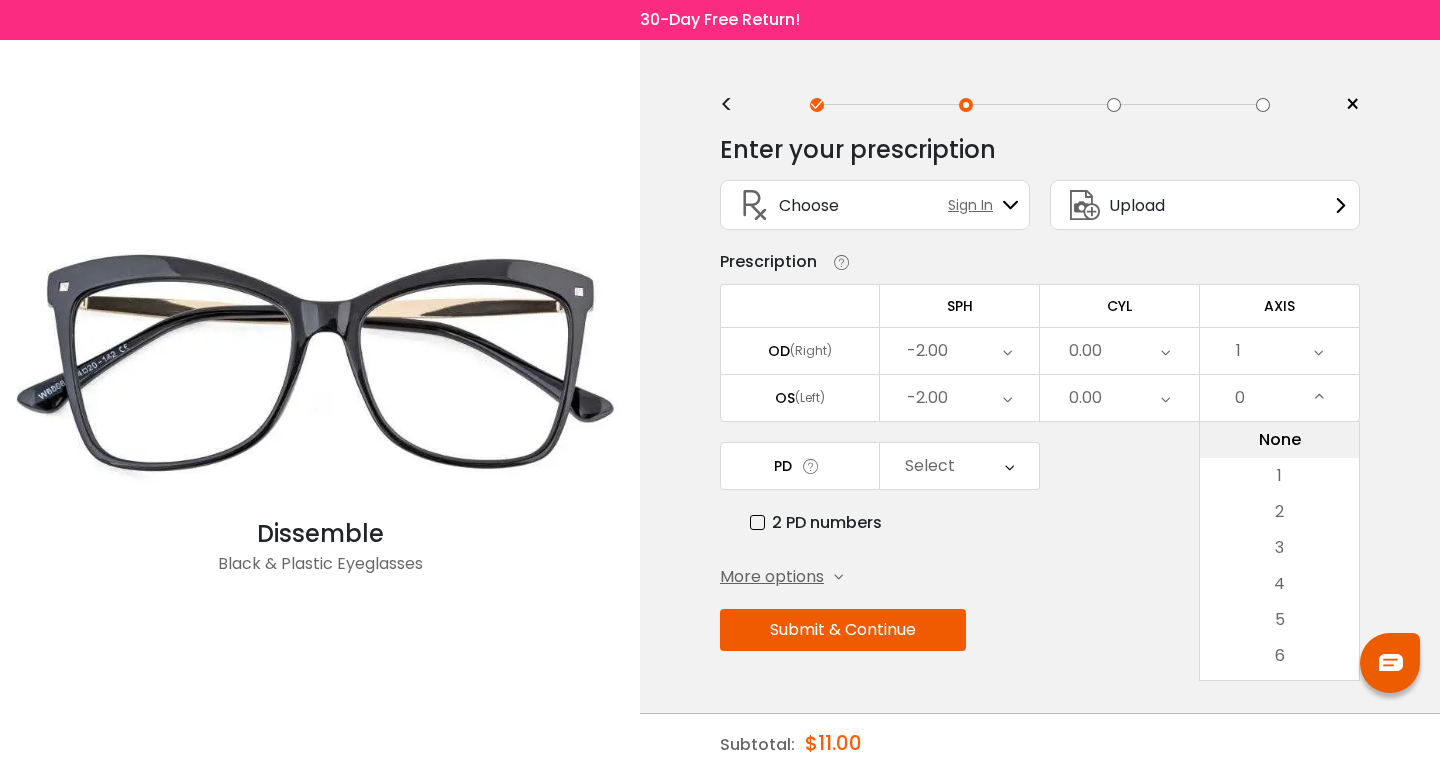 click on "None" at bounding box center [1279, 440] 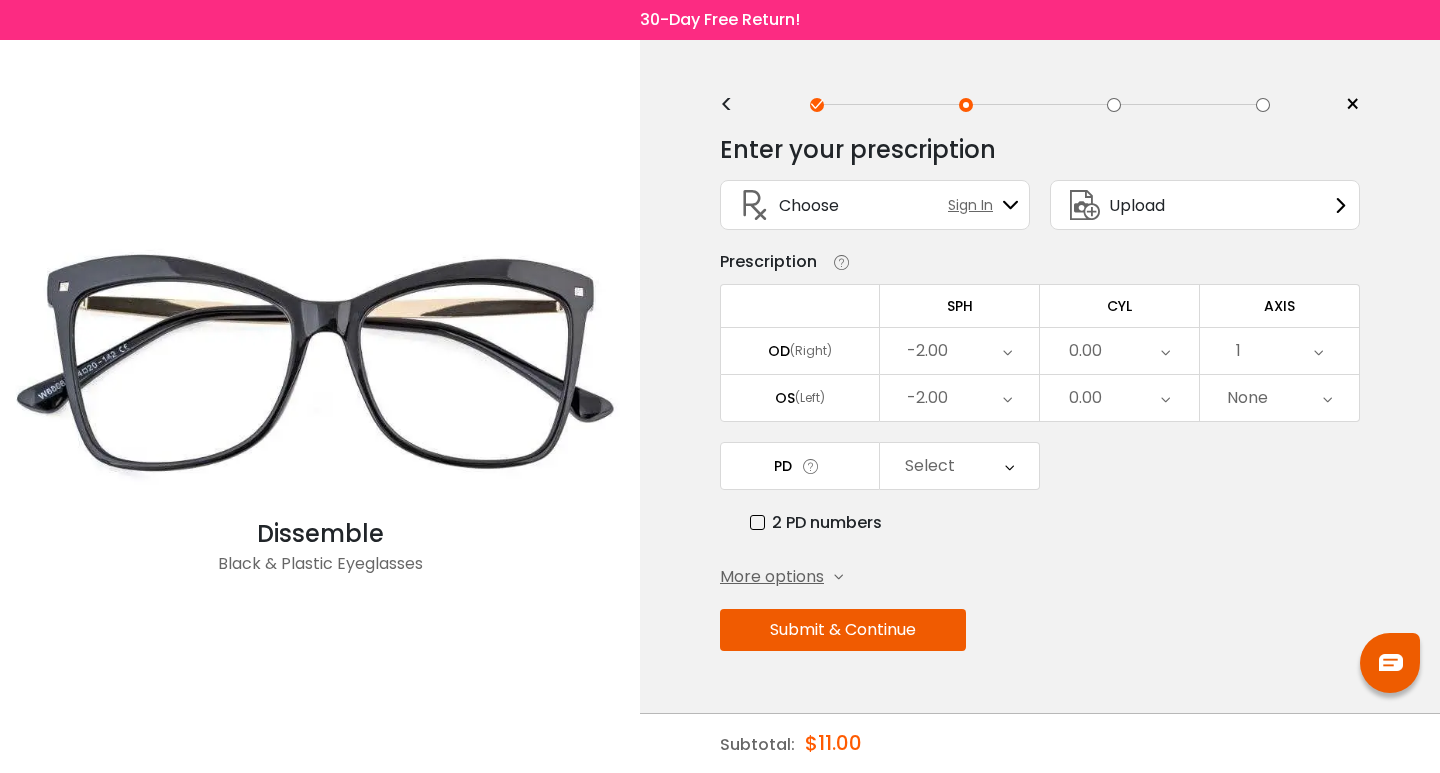 click on "Select" at bounding box center [930, 466] 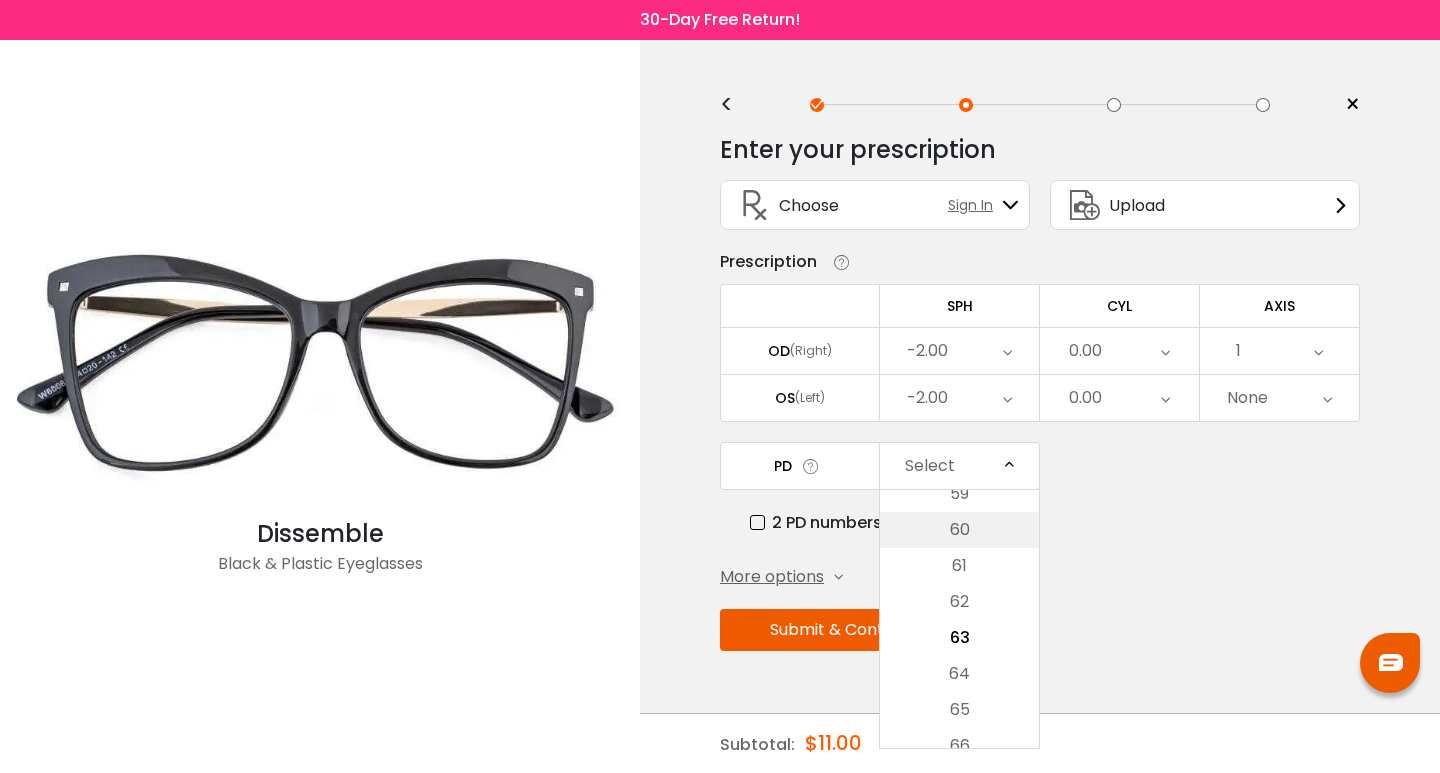 click on "60" at bounding box center (959, 530) 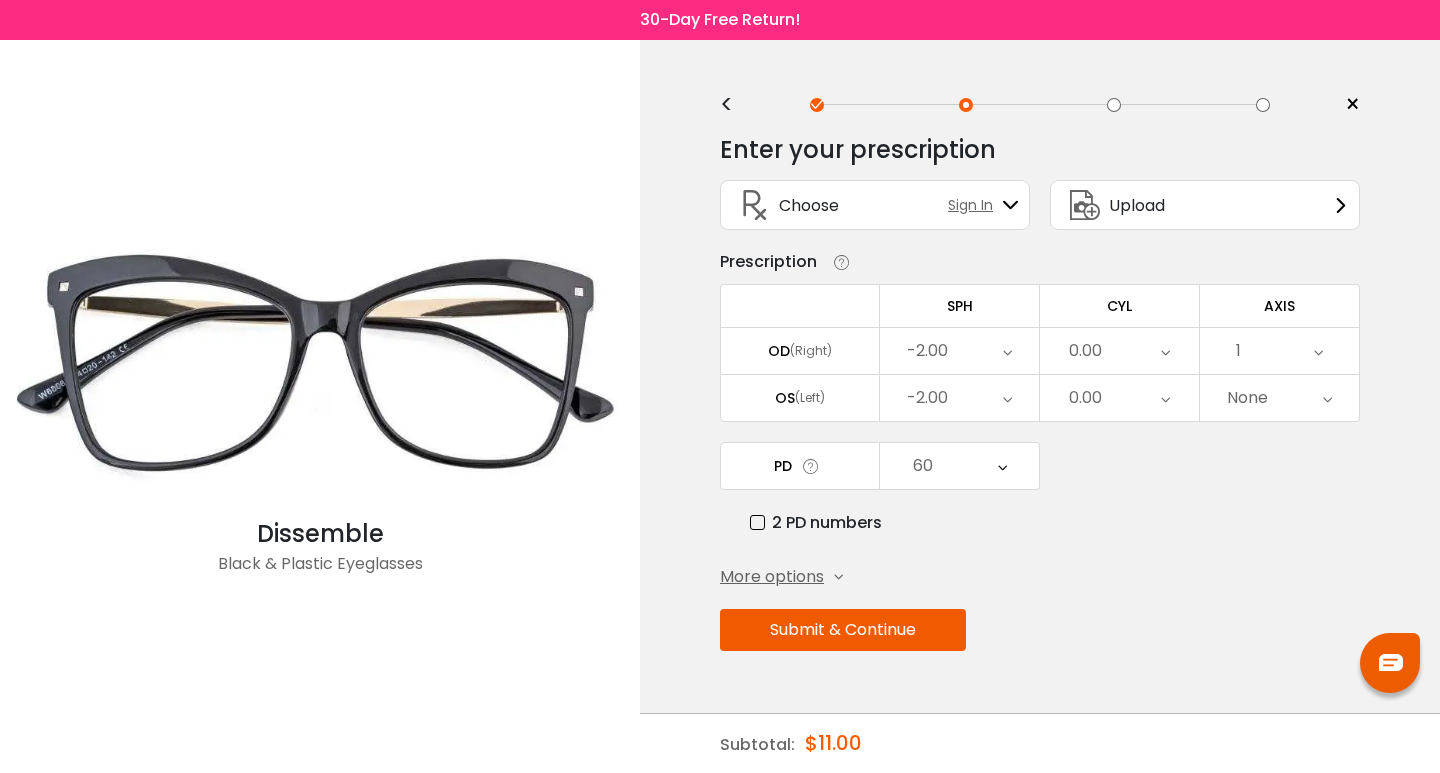 click on "Submit & Continue" at bounding box center [843, 630] 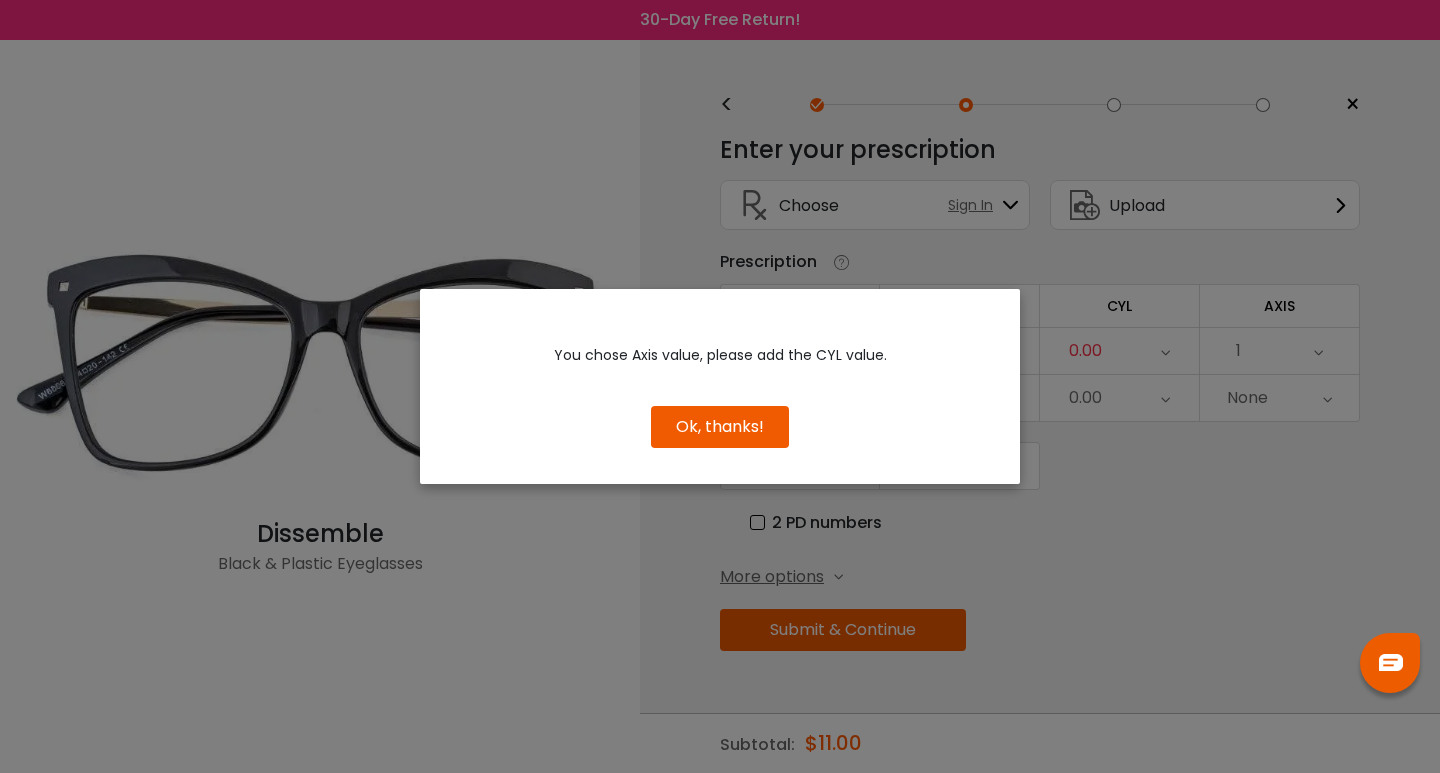 click on "Ok, thanks!" at bounding box center [720, 427] 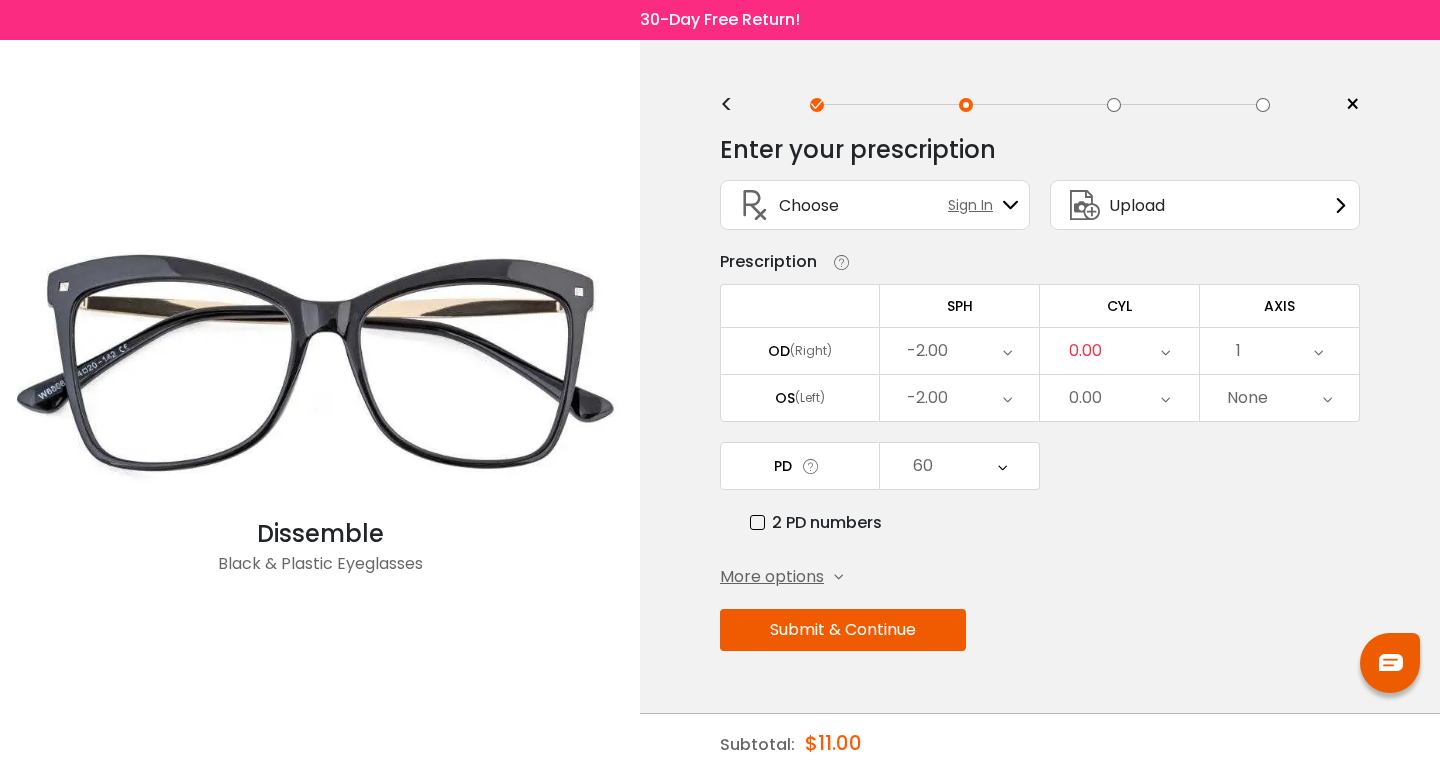 click on "0.00" at bounding box center [1119, 351] 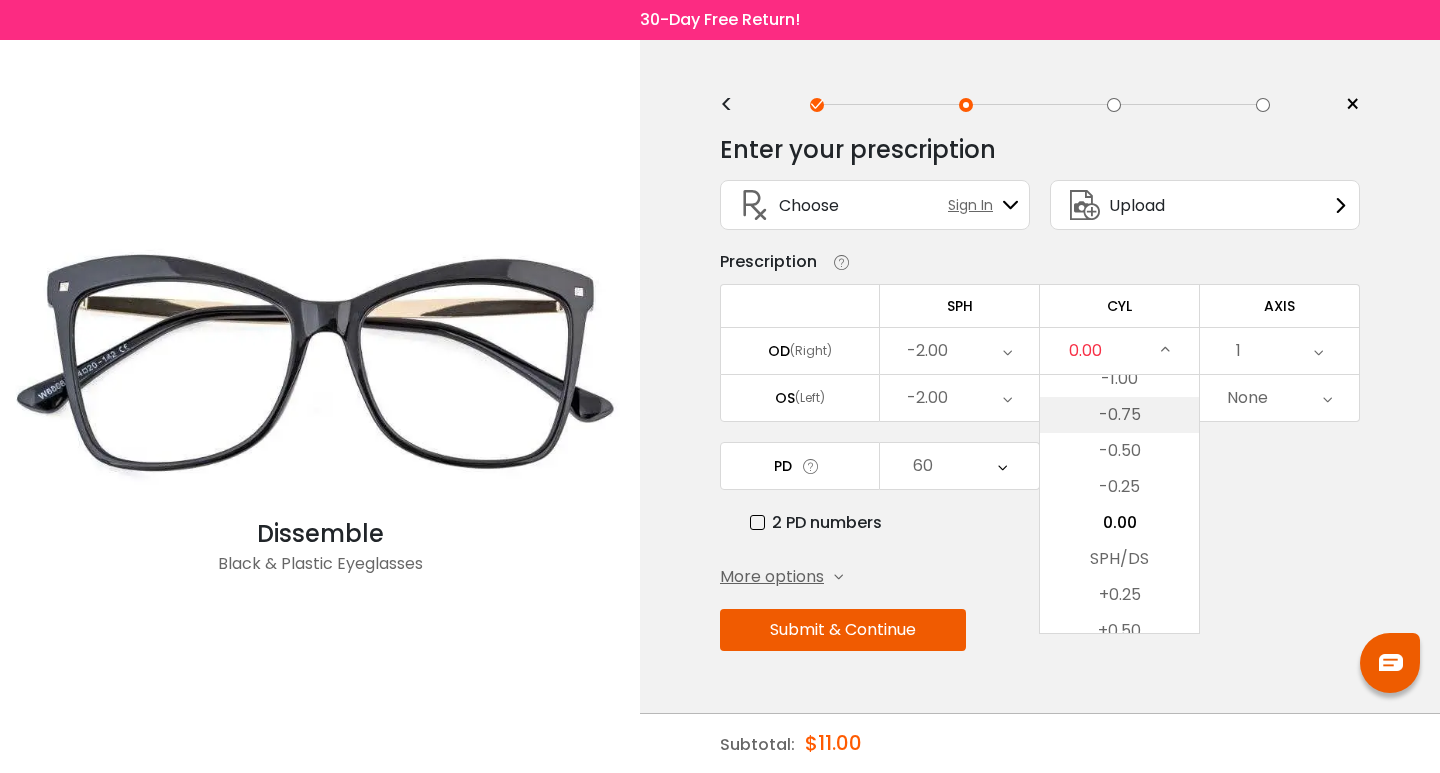 click on "-0.75" at bounding box center [1119, 415] 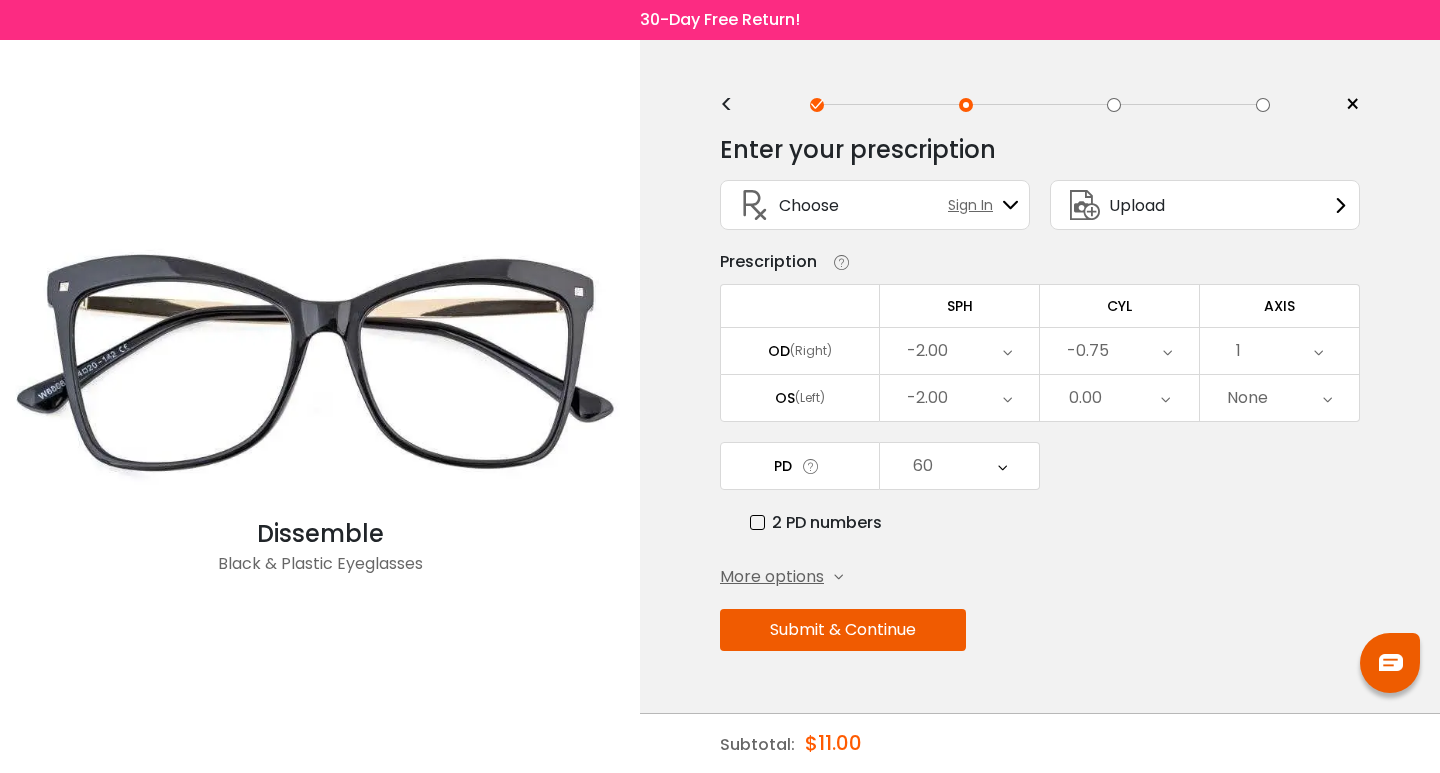 click on "Submit & Continue" at bounding box center (843, 630) 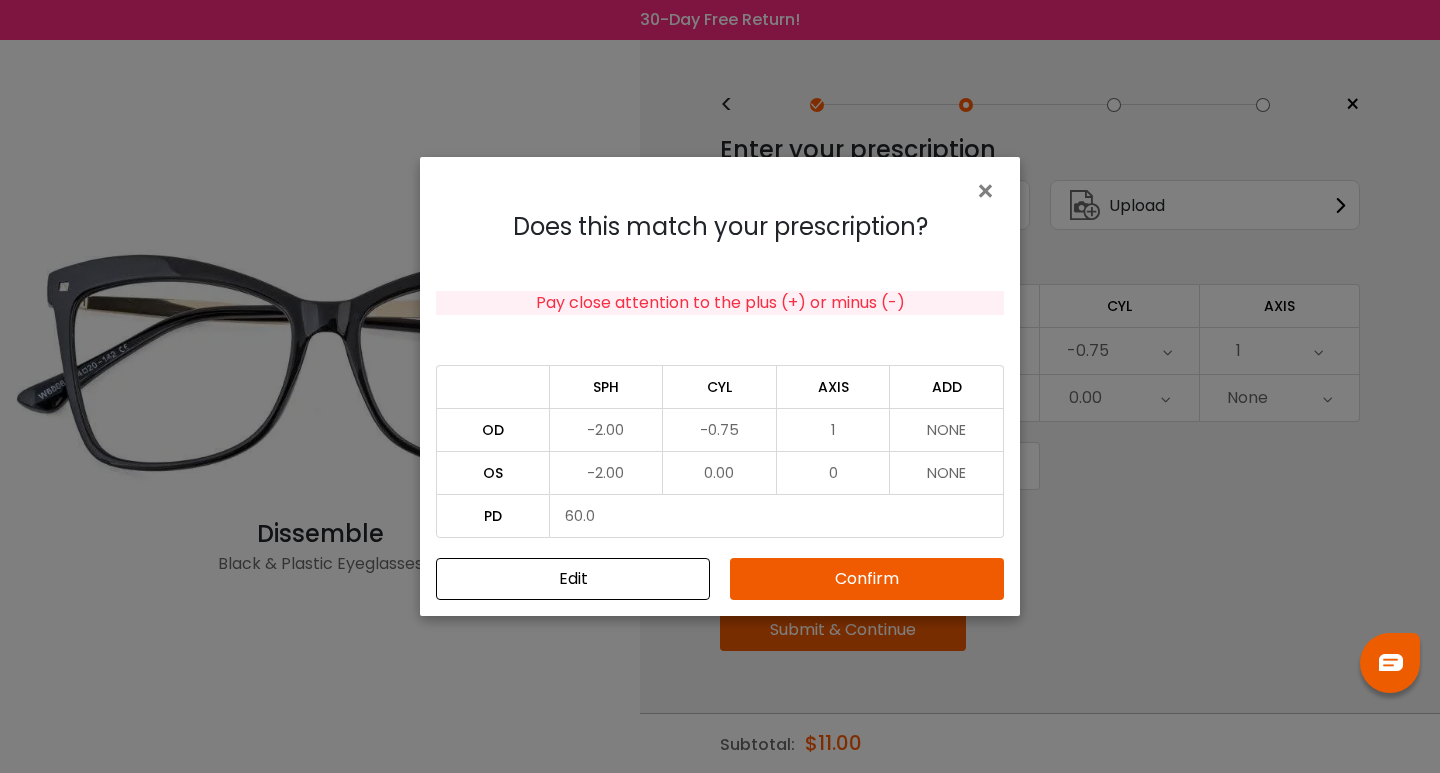 click on "Confirm" at bounding box center (867, 579) 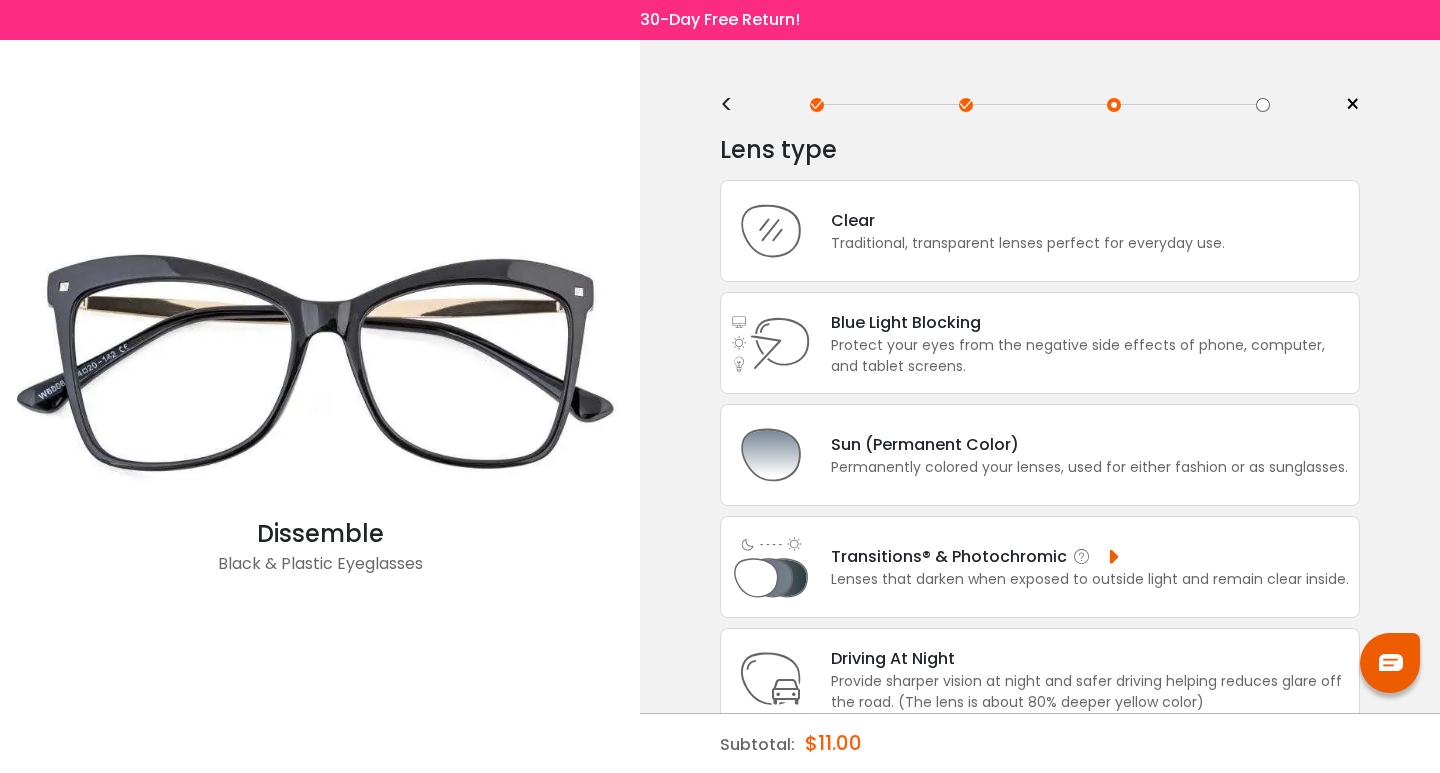 click on "Transitions® & Photochromic" at bounding box center [1090, 556] 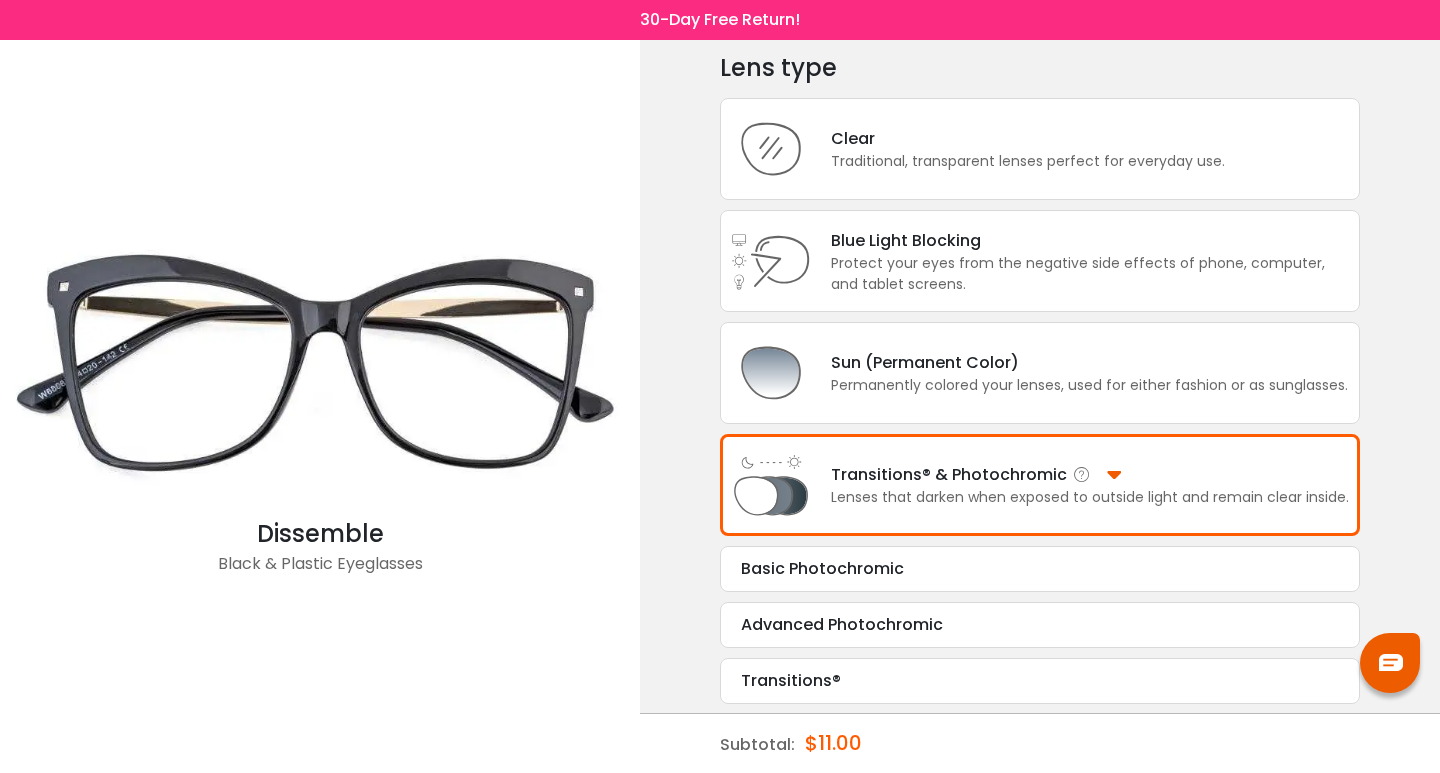 scroll, scrollTop: 83, scrollLeft: 0, axis: vertical 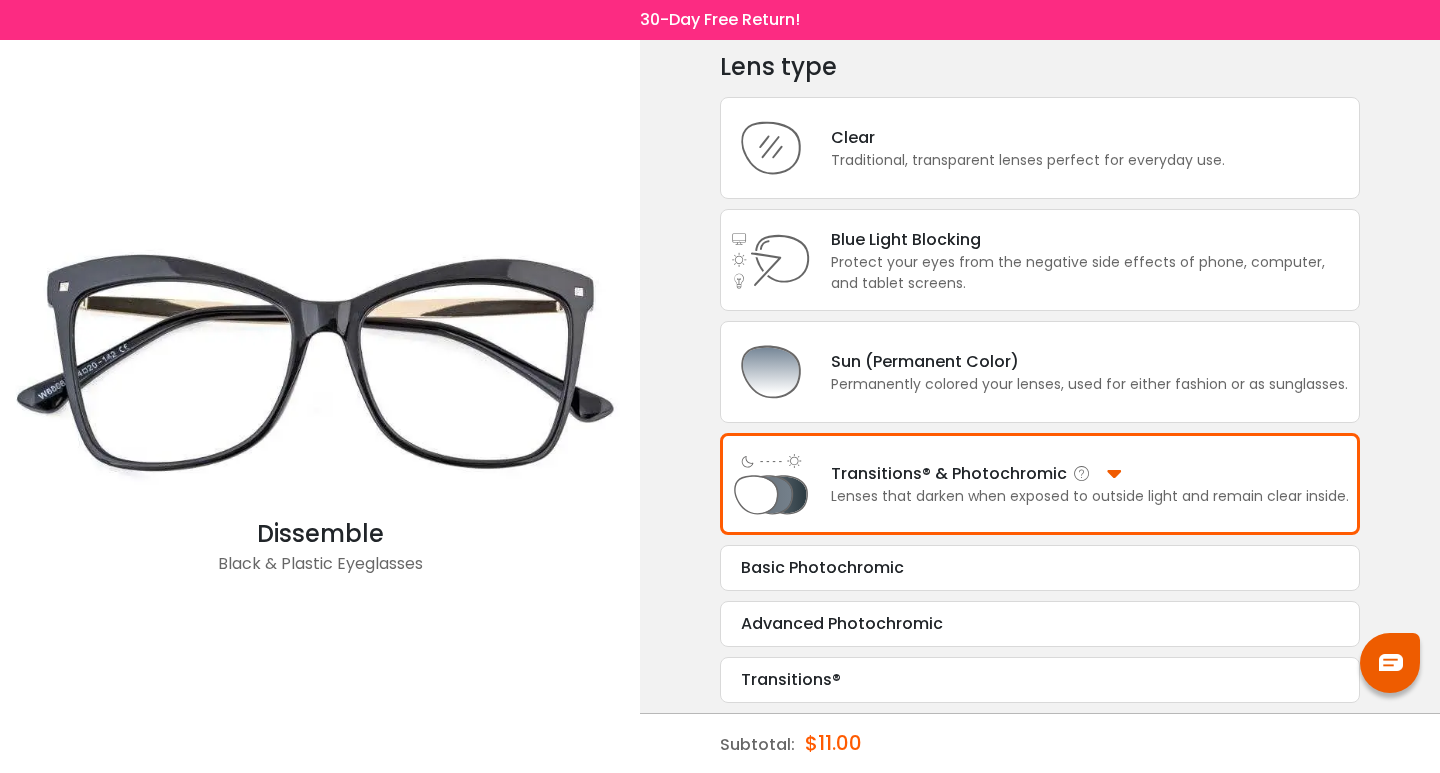 click on "Transitions® & Photochromic" at bounding box center (1090, 473) 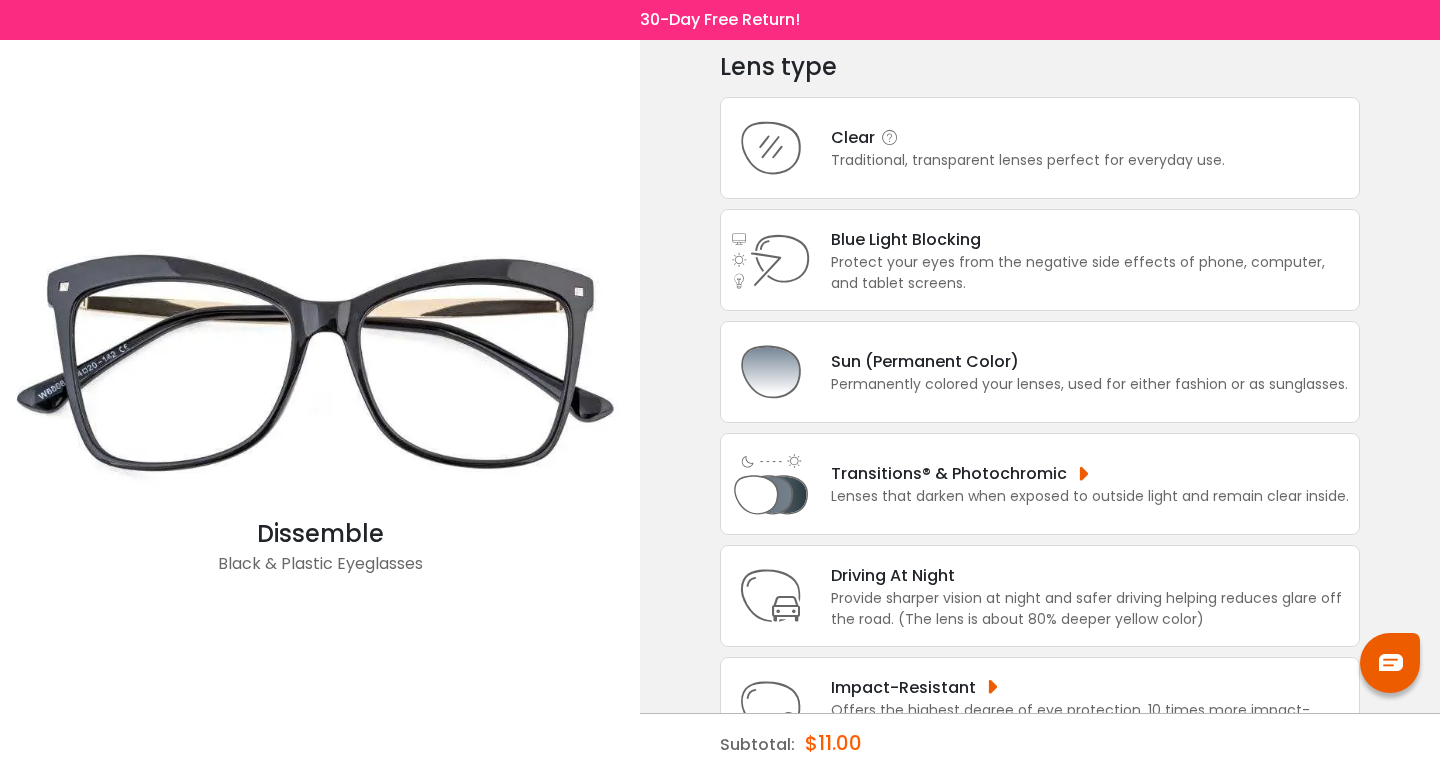 click on "Traditional, transparent lenses perfect for everyday use." at bounding box center (1028, 160) 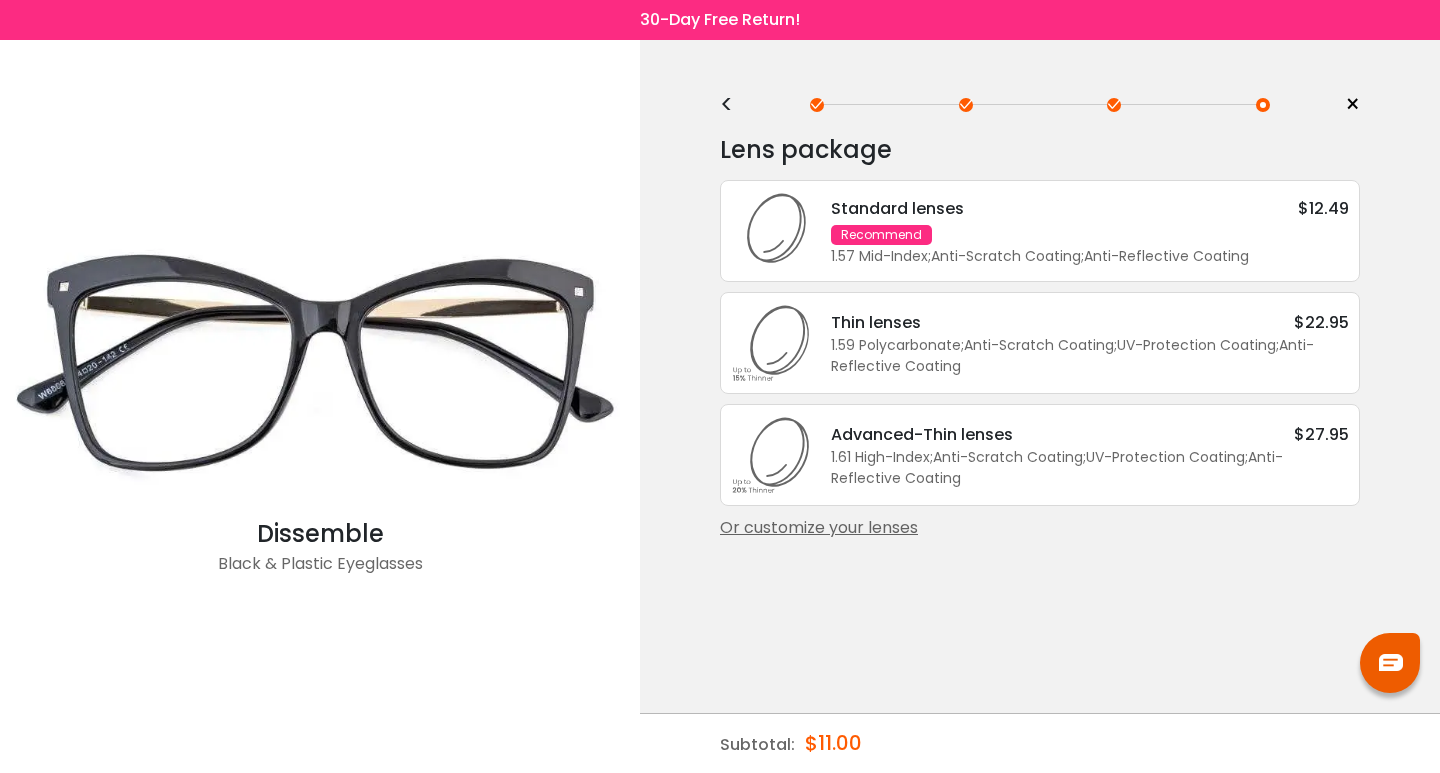 scroll, scrollTop: 0, scrollLeft: 0, axis: both 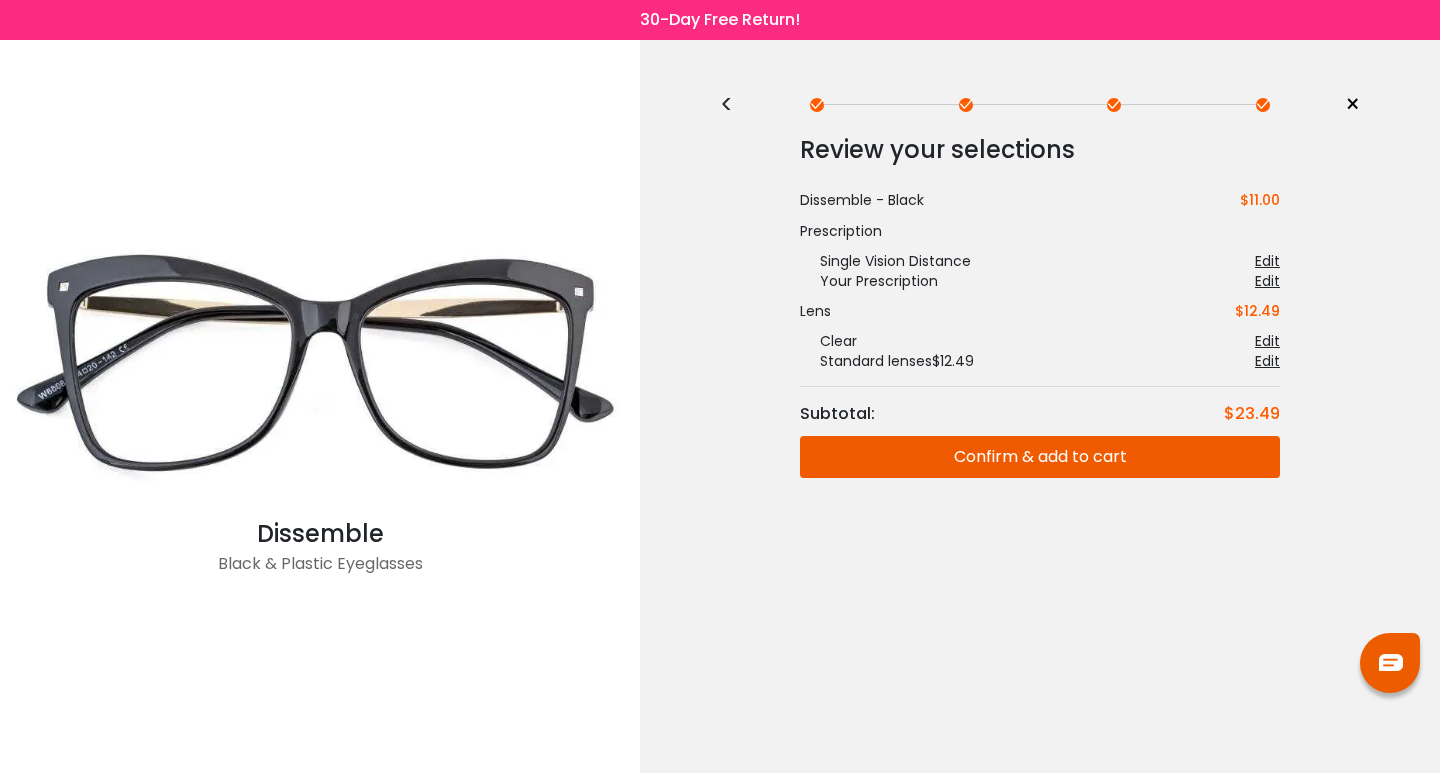 click on "Confirm & add to cart" at bounding box center (1040, 457) 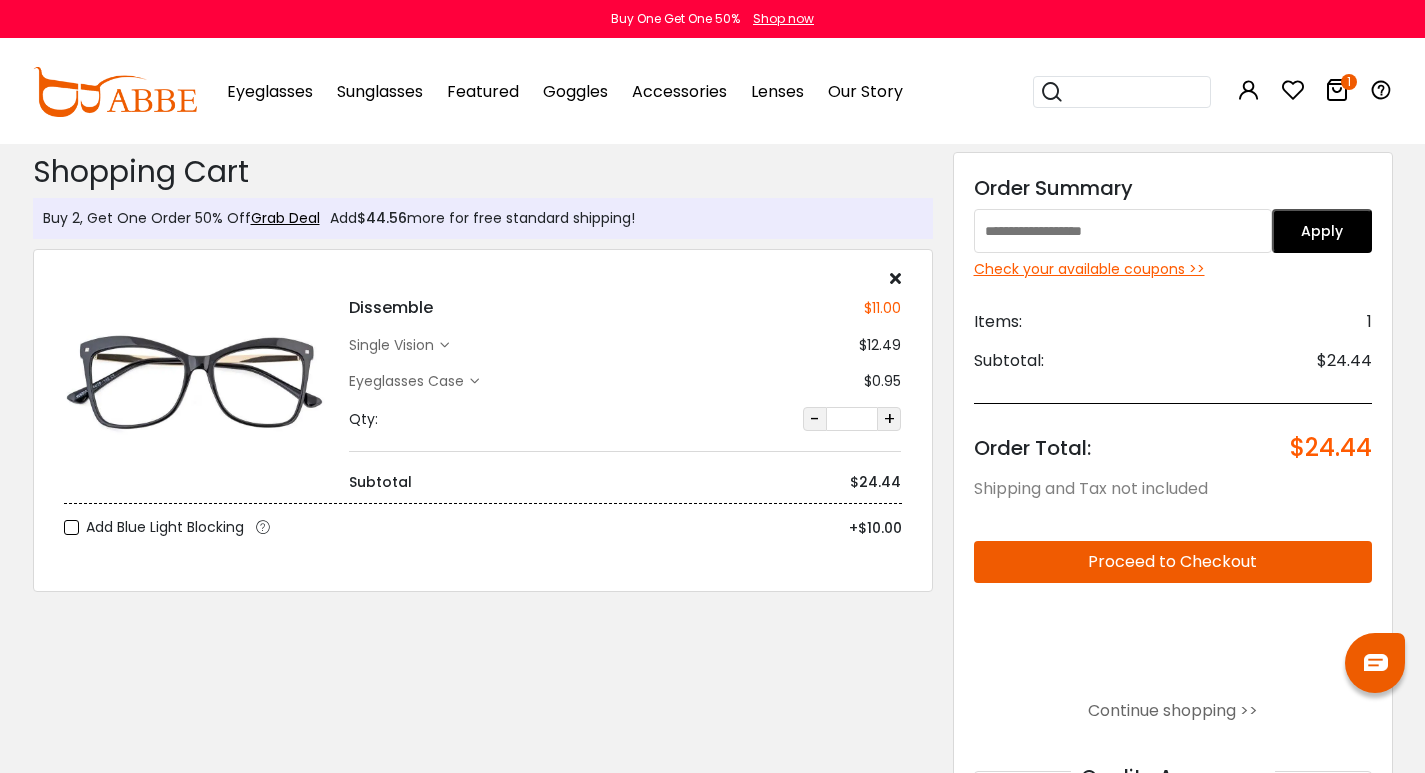 scroll, scrollTop: 0, scrollLeft: 0, axis: both 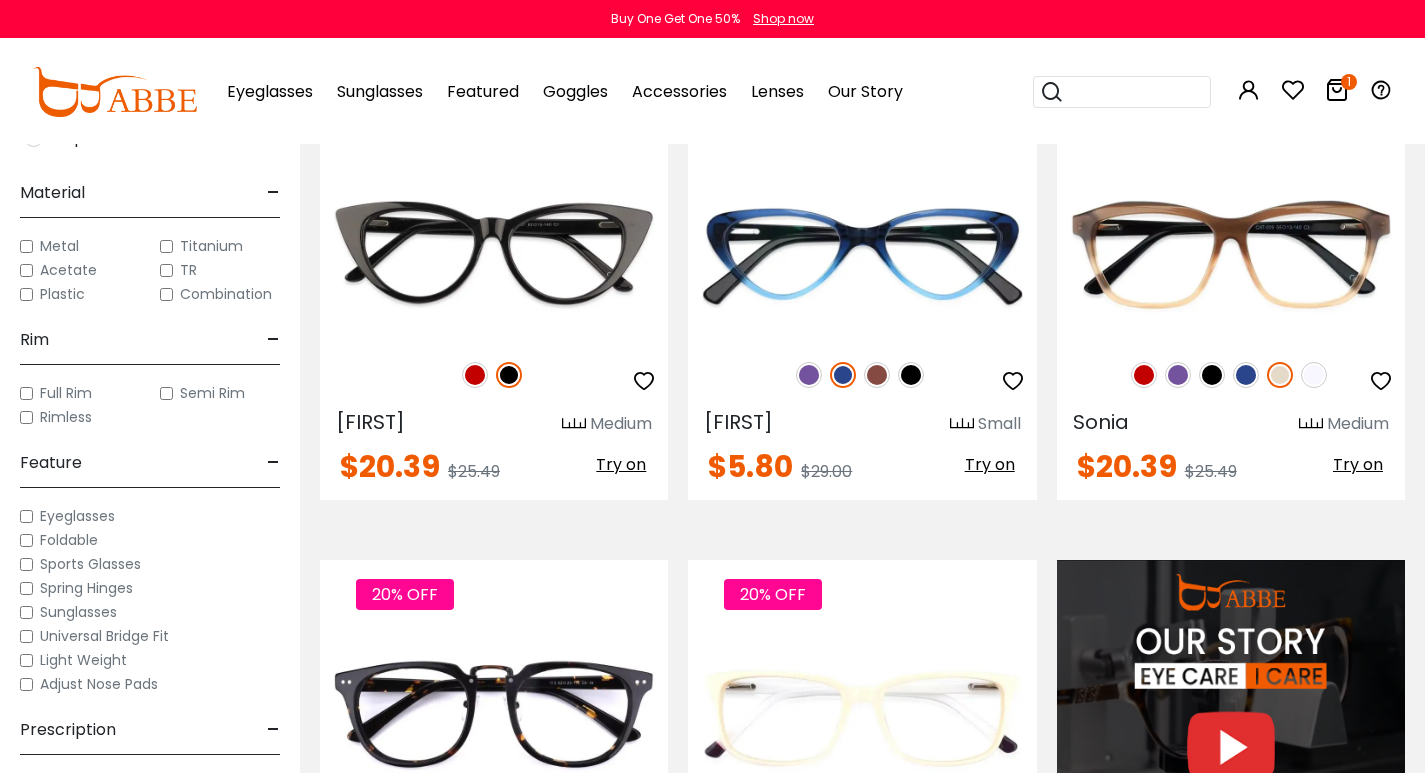 click on "Eyeglasses" at bounding box center (77, 516) 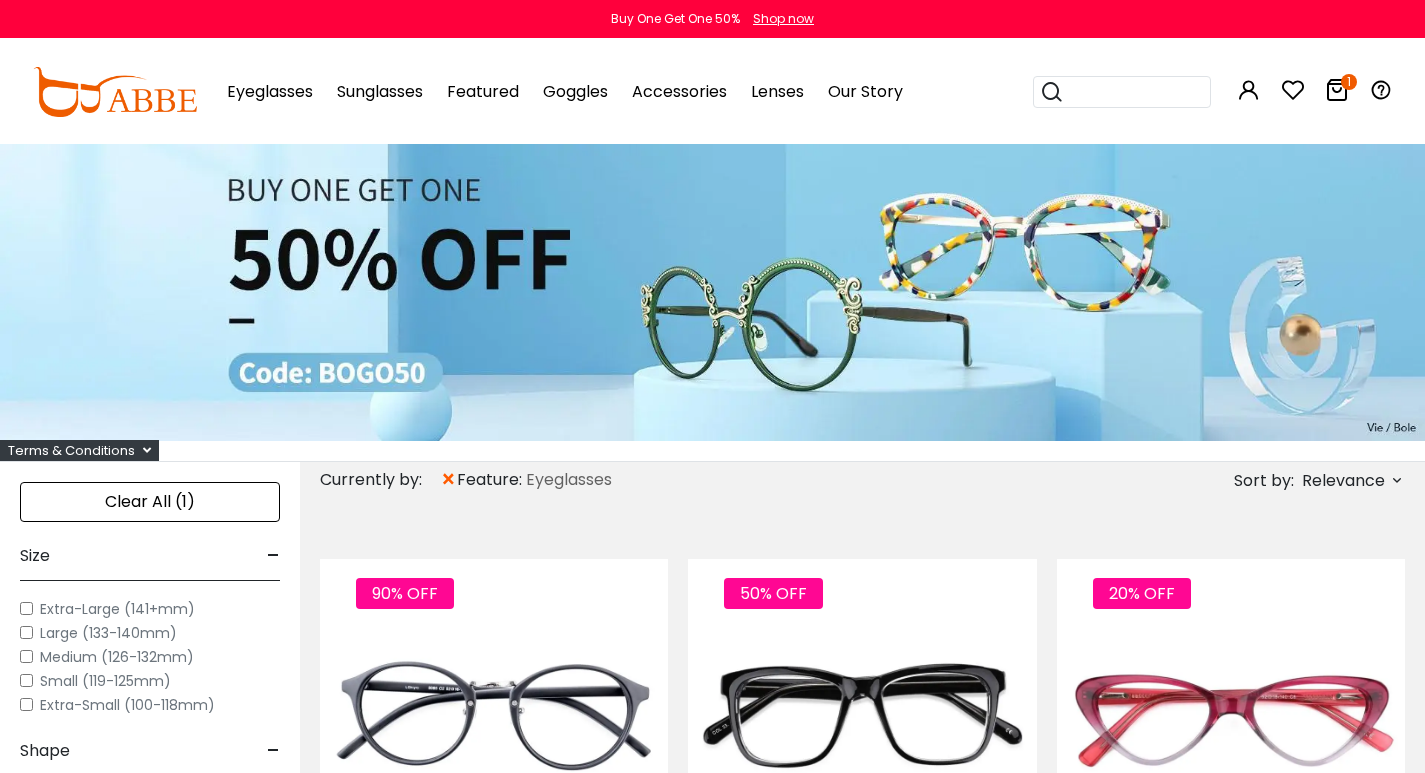 scroll, scrollTop: 0, scrollLeft: 0, axis: both 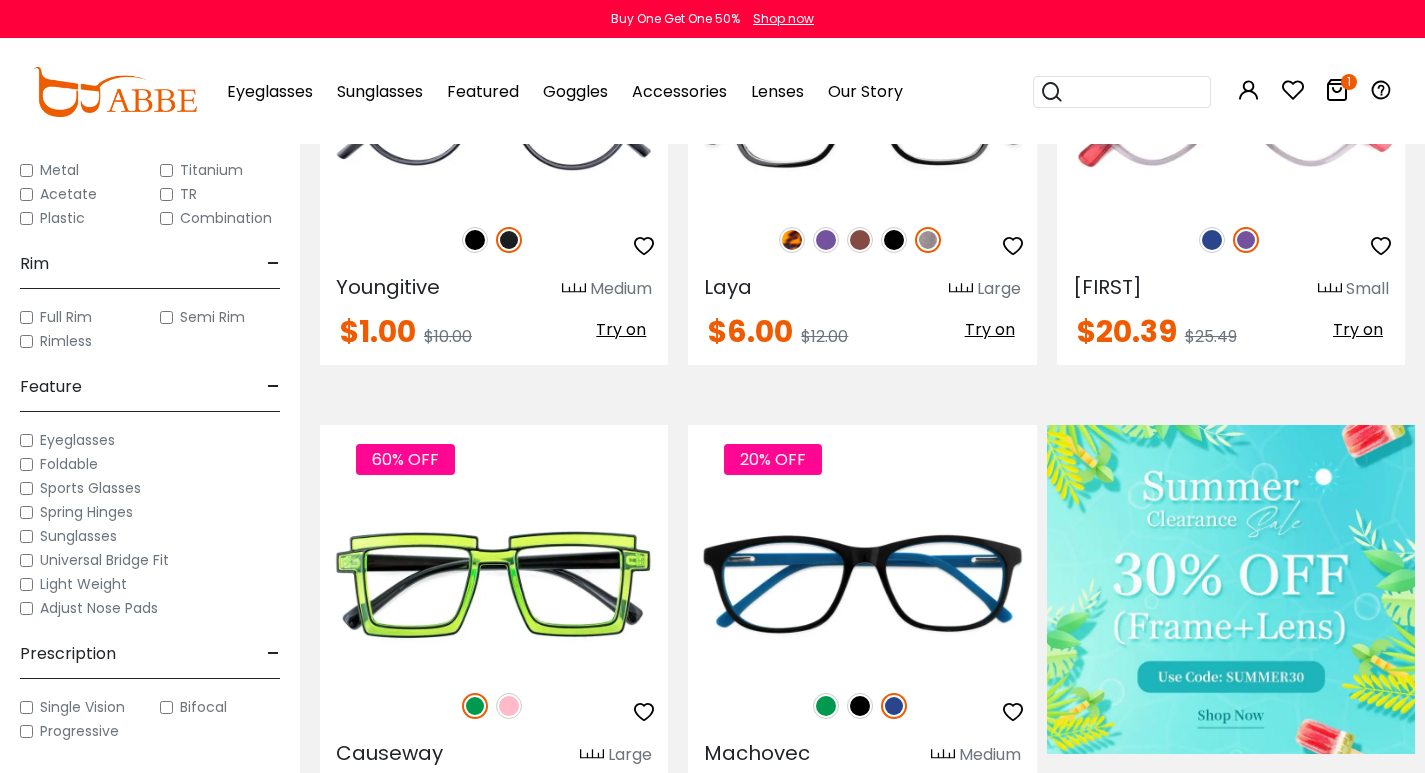 click on "Universal Bridge Fit" at bounding box center (104, 560) 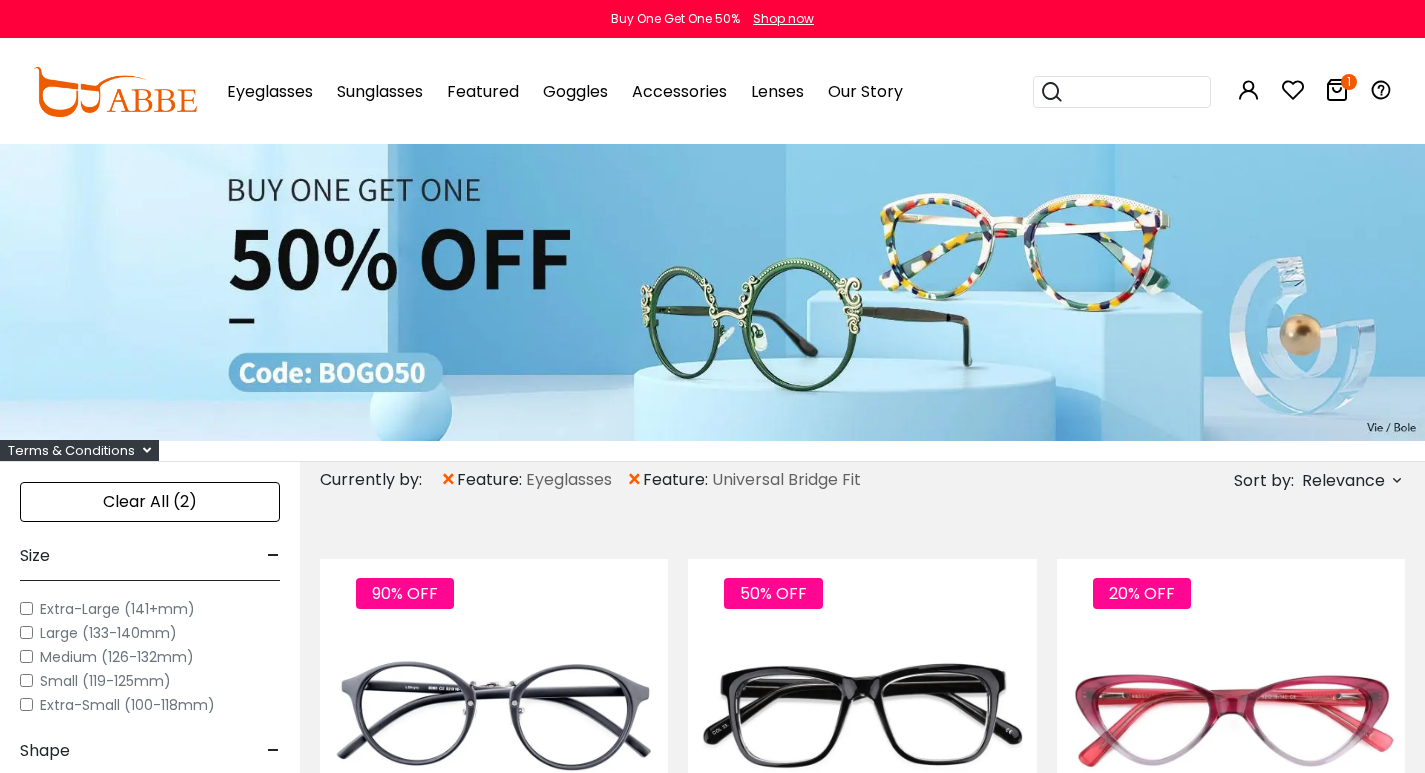 scroll, scrollTop: 0, scrollLeft: 0, axis: both 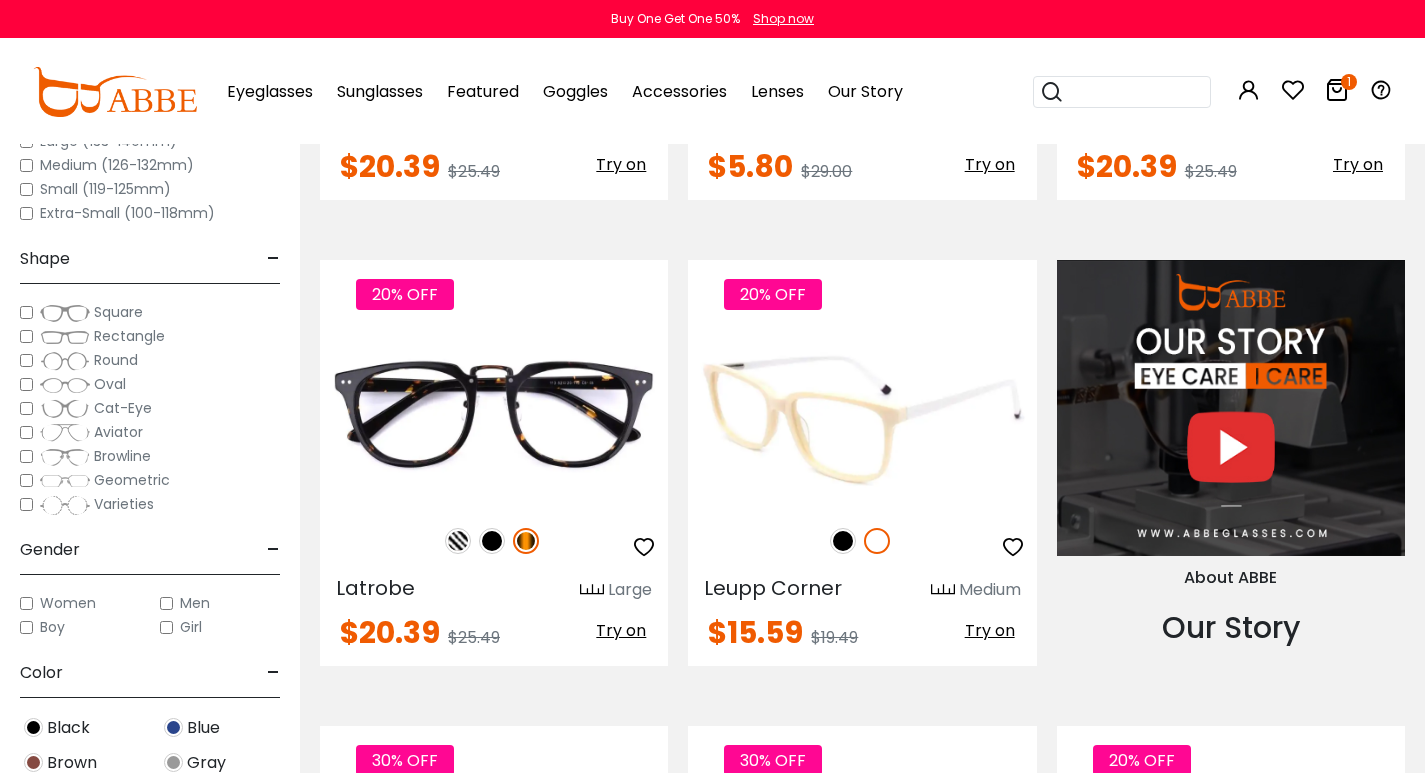 click at bounding box center (843, 541) 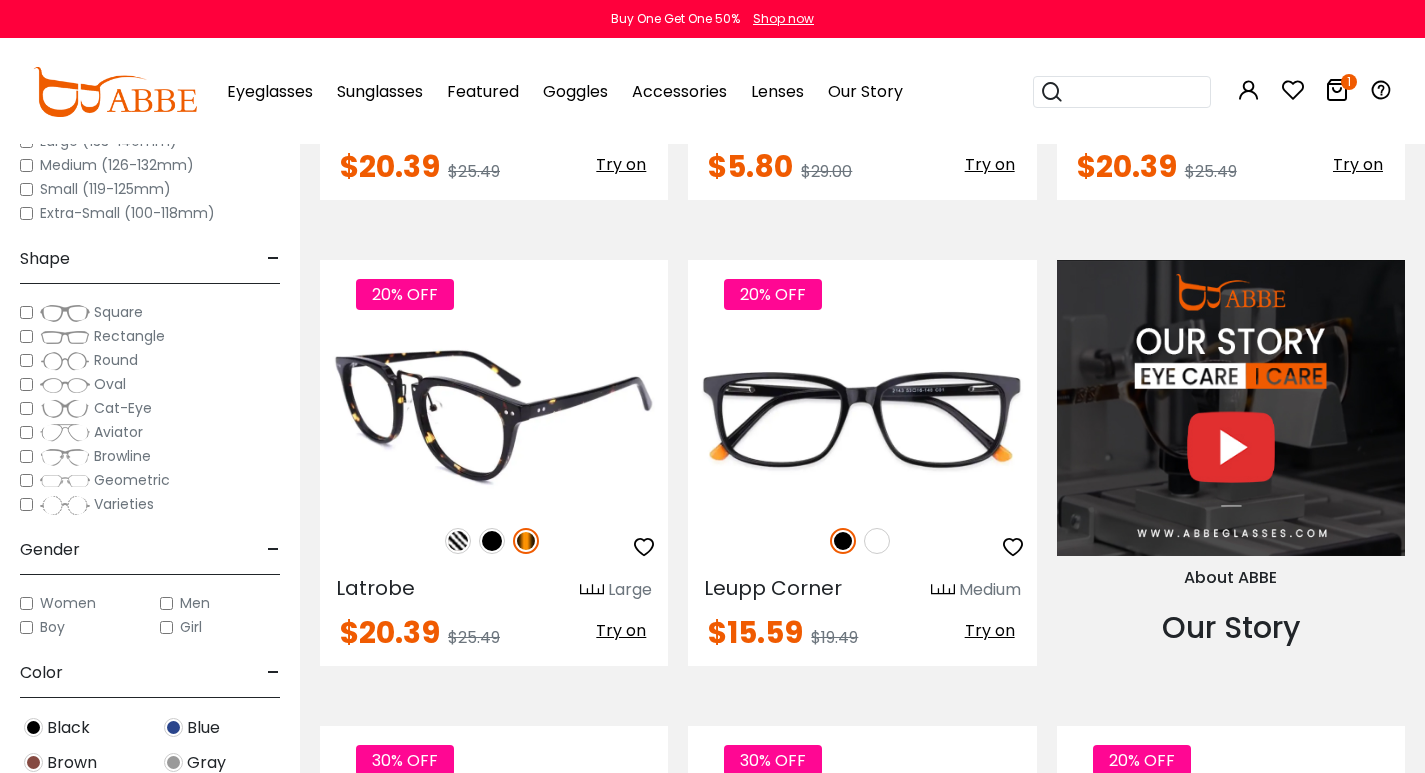 click at bounding box center [458, 541] 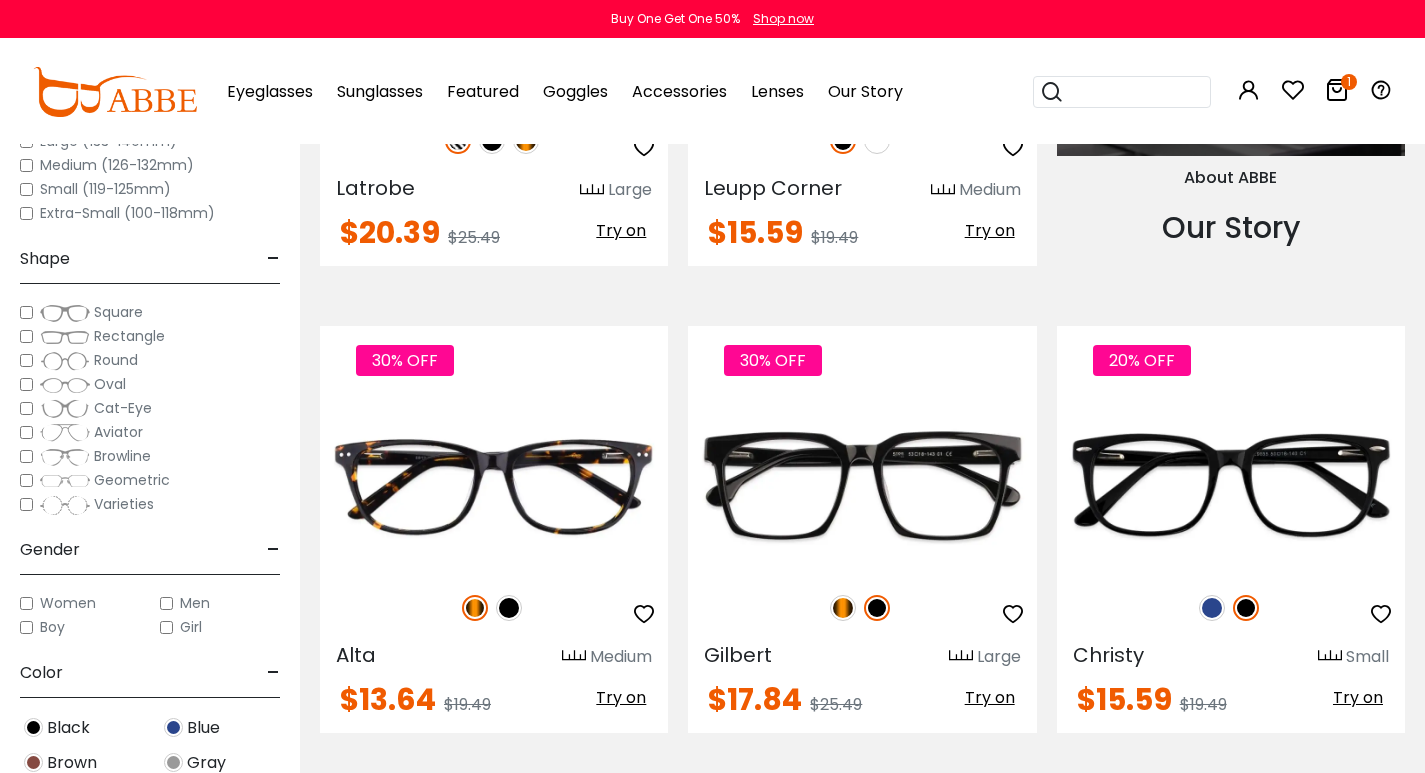 scroll, scrollTop: 2200, scrollLeft: 0, axis: vertical 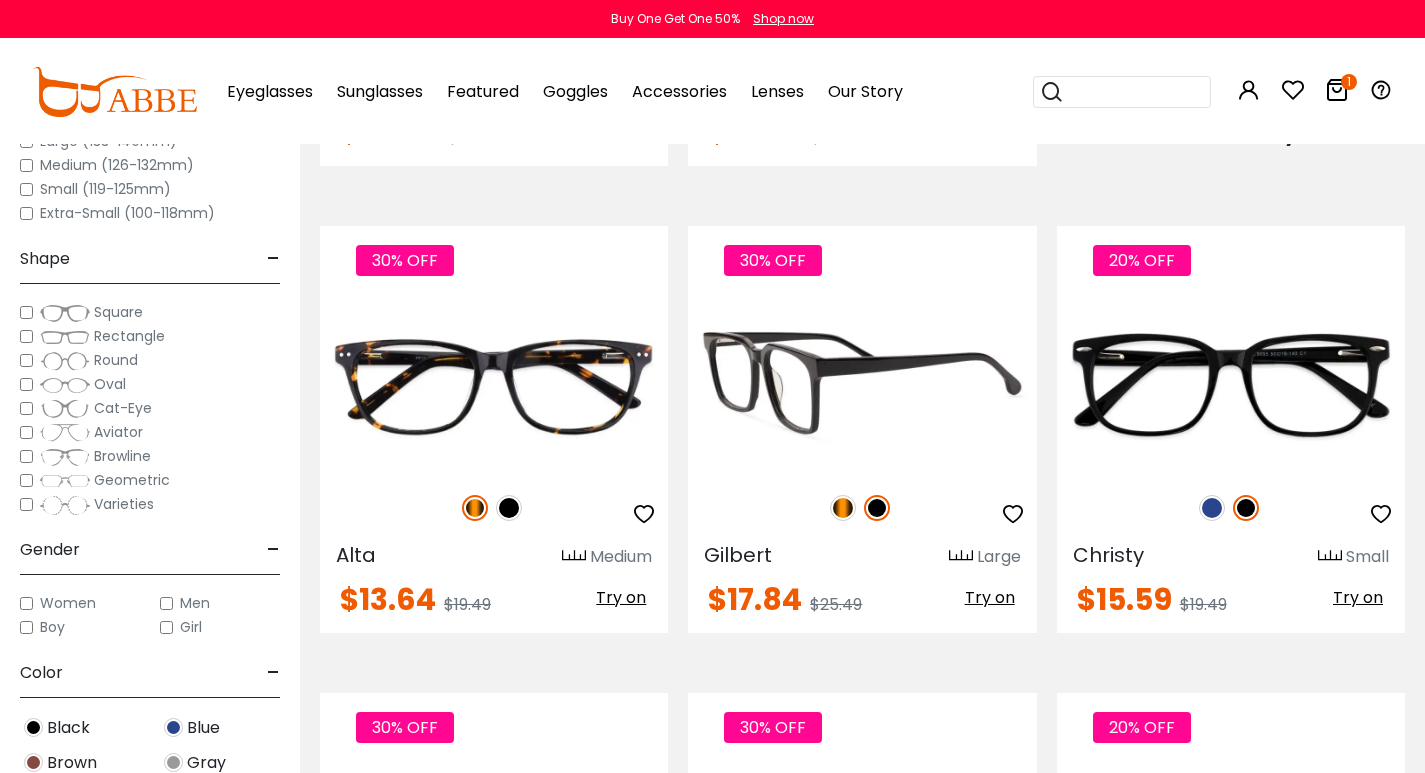 click at bounding box center (843, 508) 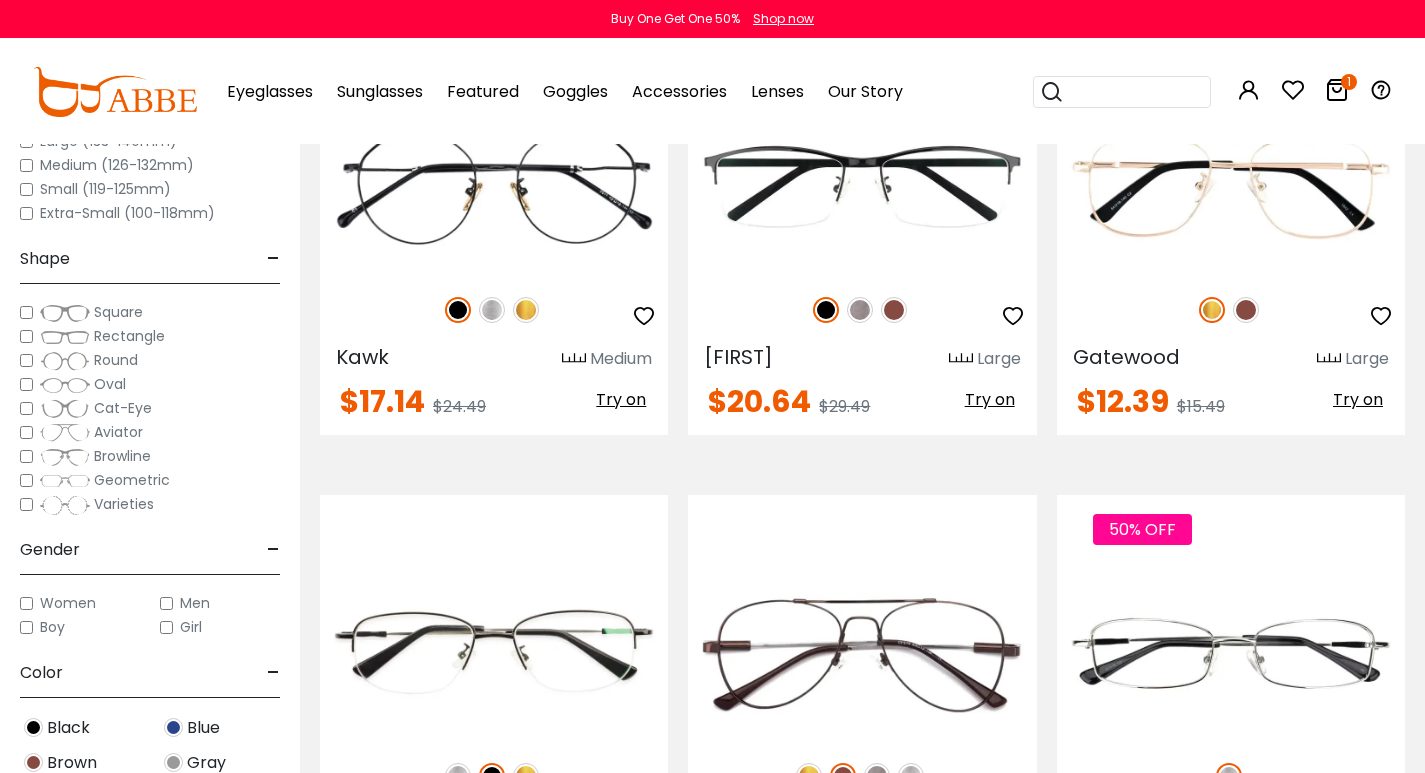 scroll, scrollTop: 2900, scrollLeft: 0, axis: vertical 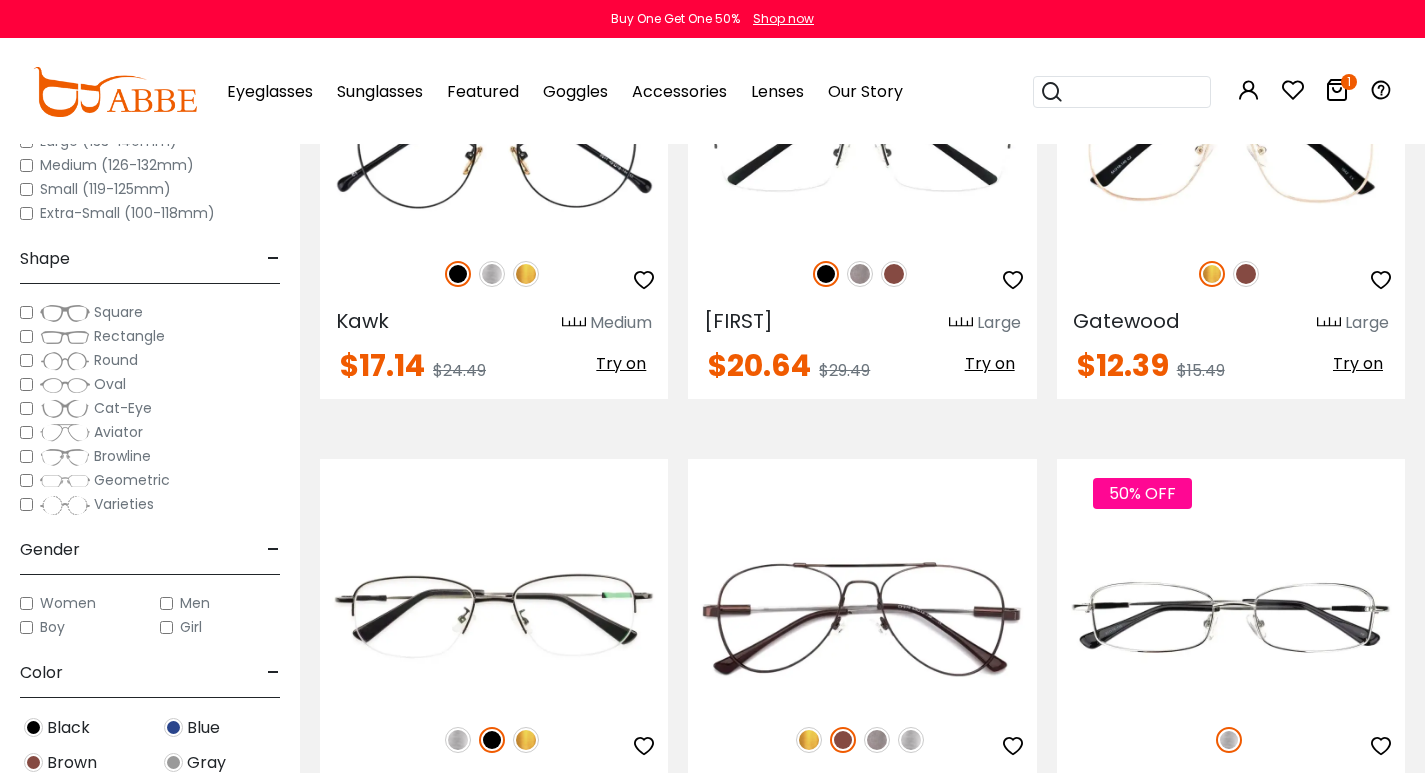 click on "Women" at bounding box center [68, 603] 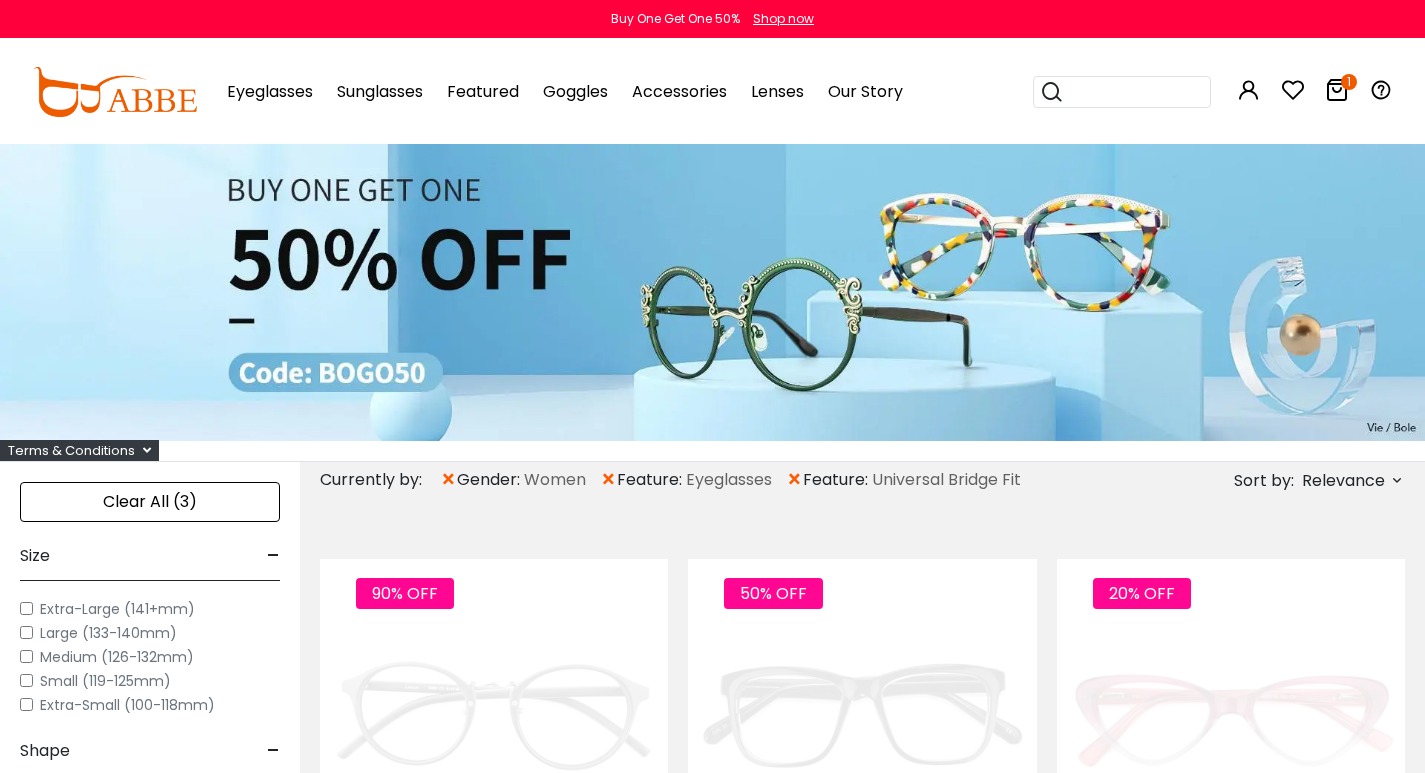 scroll, scrollTop: 0, scrollLeft: 0, axis: both 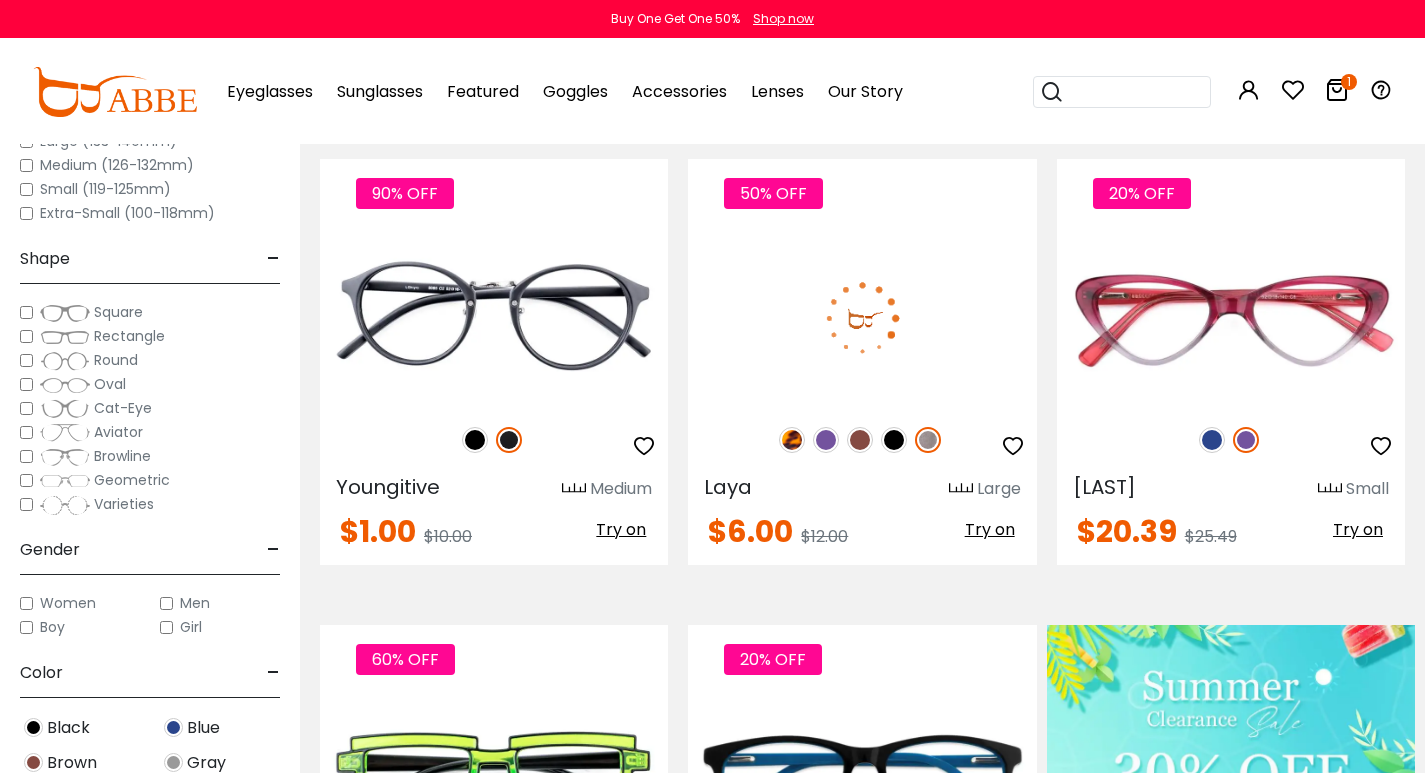 click at bounding box center (860, 440) 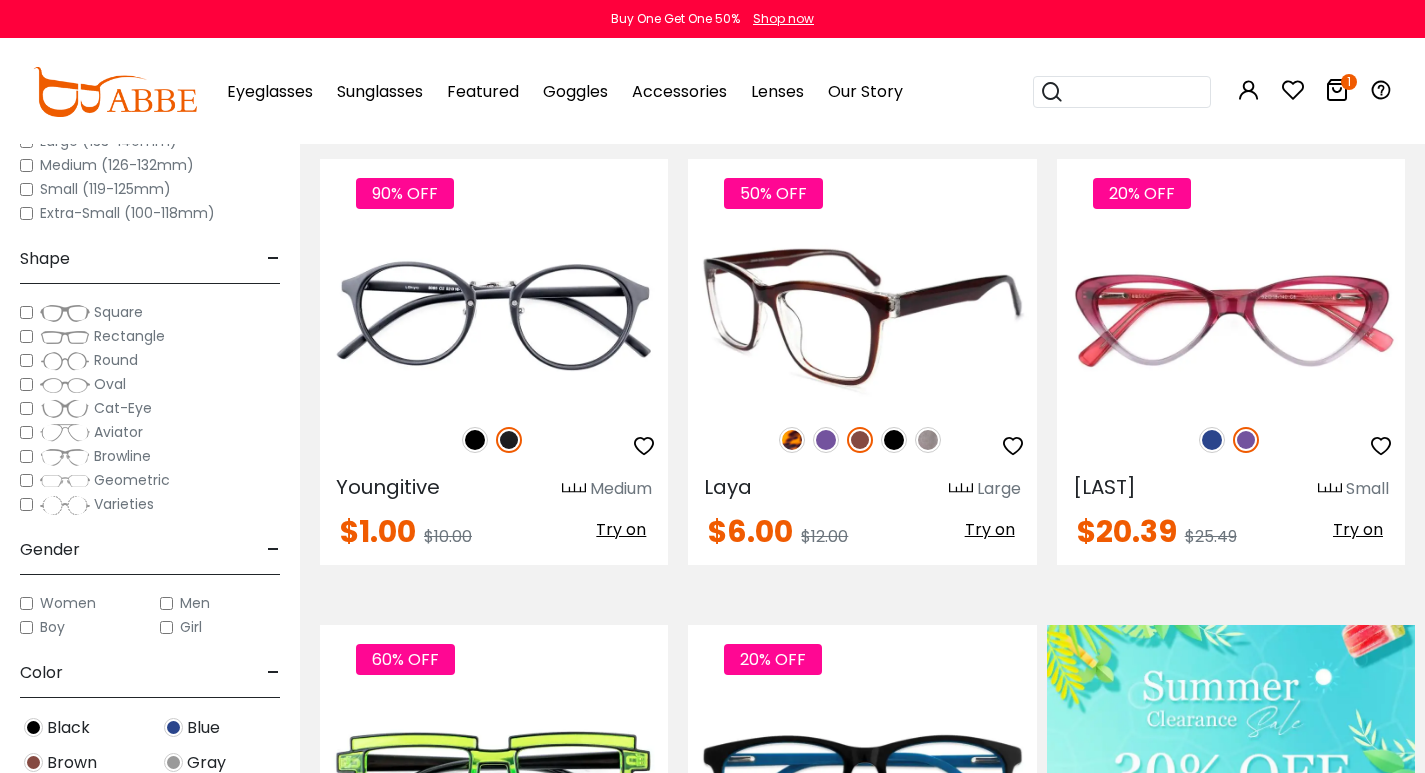 click at bounding box center [792, 440] 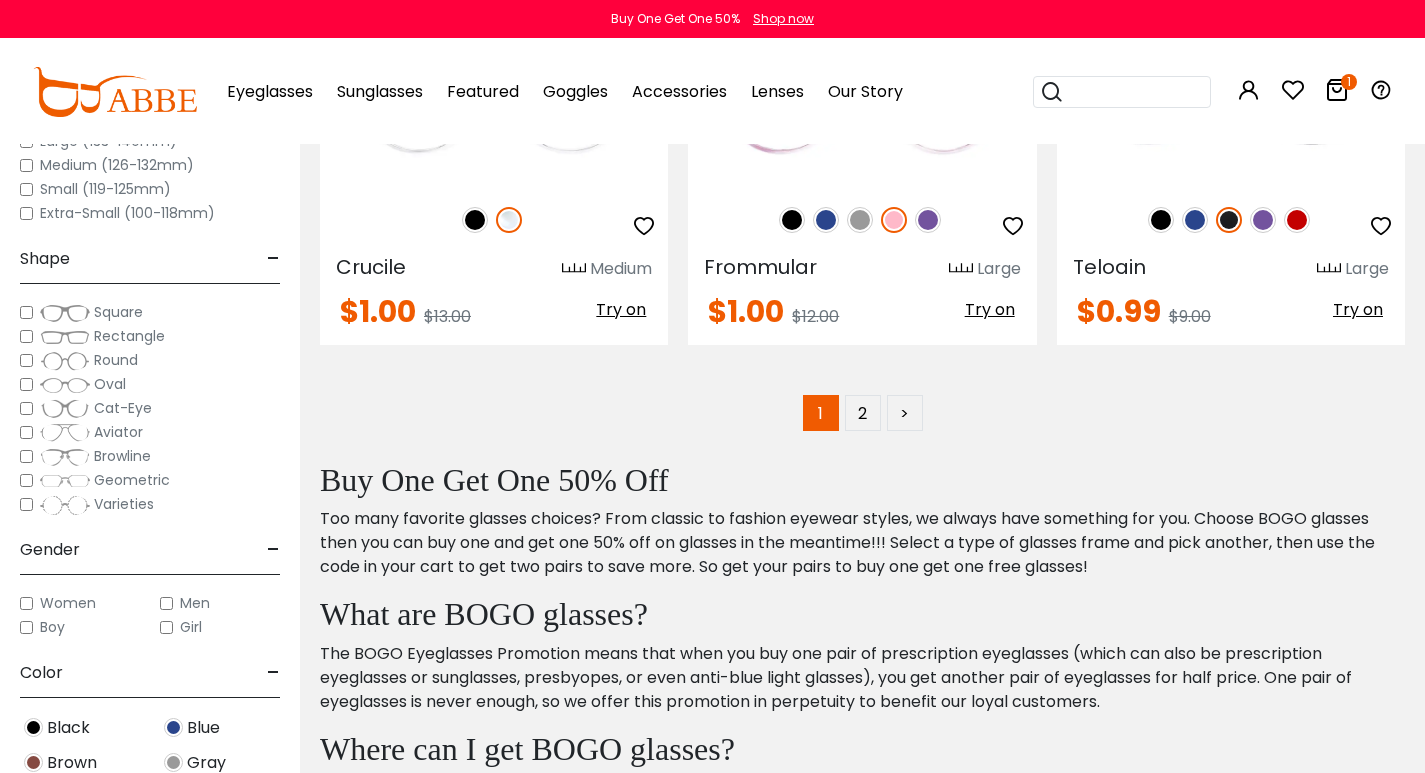 scroll, scrollTop: 9200, scrollLeft: 0, axis: vertical 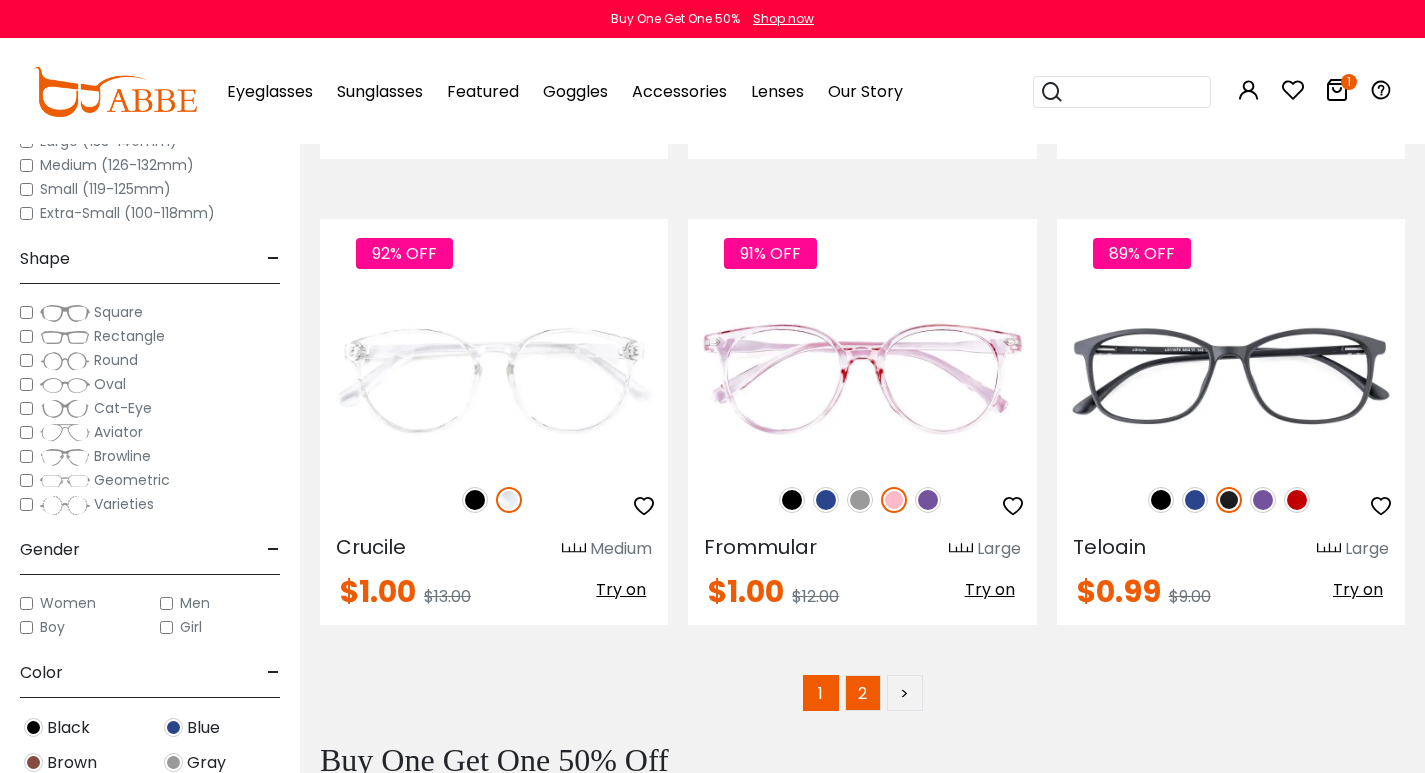 click on "2" at bounding box center [863, 693] 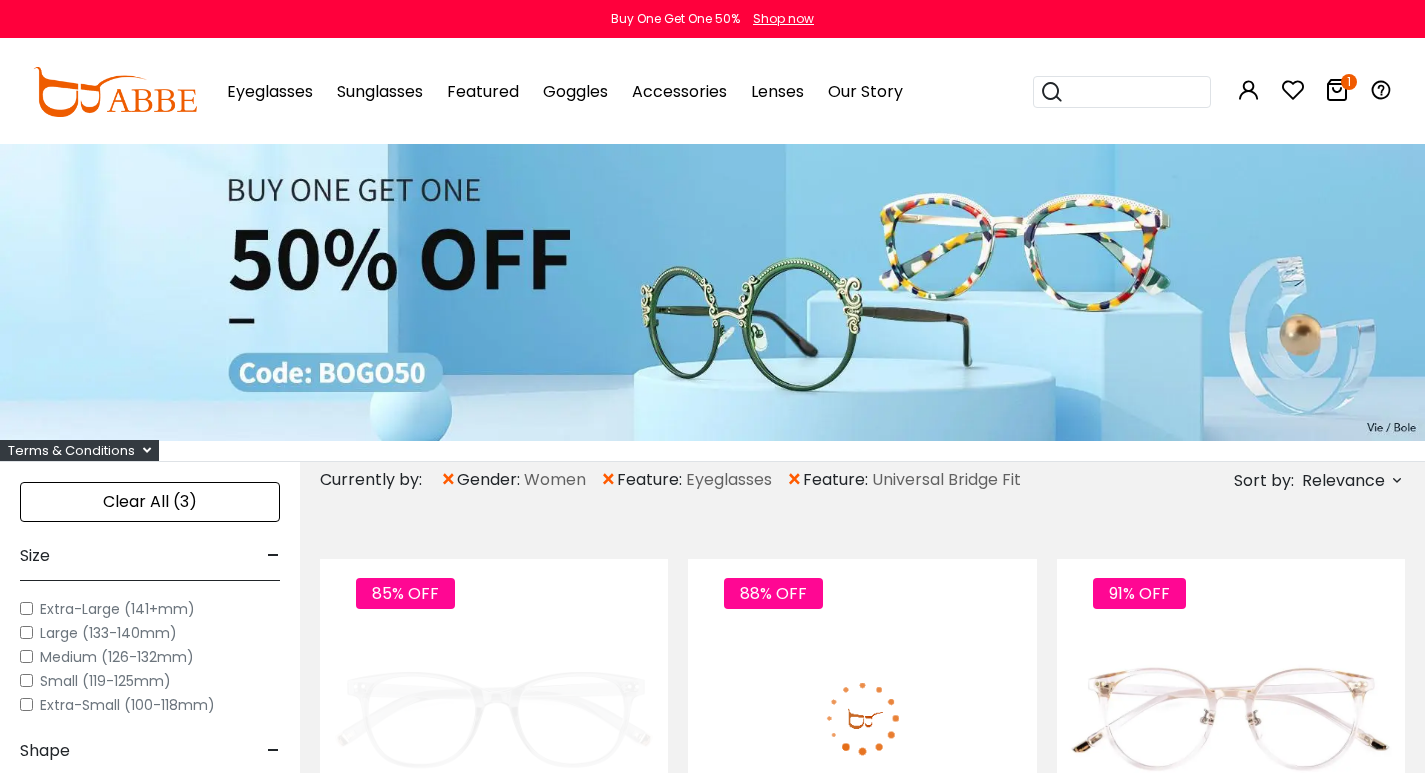 scroll, scrollTop: 0, scrollLeft: 0, axis: both 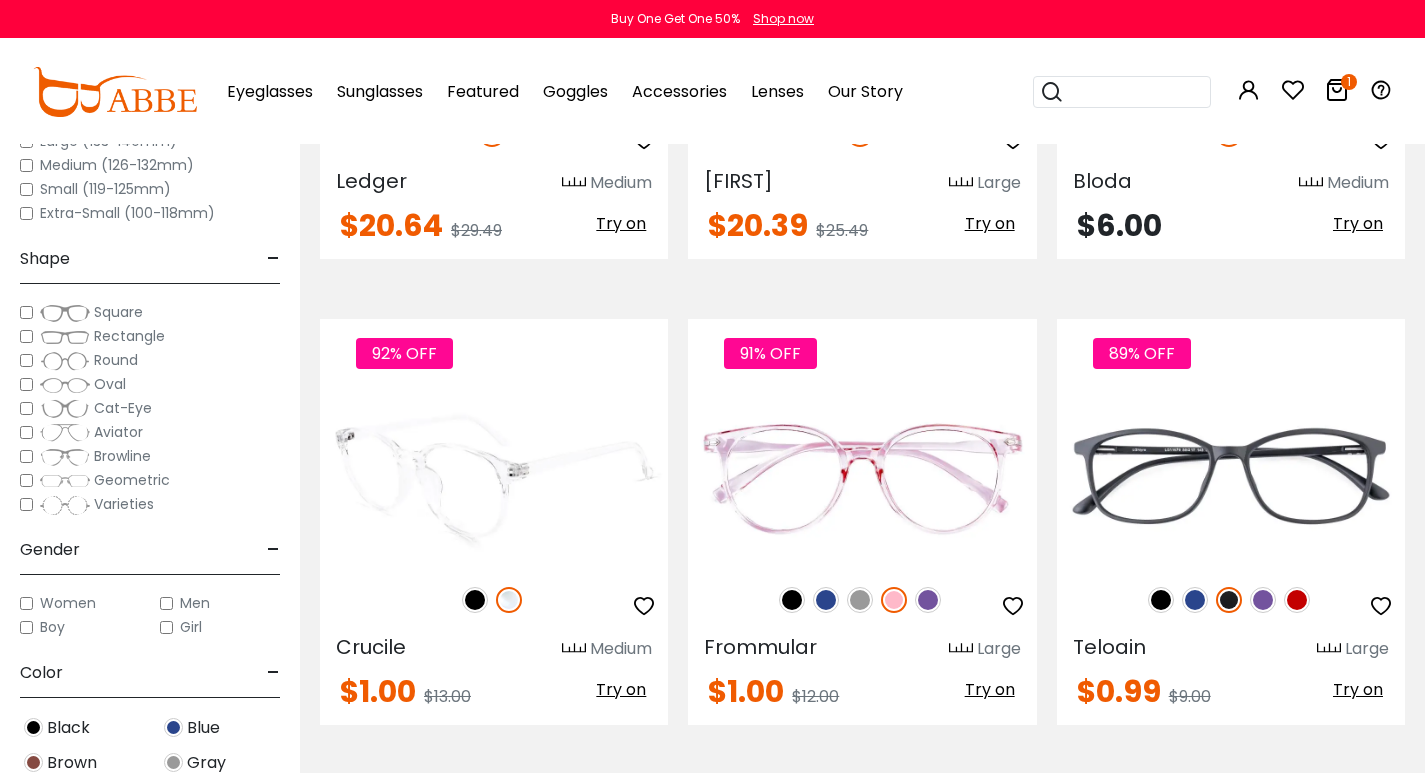 click at bounding box center (475, 600) 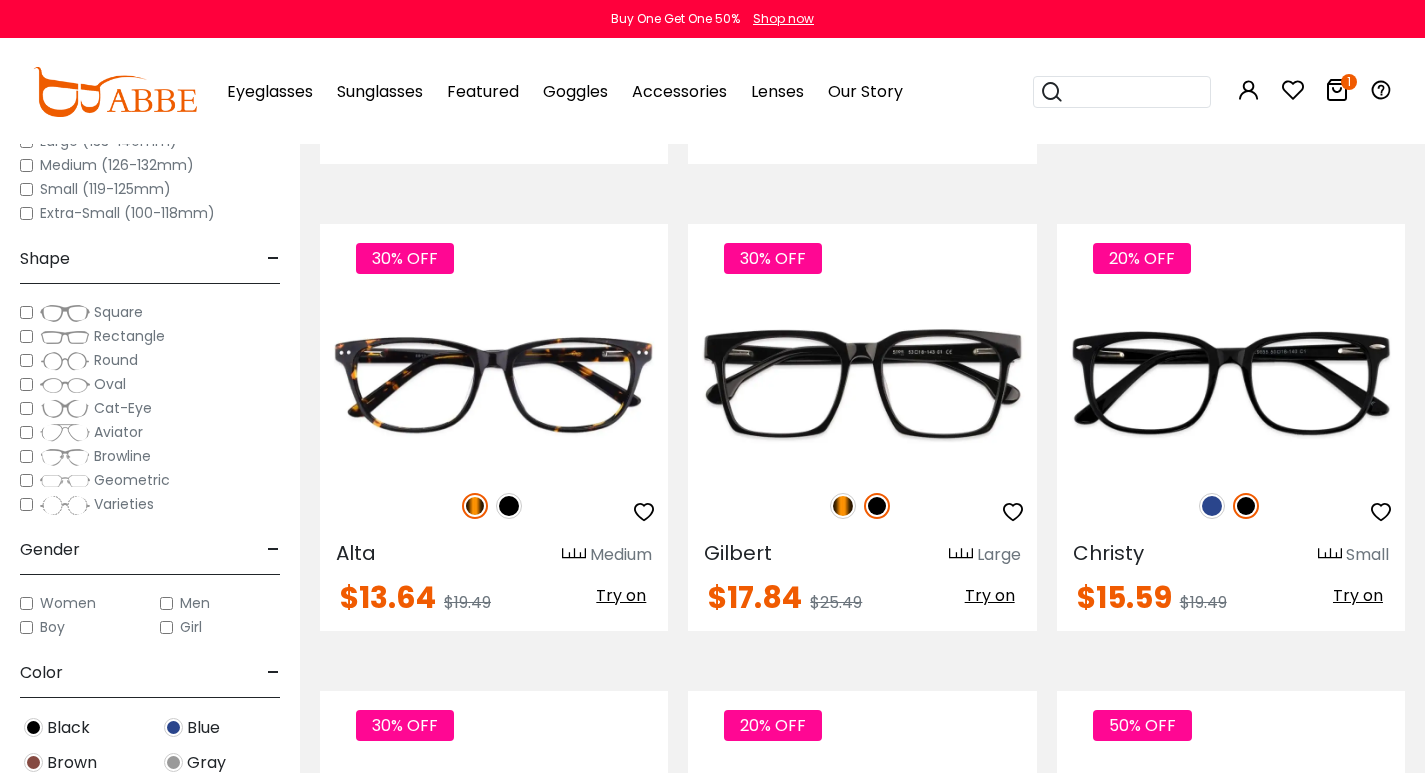 scroll, scrollTop: 2200, scrollLeft: 0, axis: vertical 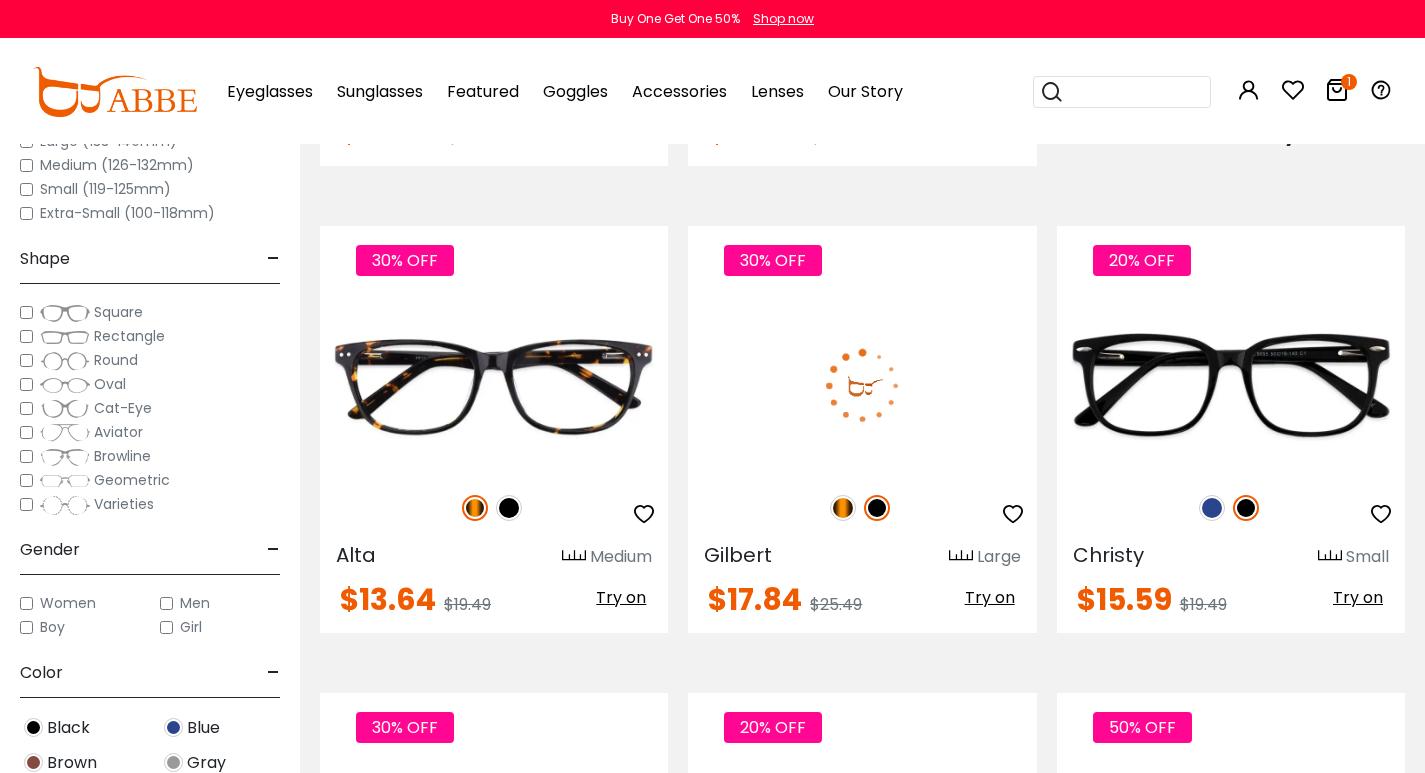click at bounding box center (843, 508) 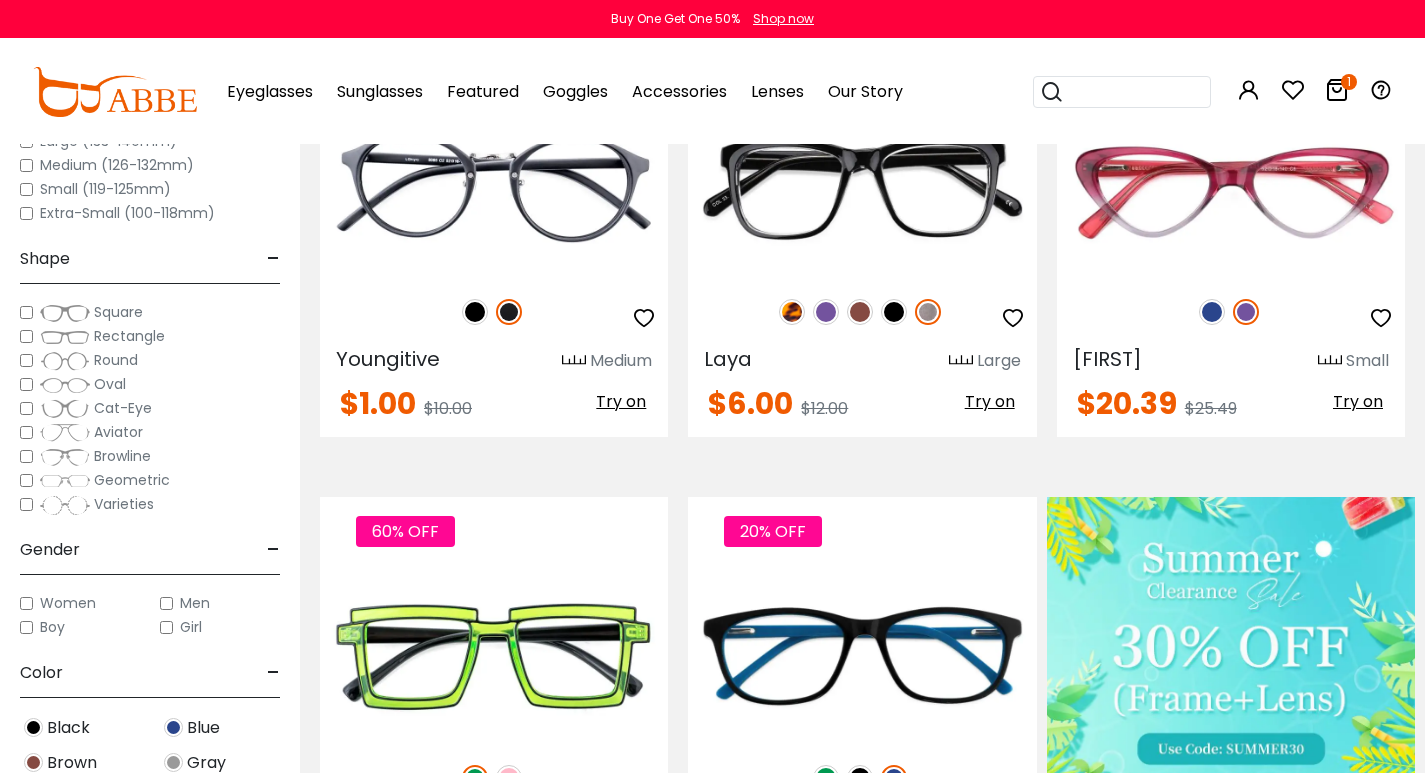 scroll, scrollTop: 700, scrollLeft: 0, axis: vertical 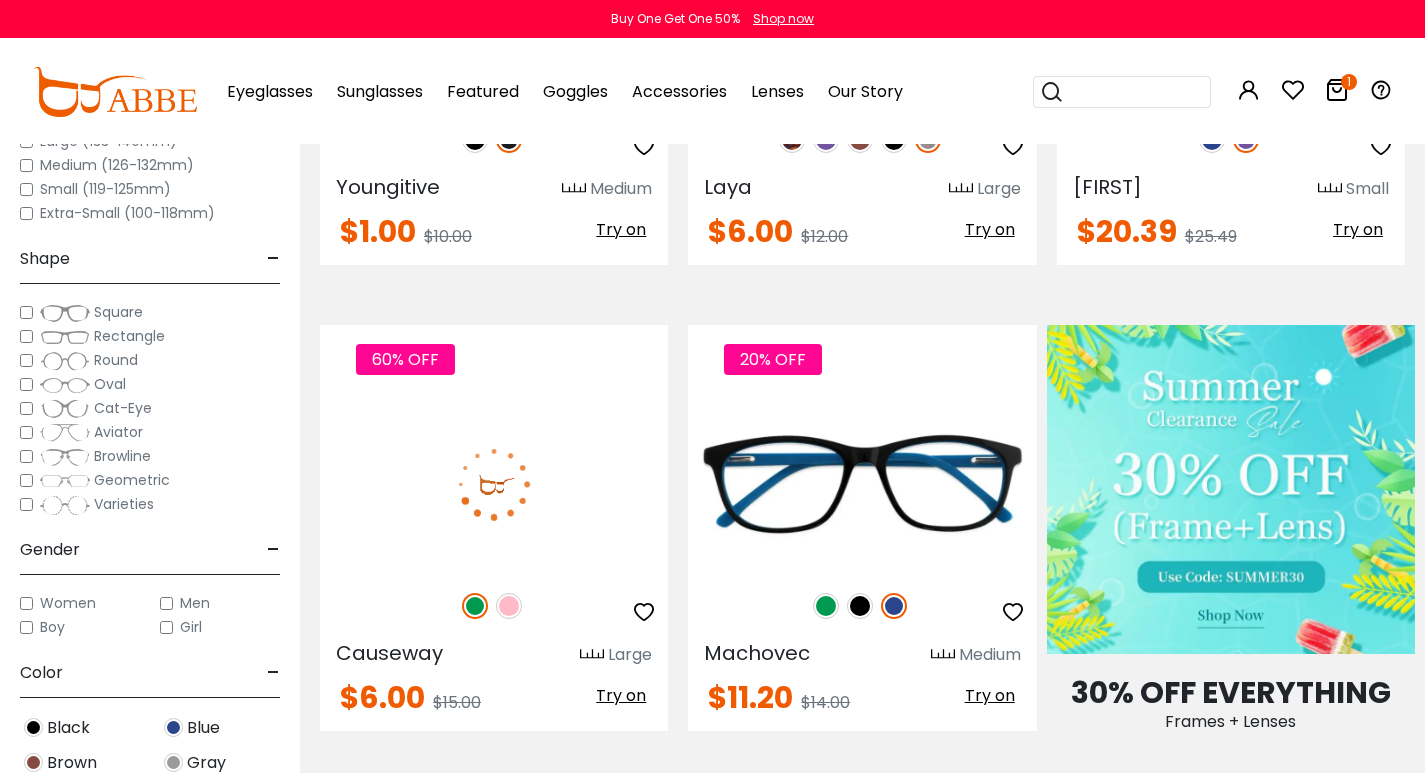 click at bounding box center [509, 606] 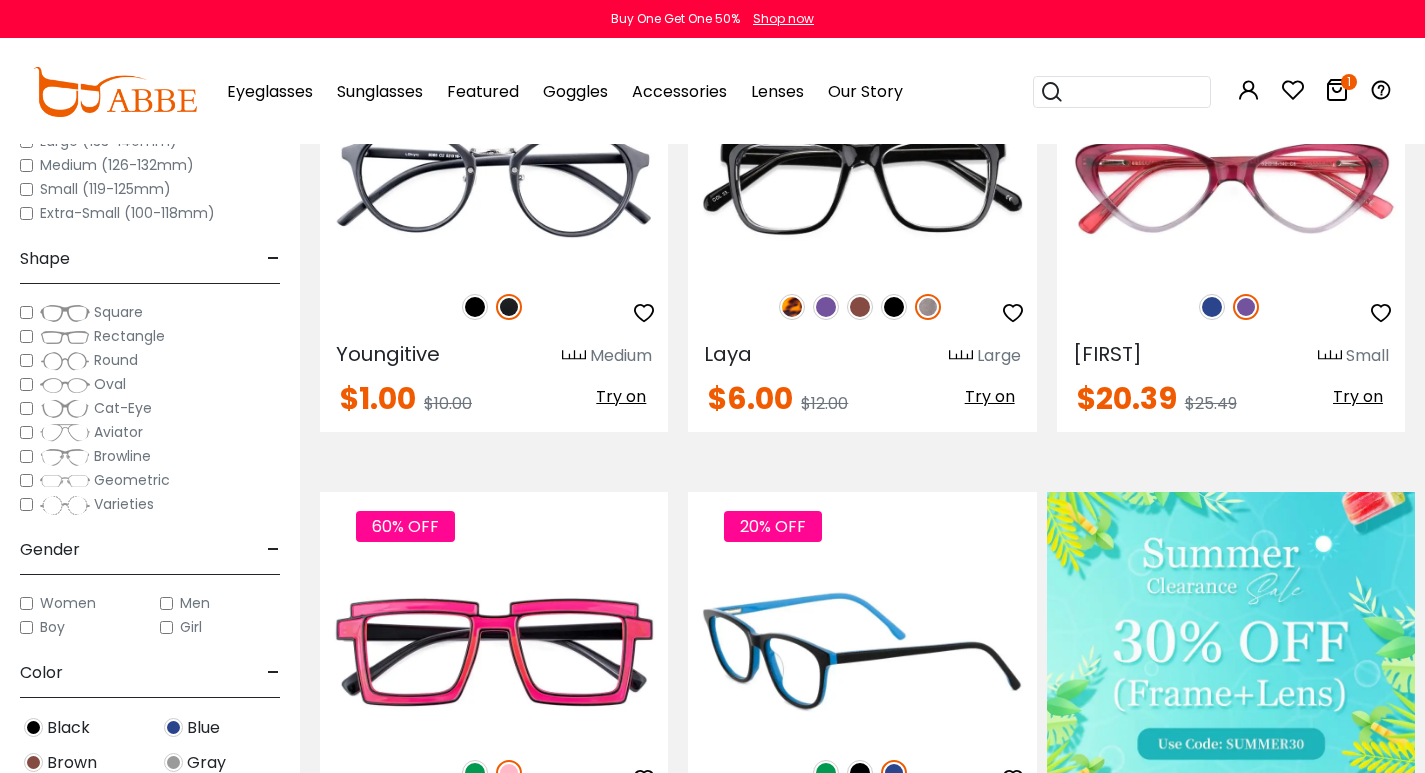 scroll, scrollTop: 400, scrollLeft: 0, axis: vertical 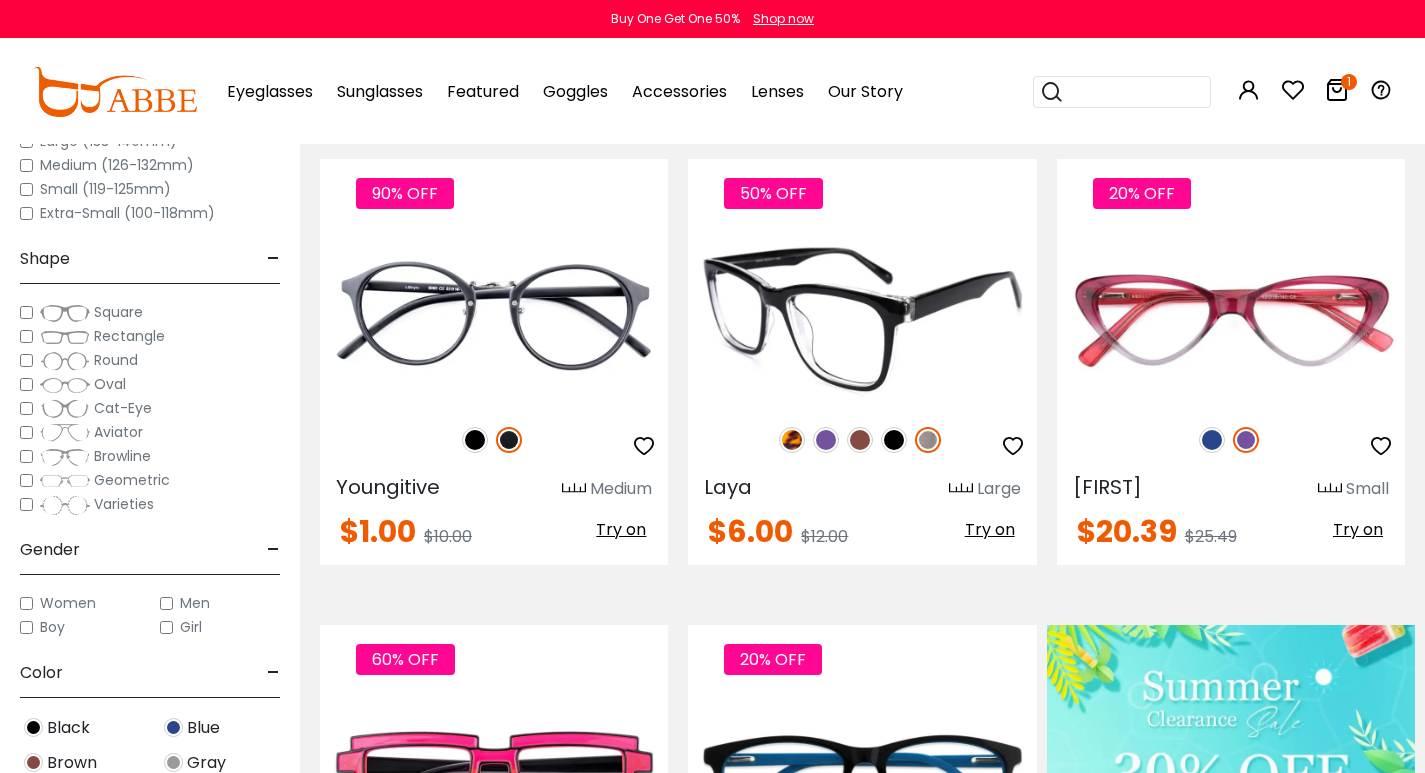 click at bounding box center (792, 440) 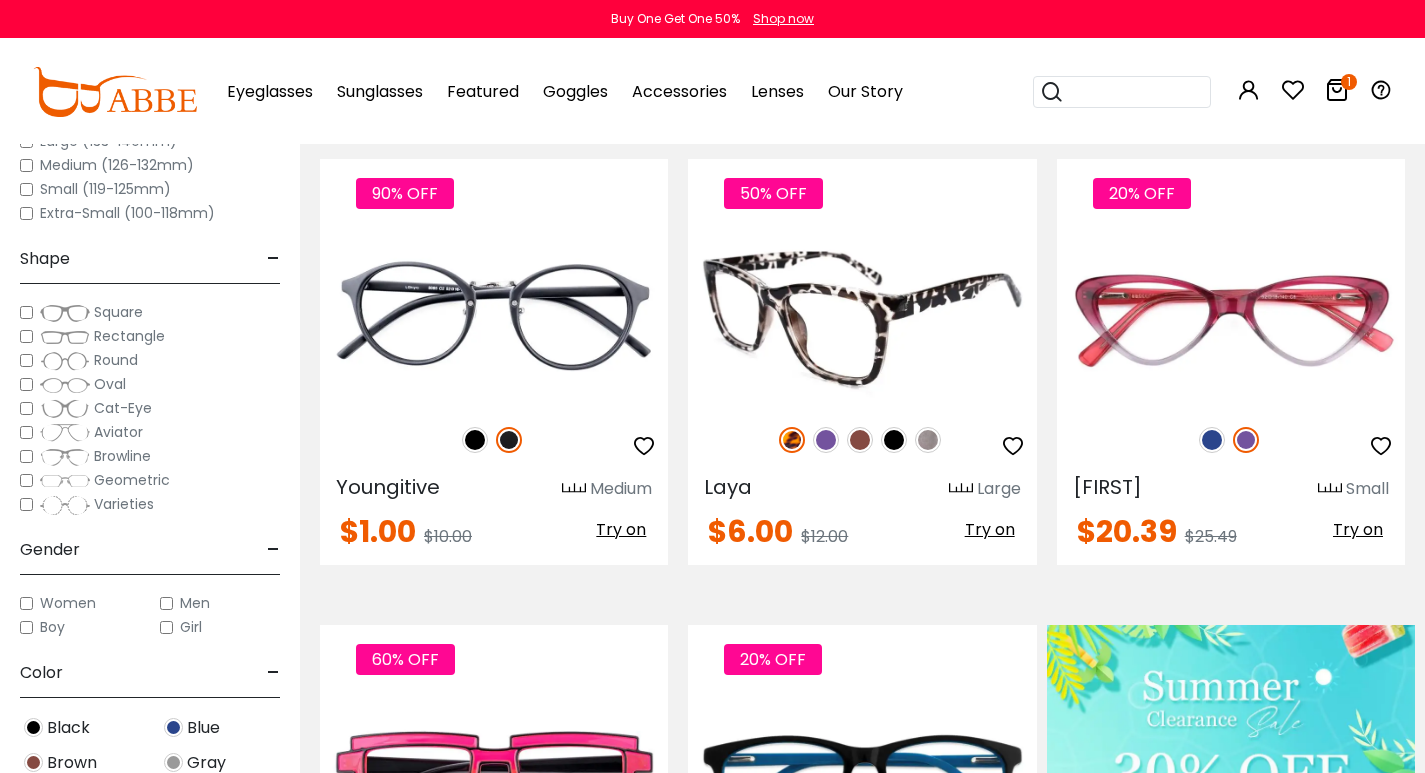 click at bounding box center (860, 440) 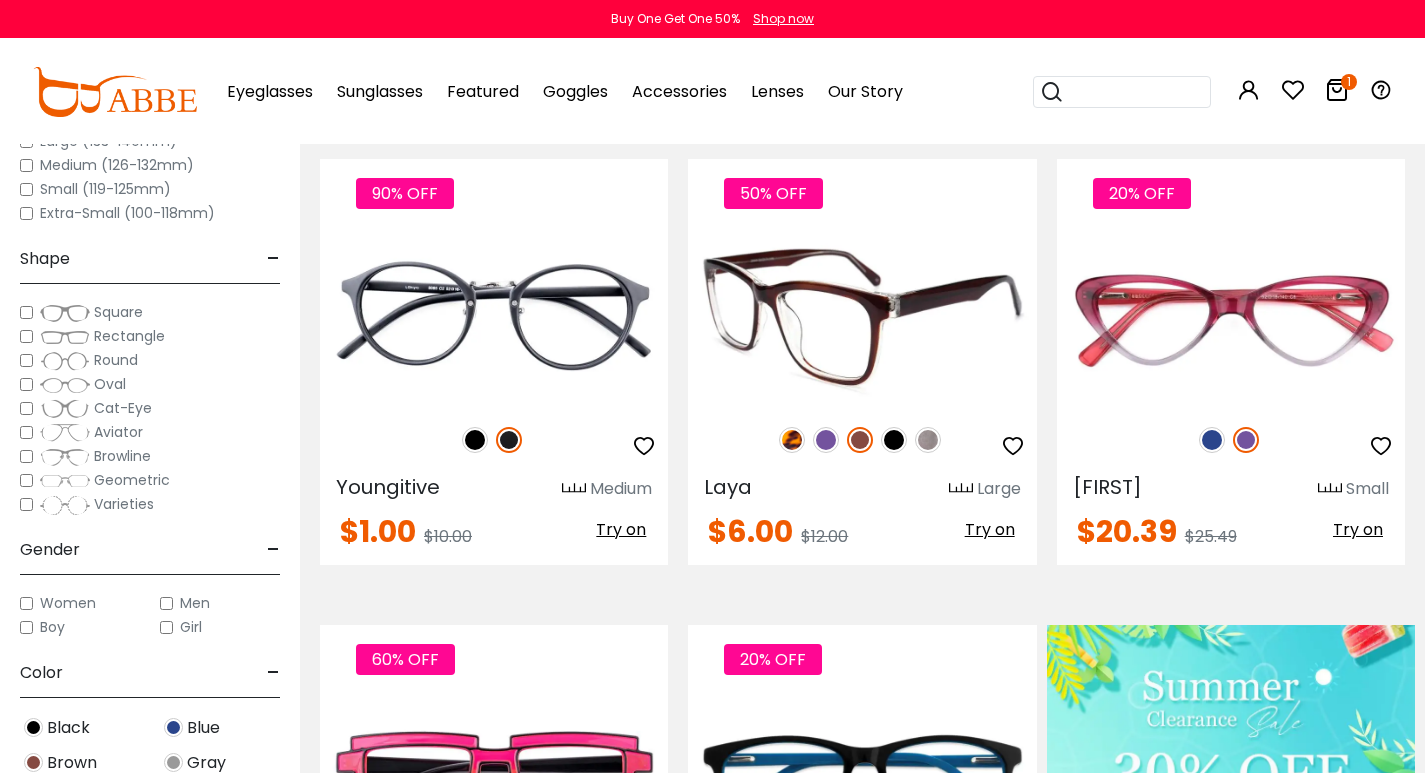 click at bounding box center (862, 318) 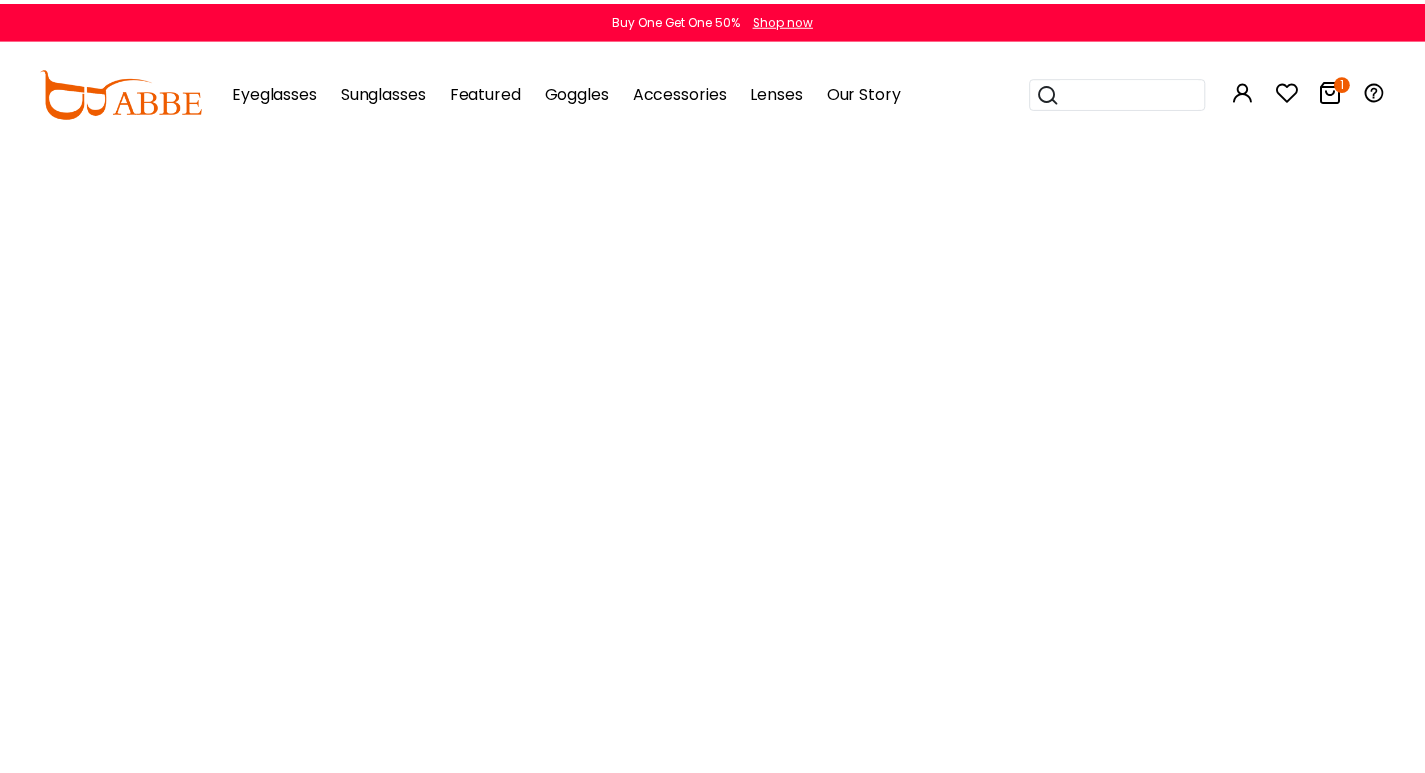scroll, scrollTop: 0, scrollLeft: 0, axis: both 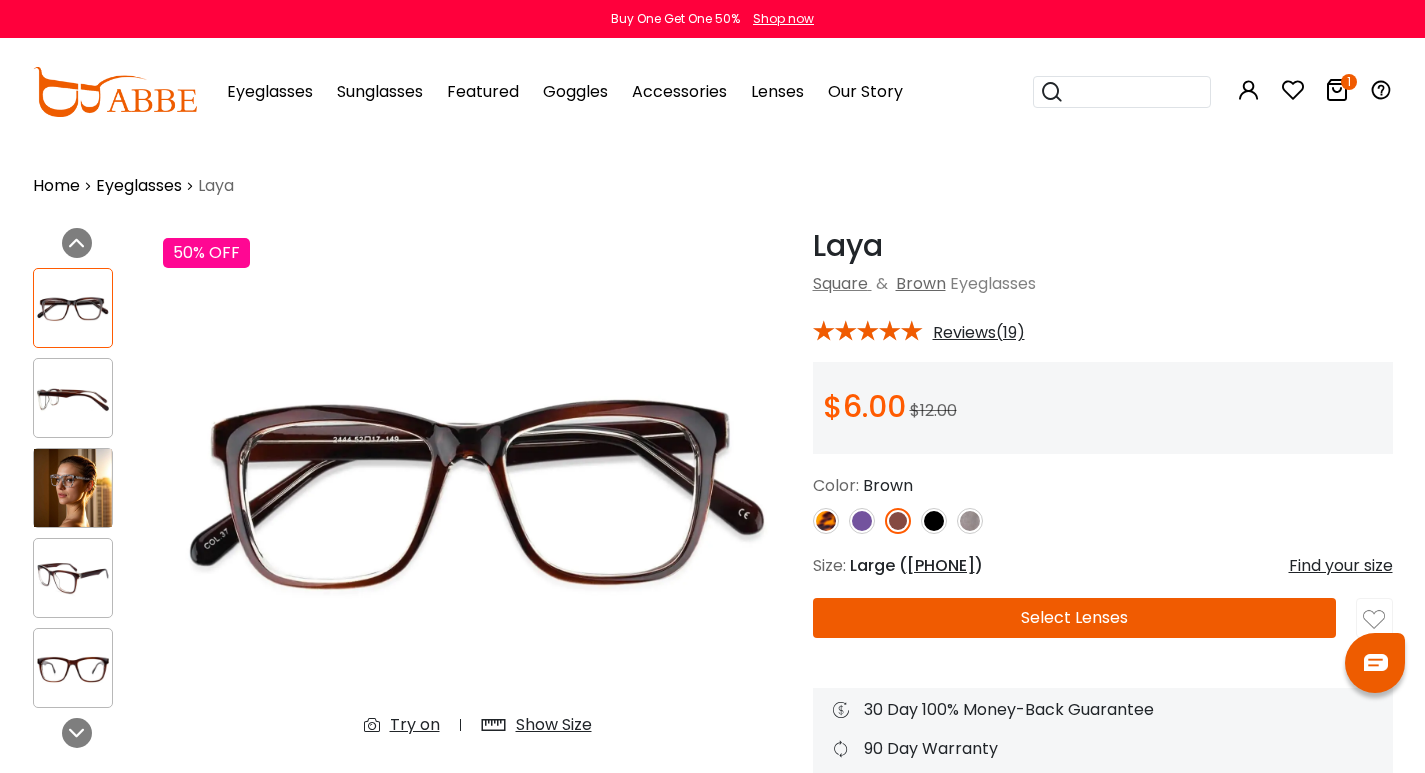 click at bounding box center (73, 488) 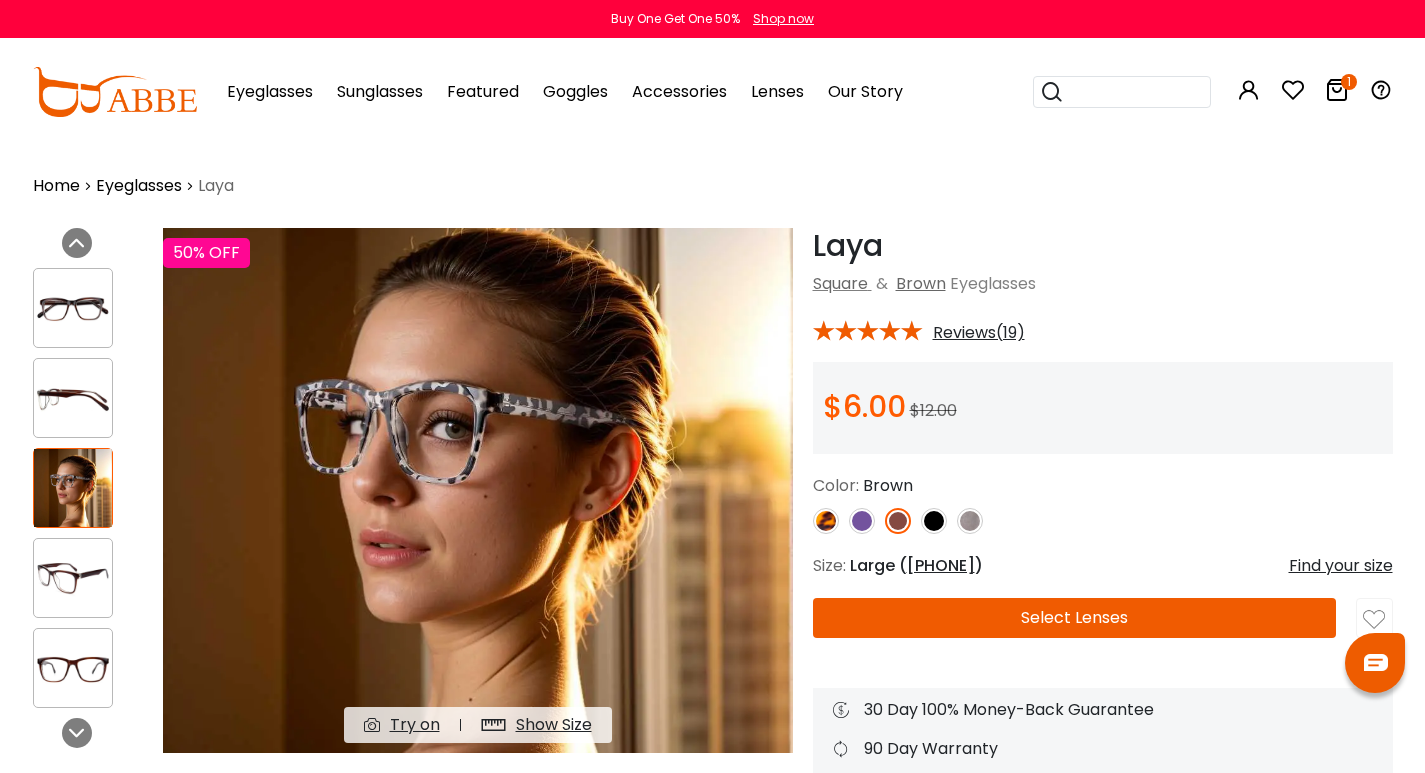 click at bounding box center [73, 578] 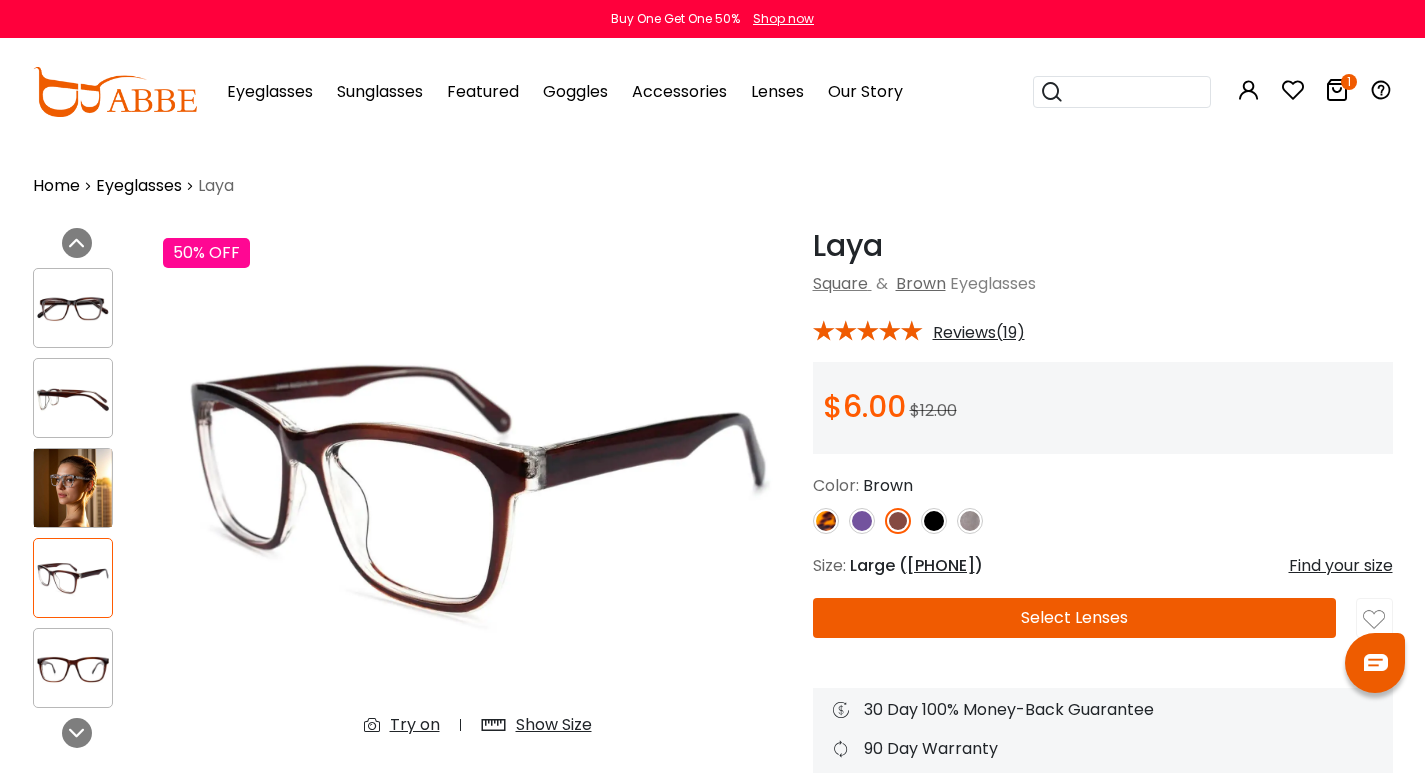 click at bounding box center [73, 668] 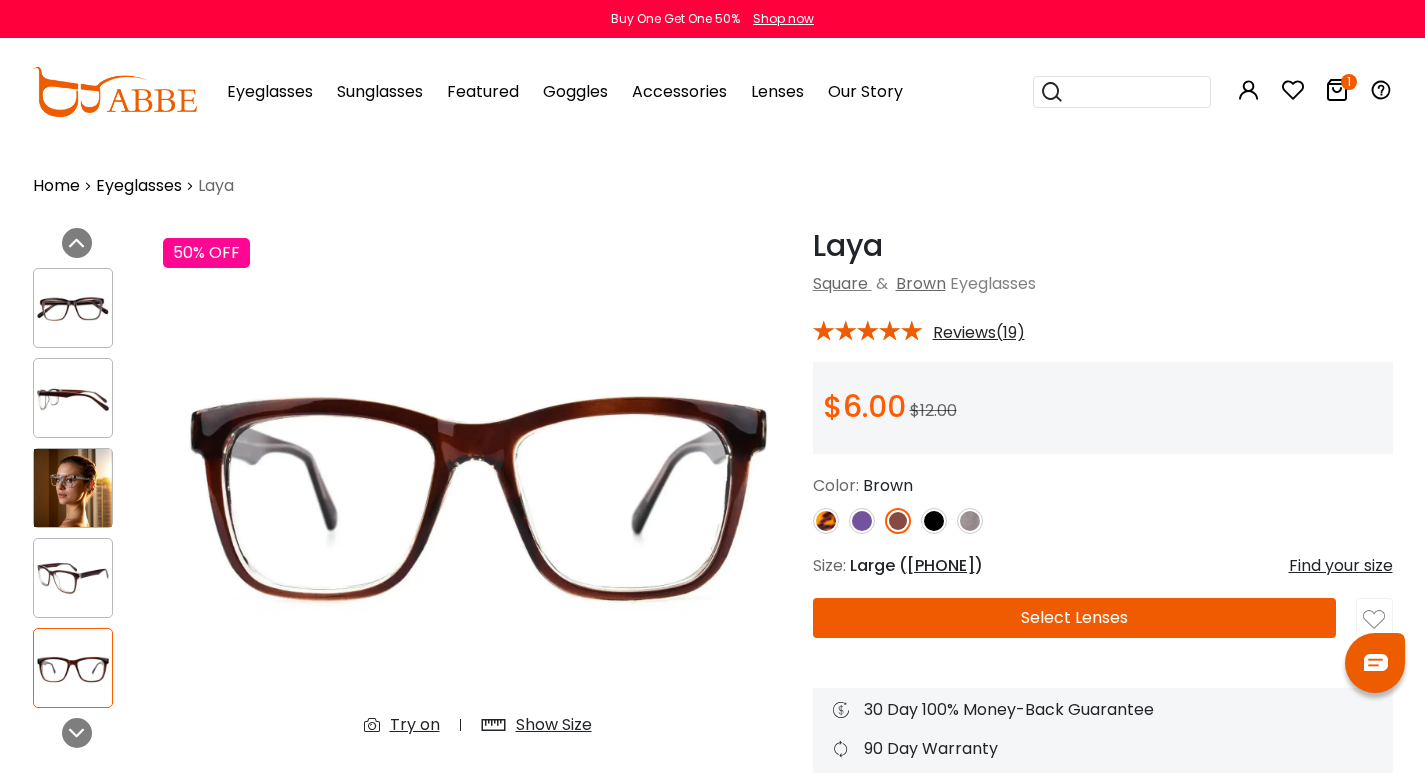 click on "Eyeglasses" at bounding box center [139, 186] 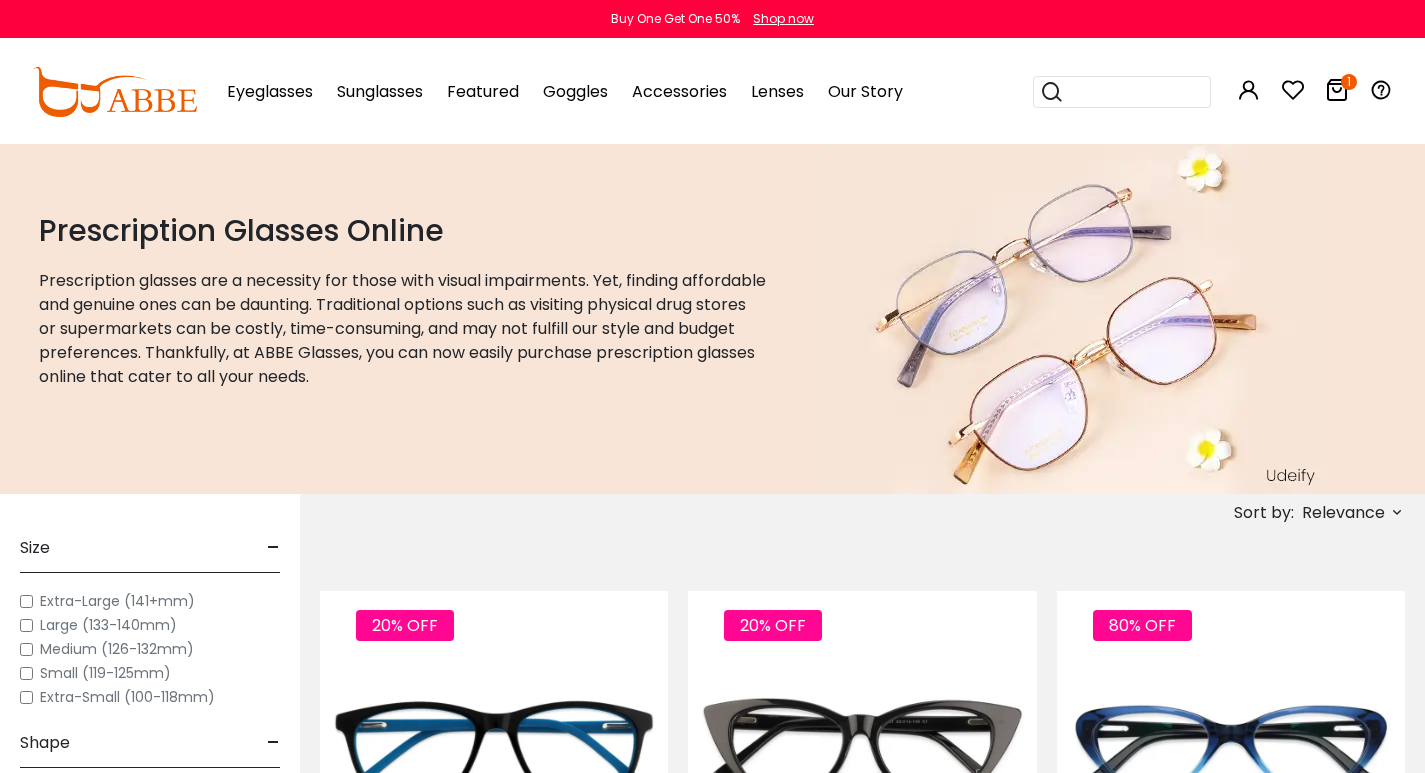scroll, scrollTop: 0, scrollLeft: 0, axis: both 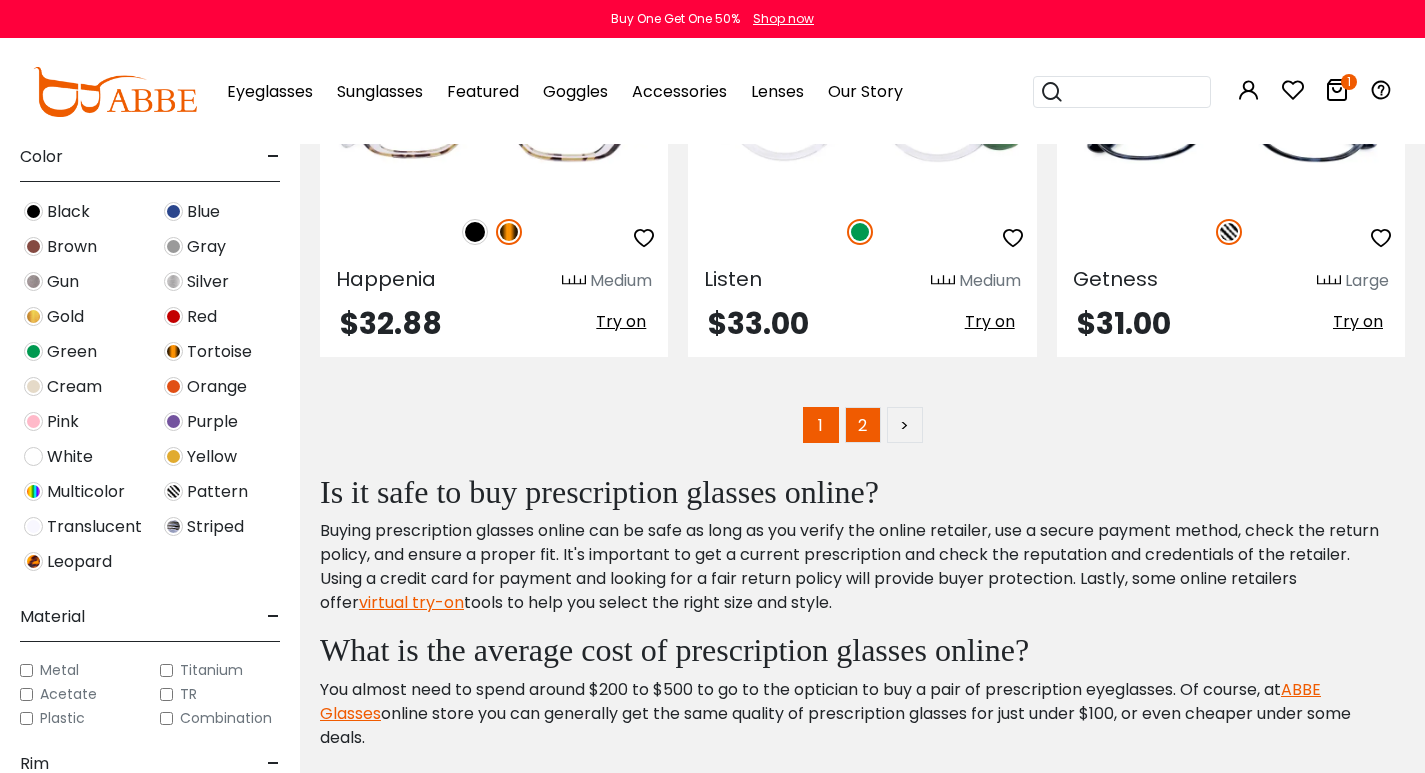 click on "2" at bounding box center (863, 425) 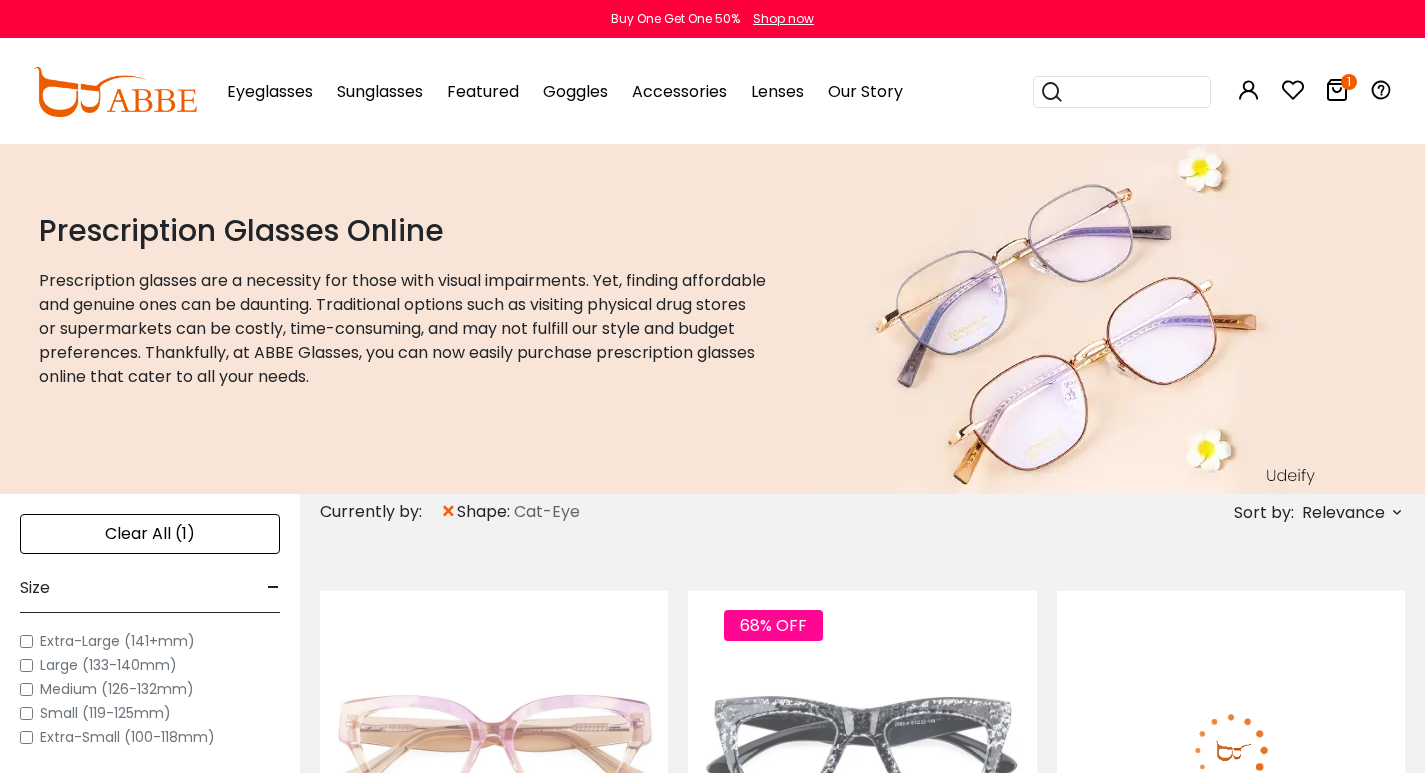 scroll, scrollTop: 0, scrollLeft: 0, axis: both 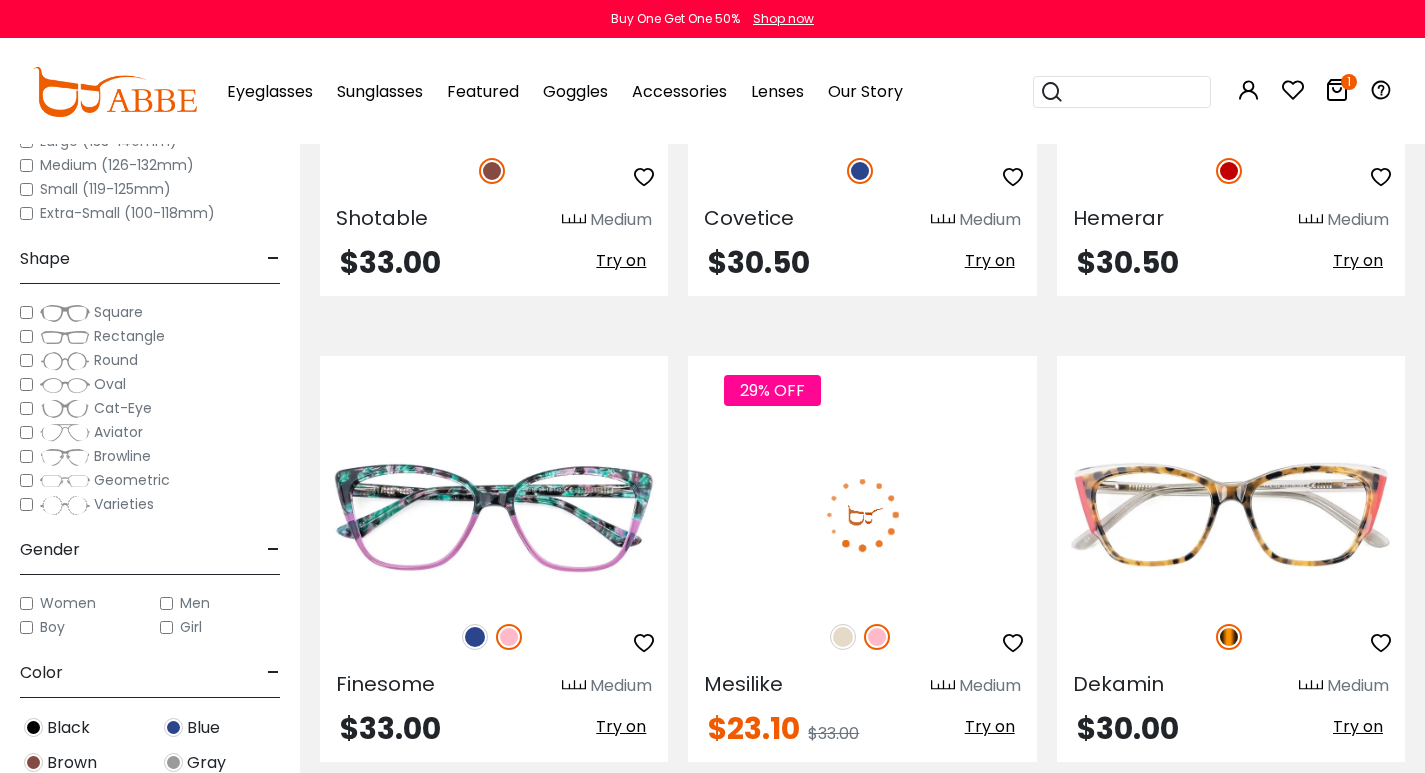 click at bounding box center (843, 637) 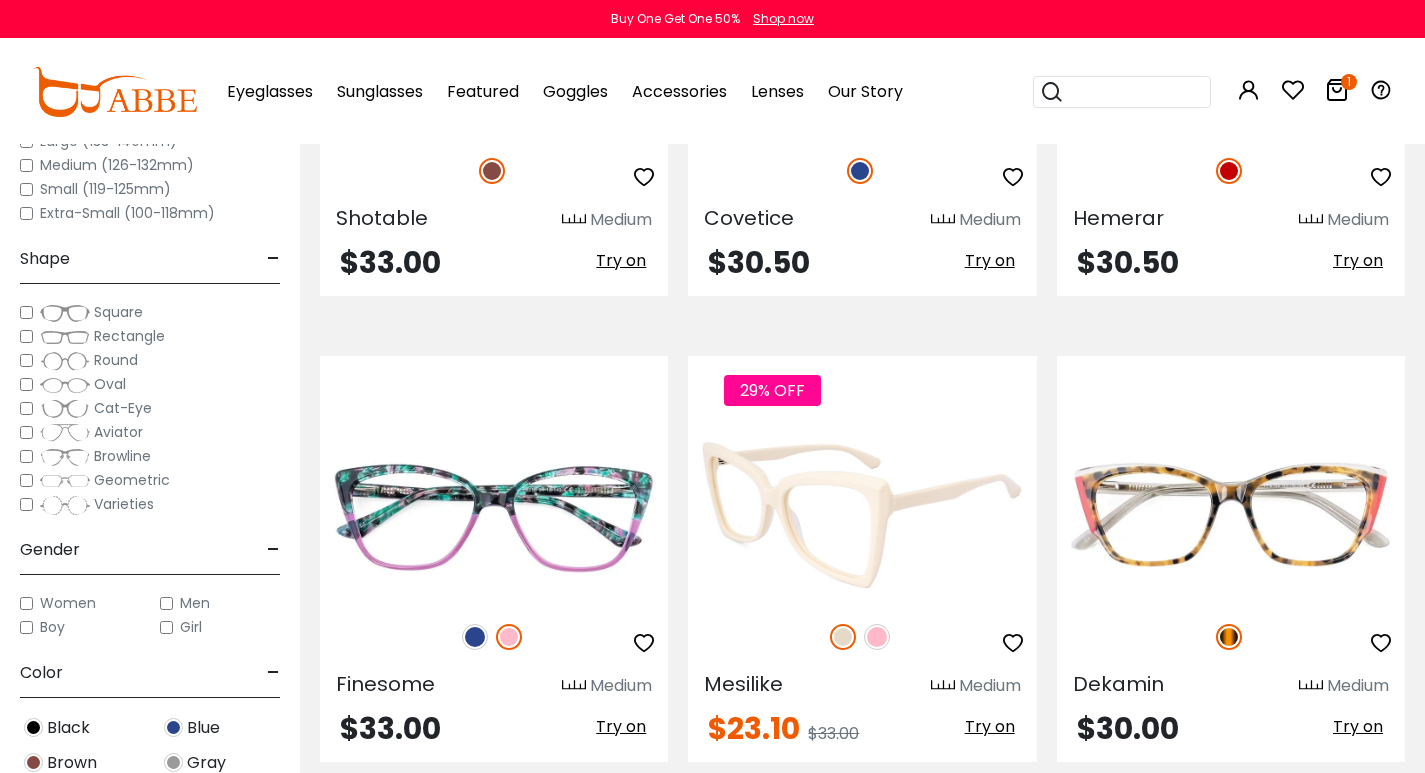 click at bounding box center [877, 637] 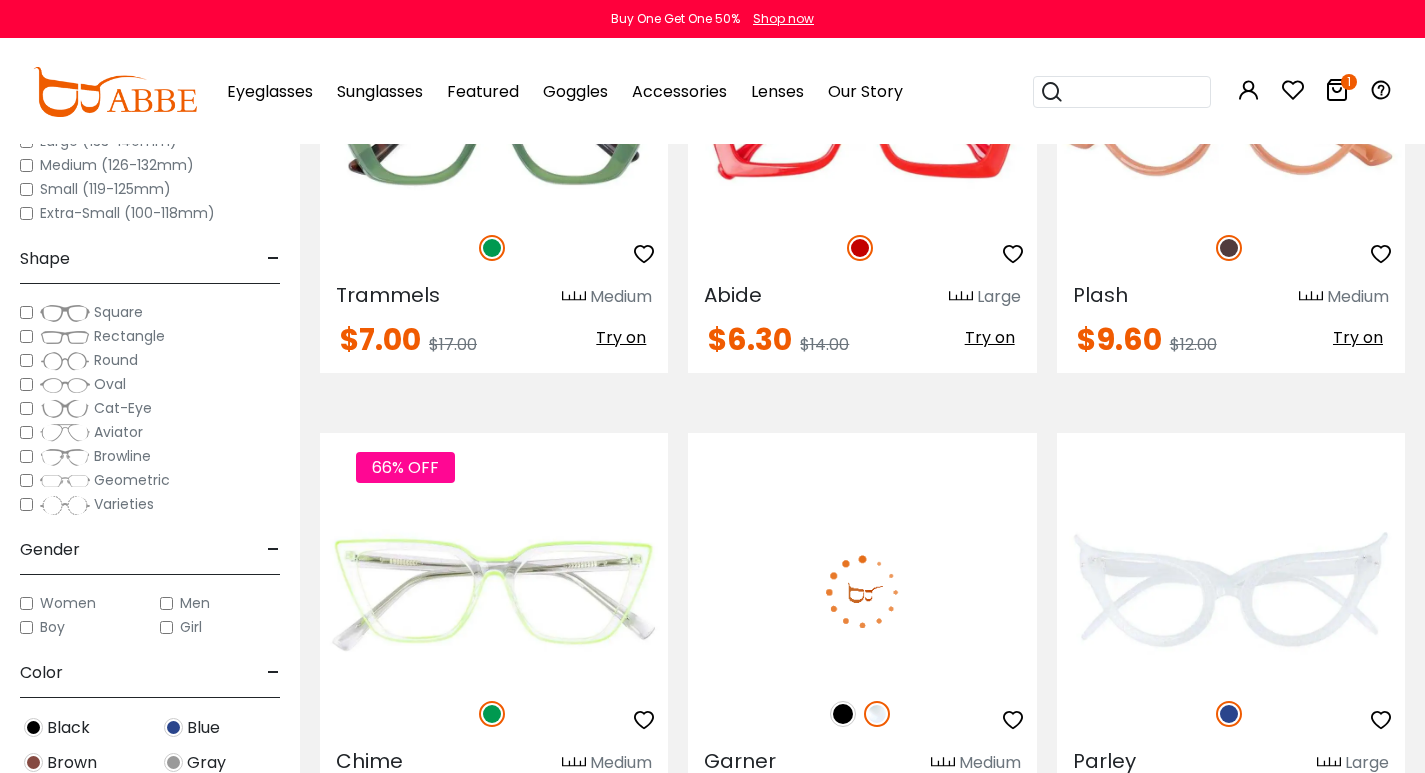 scroll, scrollTop: 5800, scrollLeft: 0, axis: vertical 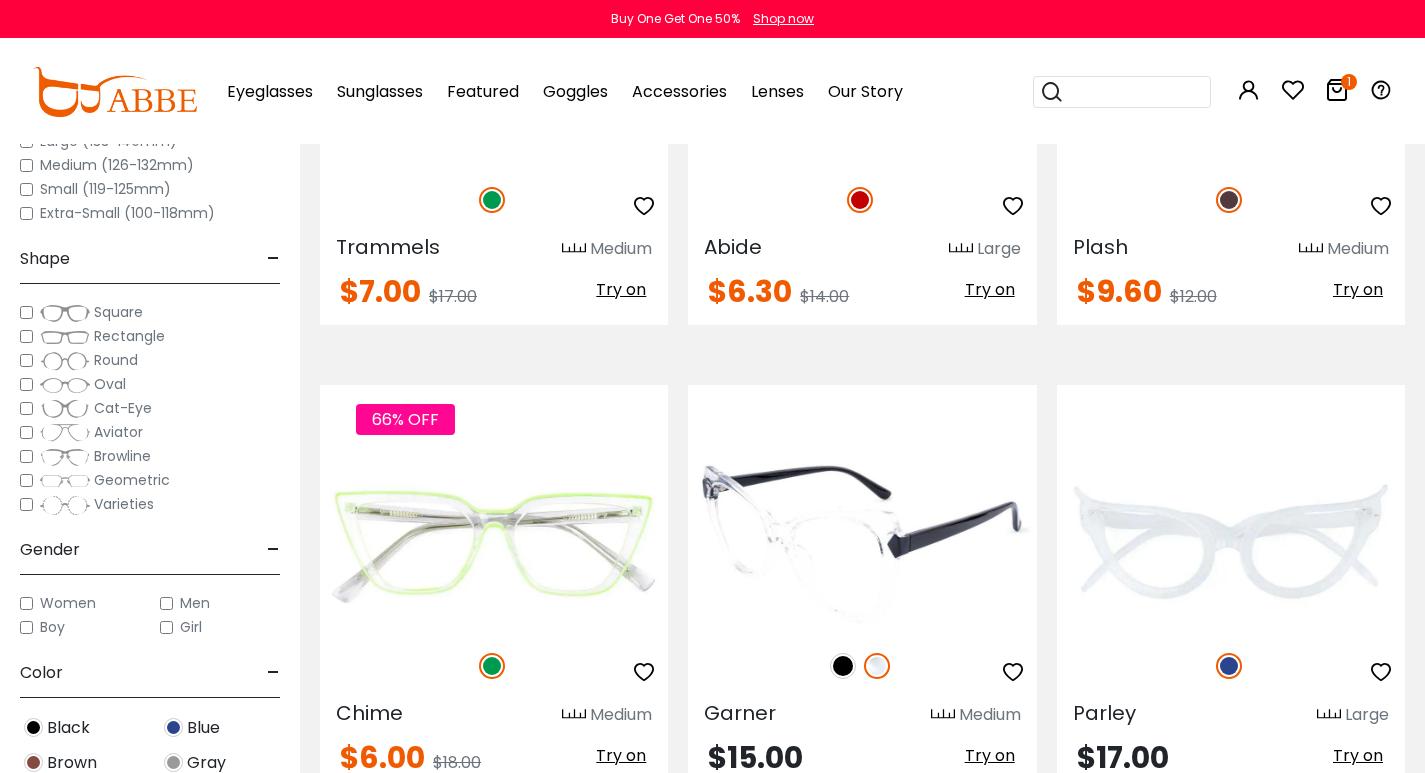 click at bounding box center [843, 666] 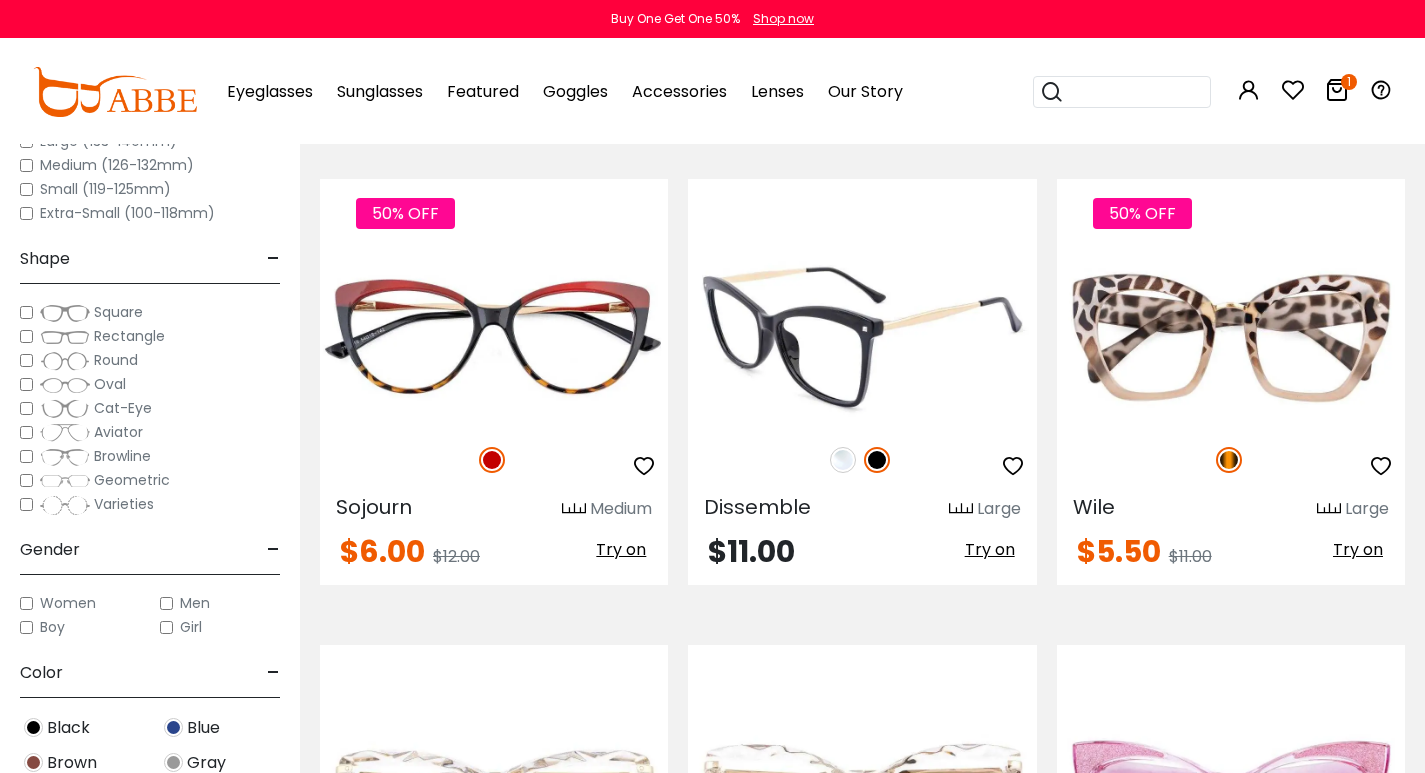 scroll, scrollTop: 6900, scrollLeft: 0, axis: vertical 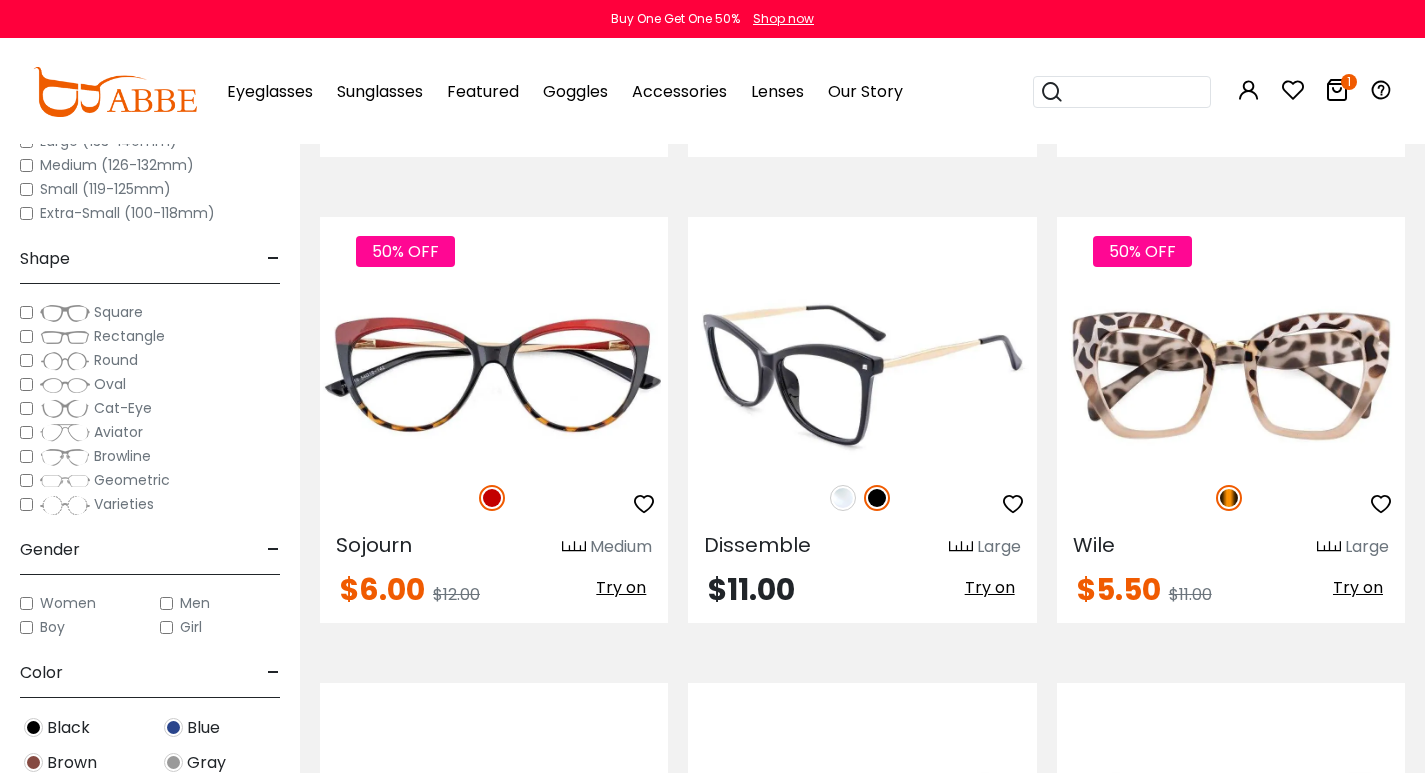 click at bounding box center [862, 376] 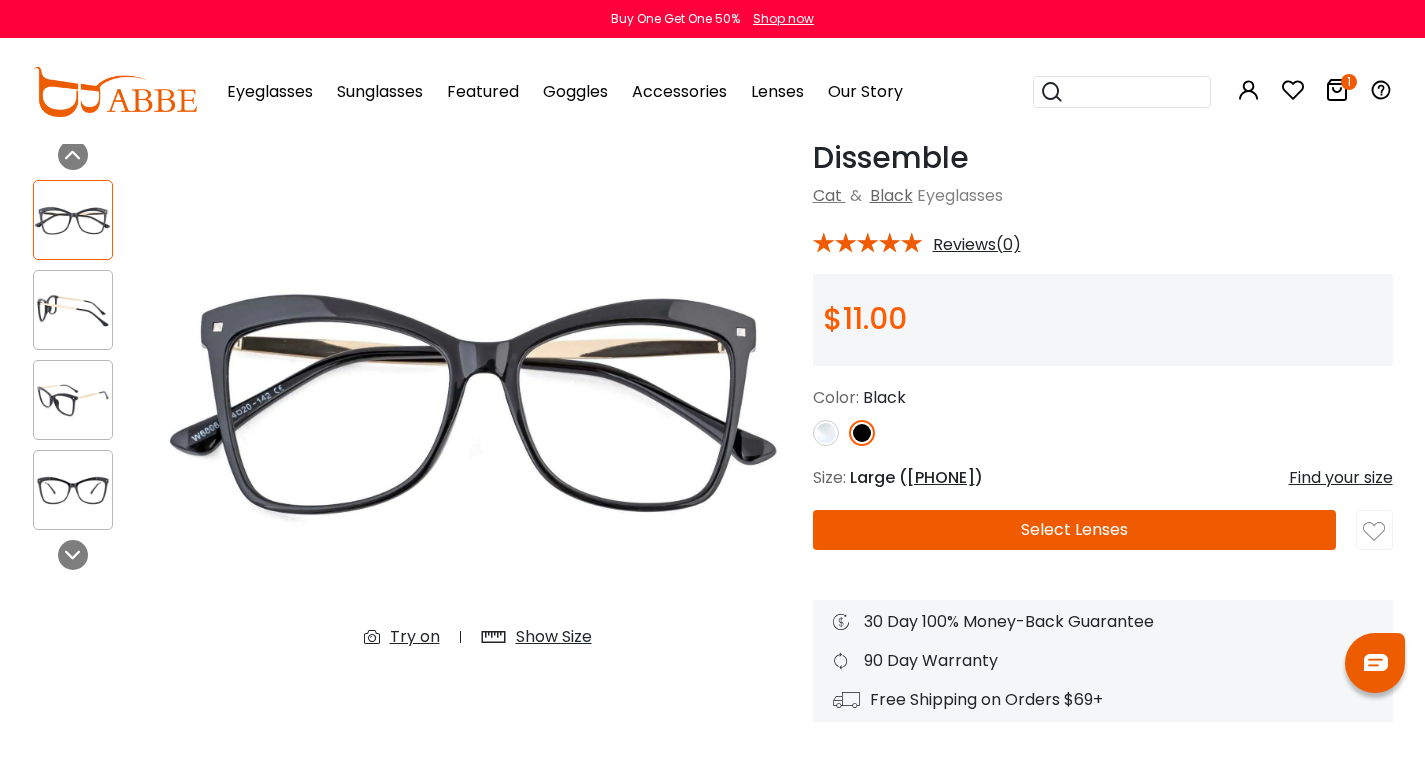 scroll, scrollTop: 0, scrollLeft: 0, axis: both 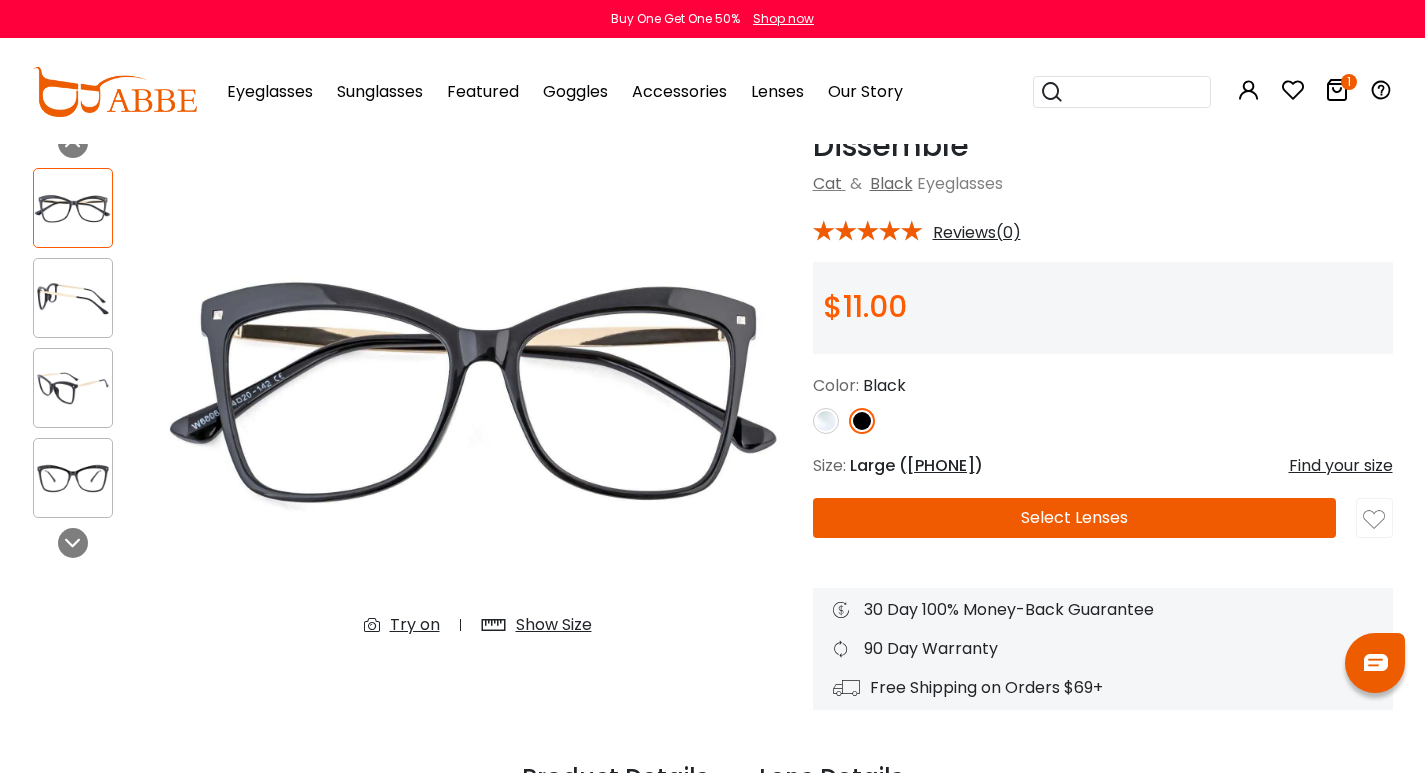 click at bounding box center (73, 388) 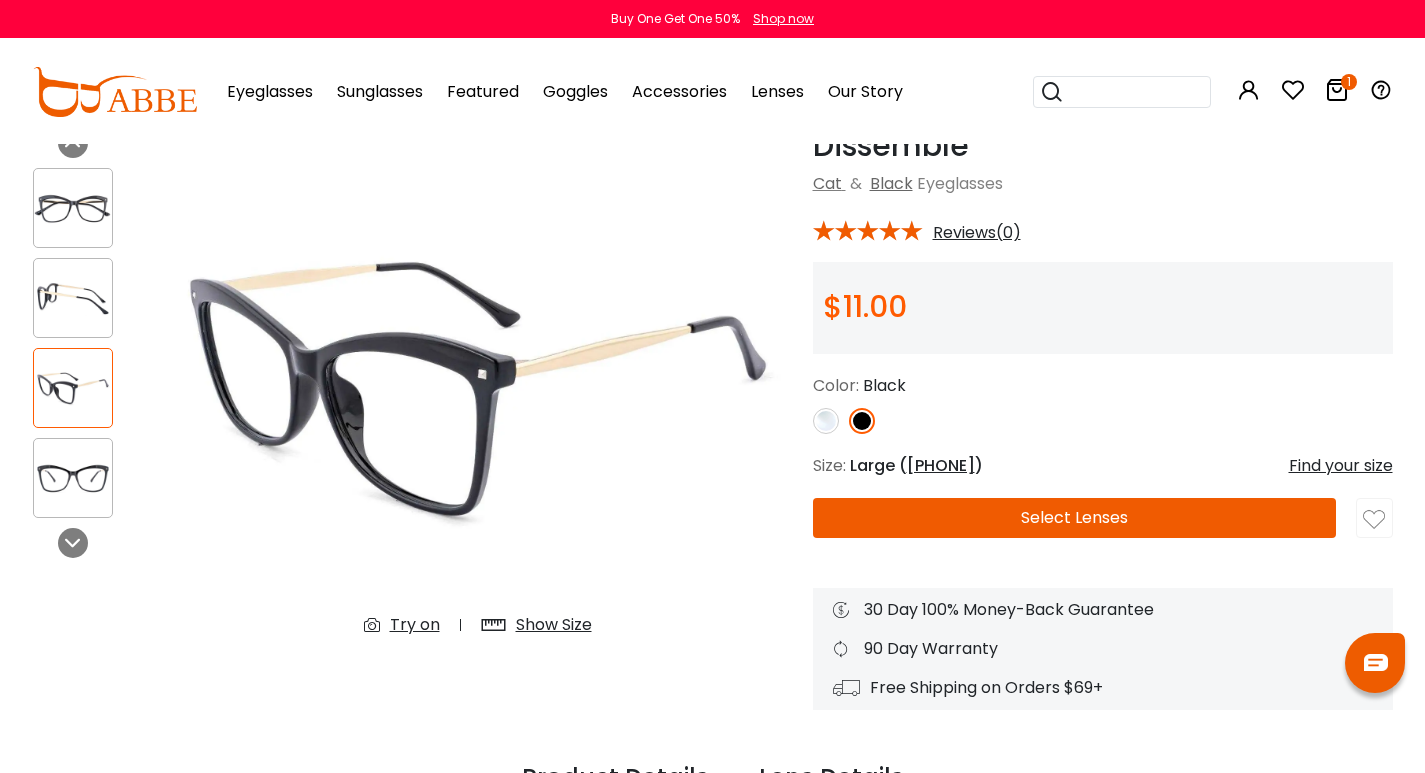 click on "Select Lenses" at bounding box center (1075, 518) 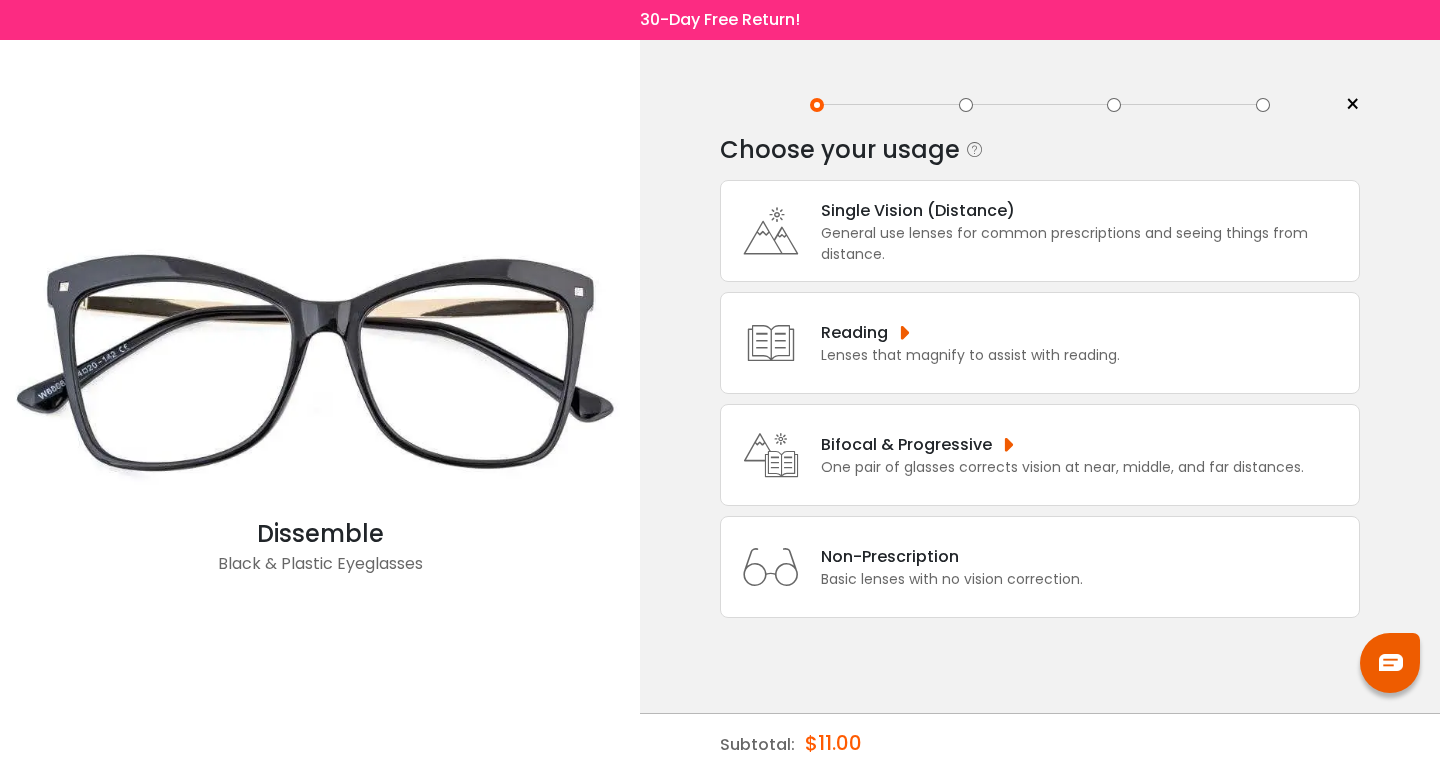 scroll, scrollTop: 0, scrollLeft: 0, axis: both 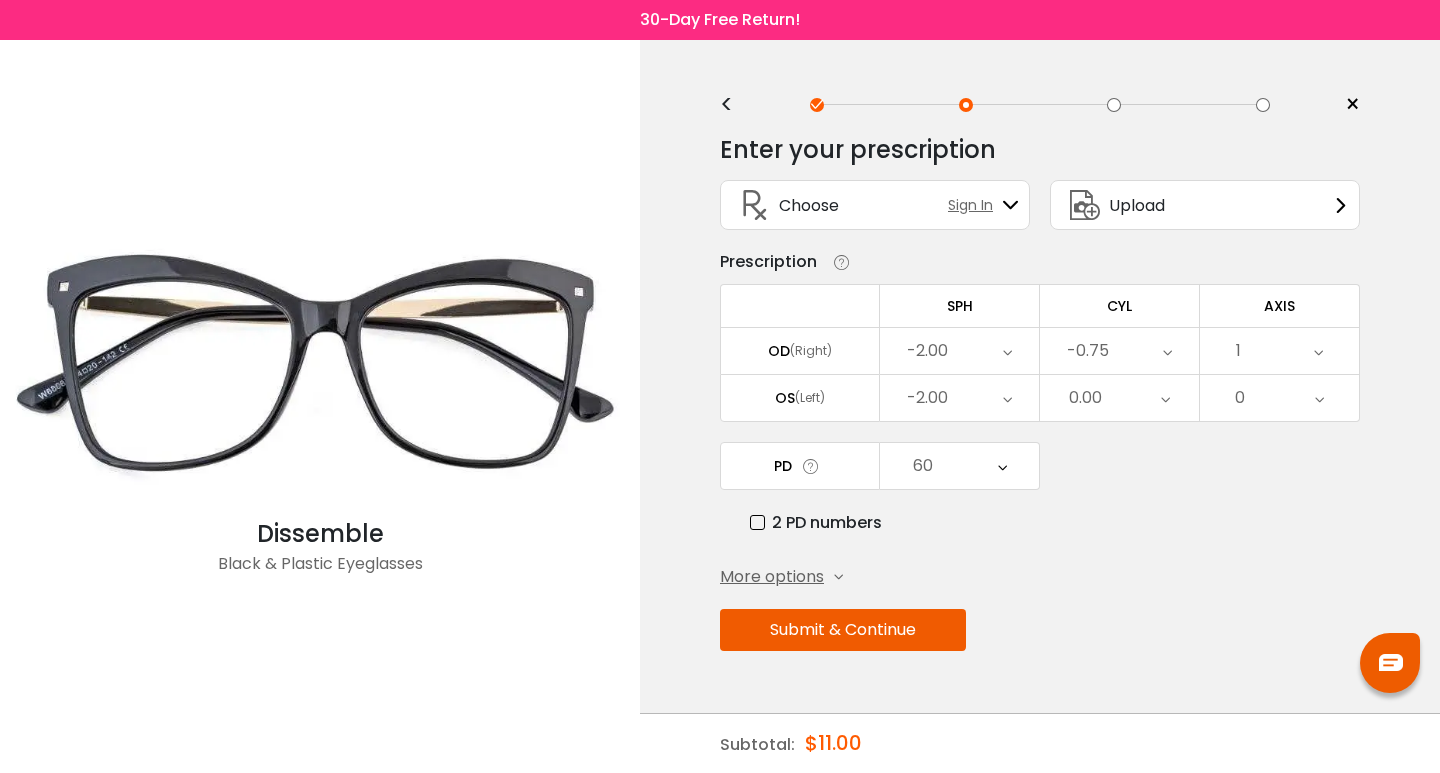 click on "Submit & Continue" at bounding box center [843, 630] 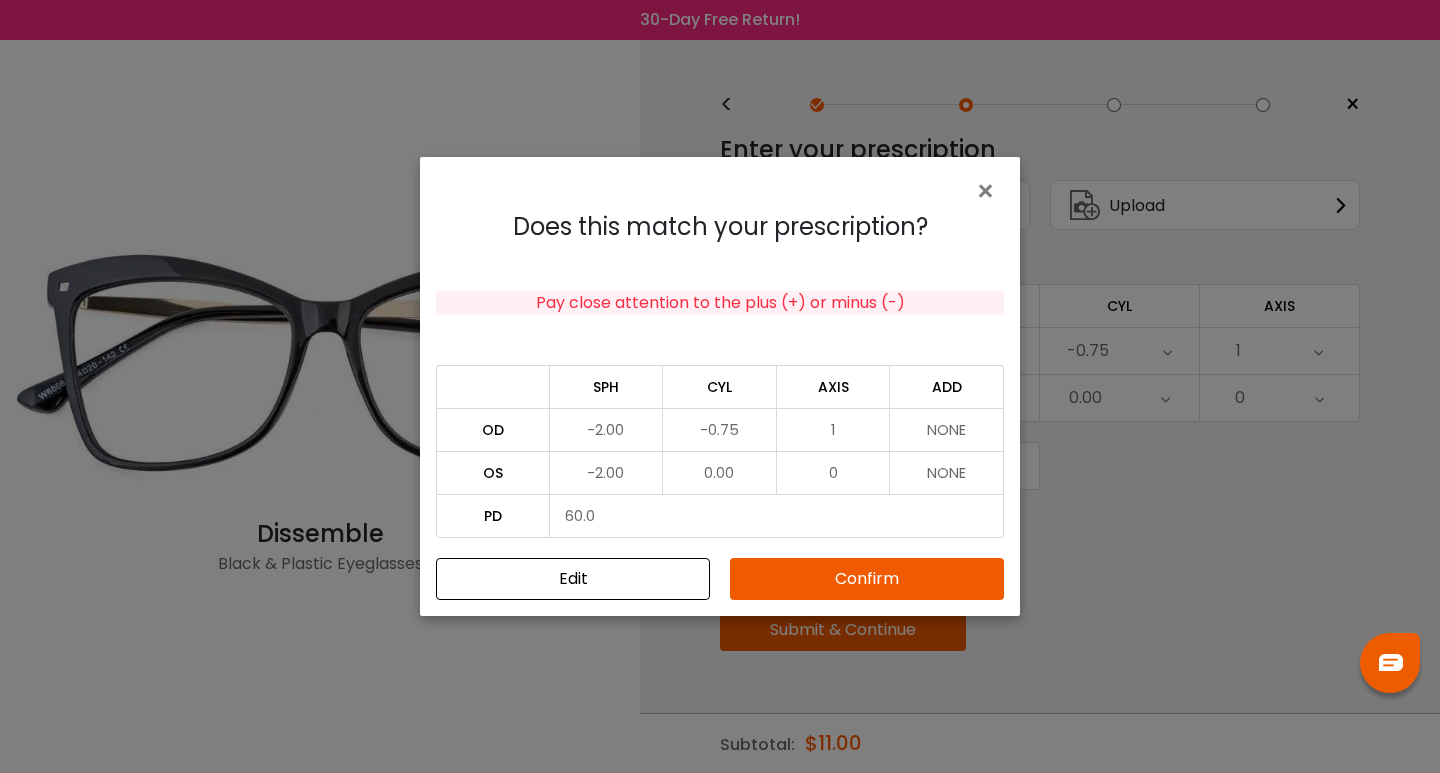 click on "Confirm" at bounding box center [867, 579] 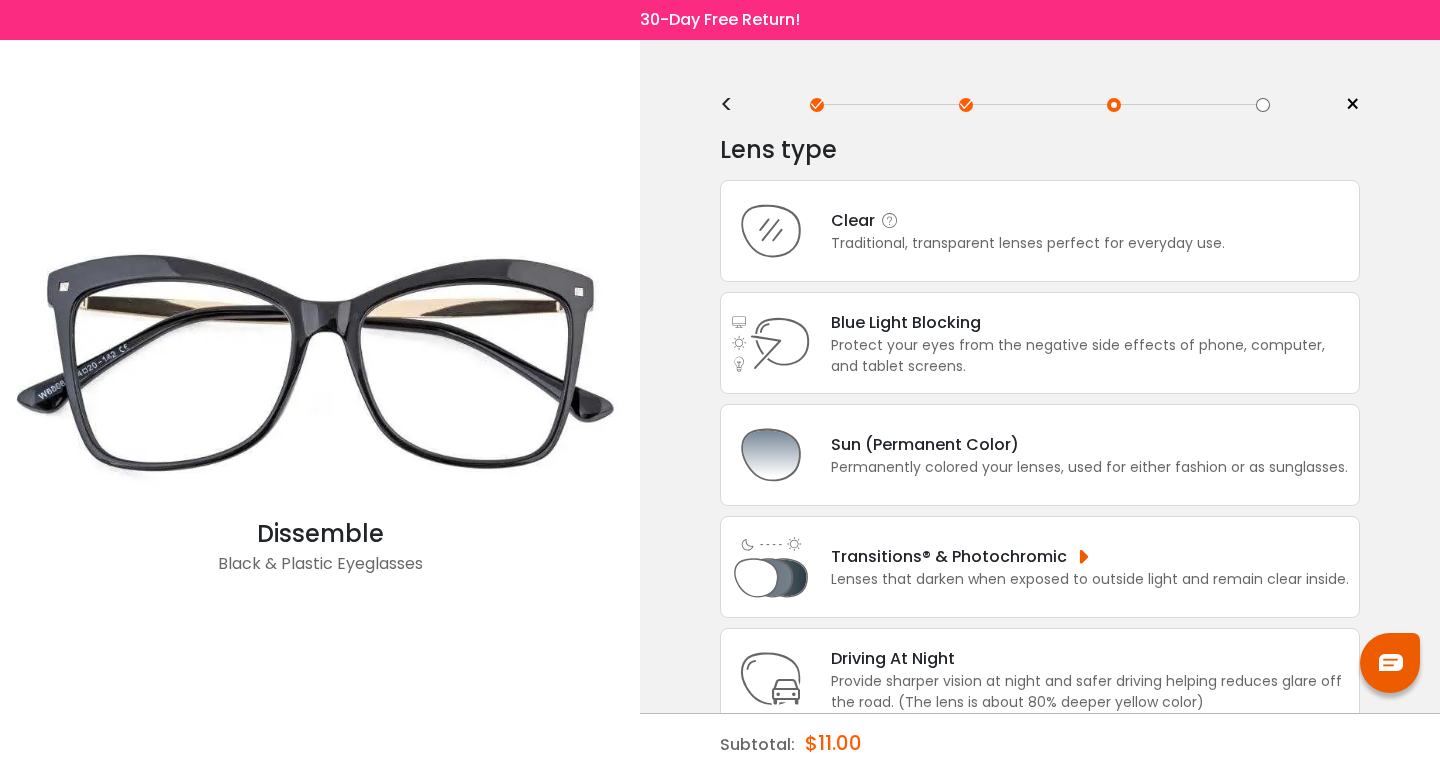 click on "Traditional, transparent lenses perfect for everyday use." at bounding box center (1028, 243) 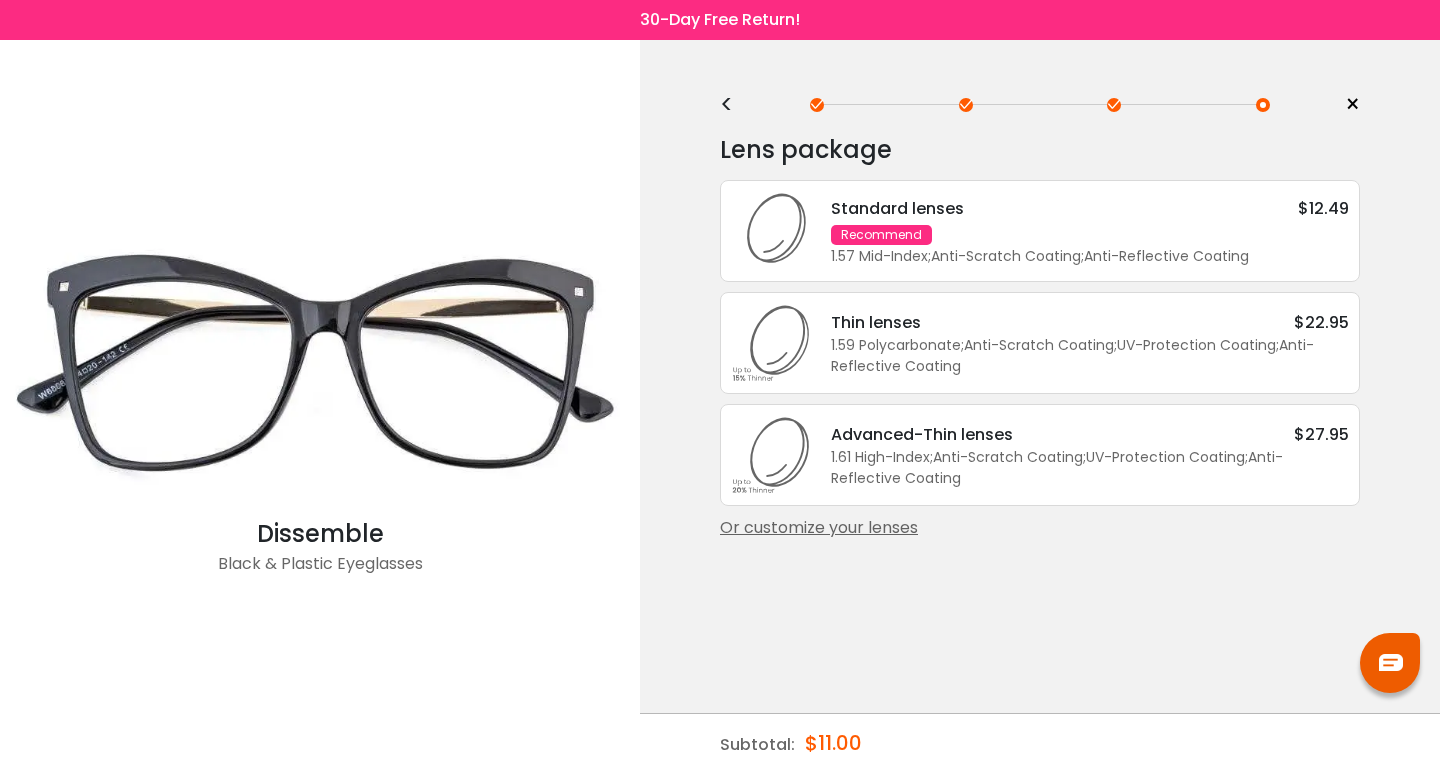 click on "Standard lenses
$12.49
Recommend
1.57 Mid-Index ;
Anti-Scratch Coating ;
Anti-Reflective Coating ;" at bounding box center (1080, 231) 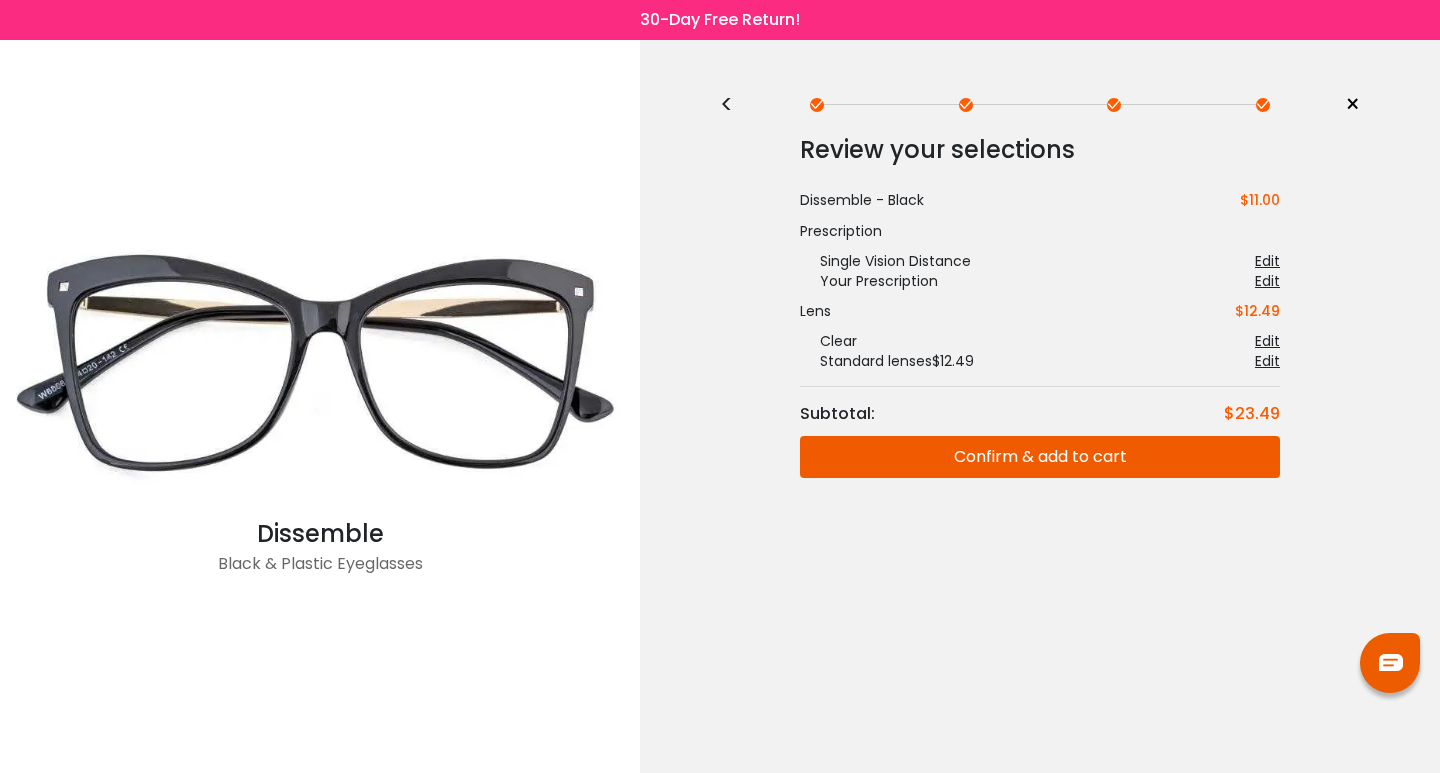 click on "Confirm & add to cart" at bounding box center [1040, 457] 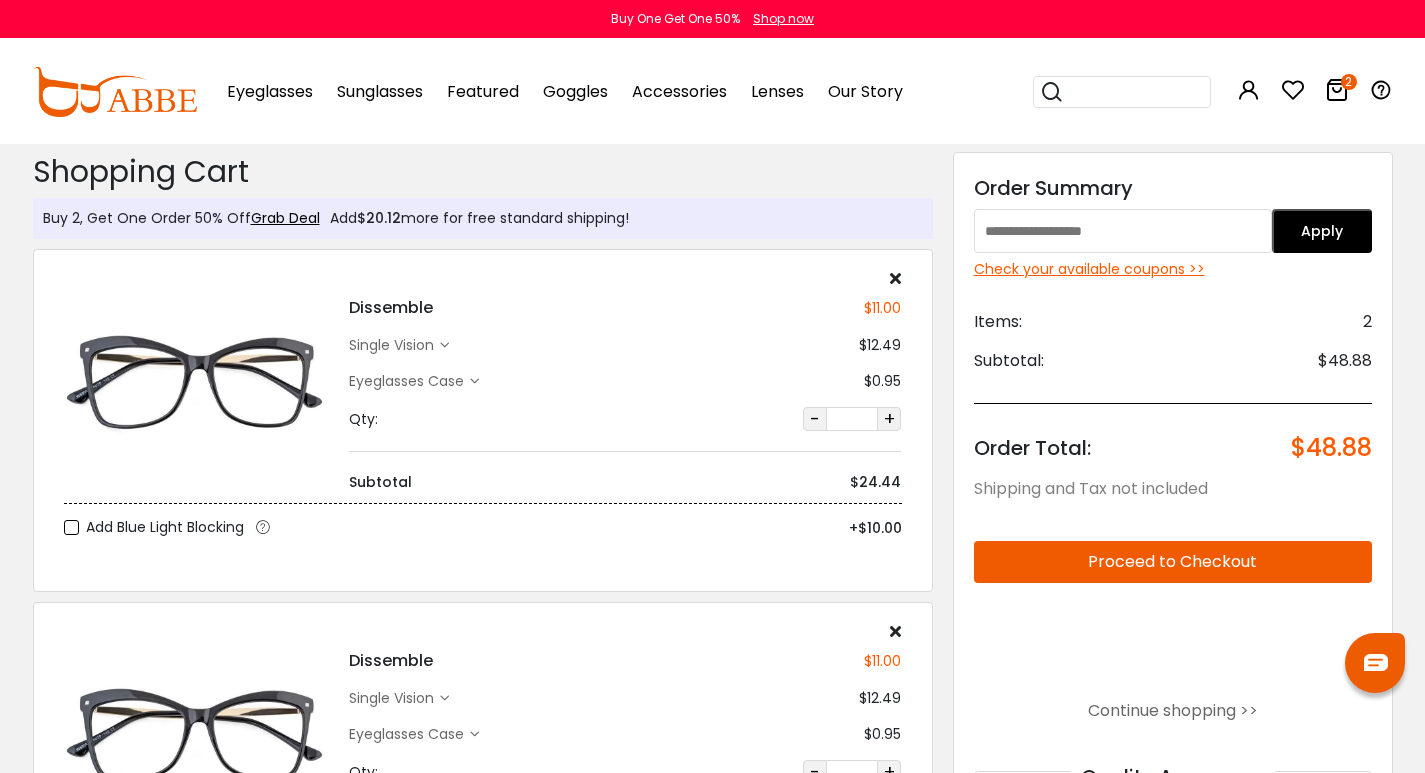scroll, scrollTop: 0, scrollLeft: 0, axis: both 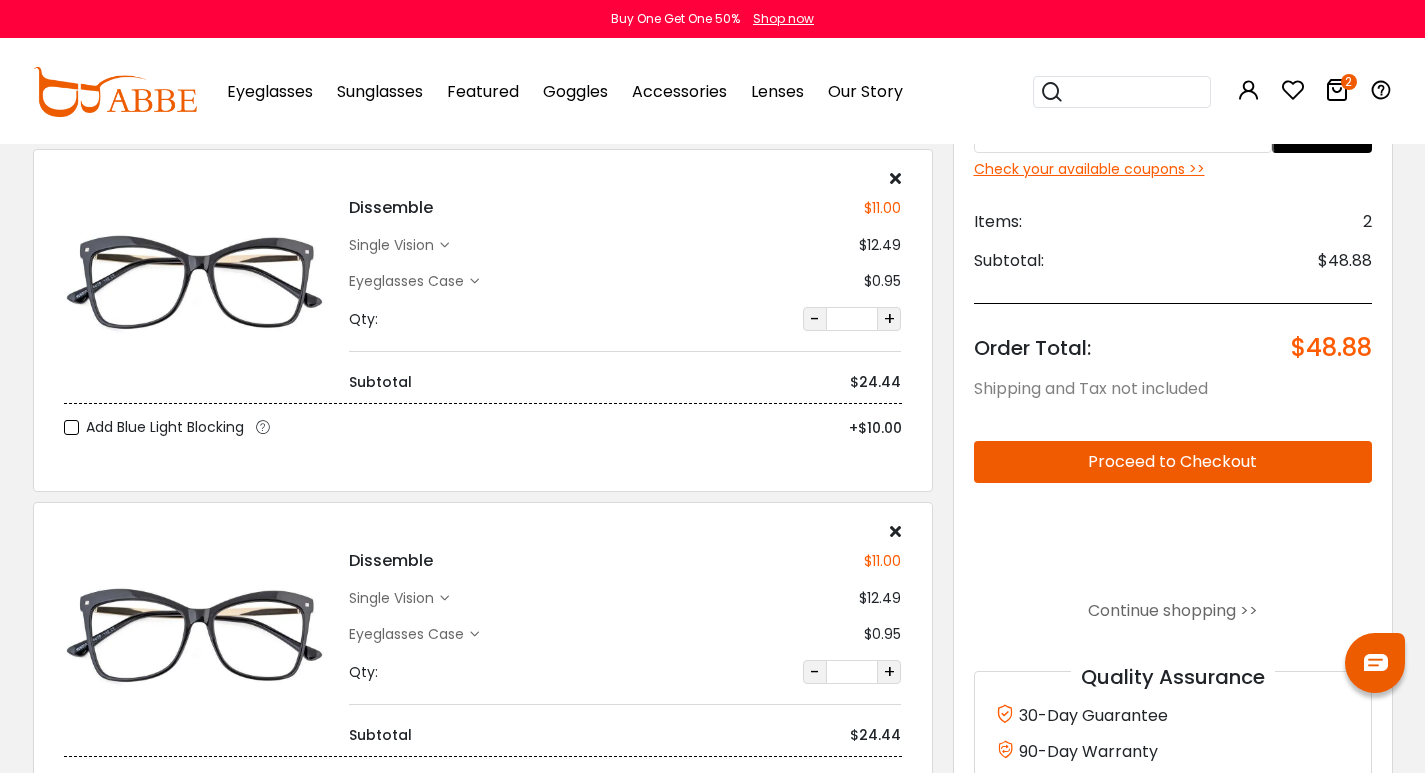 click at bounding box center [895, 531] 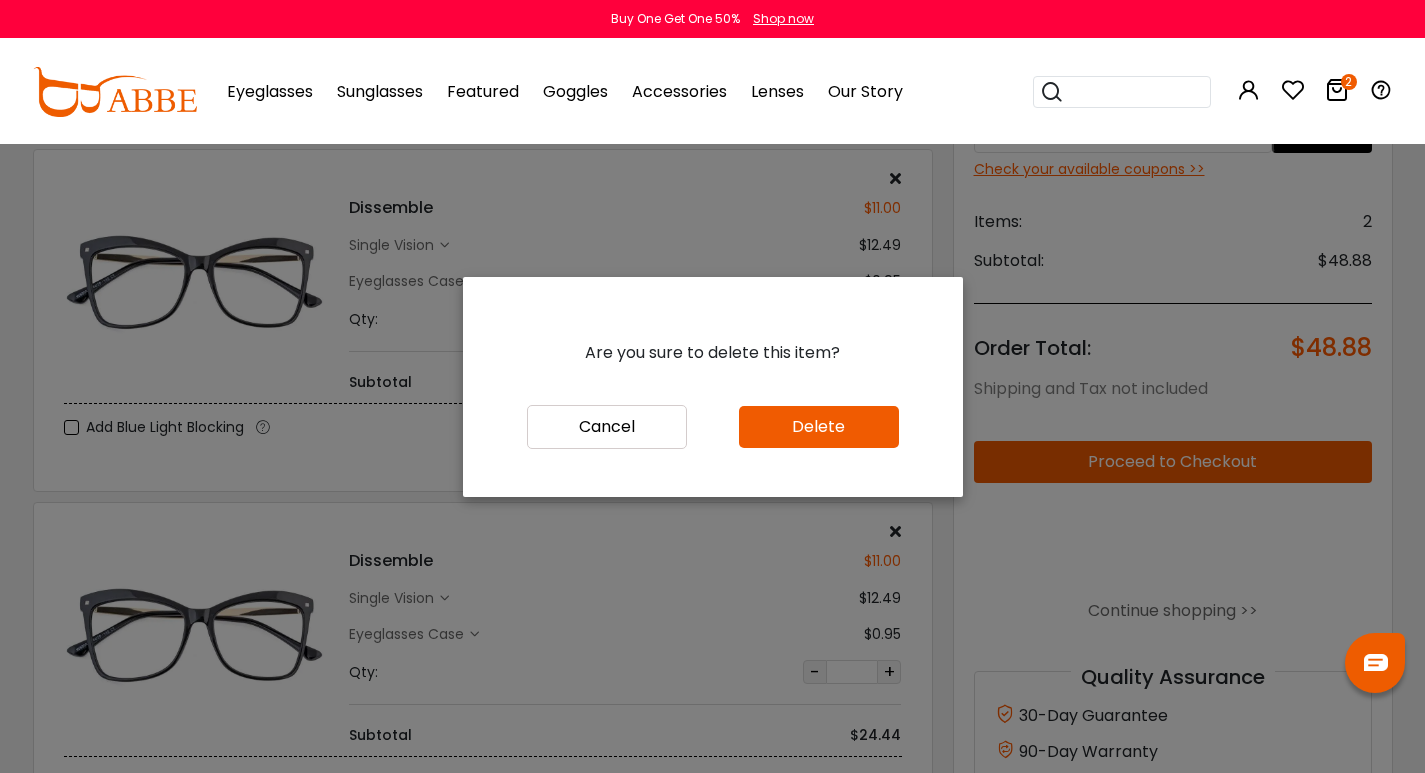 click on "Delete" at bounding box center [819, 427] 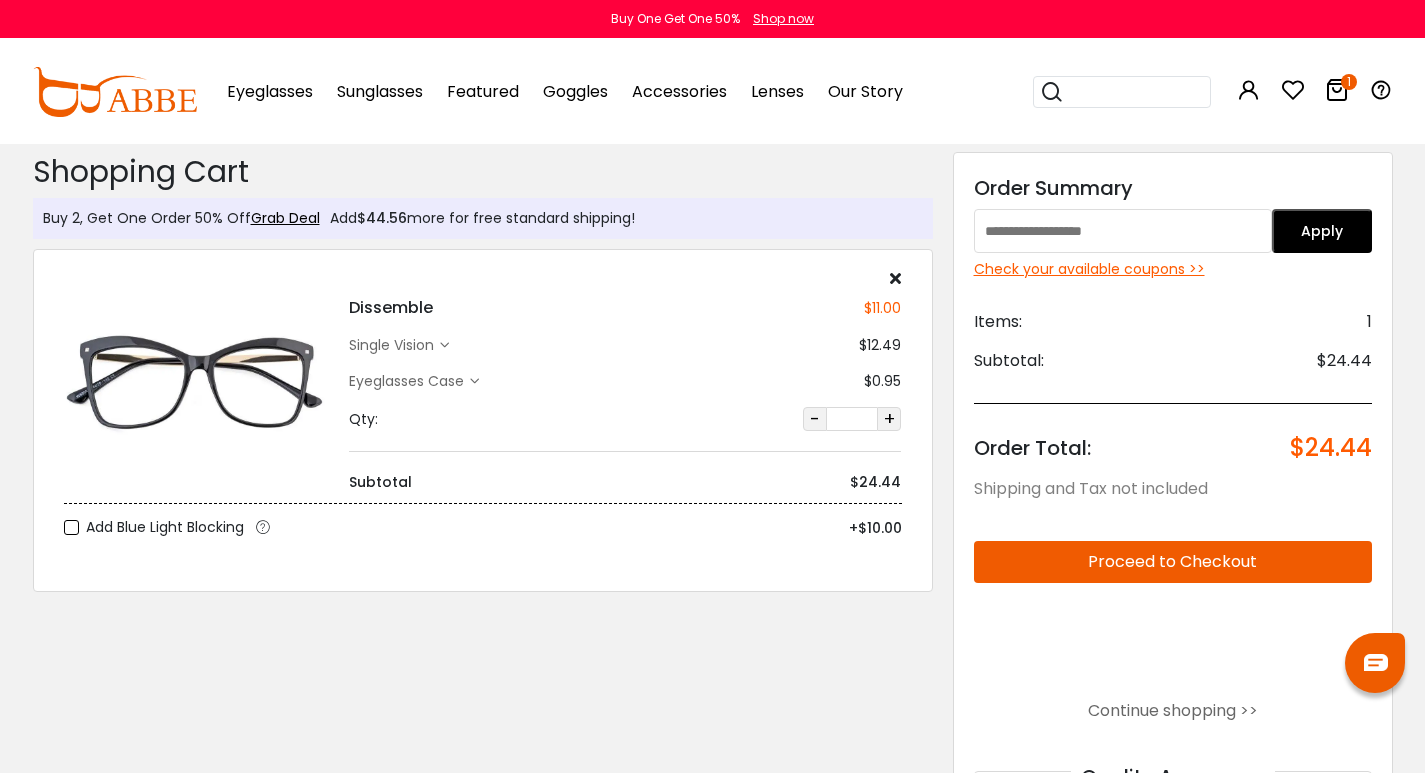 scroll, scrollTop: 0, scrollLeft: 0, axis: both 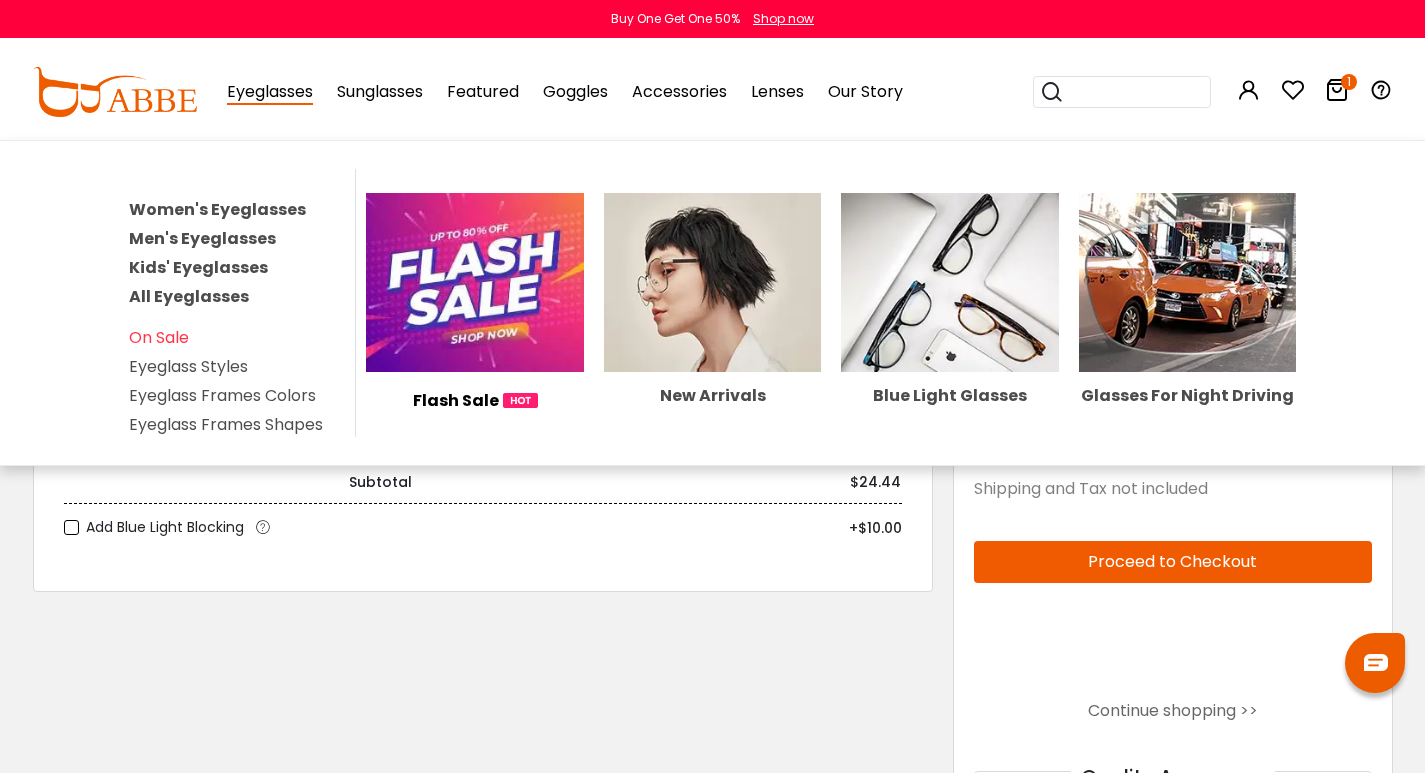 click on "Women's Eyeglasses" at bounding box center [217, 209] 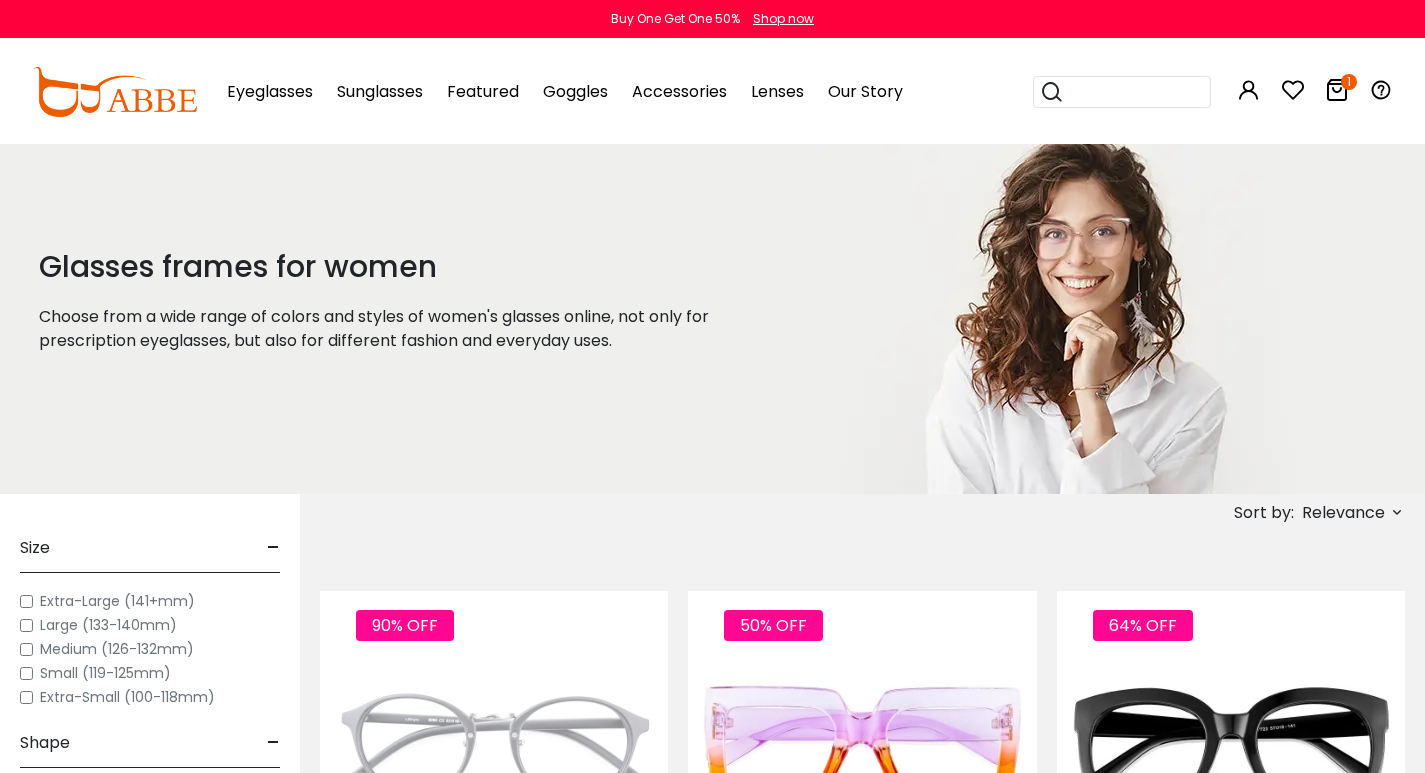 scroll, scrollTop: 0, scrollLeft: 0, axis: both 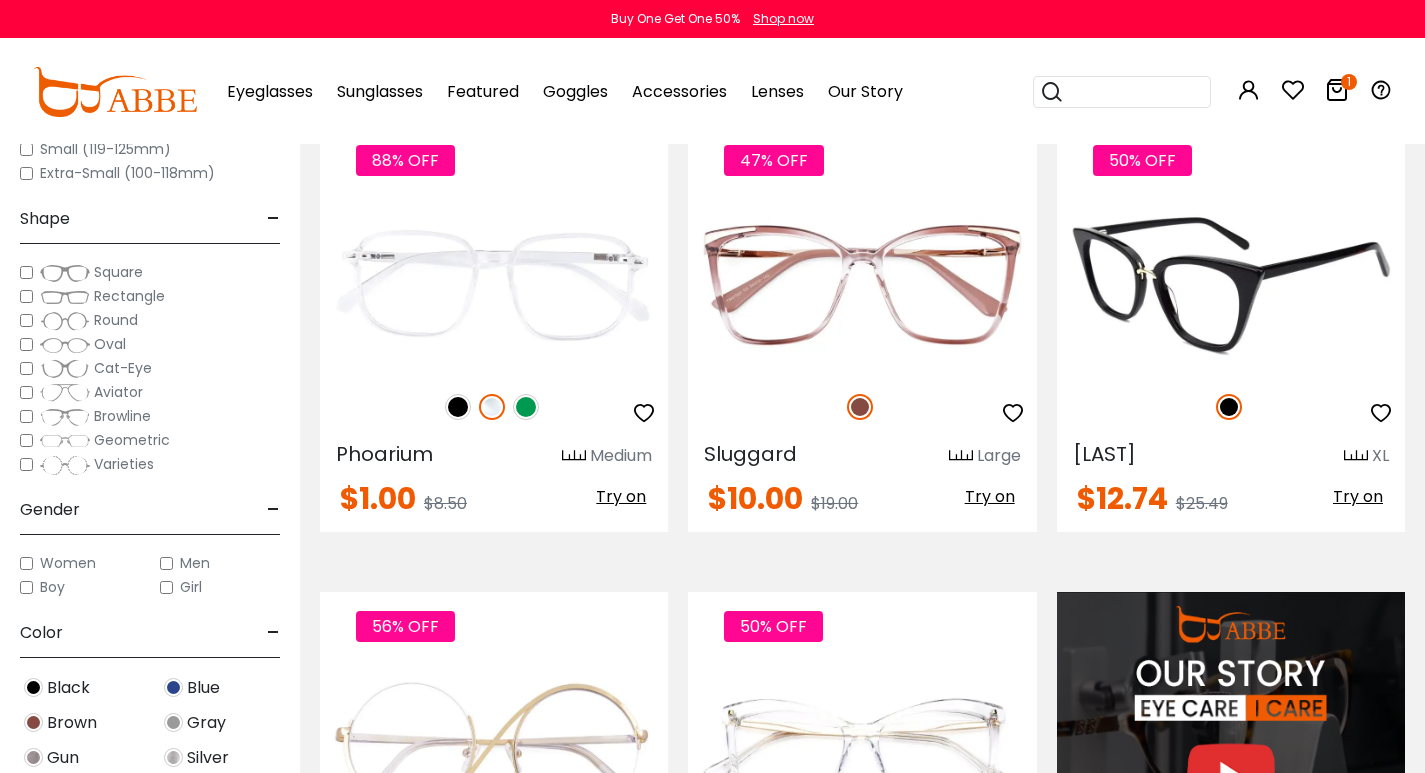click at bounding box center [1231, 285] 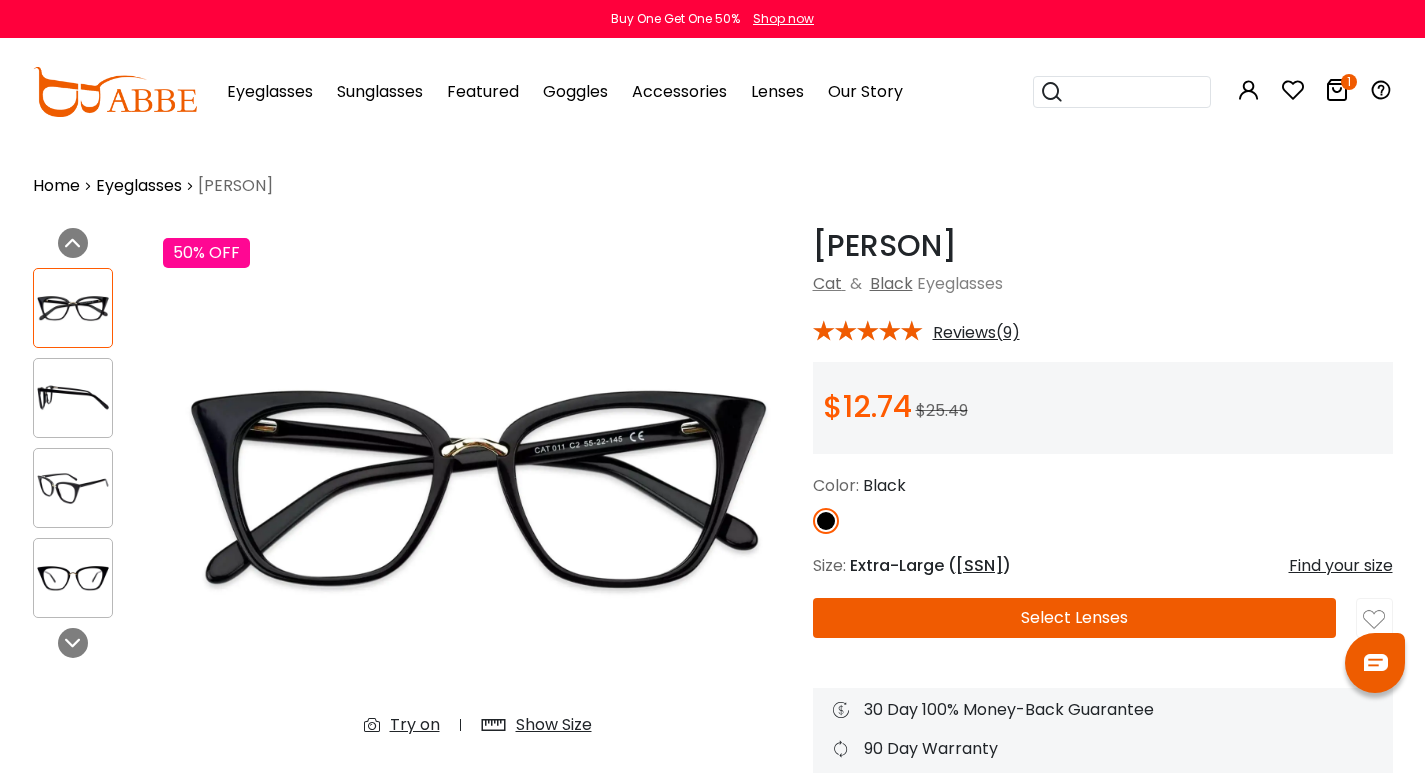 scroll, scrollTop: 0, scrollLeft: 0, axis: both 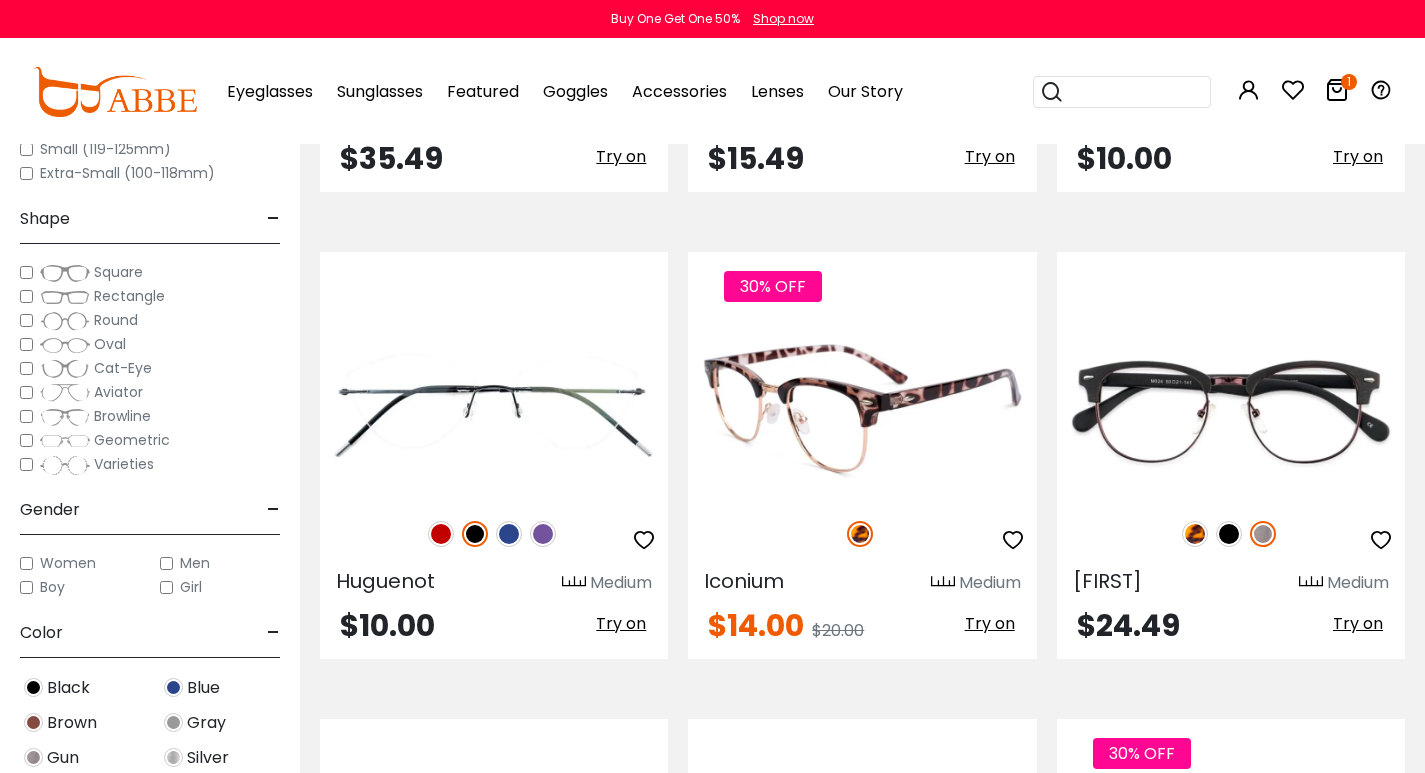 click at bounding box center (862, 411) 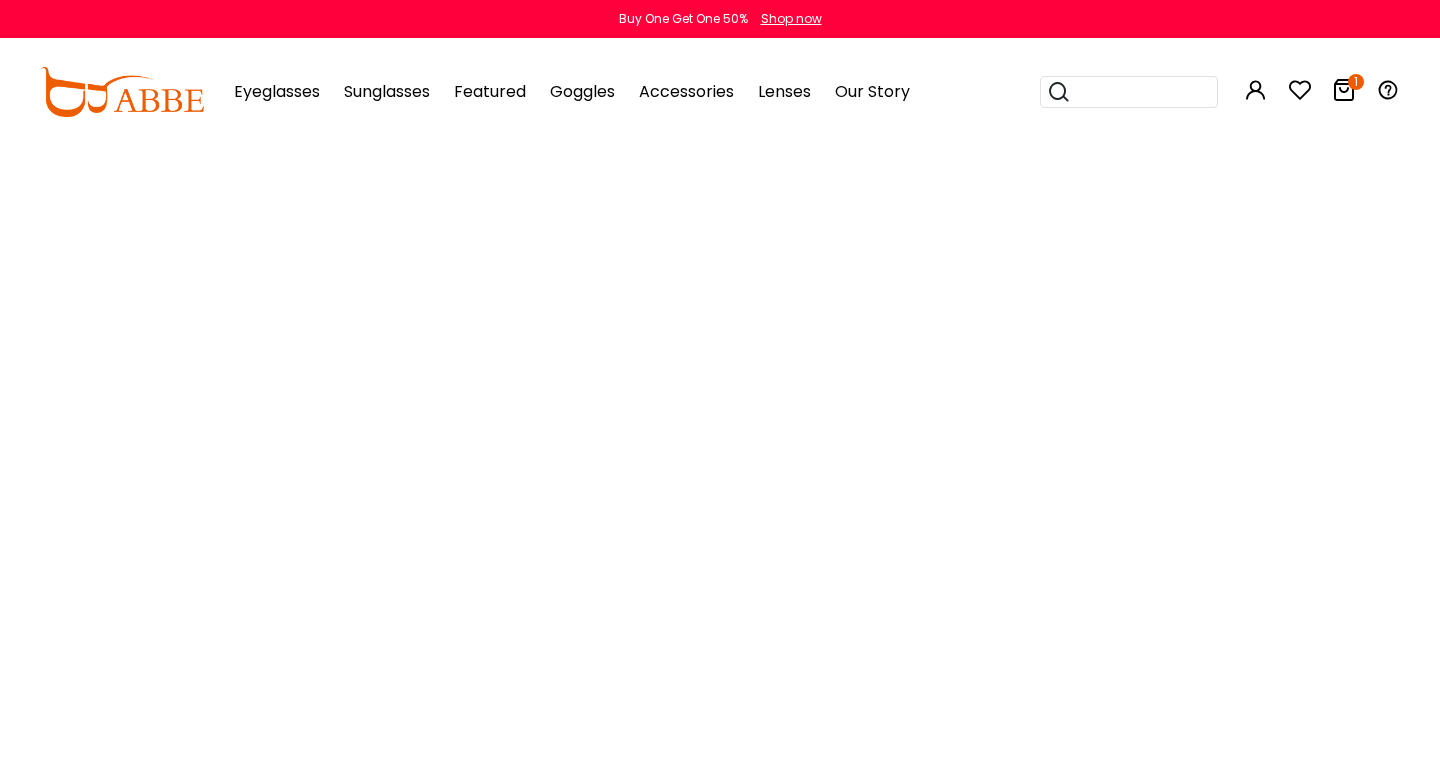 scroll, scrollTop: 0, scrollLeft: 0, axis: both 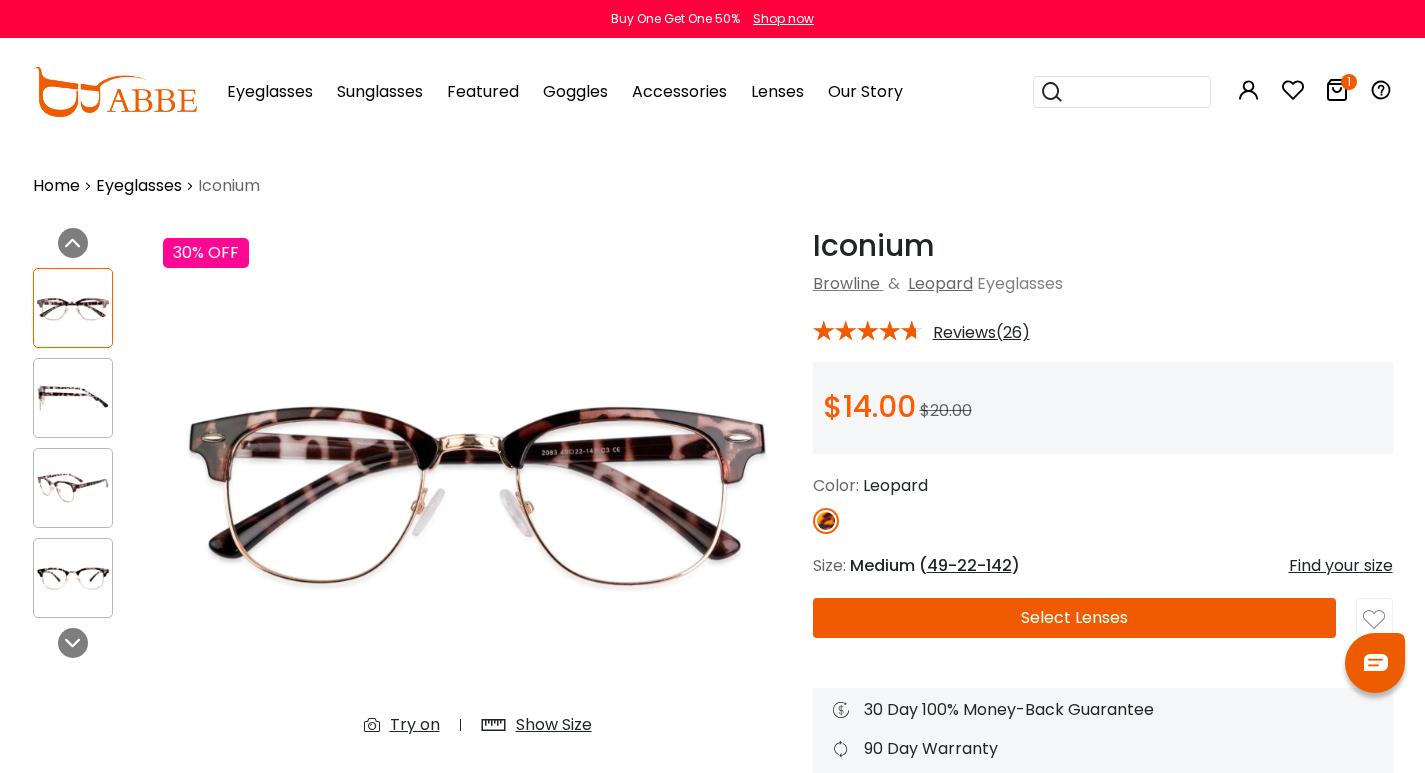 drag, startPoint x: 83, startPoint y: 395, endPoint x: 85, endPoint y: 405, distance: 10.198039 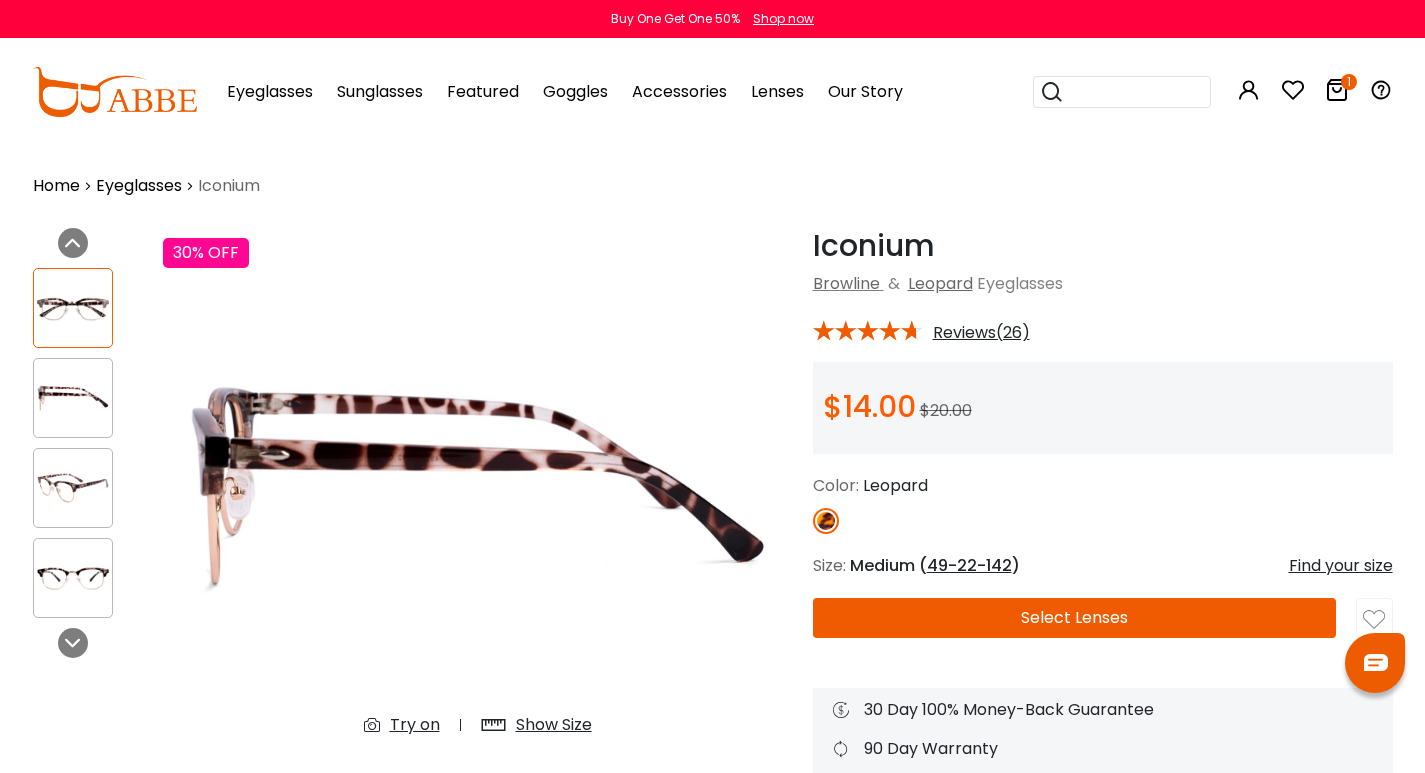 click at bounding box center [73, 488] 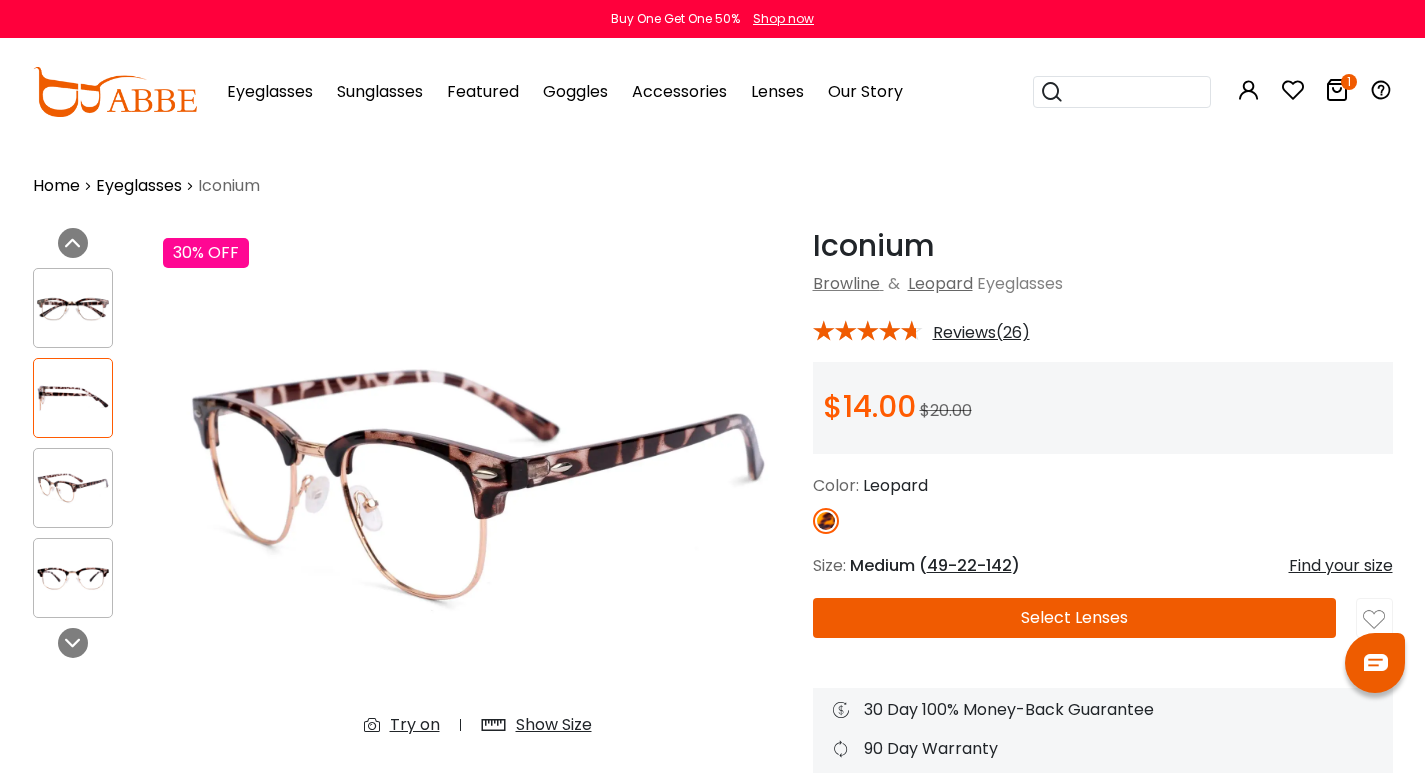 click at bounding box center (73, 578) 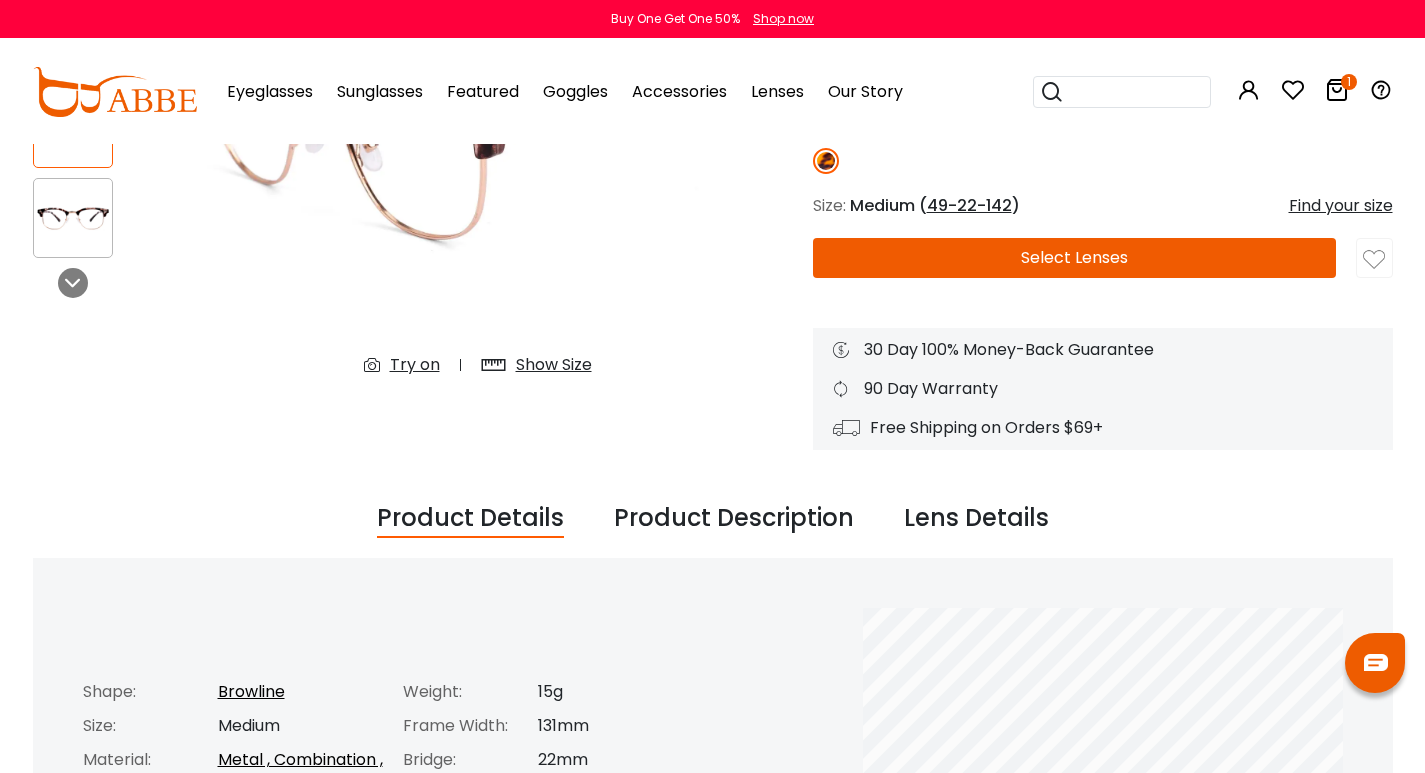 scroll, scrollTop: 0, scrollLeft: 0, axis: both 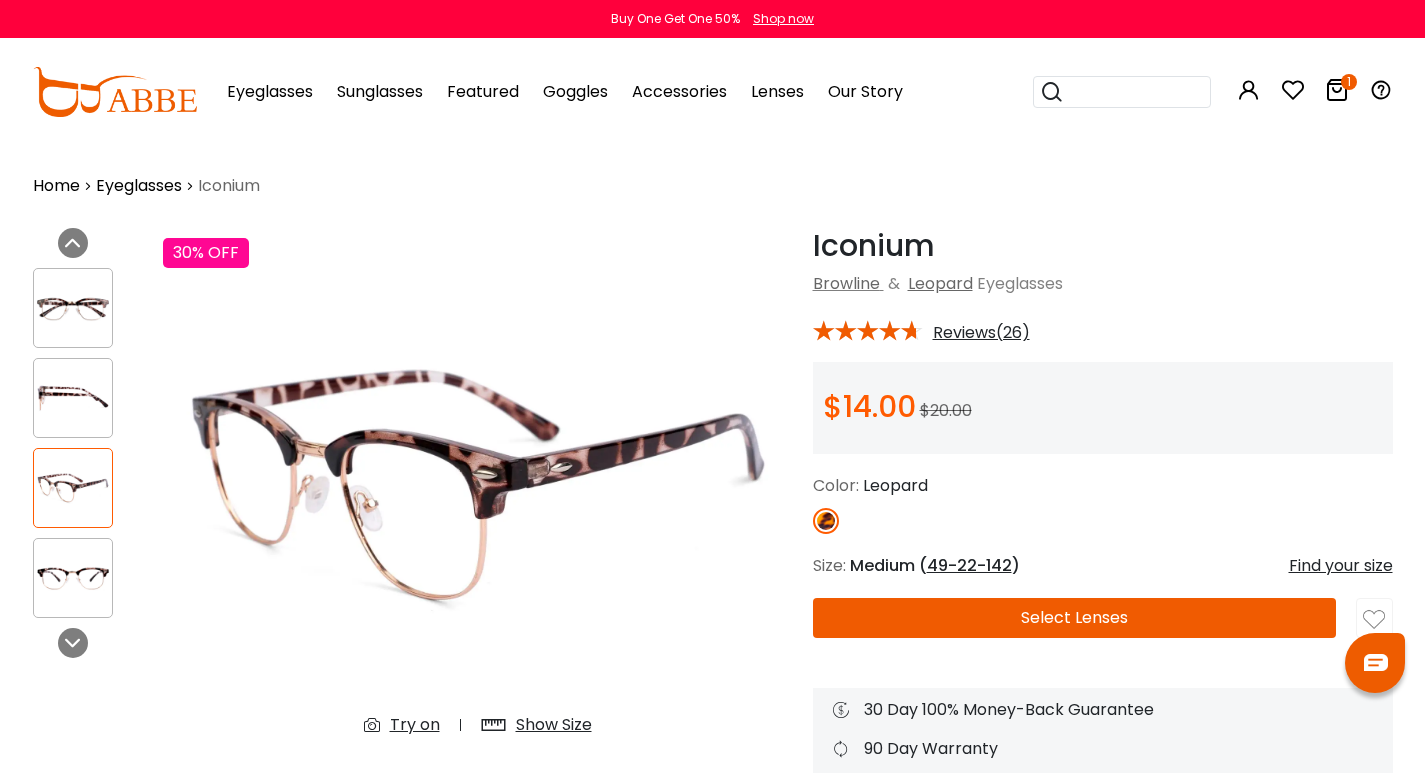 click at bounding box center (73, 578) 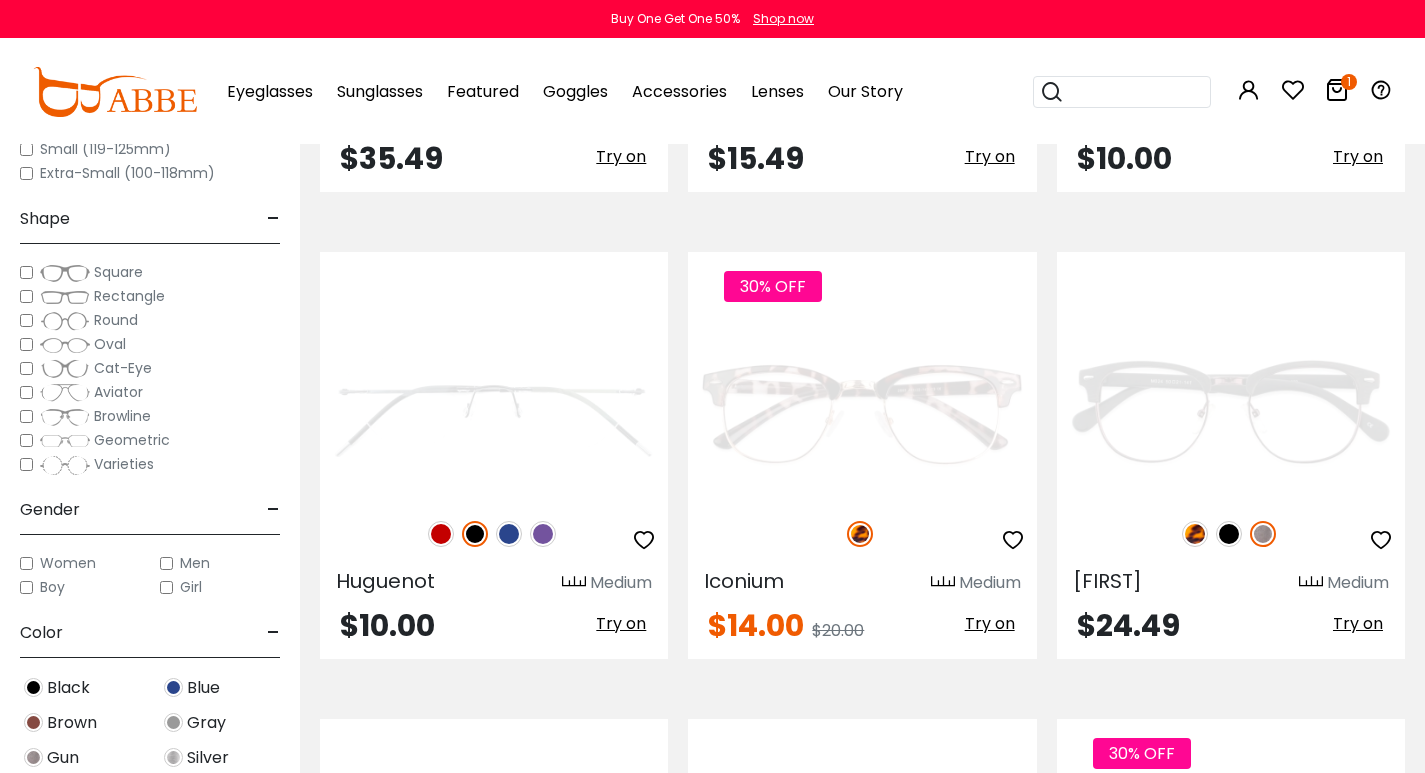 scroll, scrollTop: 0, scrollLeft: 0, axis: both 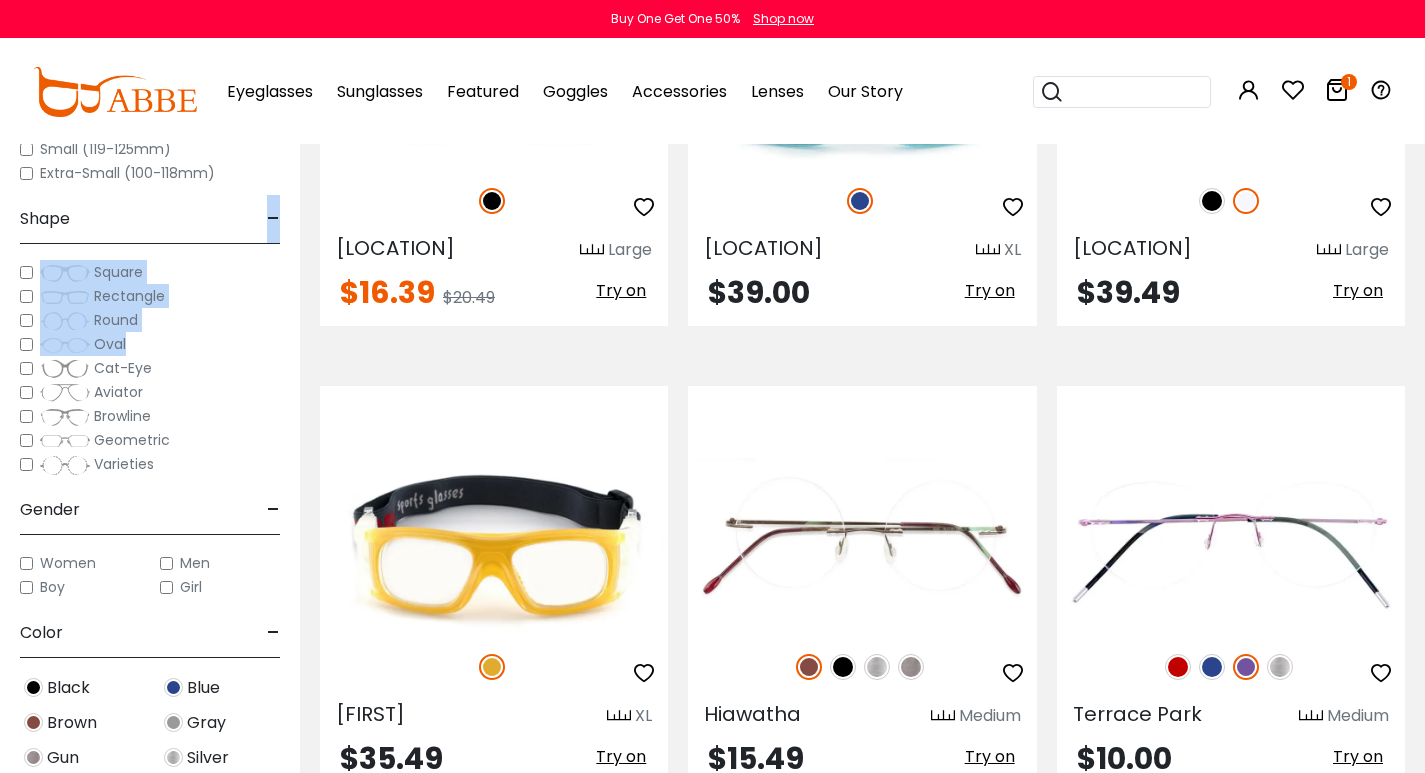 drag, startPoint x: 190, startPoint y: 200, endPoint x: 260, endPoint y: 335, distance: 152.06906 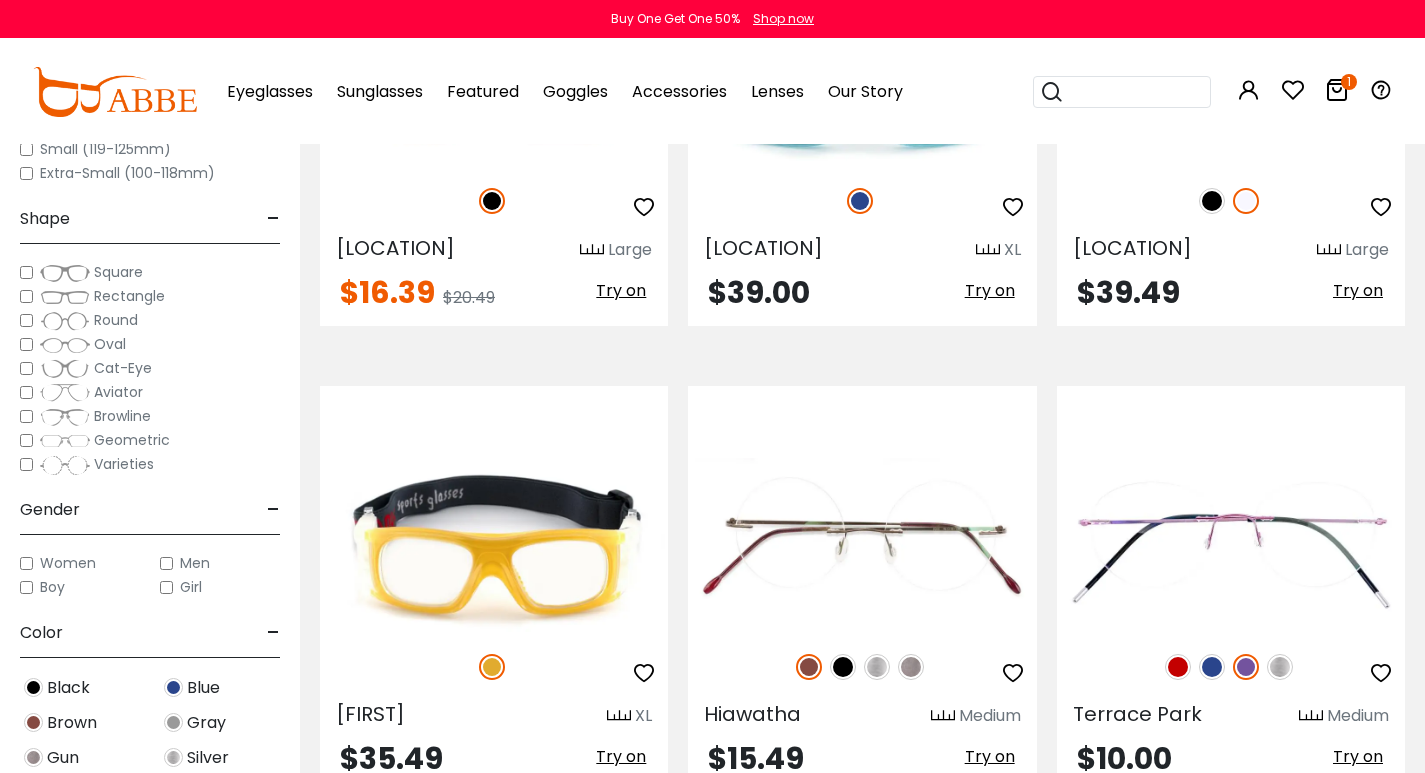click on "20% OFF
Machovec
Medium
$11.20" at bounding box center (862, -1976) 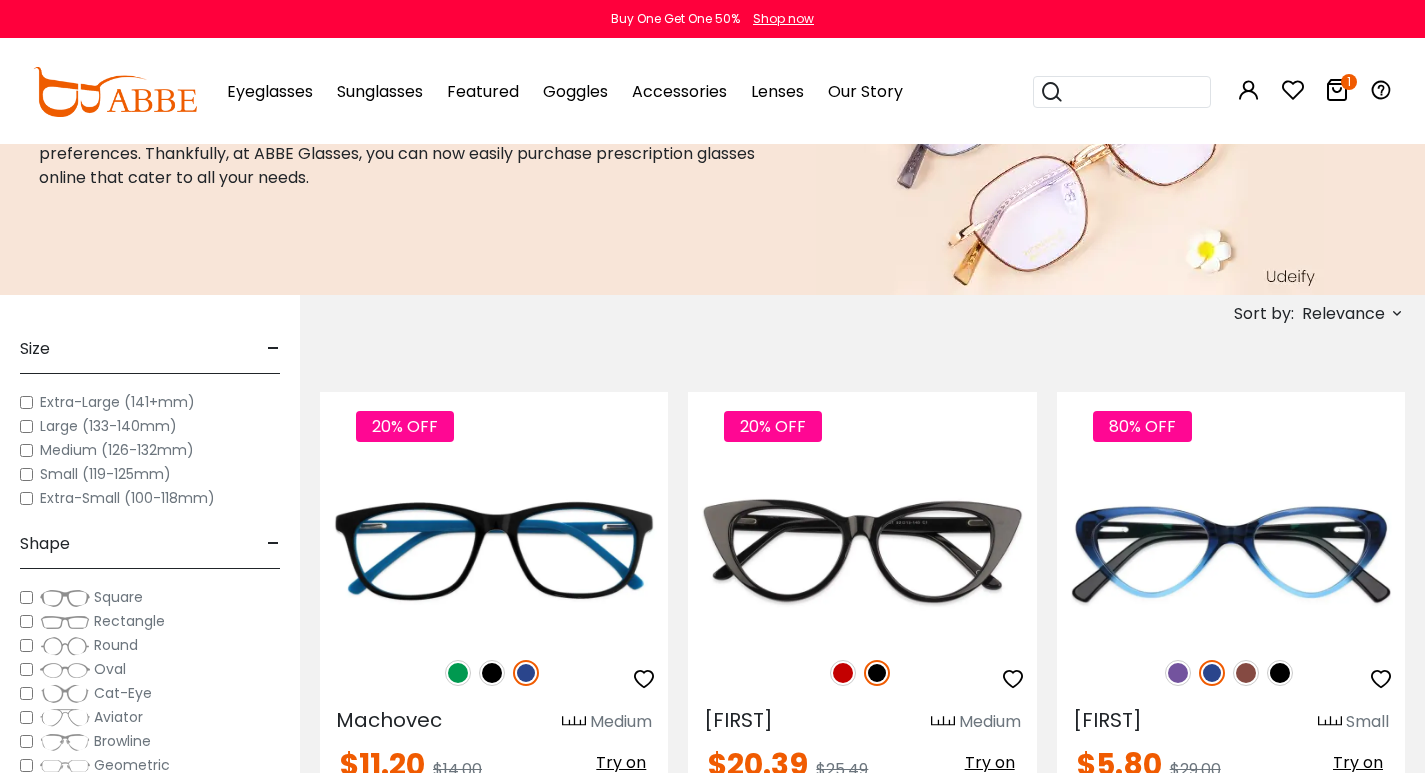 scroll, scrollTop: 200, scrollLeft: 0, axis: vertical 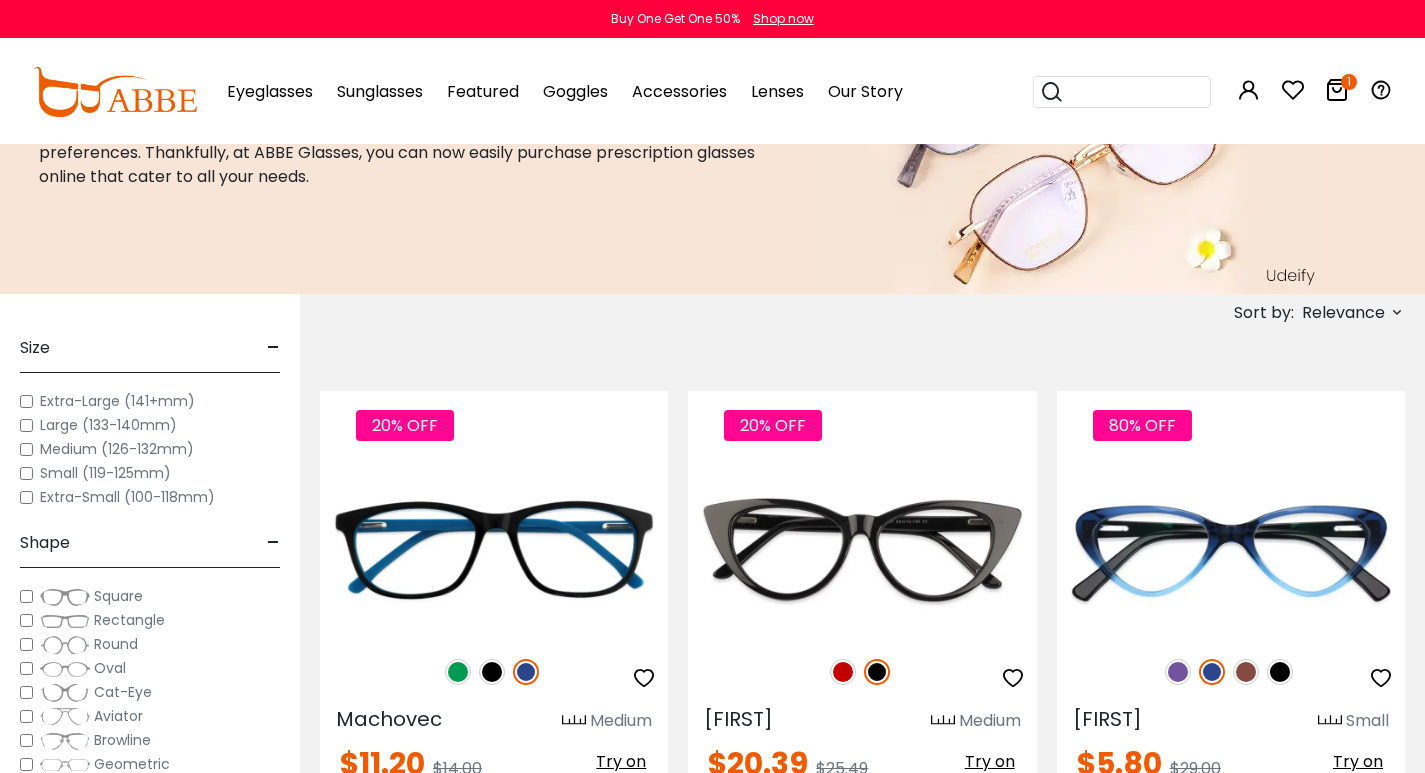 click on "Extra-Large (141+mm)" at bounding box center [117, 401] 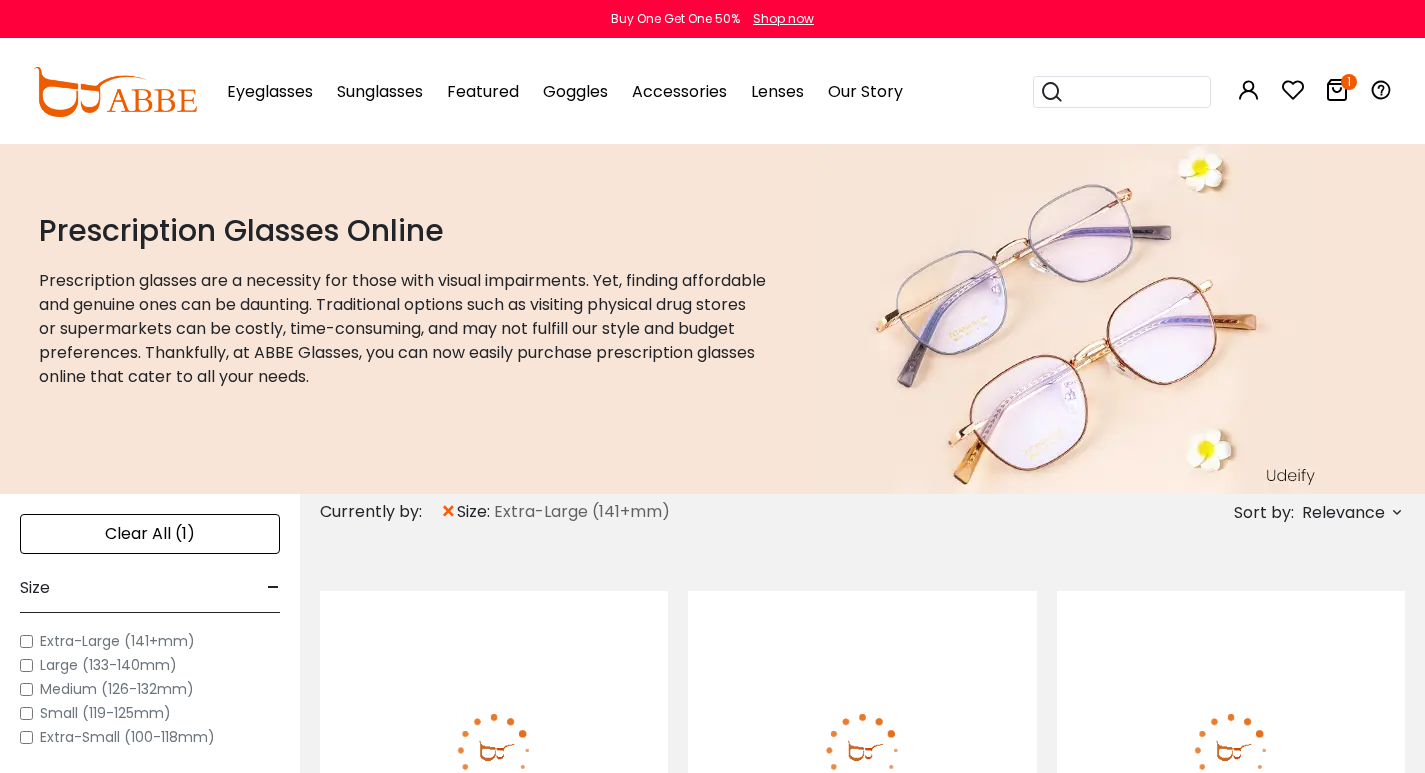 scroll, scrollTop: 0, scrollLeft: 0, axis: both 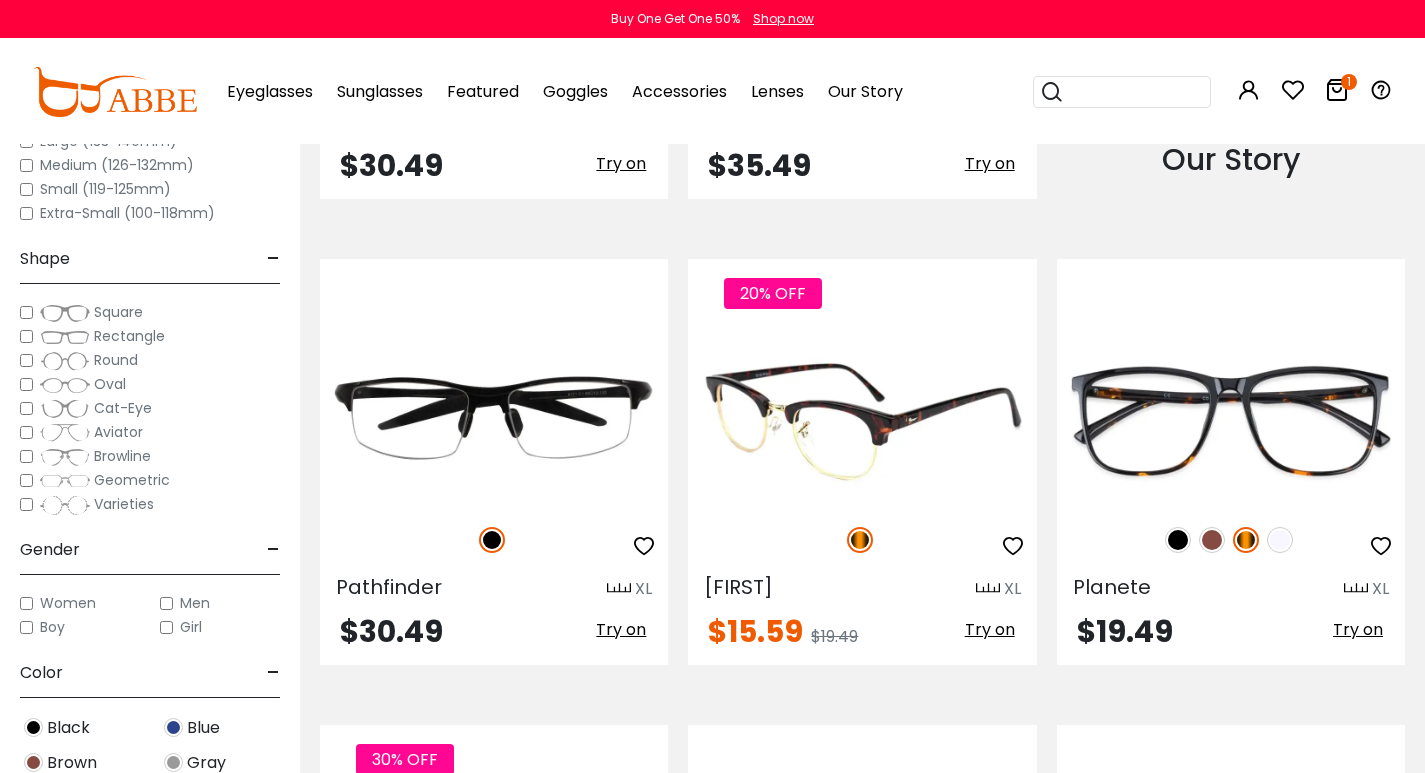 click at bounding box center [862, 418] 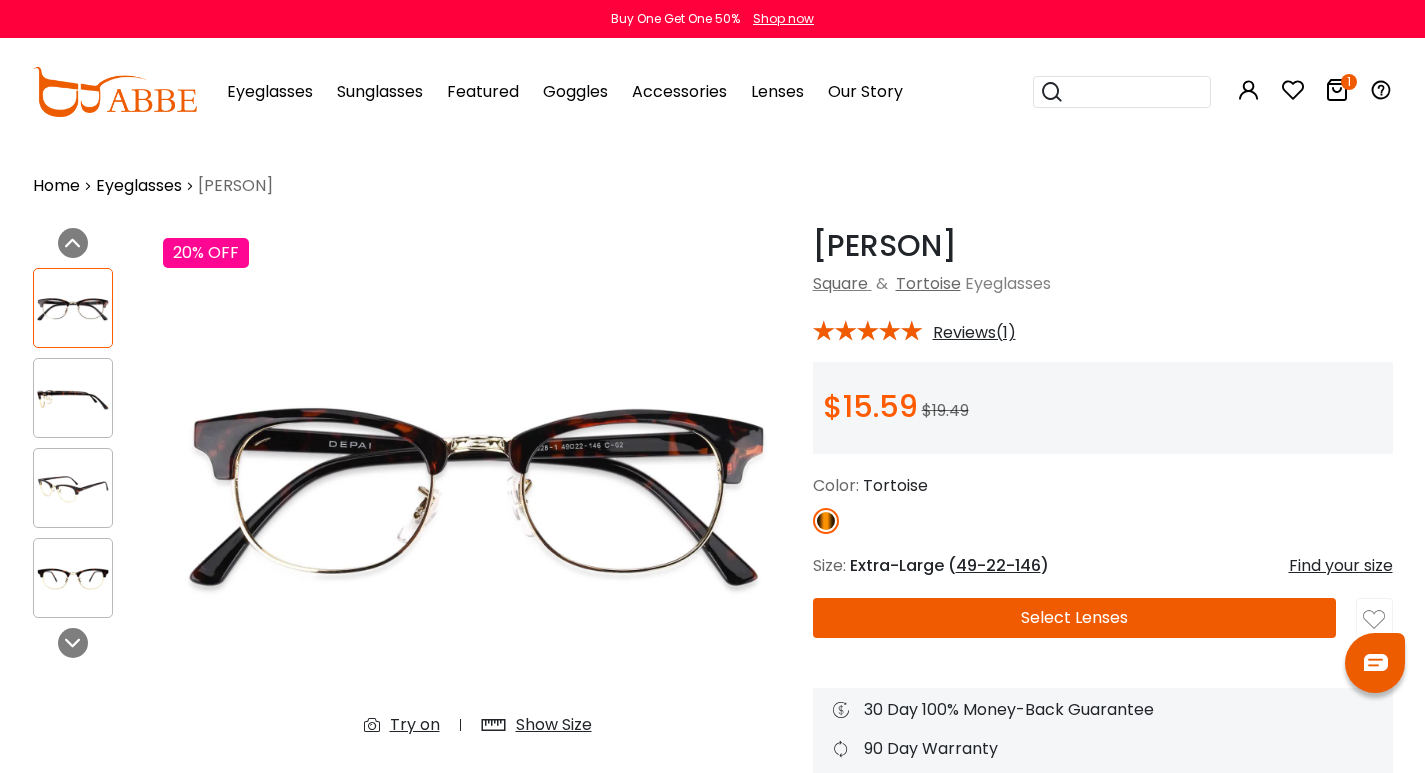 scroll, scrollTop: 0, scrollLeft: 0, axis: both 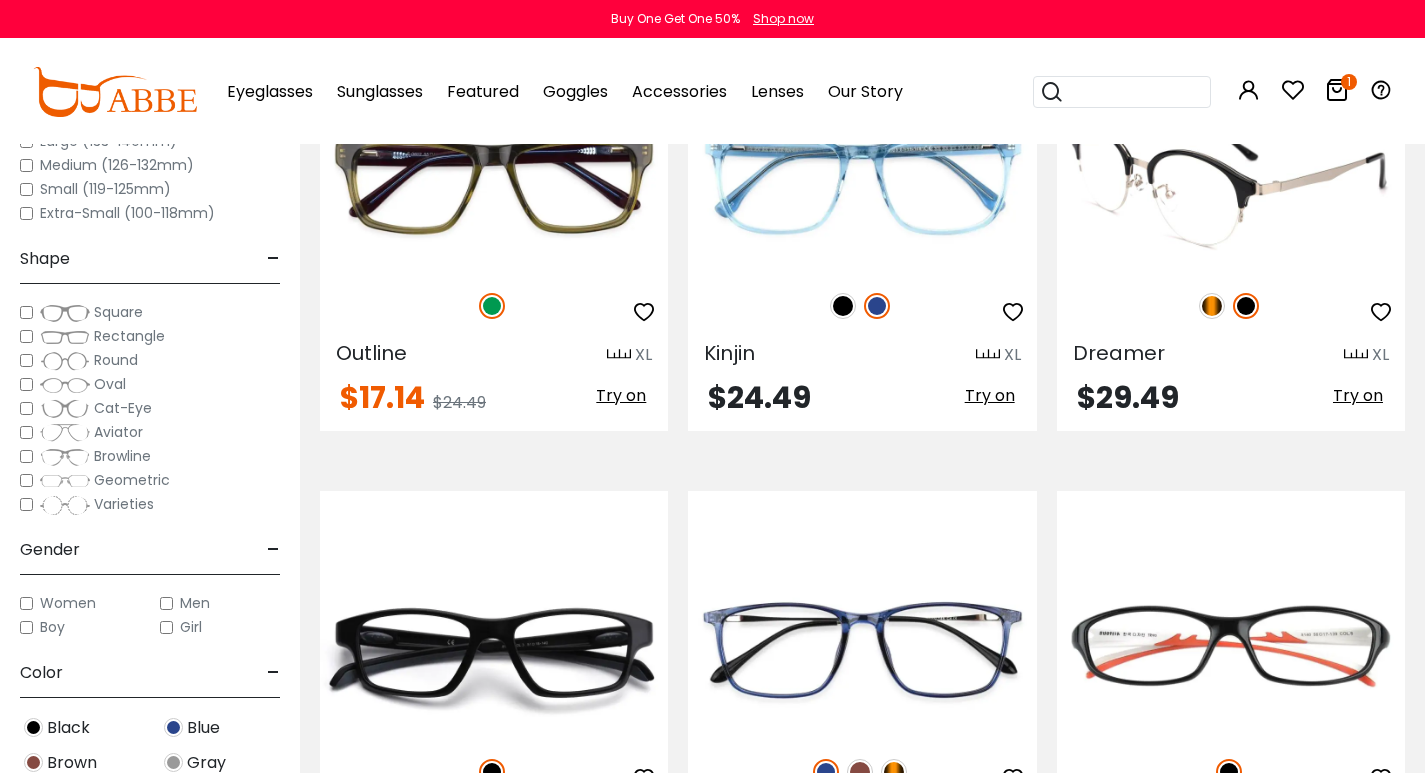 click at bounding box center (1212, 306) 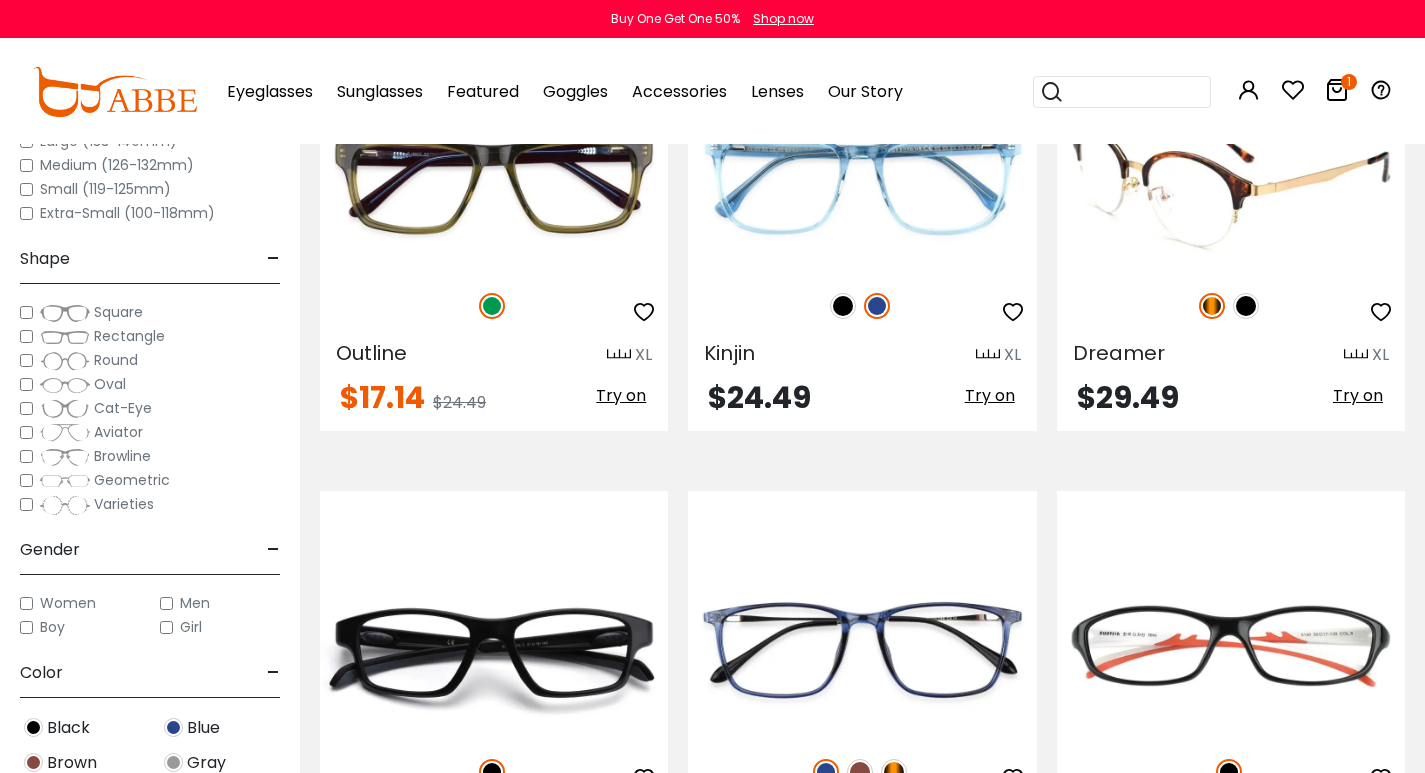 click at bounding box center [1231, 184] 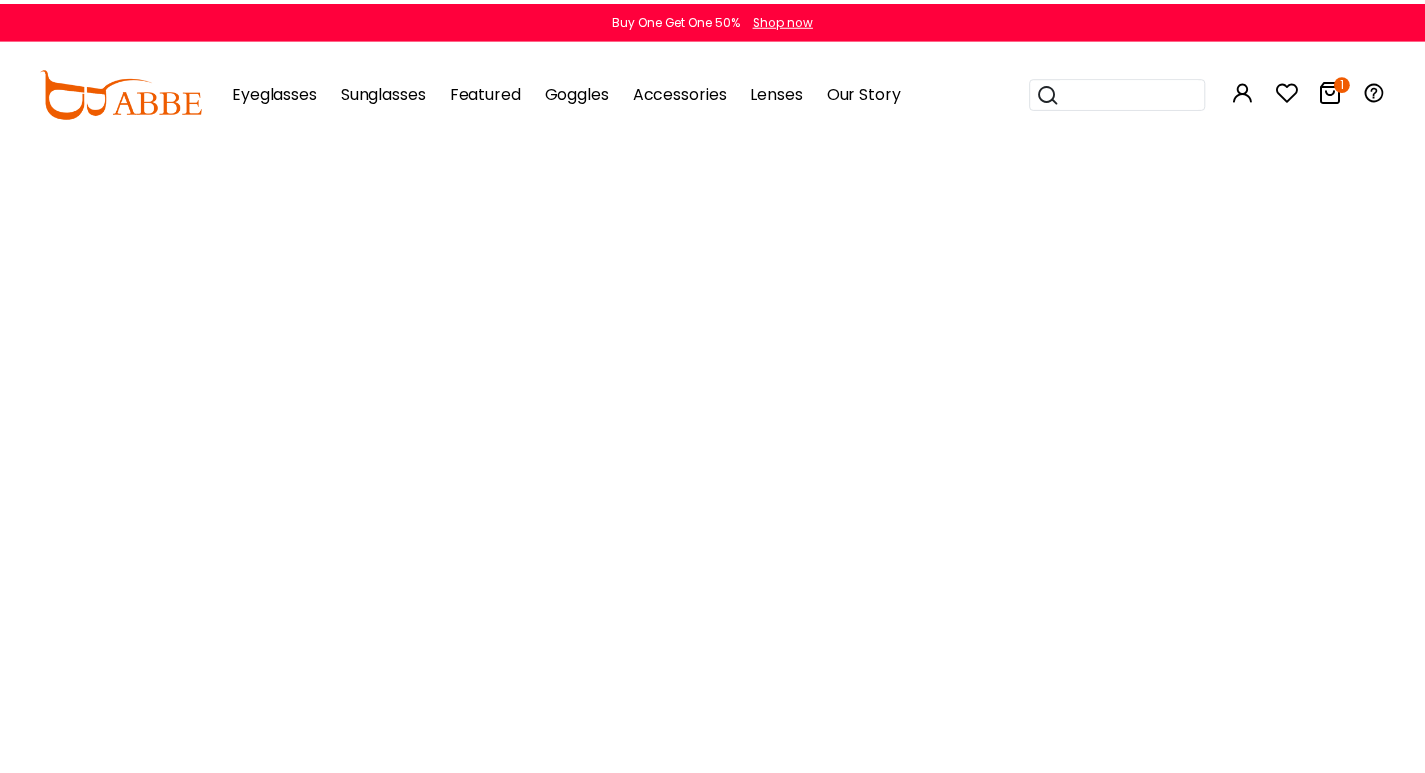 scroll, scrollTop: 0, scrollLeft: 0, axis: both 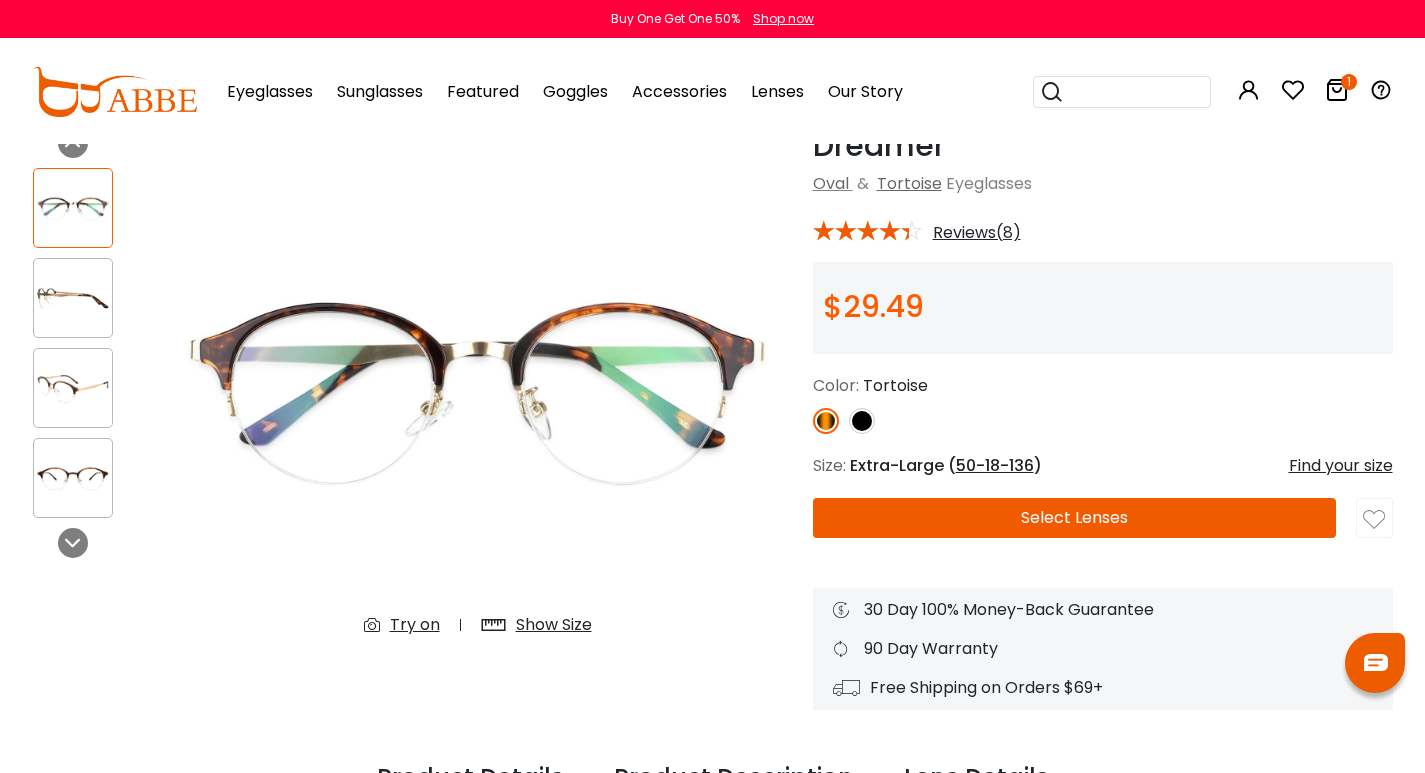 click at bounding box center [73, 298] 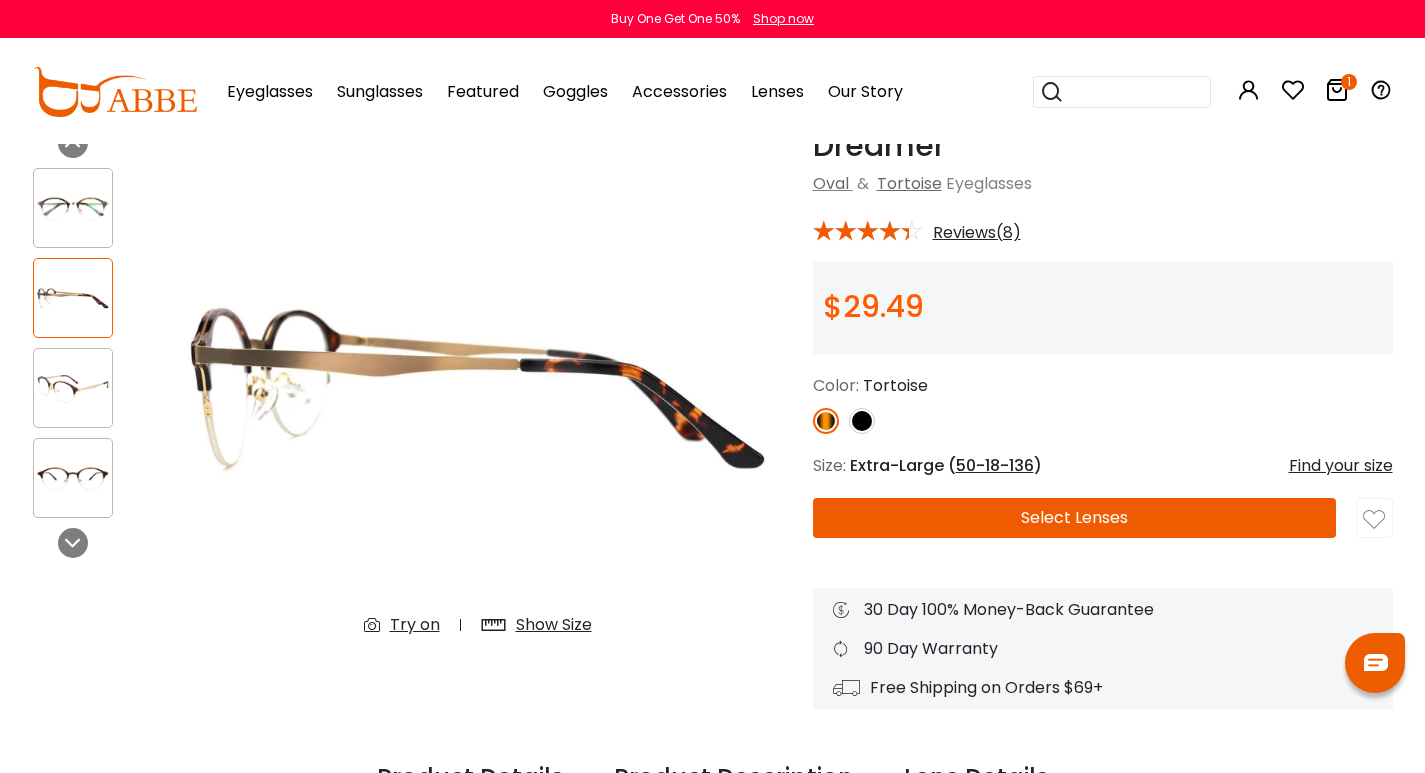 click at bounding box center [73, 388] 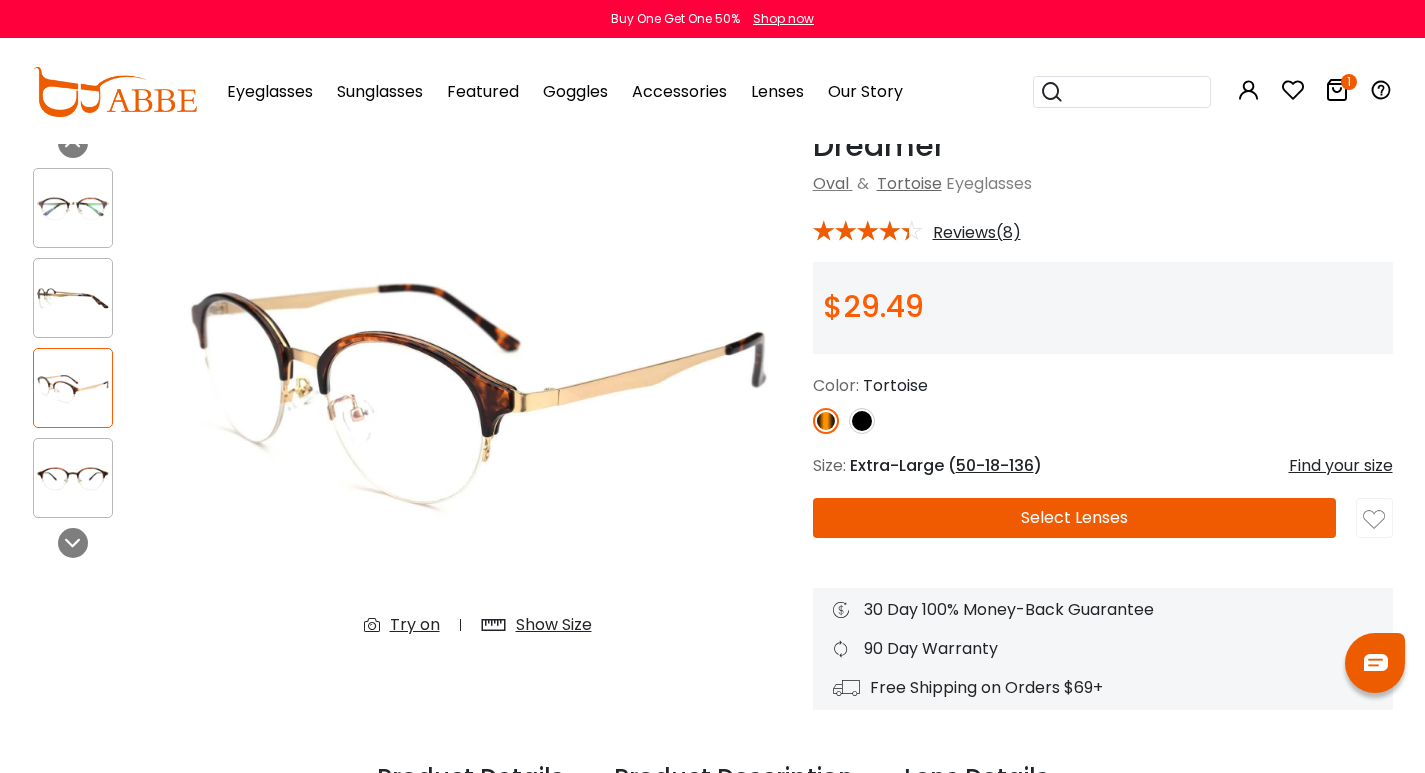 click at bounding box center [73, 478] 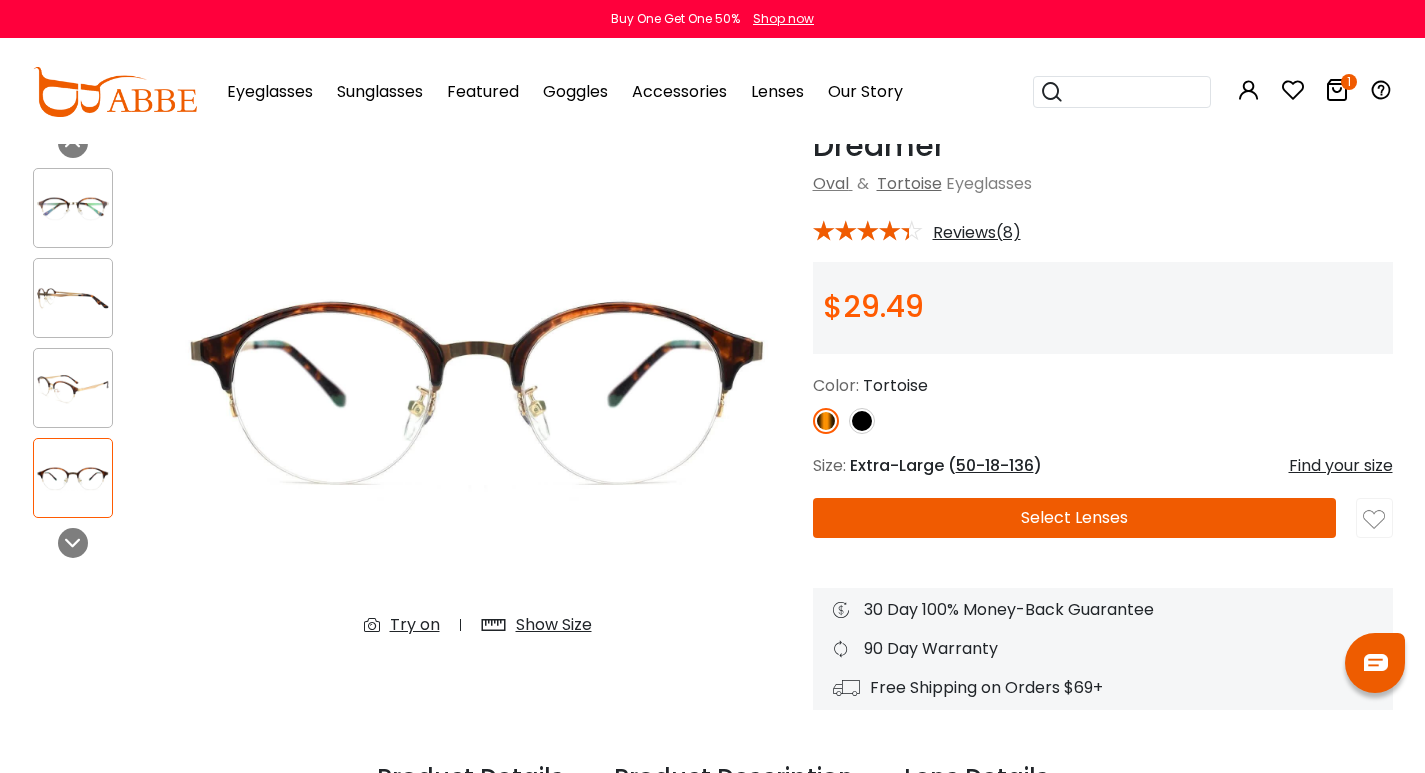 click at bounding box center (73, 298) 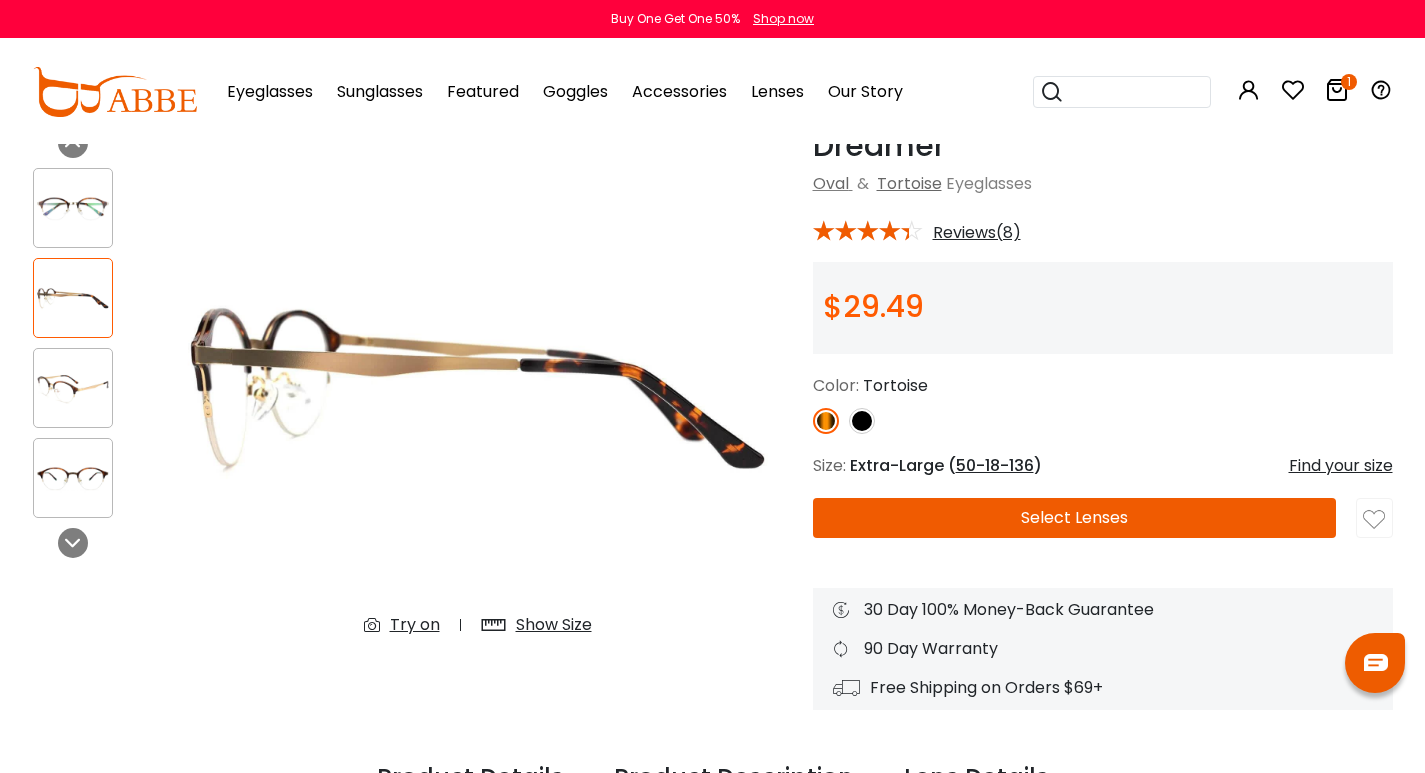 click at bounding box center [73, 208] 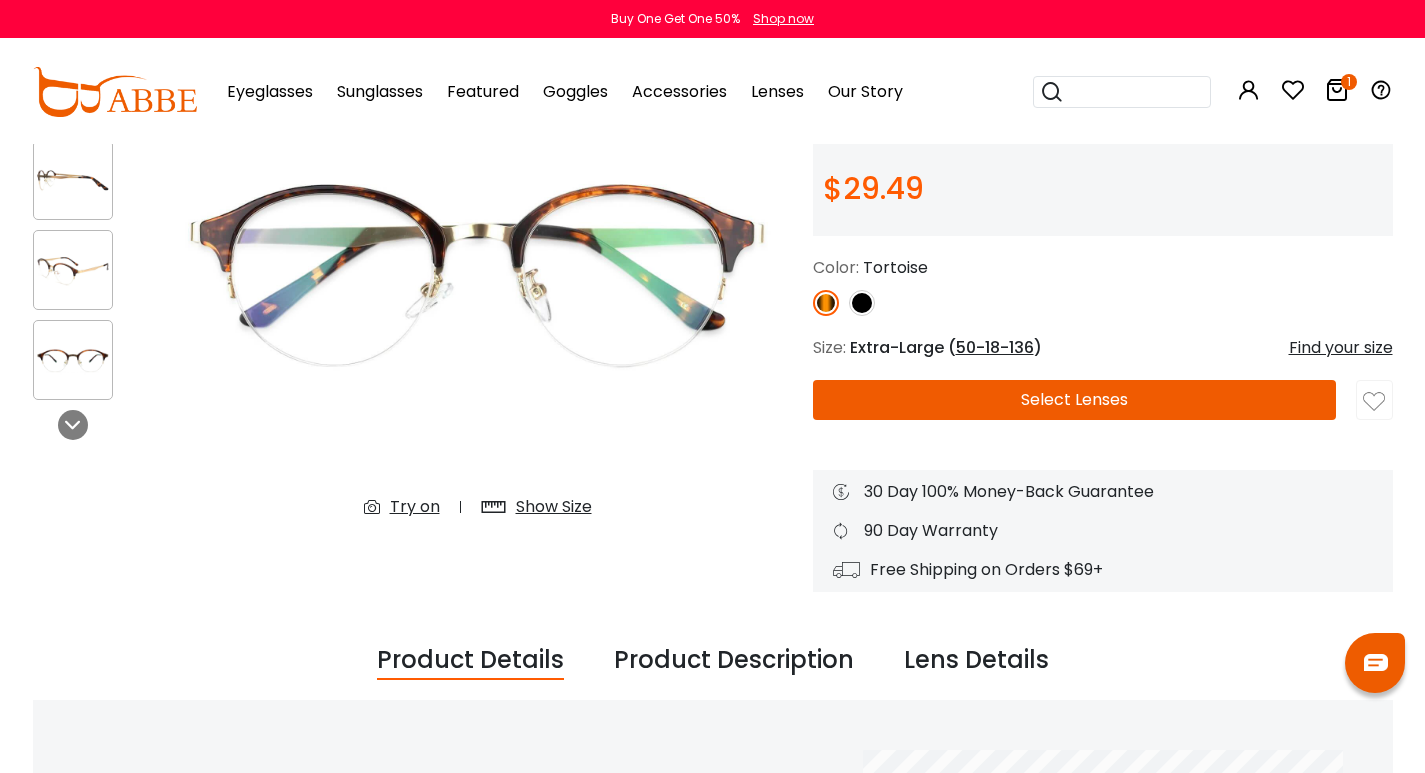 scroll, scrollTop: 0, scrollLeft: 0, axis: both 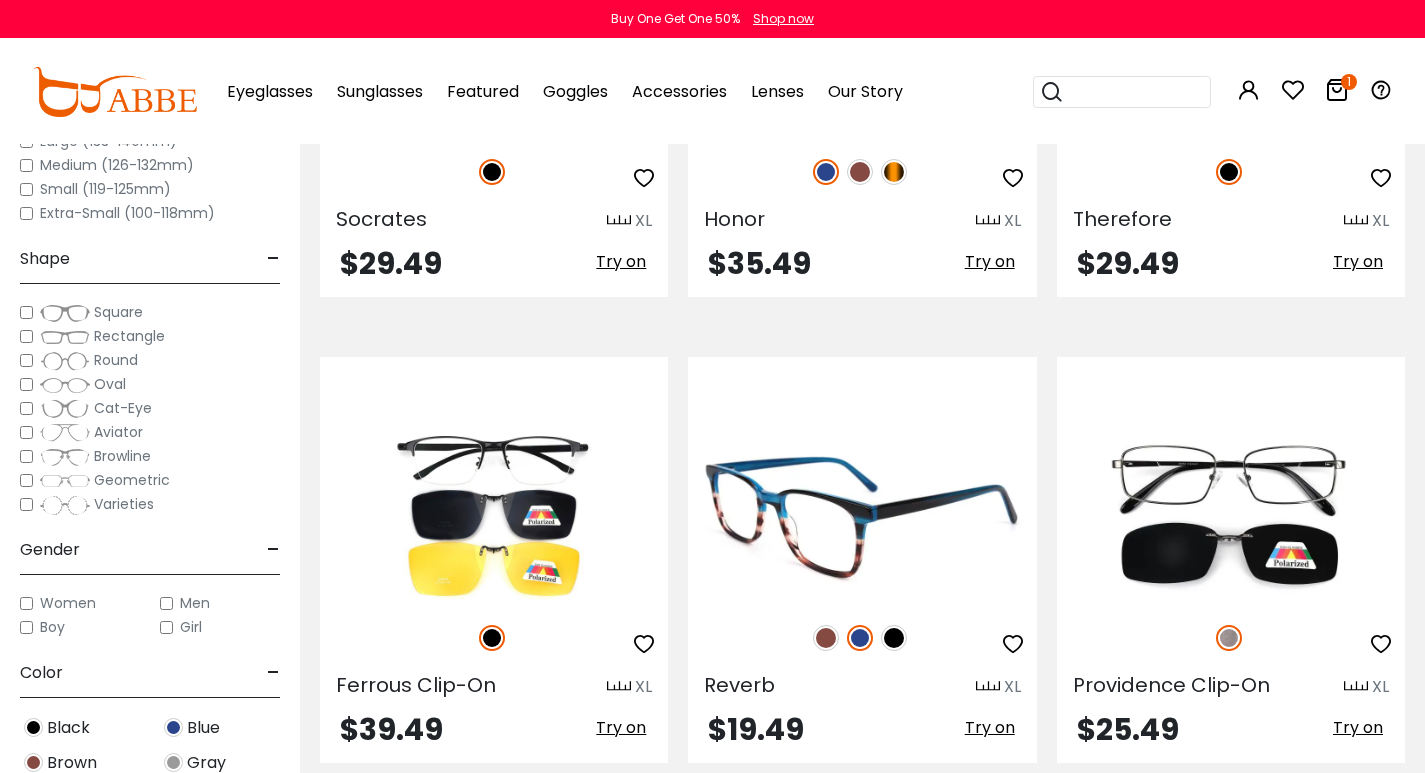 click at bounding box center (894, 638) 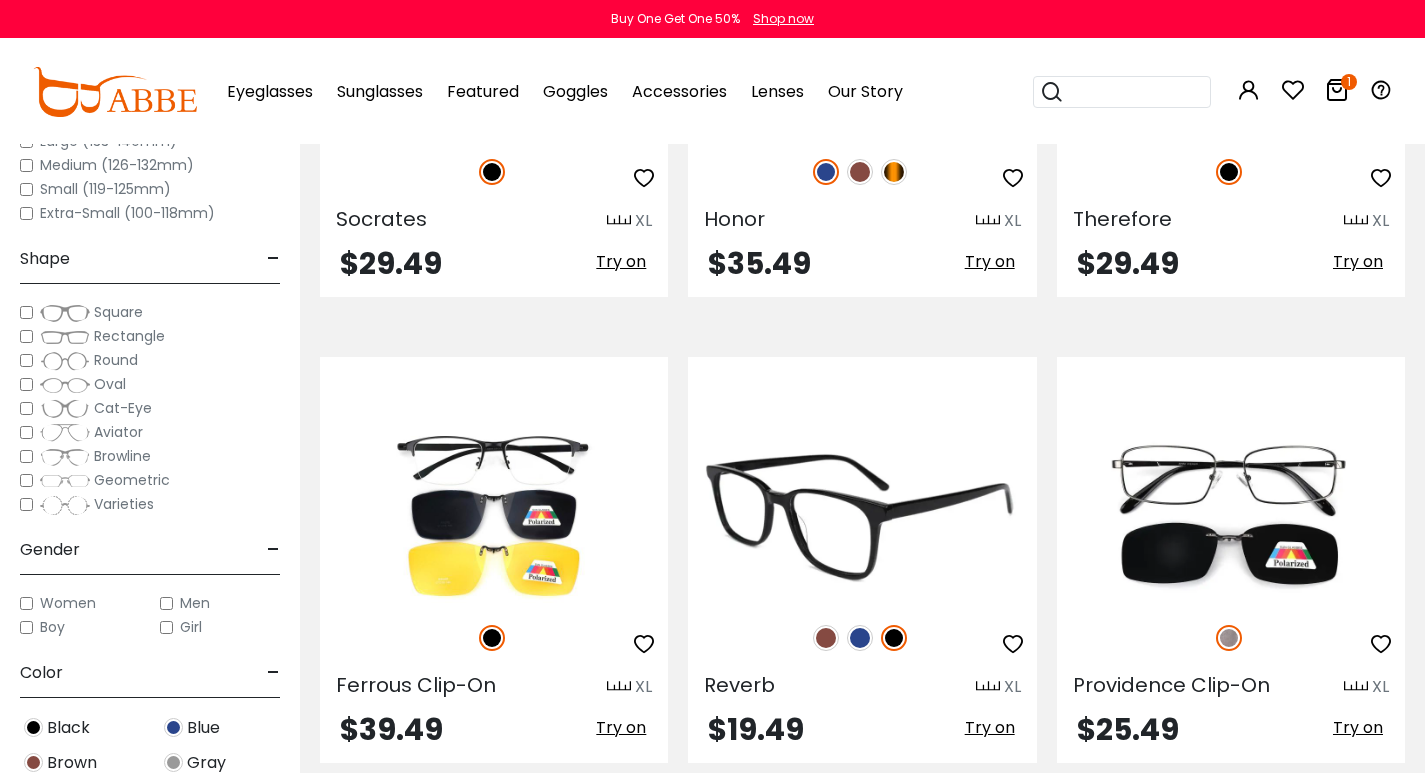 click at bounding box center [826, 638] 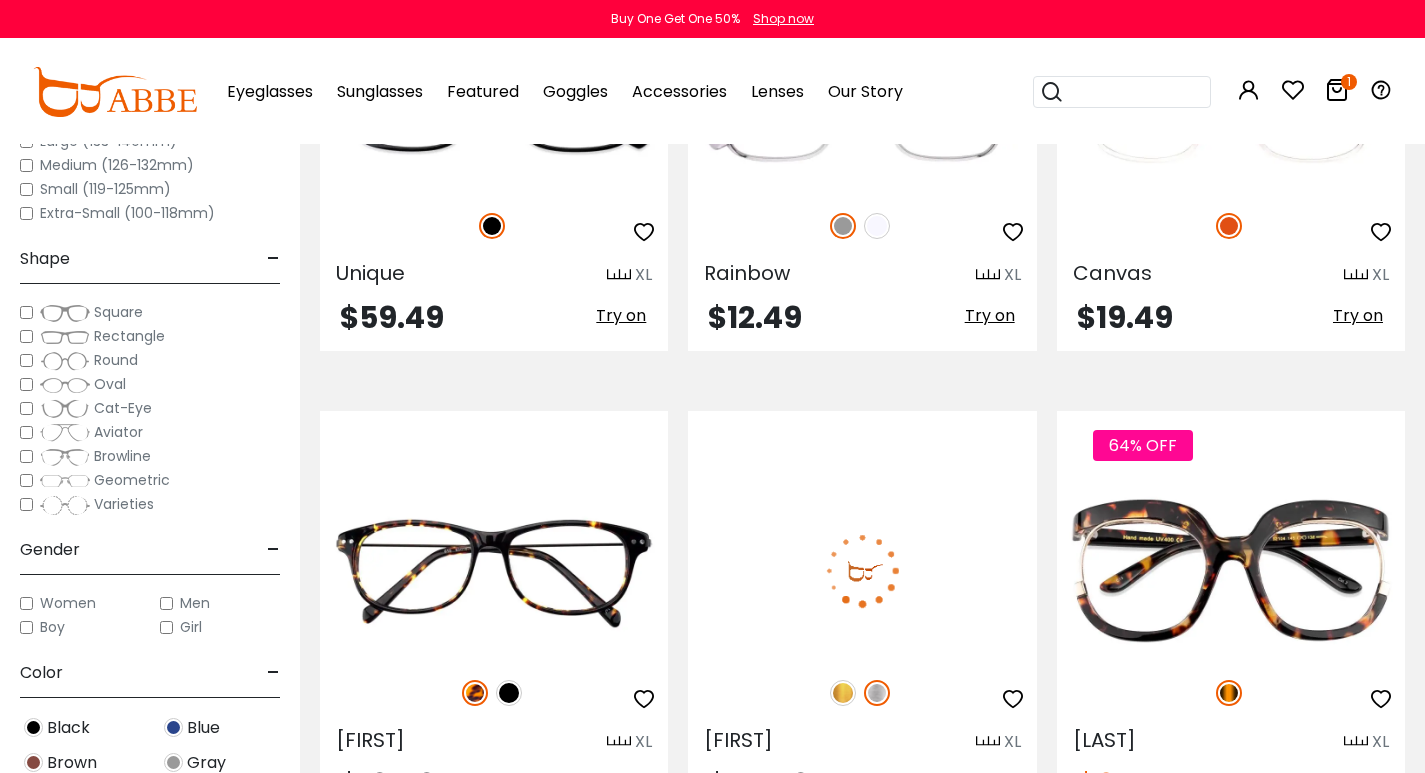 scroll, scrollTop: 4900, scrollLeft: 0, axis: vertical 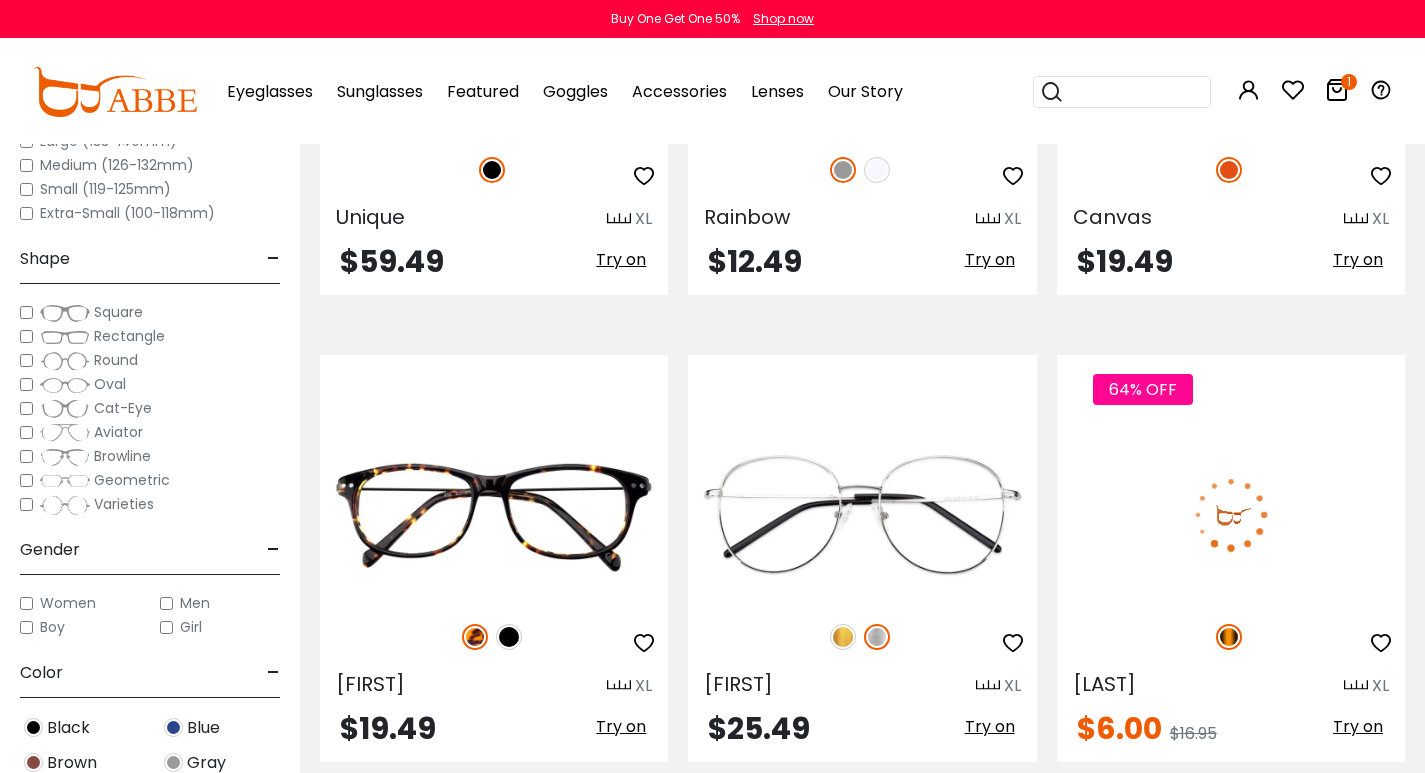 click at bounding box center [1231, 514] 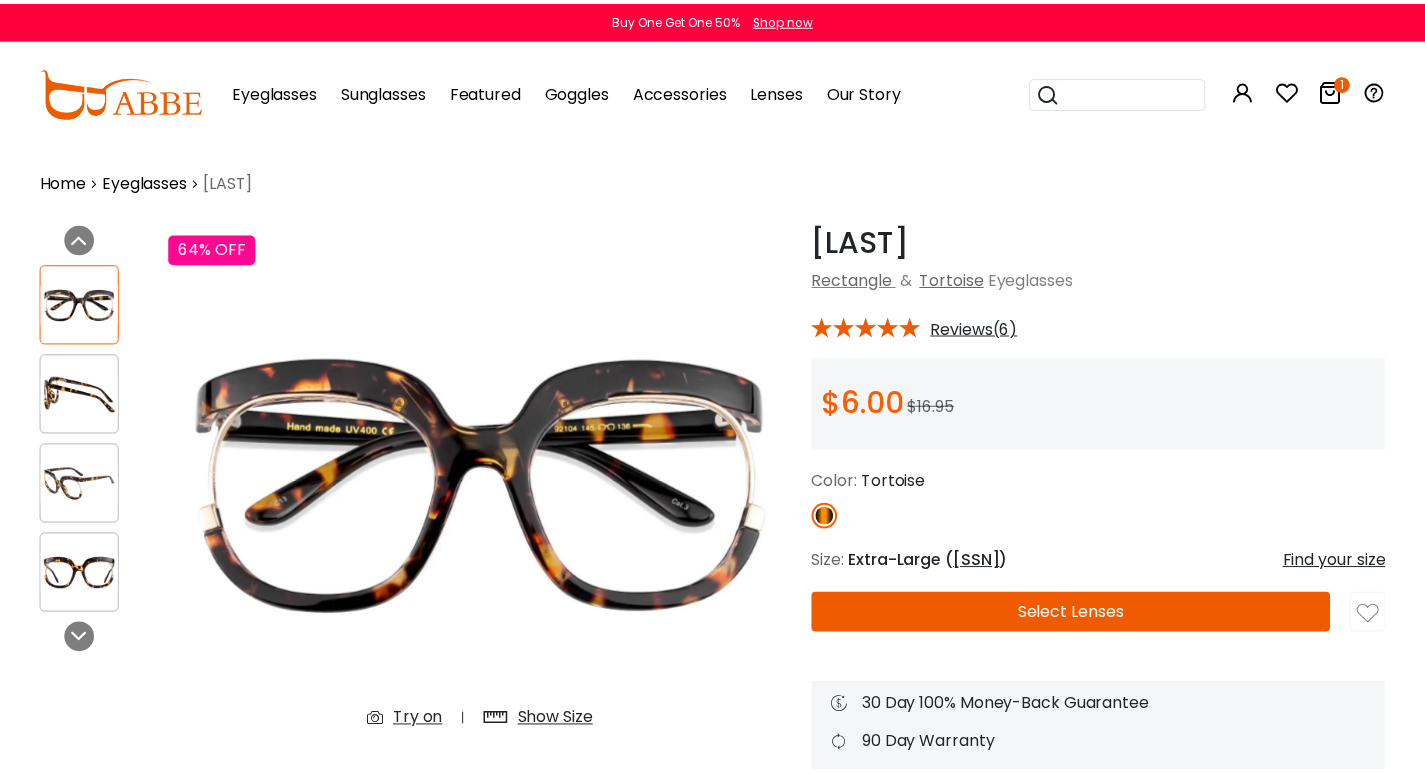 scroll, scrollTop: 0, scrollLeft: 0, axis: both 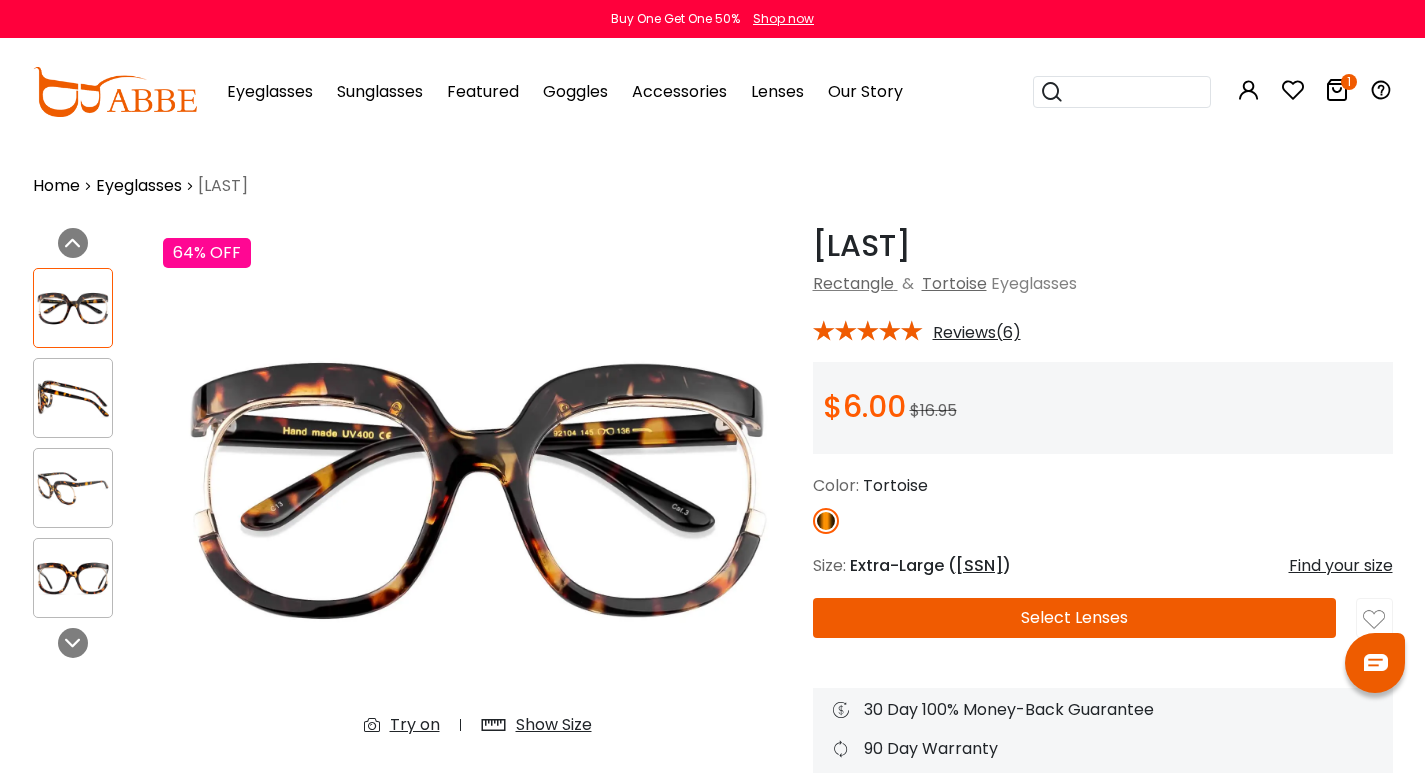 click at bounding box center [478, 490] 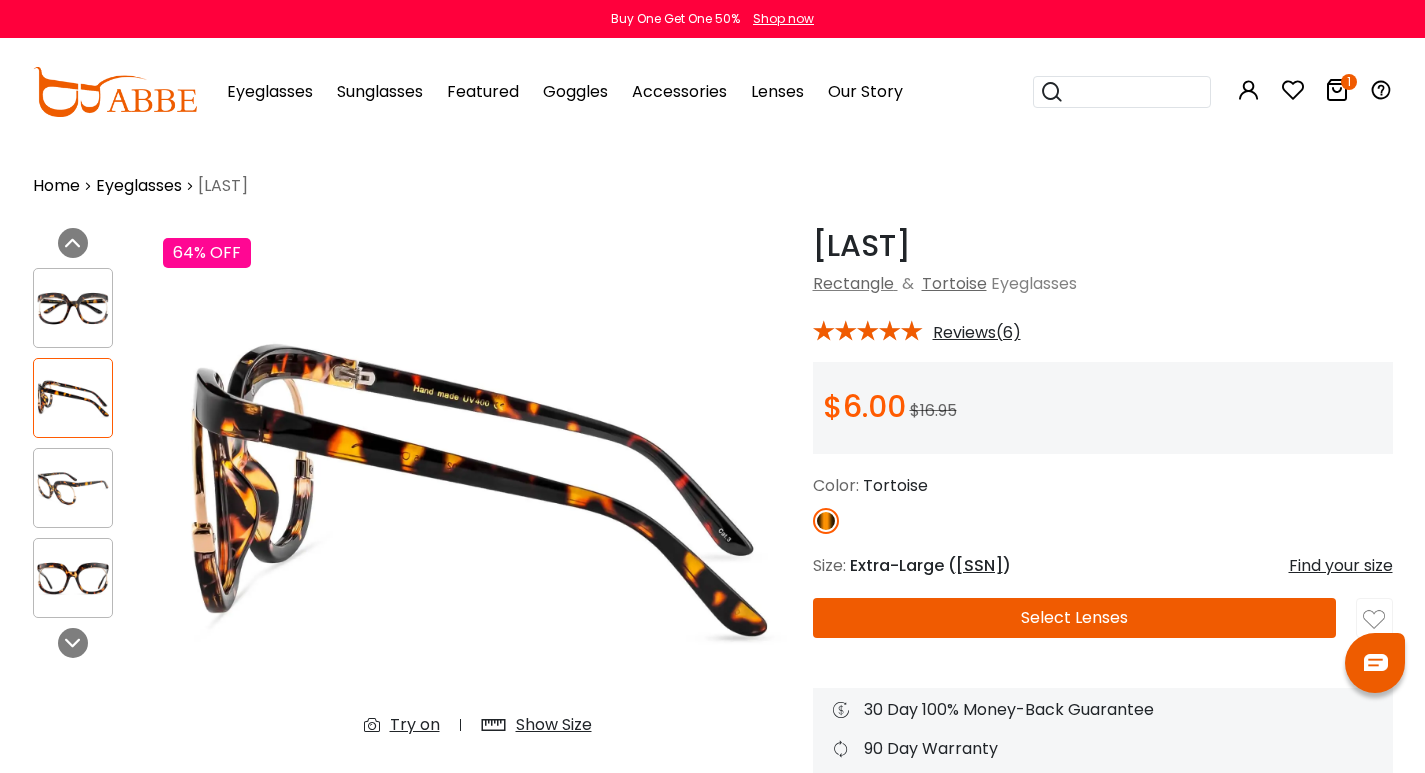 click at bounding box center [73, 488] 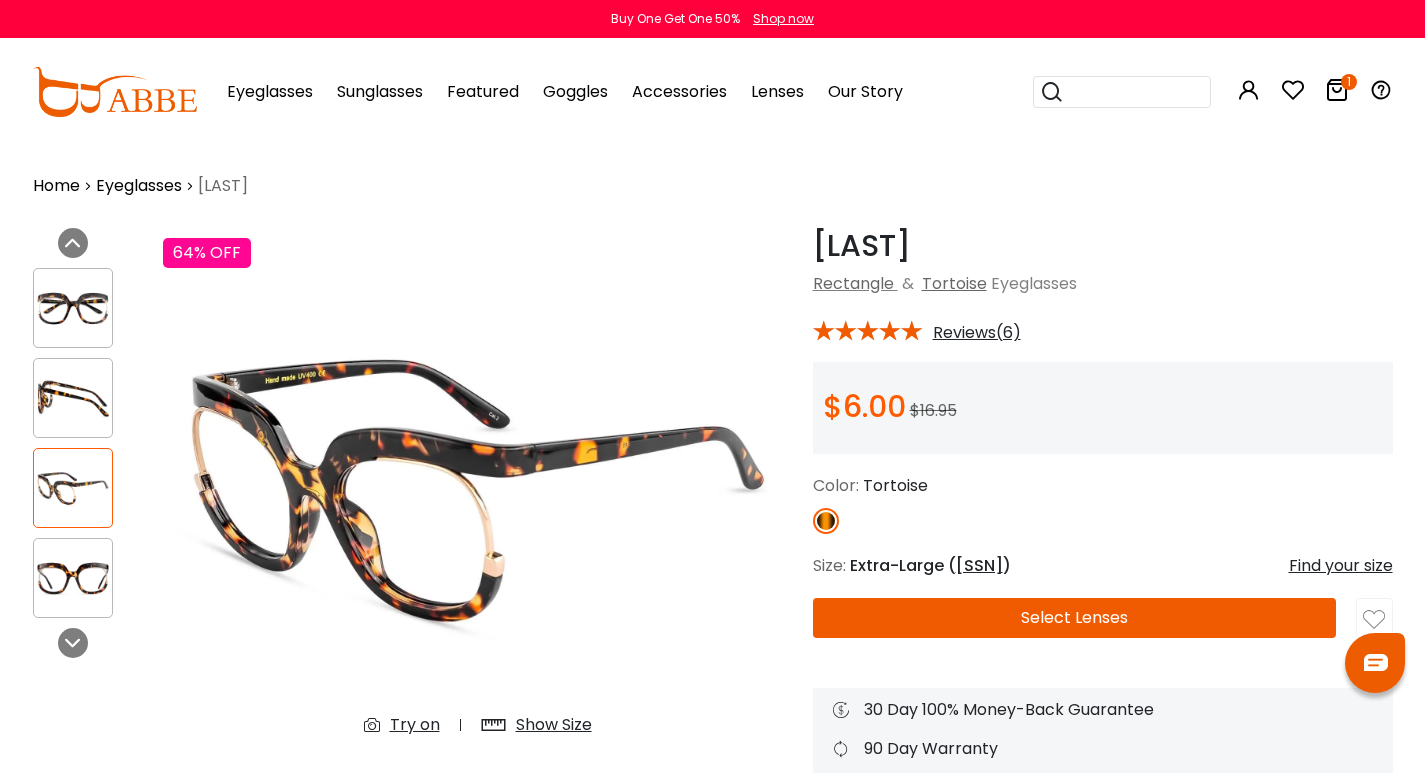 click at bounding box center (73, 578) 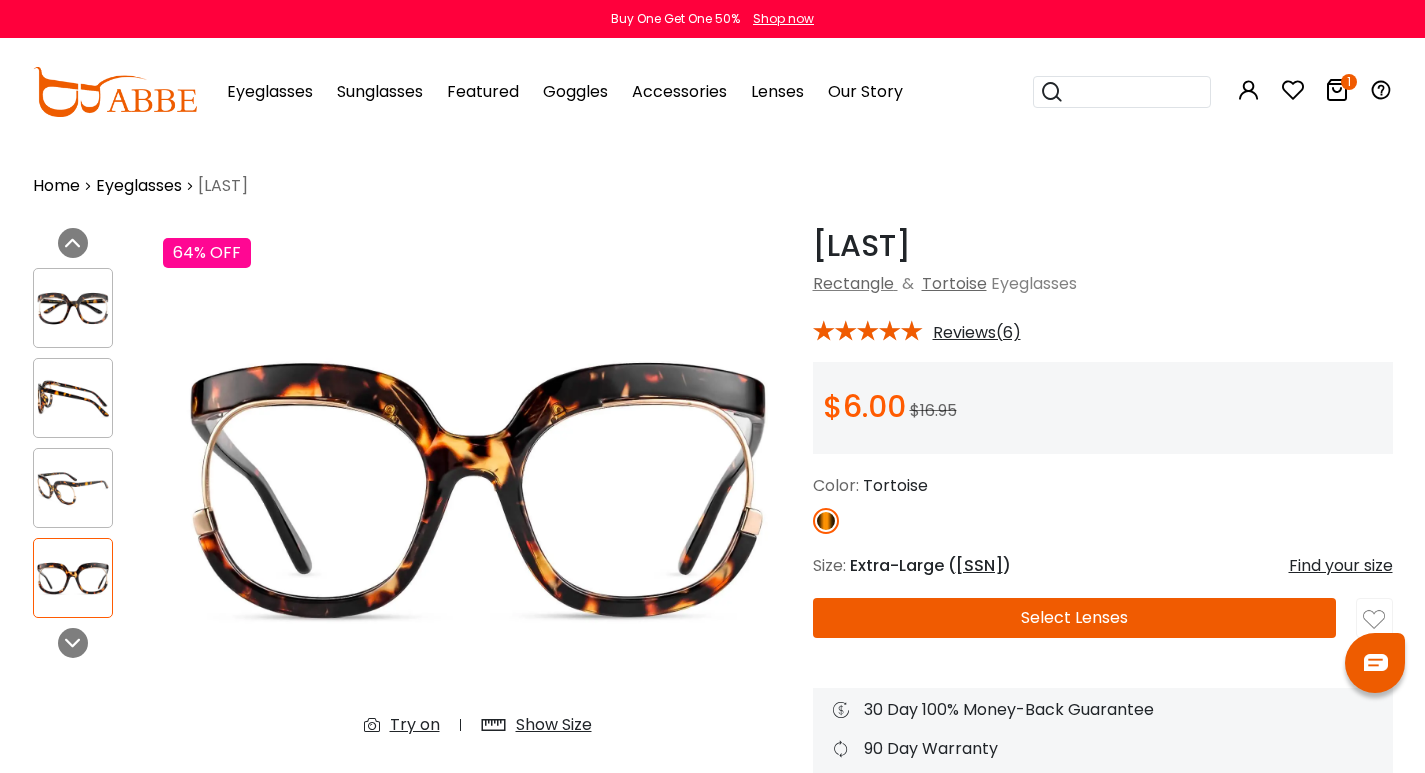 click at bounding box center [73, 488] 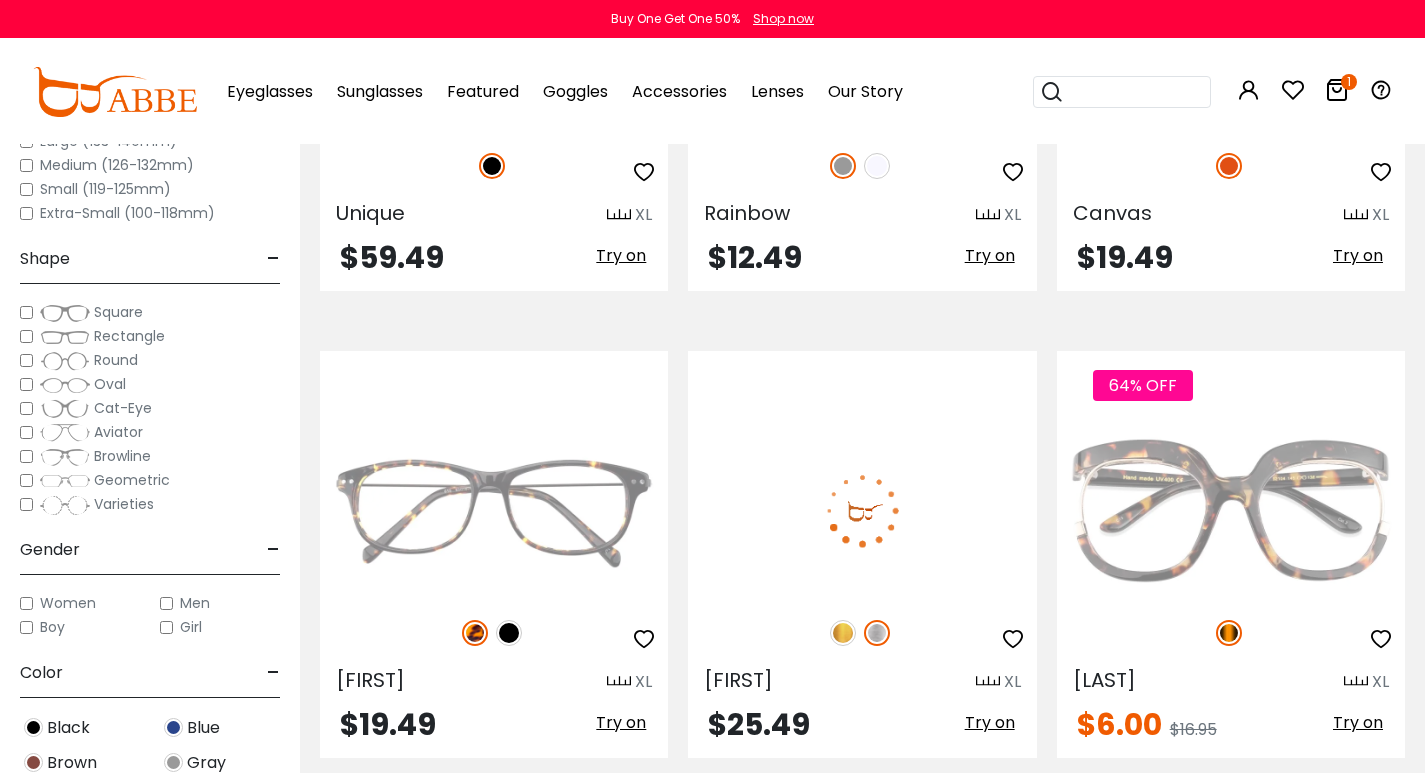 scroll, scrollTop: 4900, scrollLeft: 0, axis: vertical 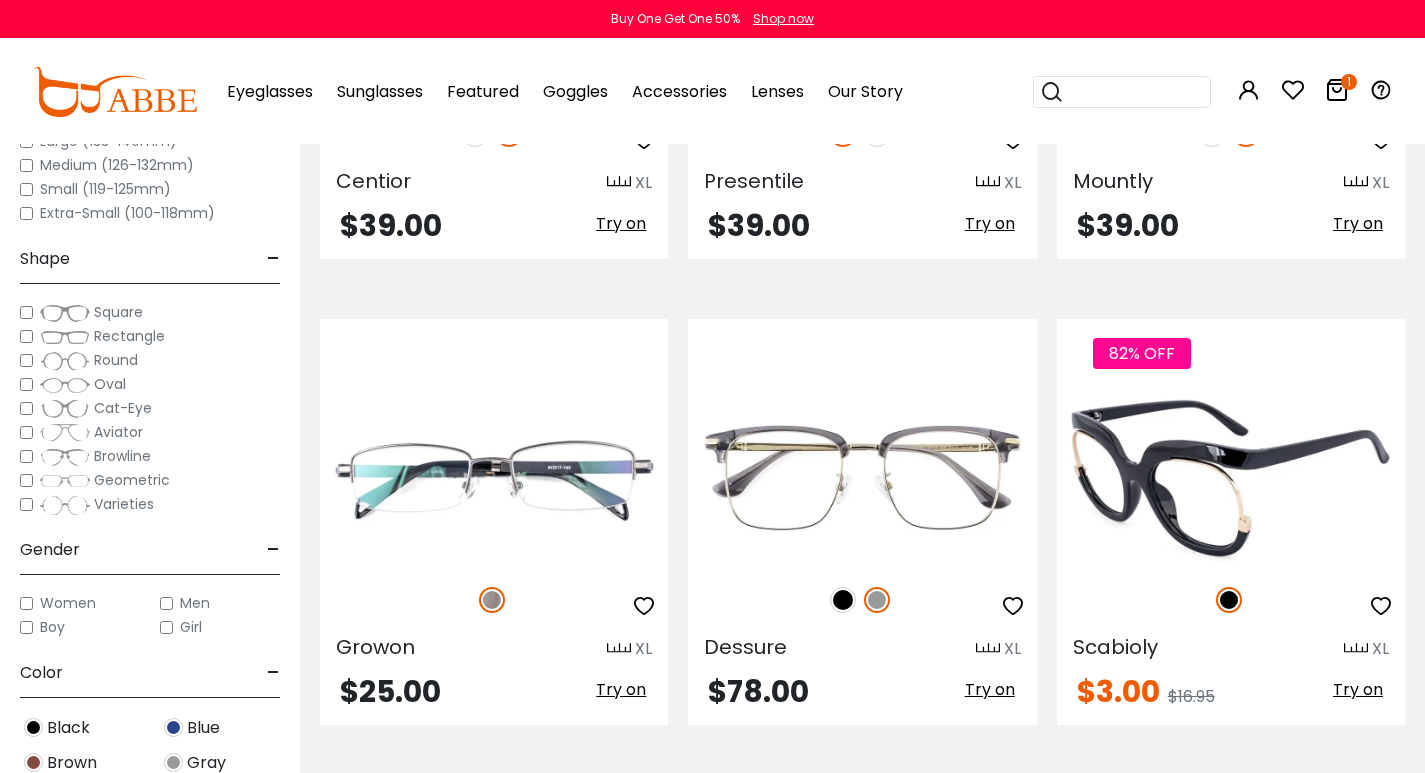 click at bounding box center [1231, 466] 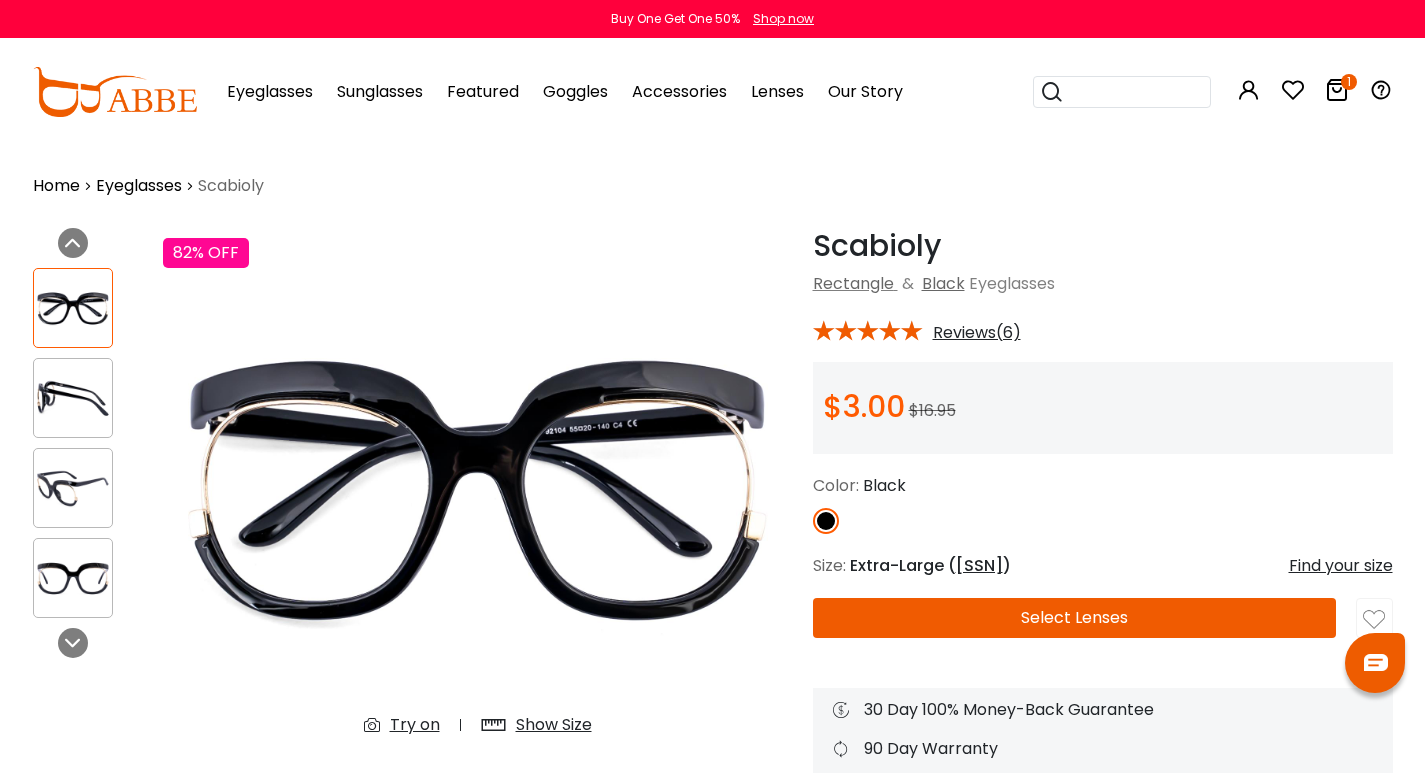 scroll, scrollTop: 0, scrollLeft: 0, axis: both 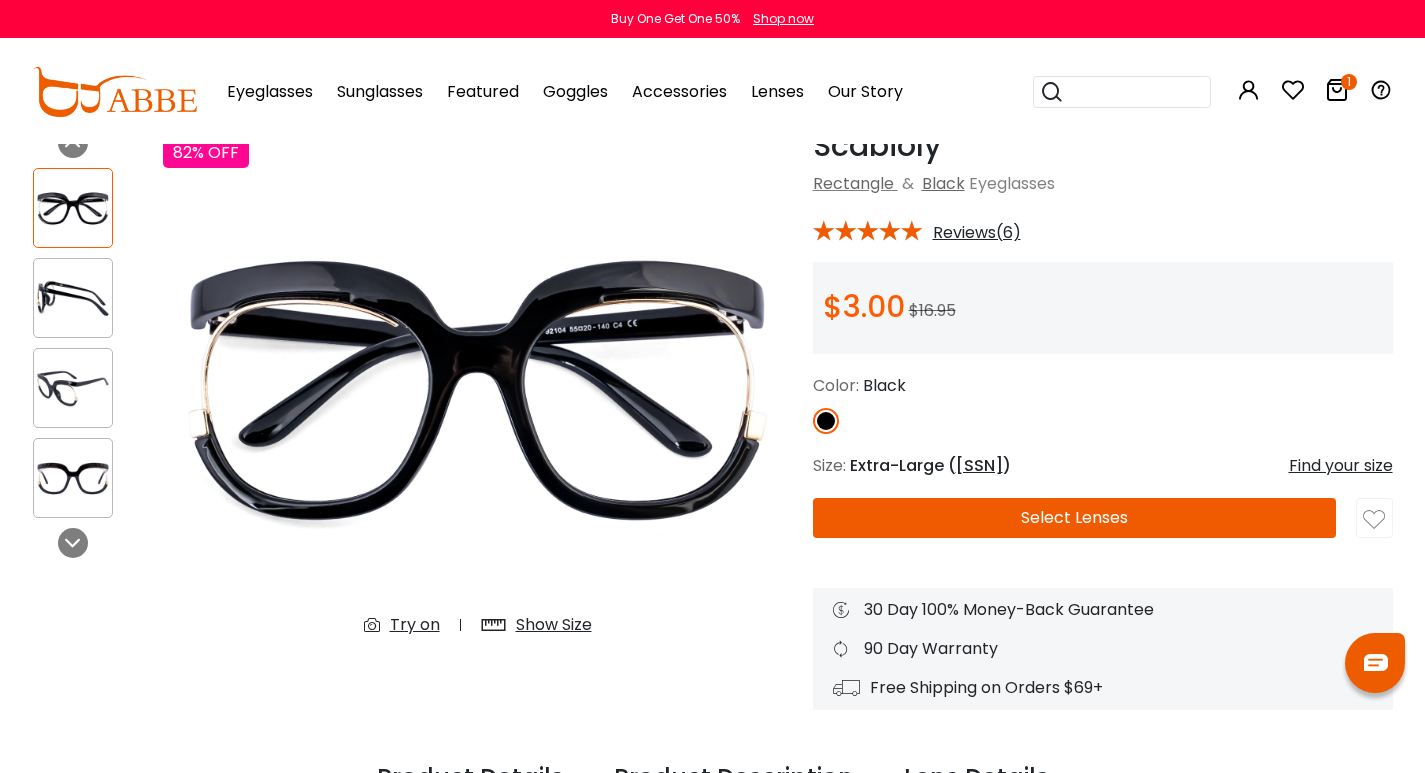 click on "Select Lenses" at bounding box center (1075, 518) 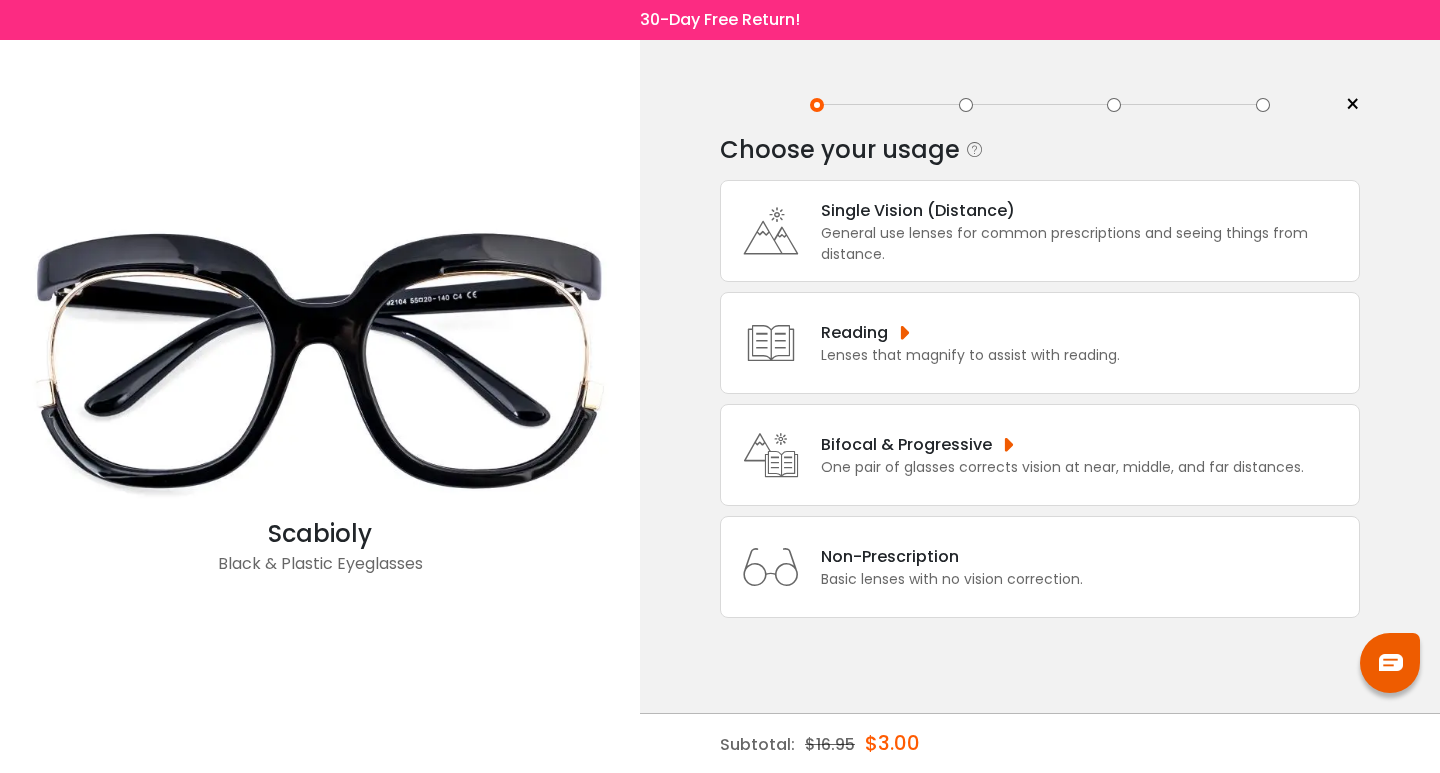 scroll, scrollTop: 0, scrollLeft: 0, axis: both 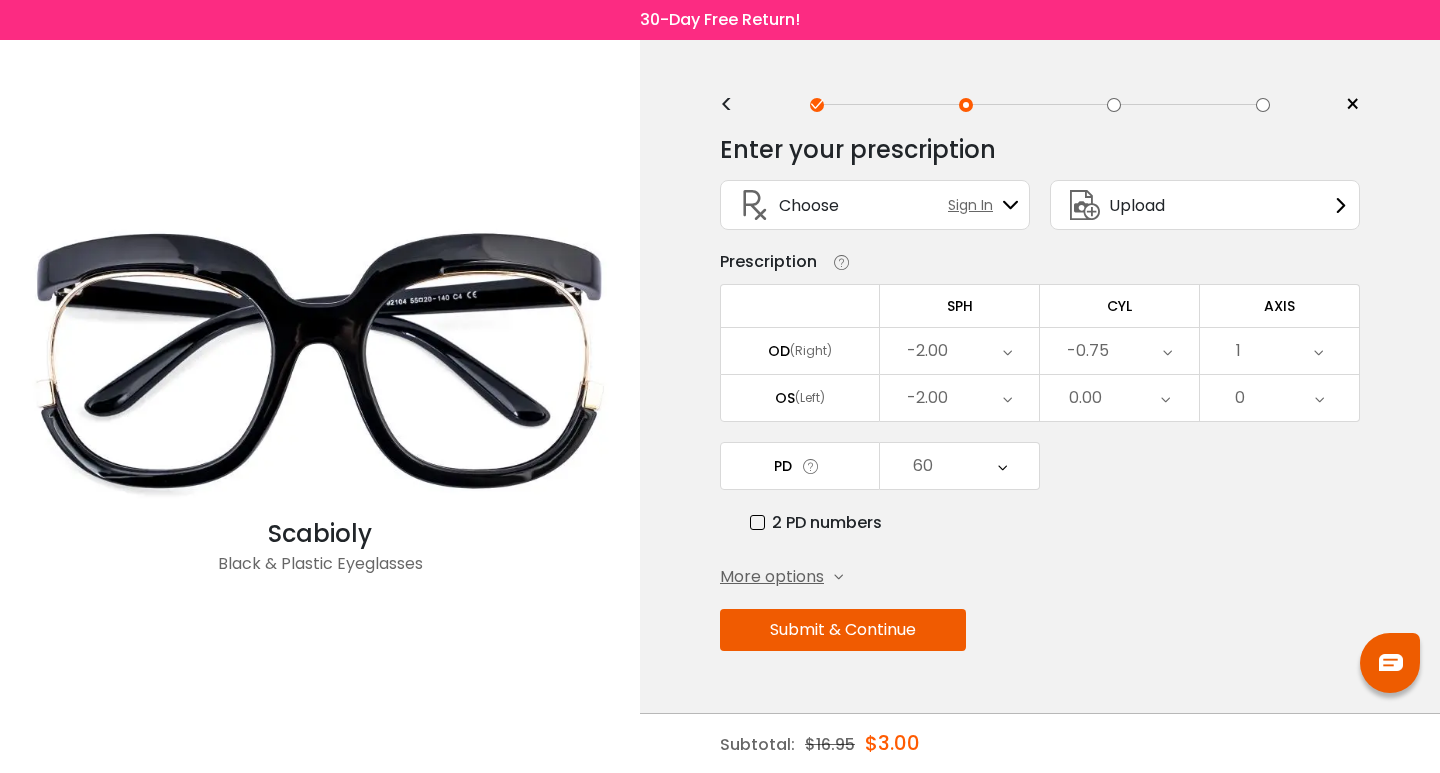 click on "Submit & Continue" at bounding box center [843, 630] 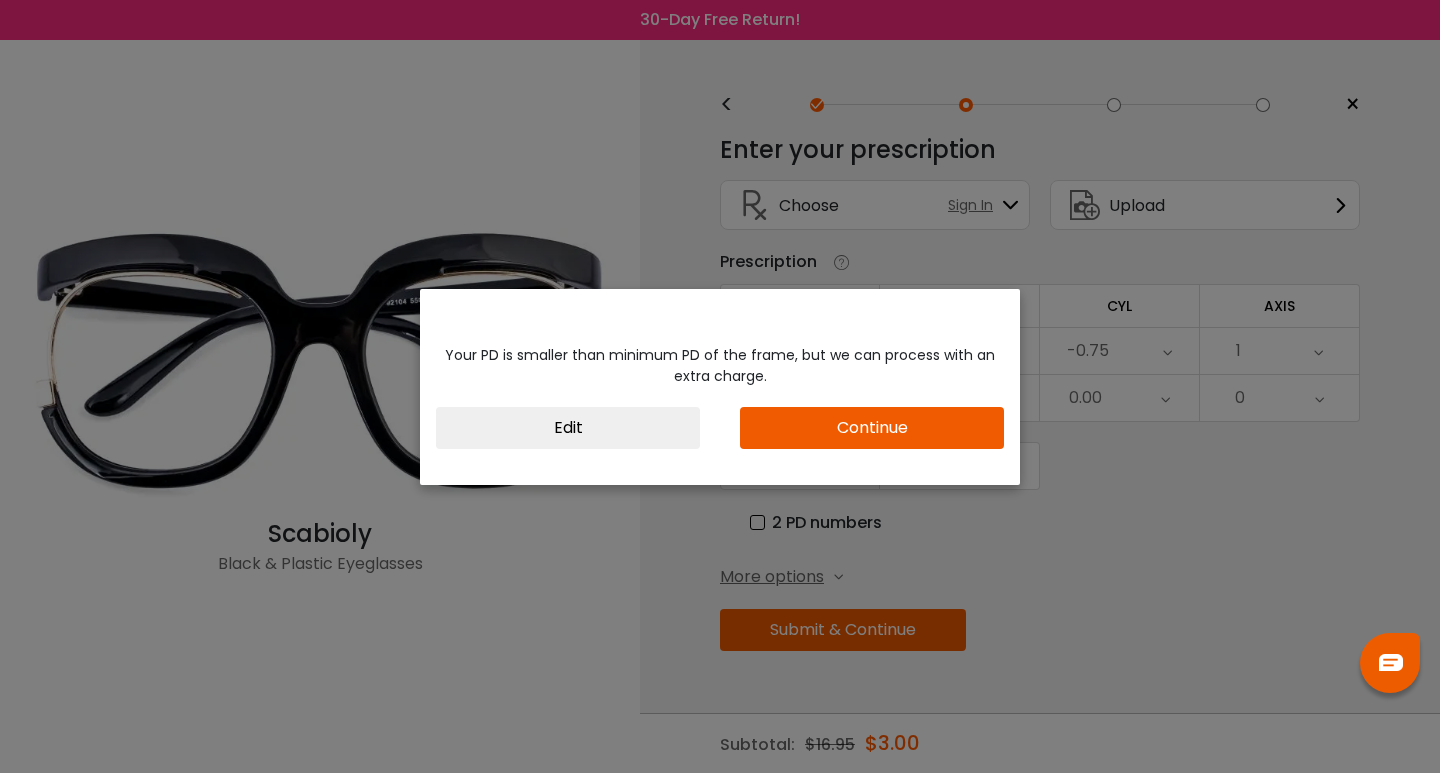 click on "Your PD is smaller than minimum PD of the frame, but we can process with an extra charge.
Use Previous
Keep New
Edit
Continue
Edit
Continue
Ok, thanks!" at bounding box center (720, 397) 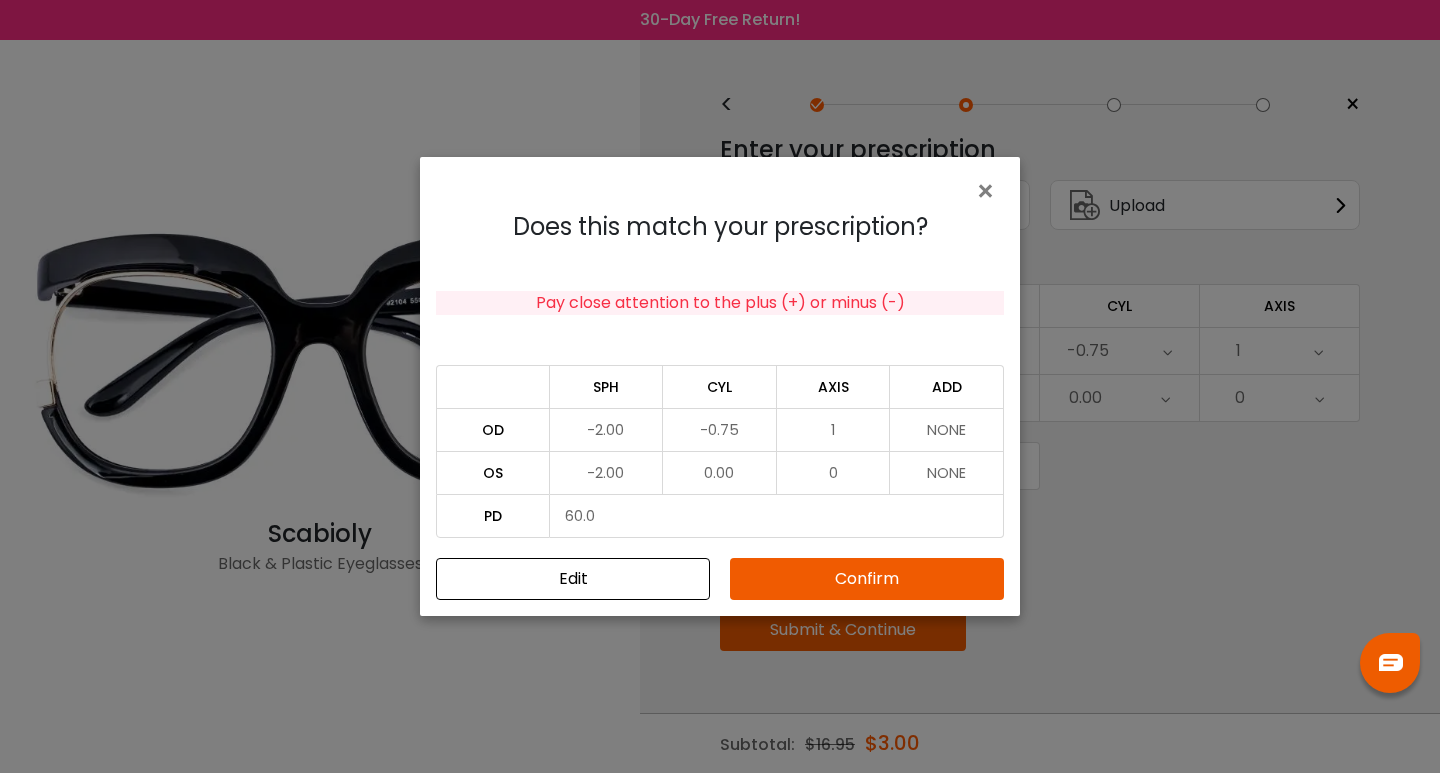 click on "Confirm" at bounding box center (867, 579) 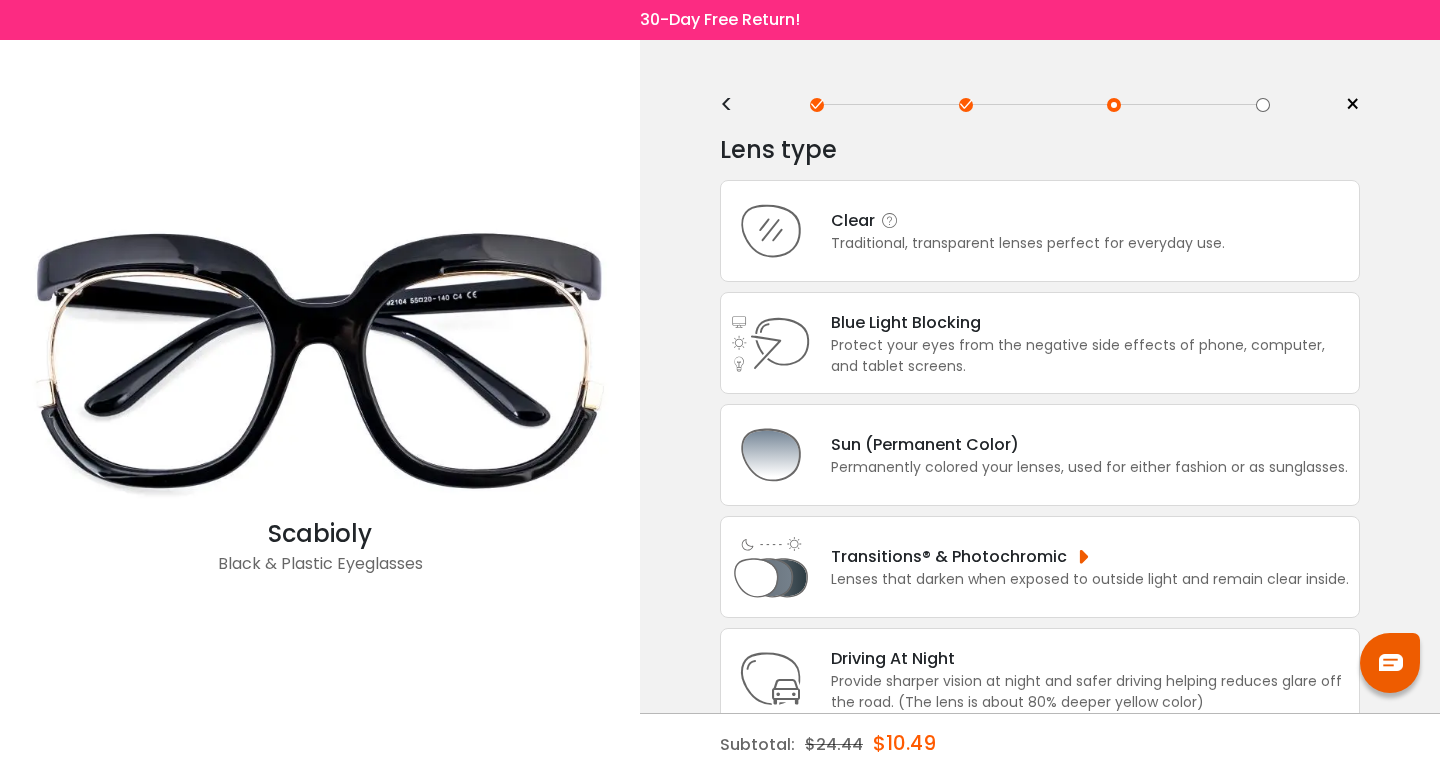 click on "Clear" at bounding box center (1028, 220) 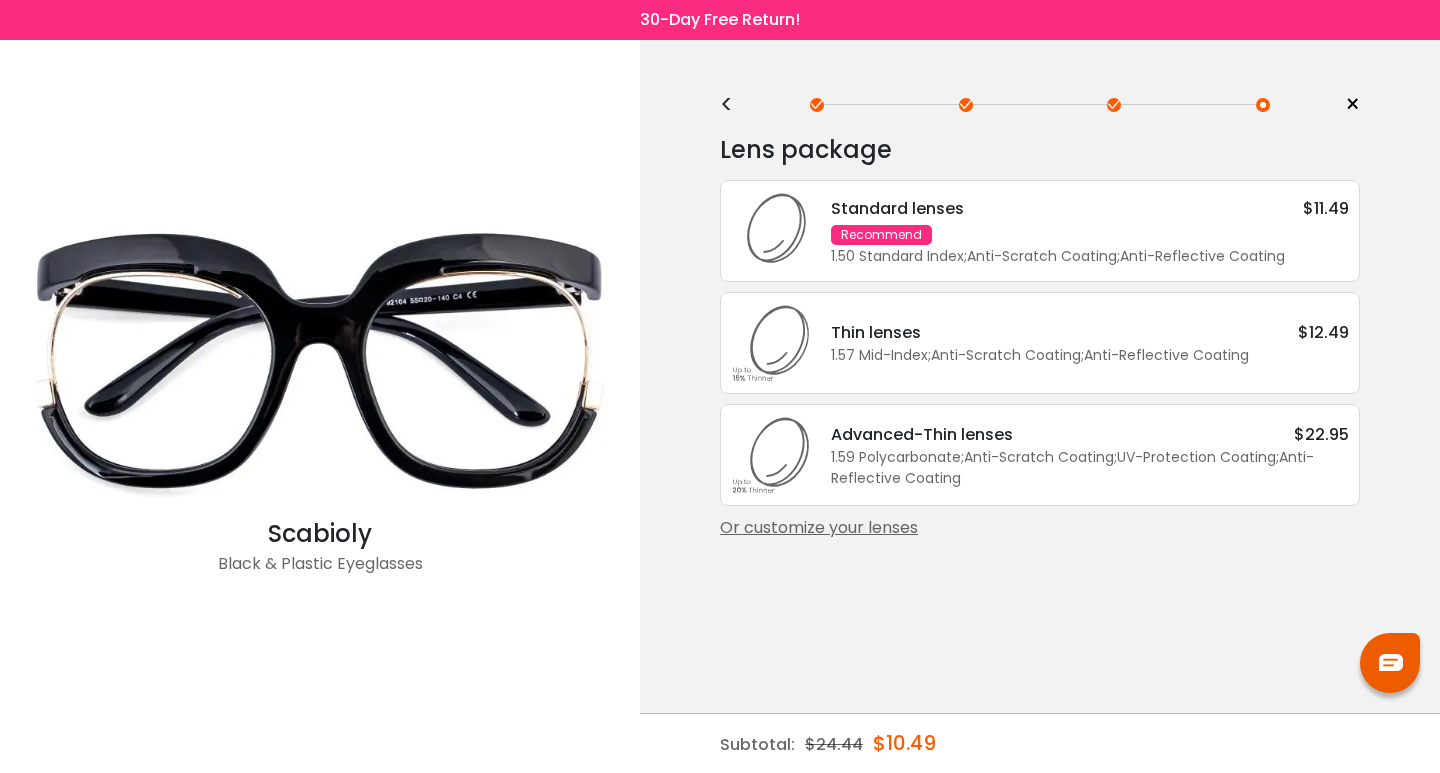 click on "1.50 Standard Index ;
Anti-Scratch Coating ;
Anti-Reflective Coating ;" at bounding box center (1090, 256) 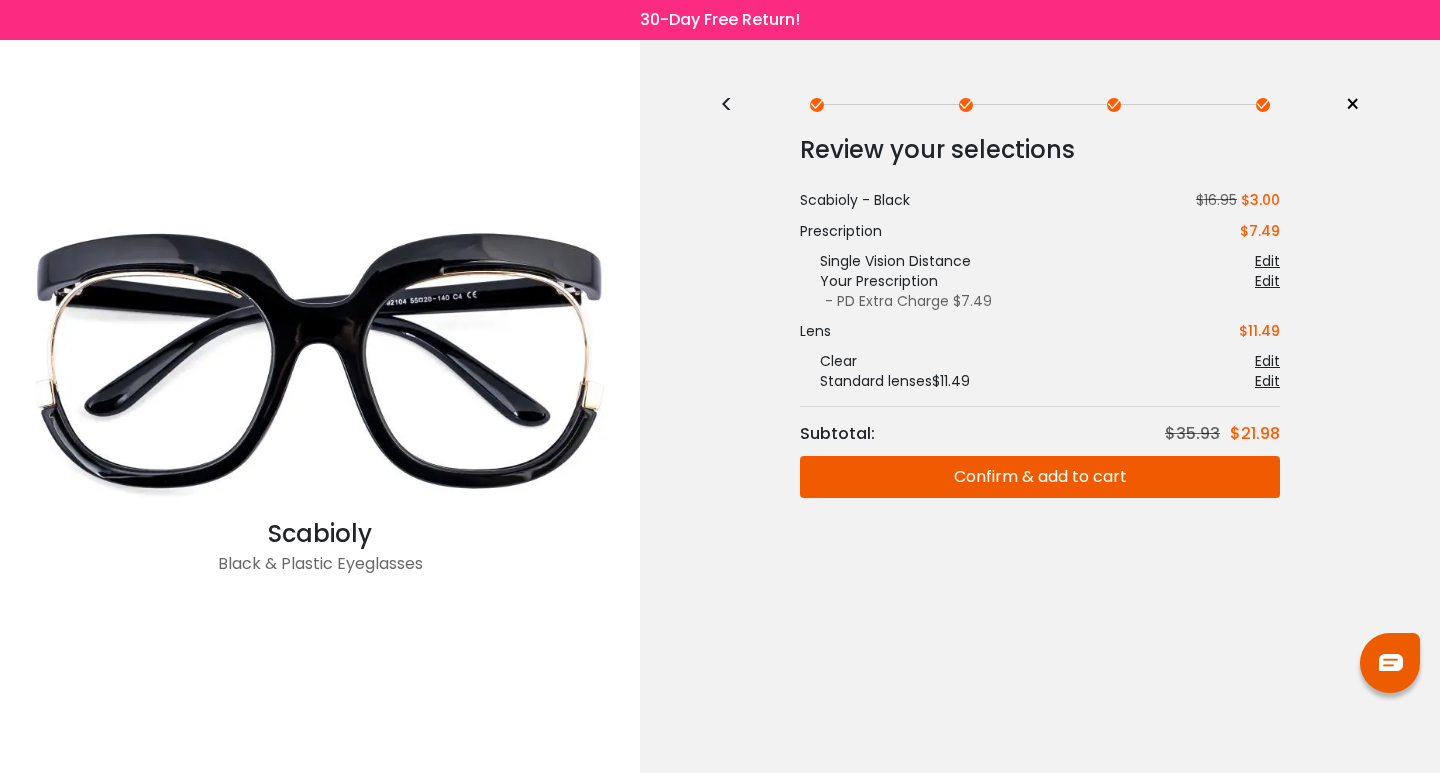 click on "Confirm & add to cart" at bounding box center [1040, 477] 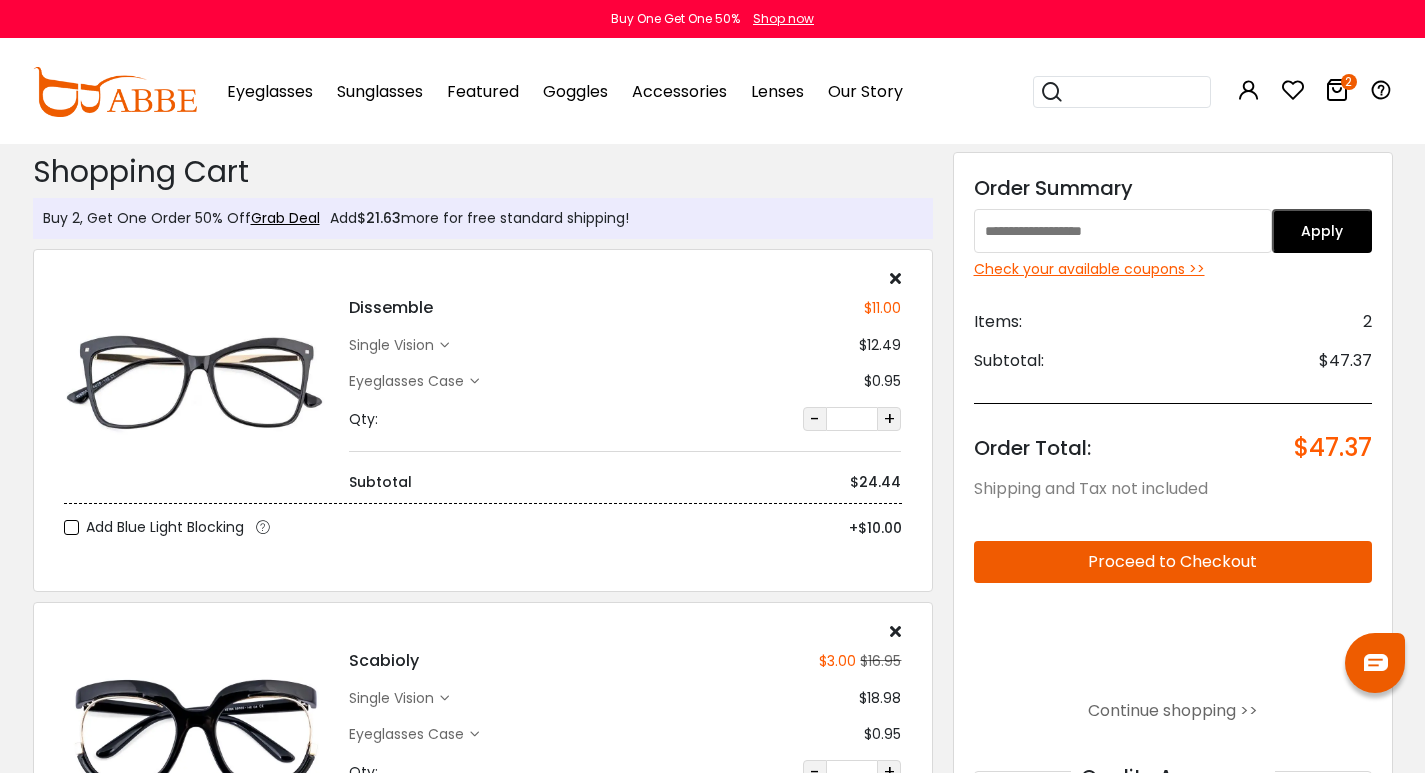 scroll, scrollTop: 0, scrollLeft: 0, axis: both 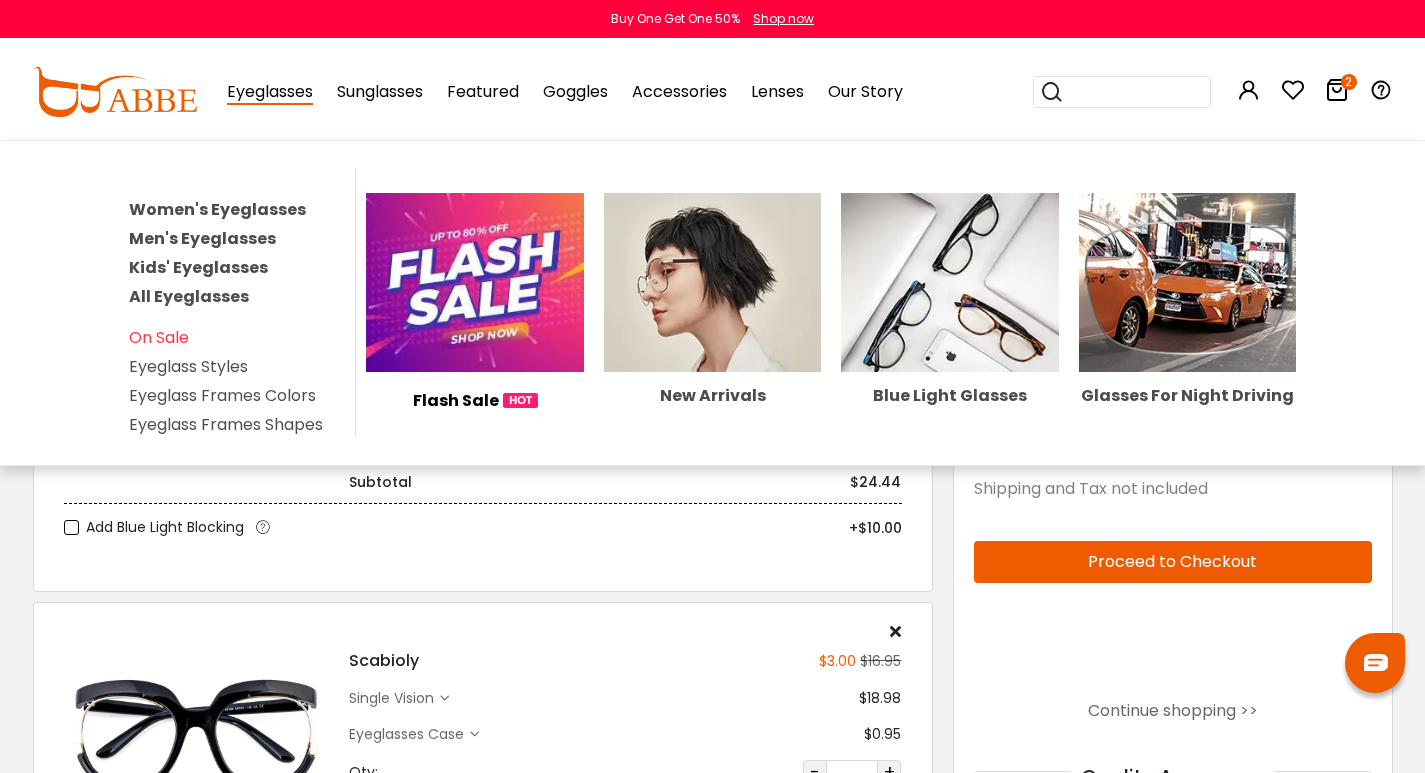 click on "Women's Eyeglasses" at bounding box center (217, 209) 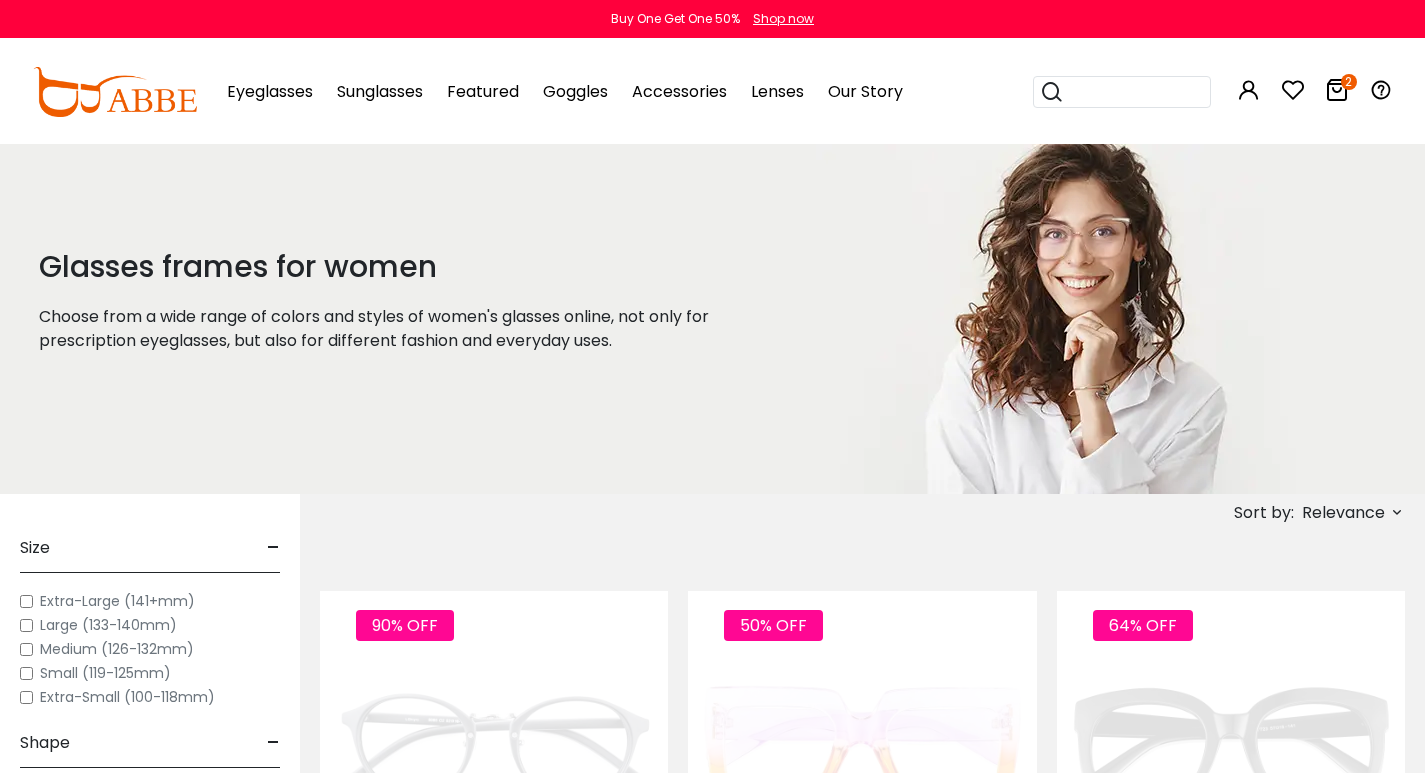 scroll, scrollTop: 0, scrollLeft: 0, axis: both 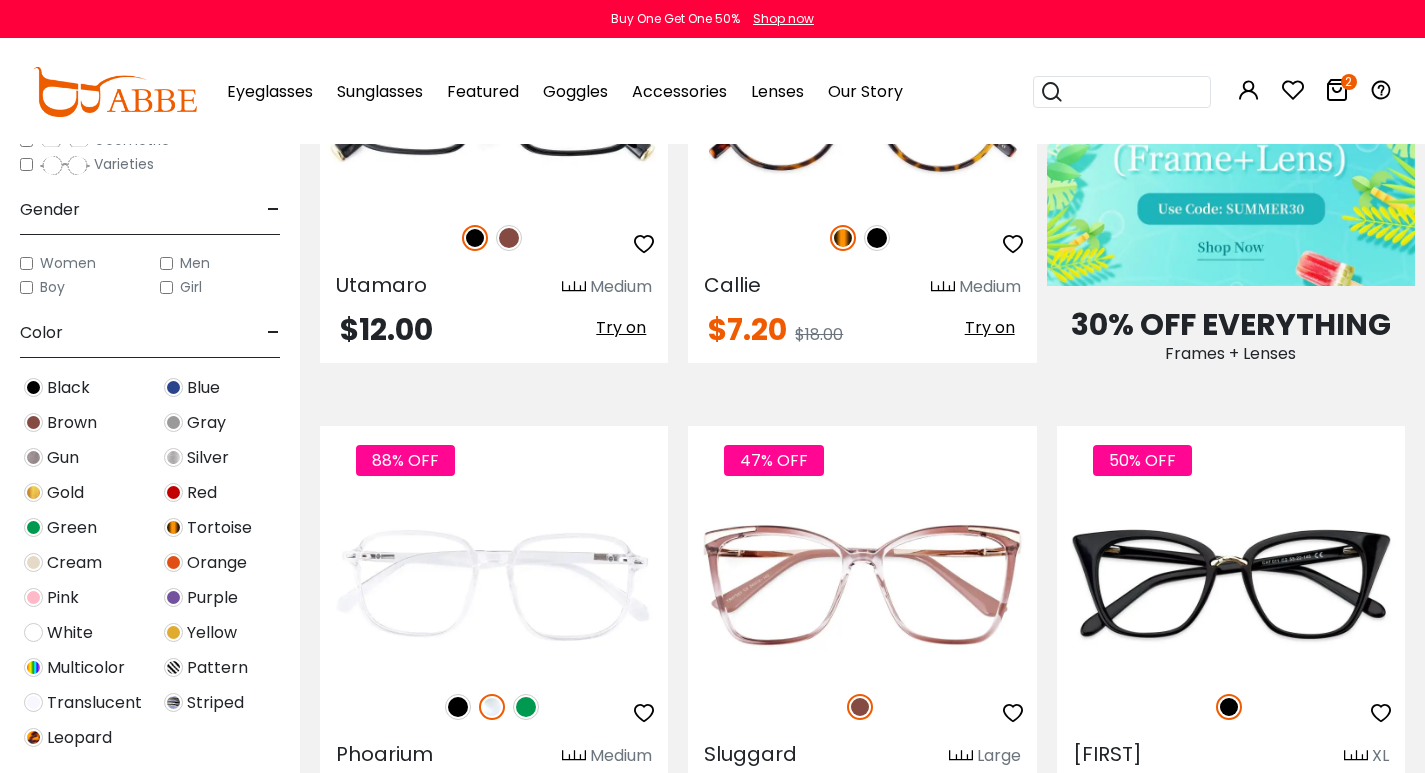 click on "Women" at bounding box center (68, 263) 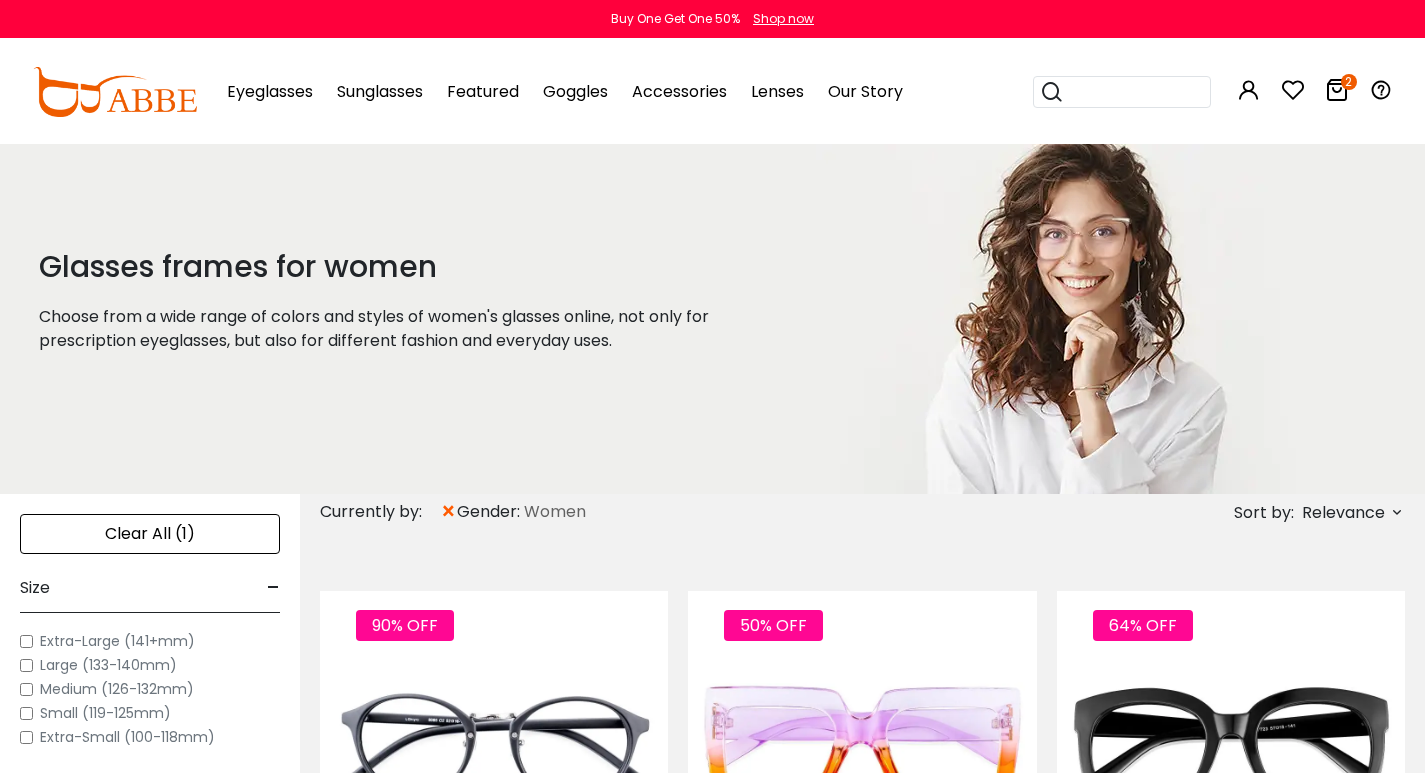 scroll, scrollTop: 0, scrollLeft: 0, axis: both 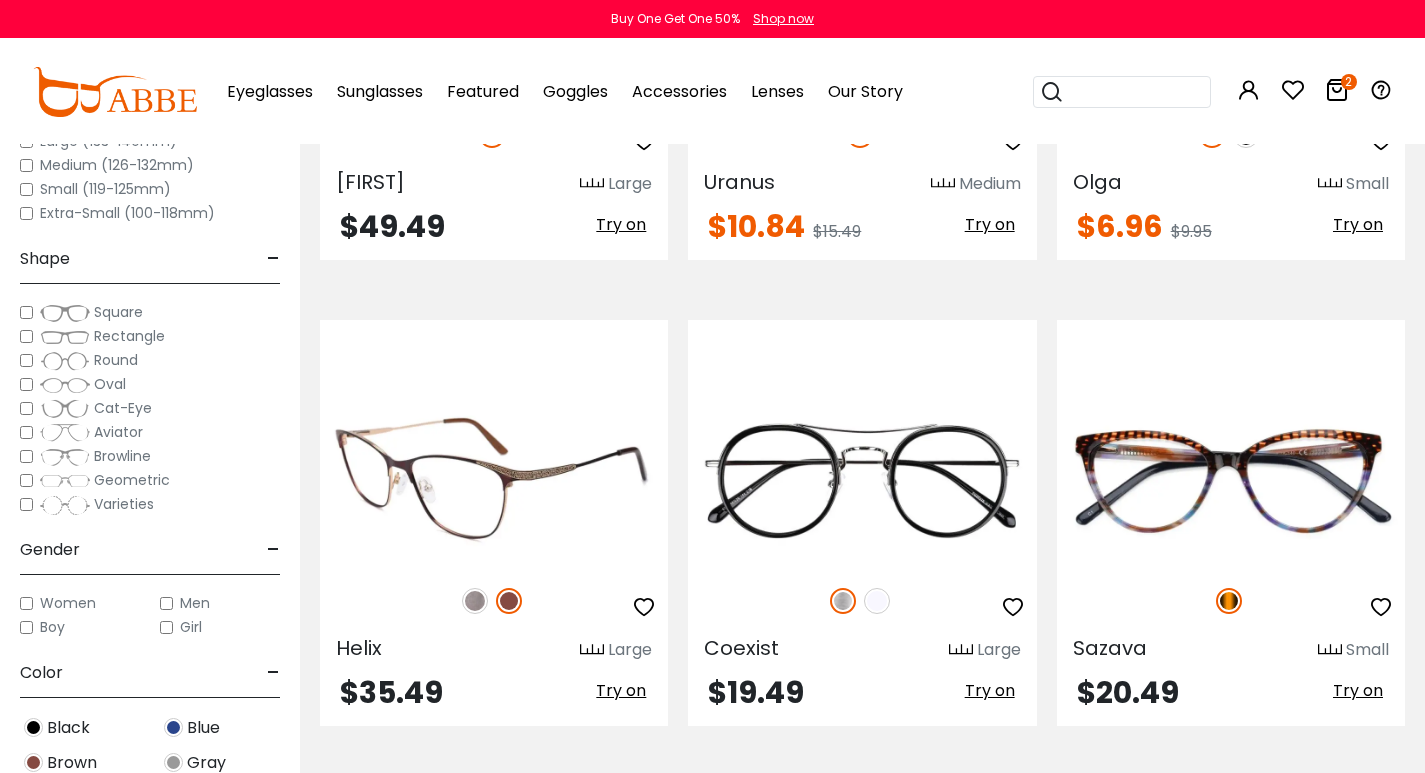 click at bounding box center (475, 601) 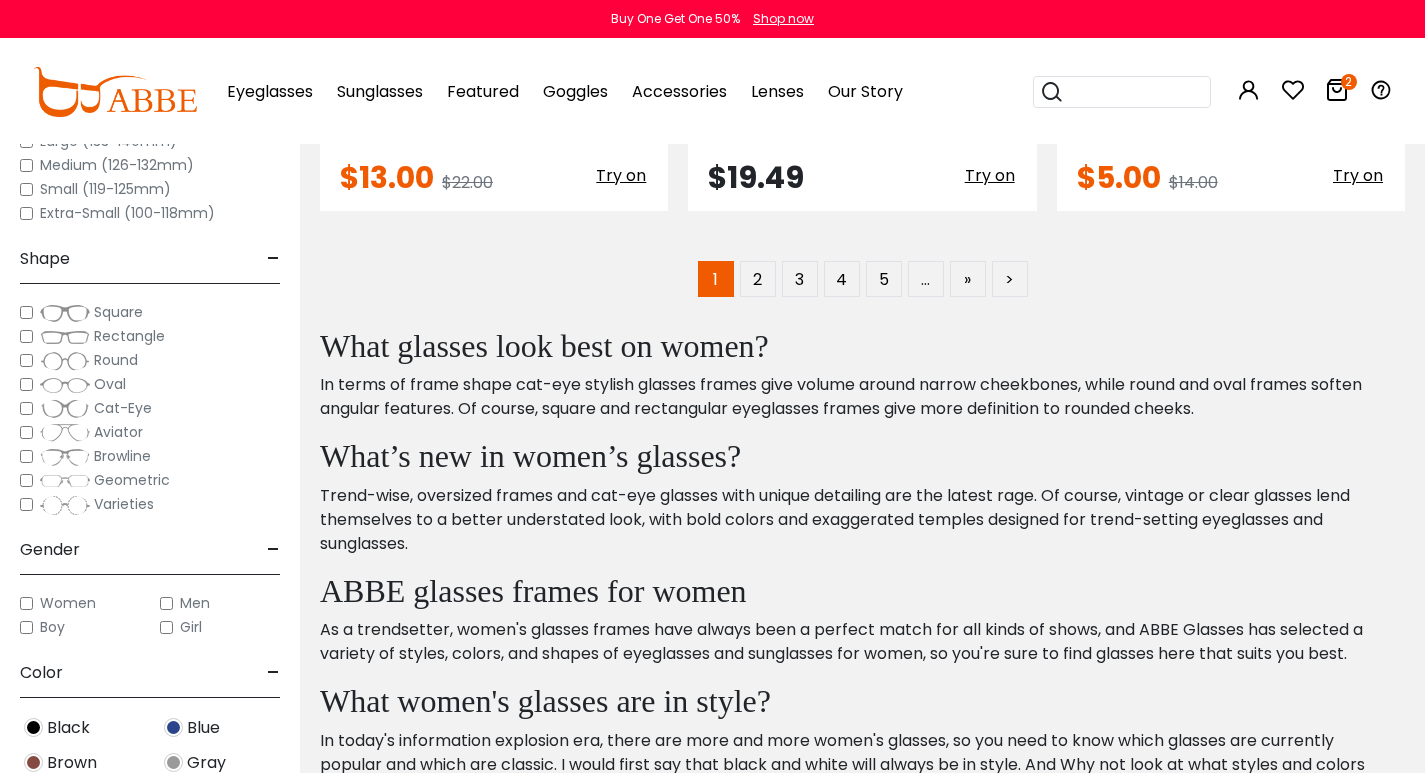 scroll, scrollTop: 9600, scrollLeft: 0, axis: vertical 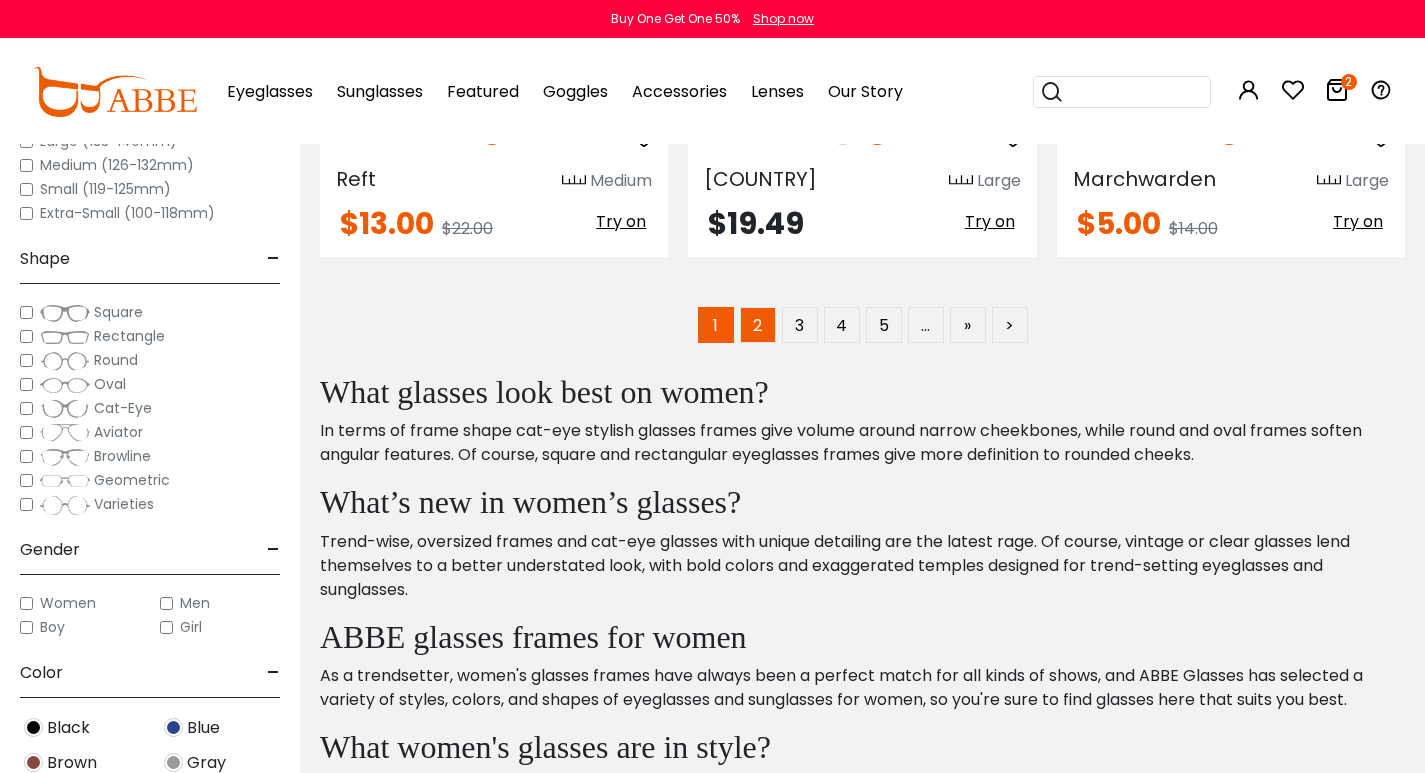 click on "2" at bounding box center (758, 325) 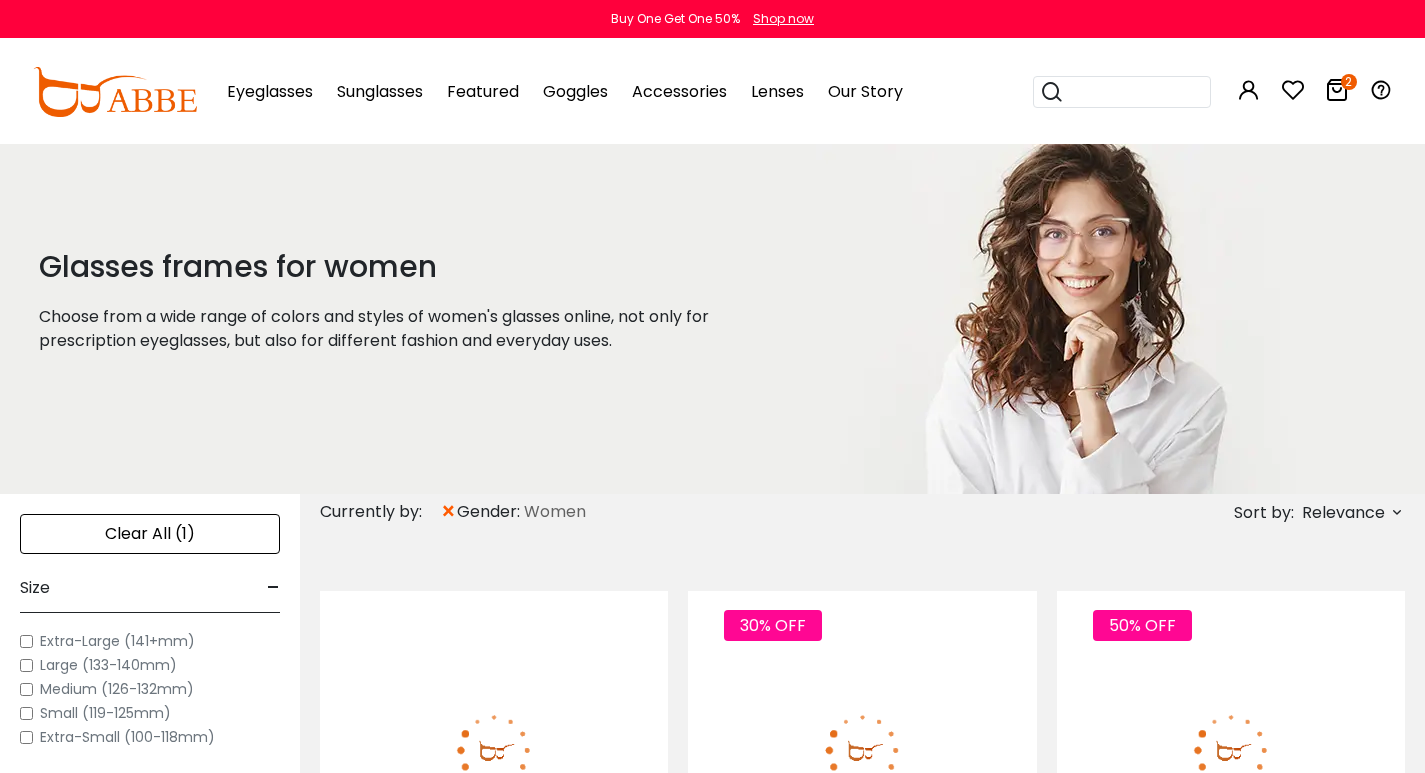 scroll, scrollTop: 0, scrollLeft: 0, axis: both 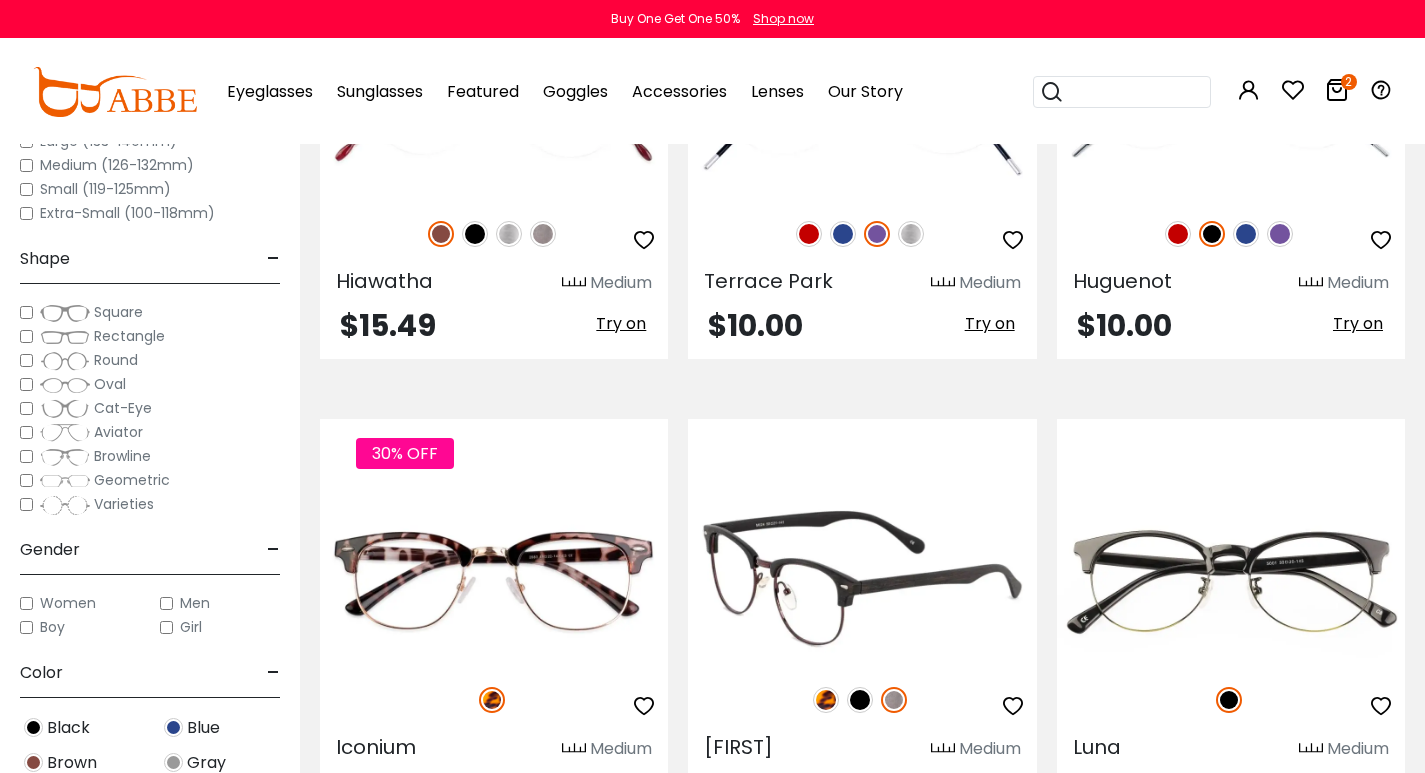 click at bounding box center (860, 700) 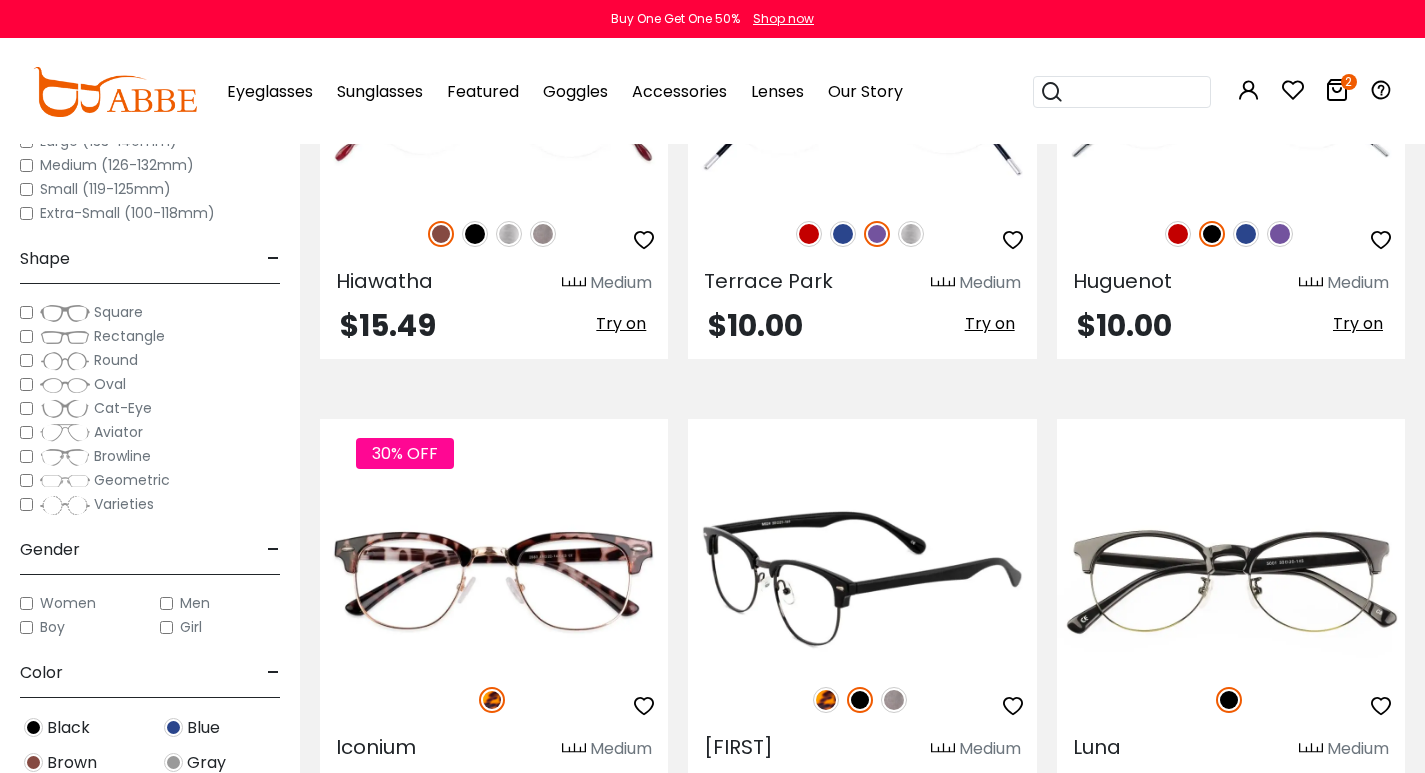 click at bounding box center (826, 700) 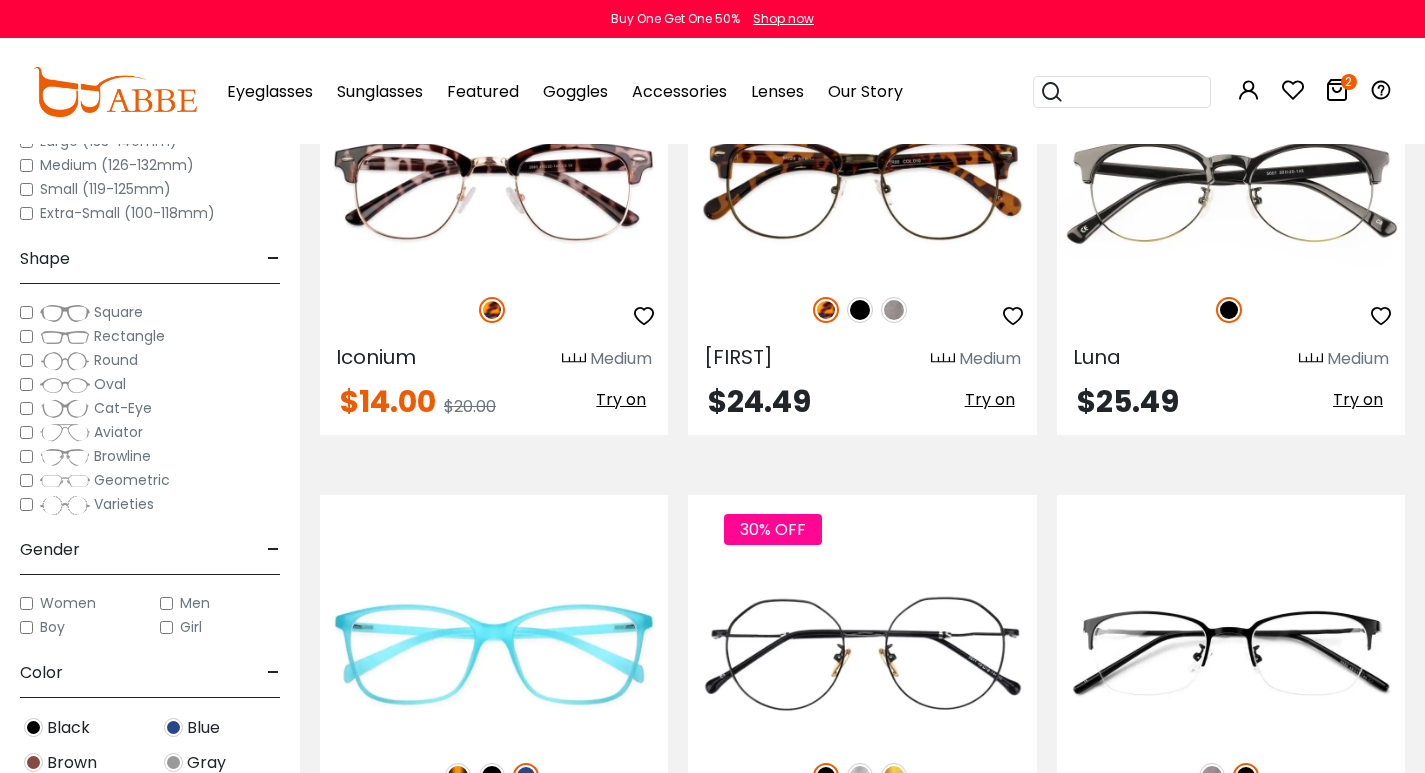 scroll, scrollTop: 6000, scrollLeft: 0, axis: vertical 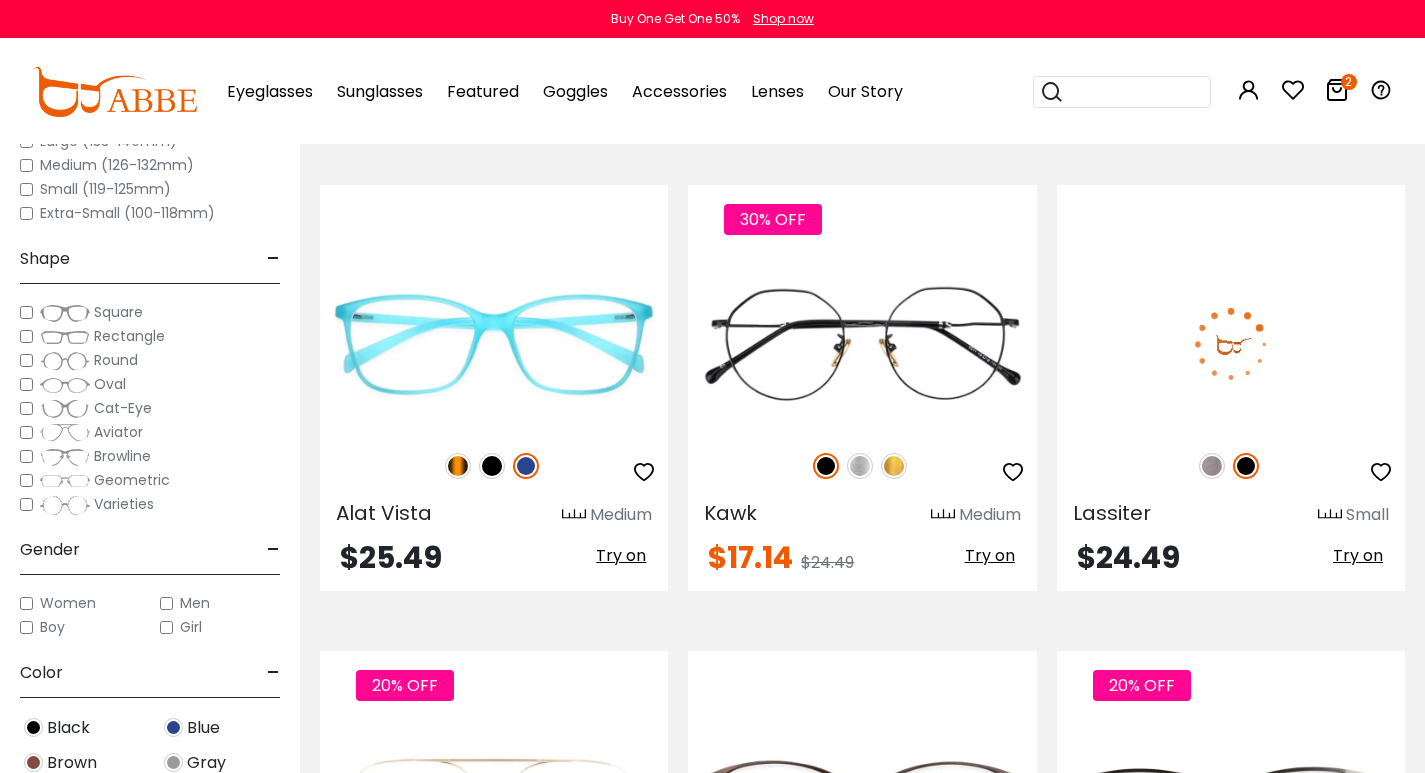 click at bounding box center (1212, 466) 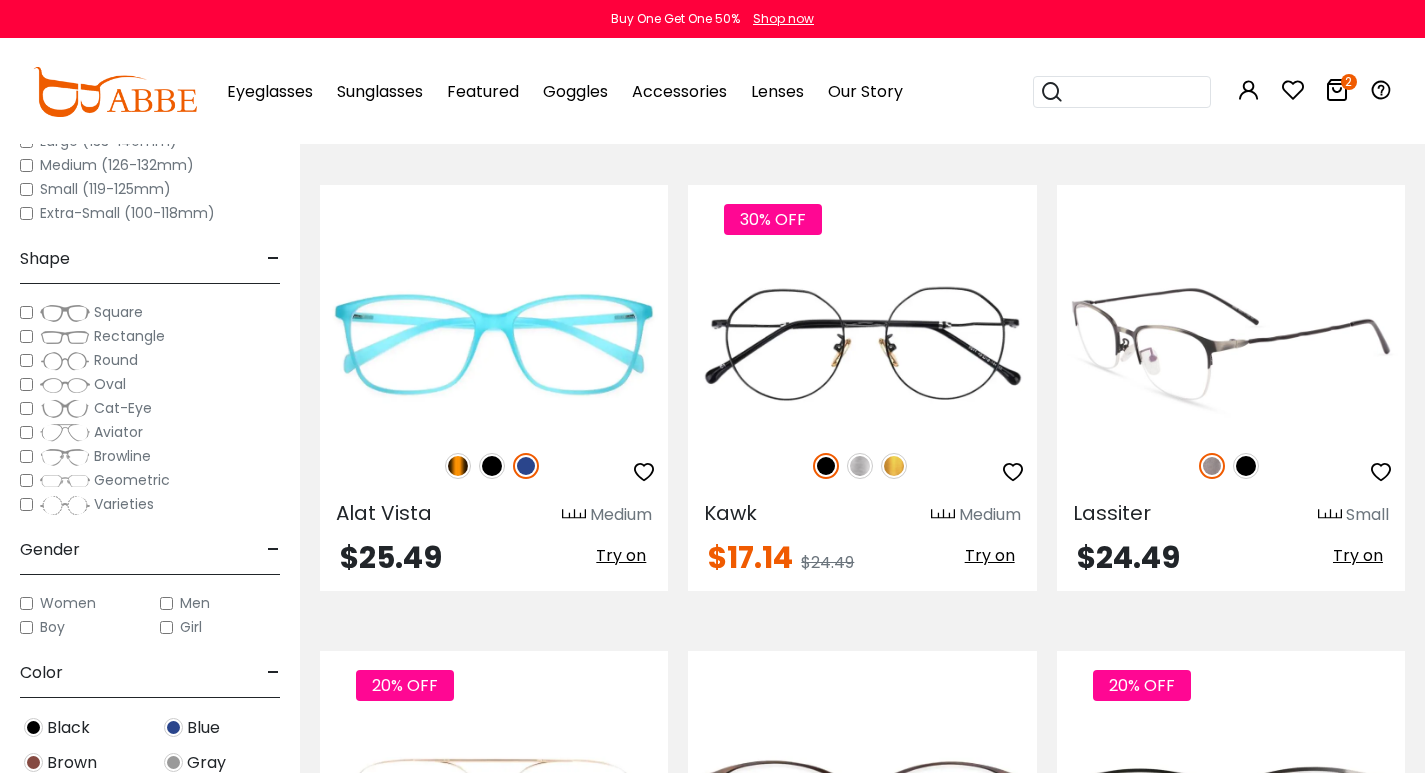 click at bounding box center [1246, 466] 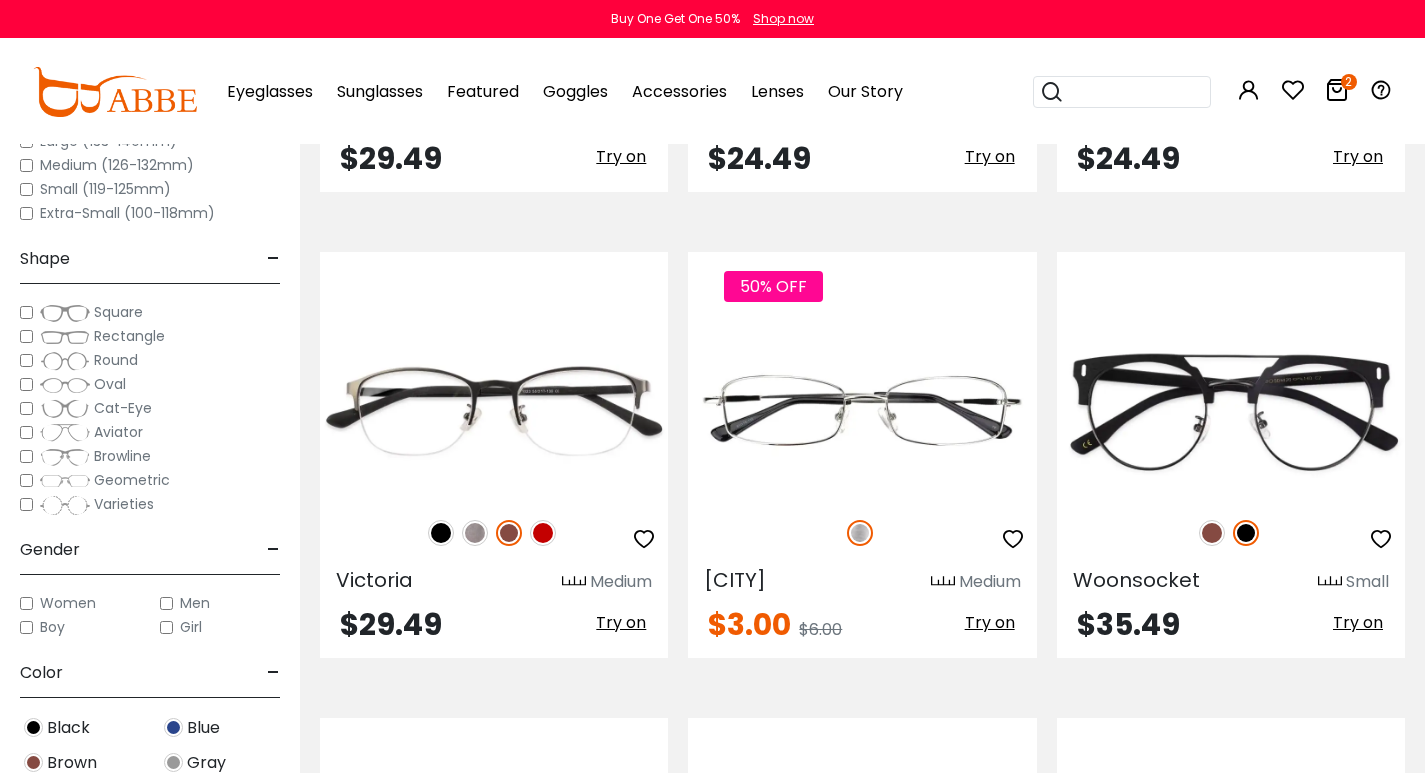 scroll, scrollTop: 7800, scrollLeft: 0, axis: vertical 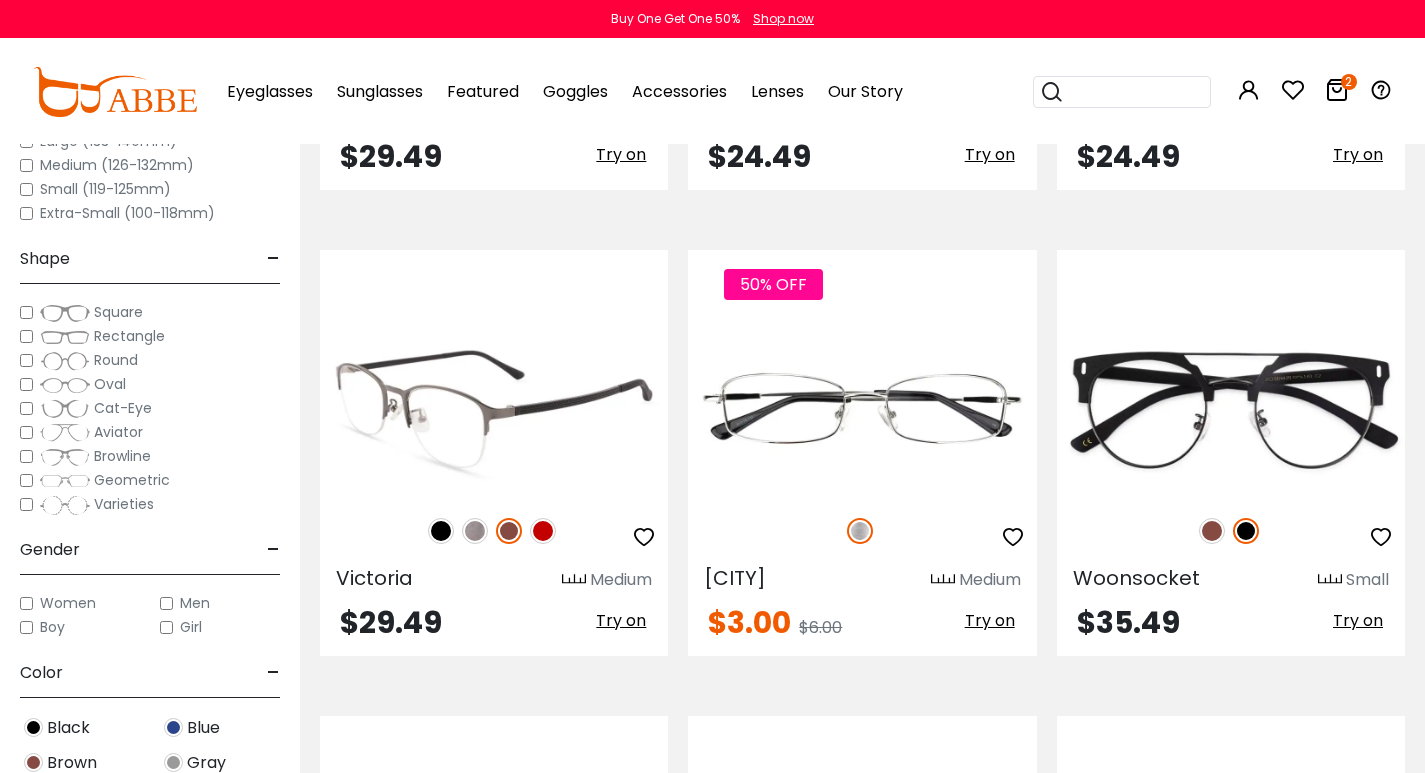 click at bounding box center (441, 531) 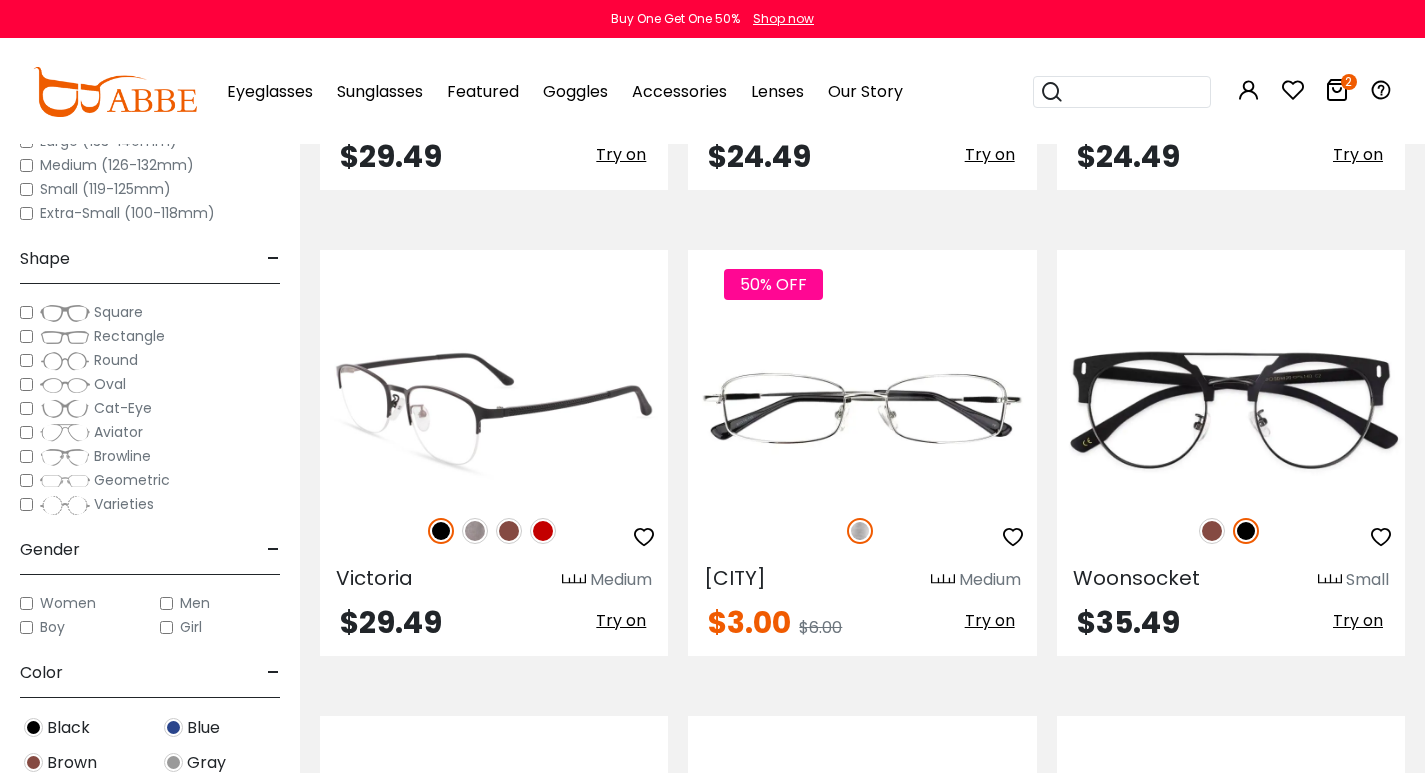 click at bounding box center [543, 531] 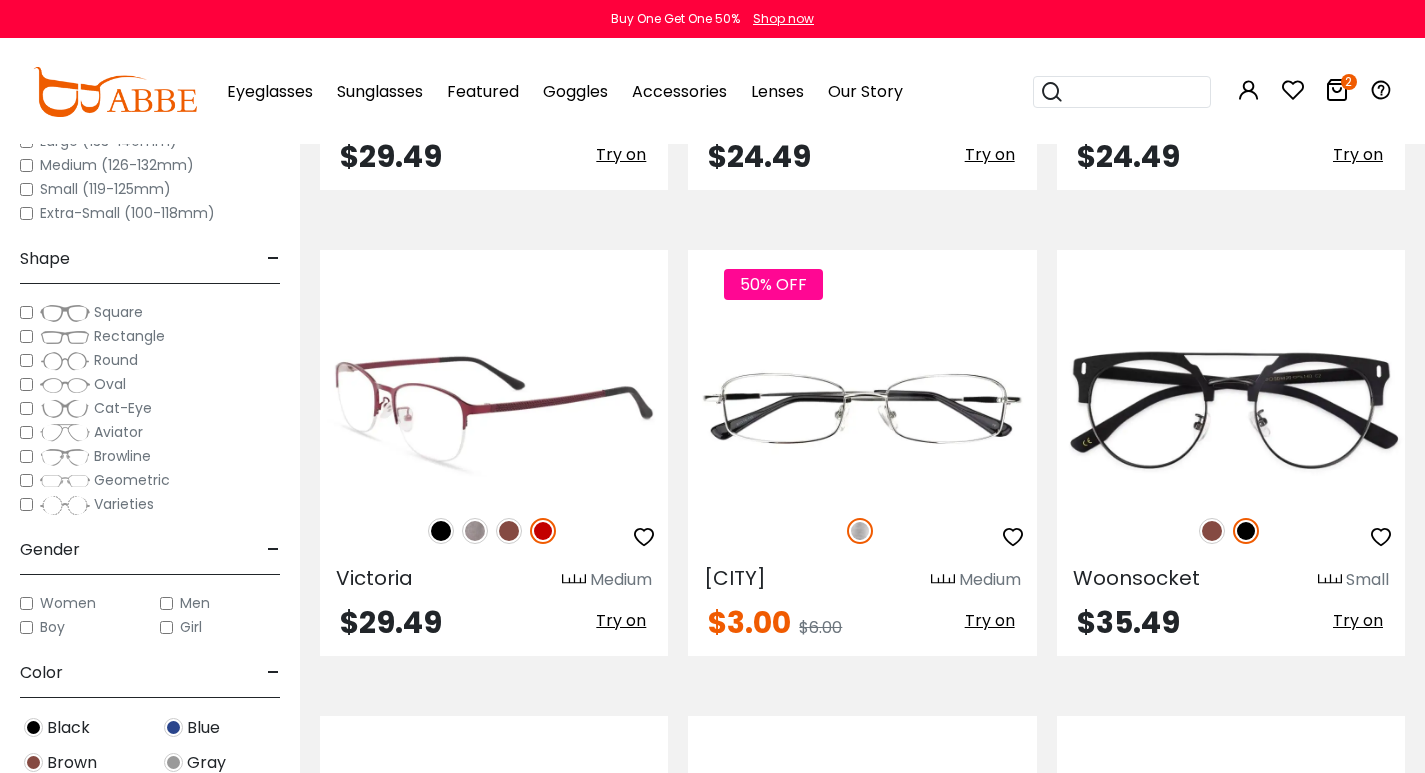 click at bounding box center (475, 531) 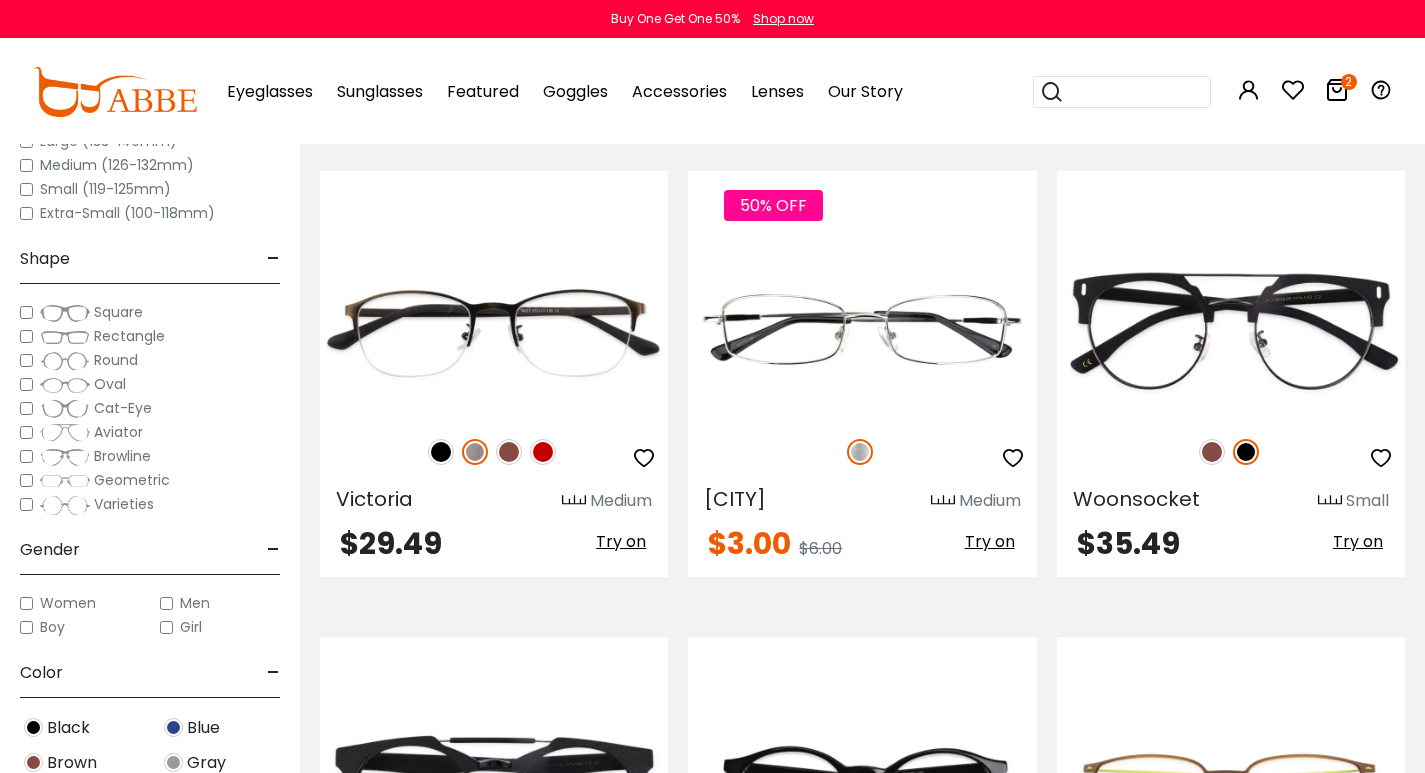 scroll, scrollTop: 8000, scrollLeft: 0, axis: vertical 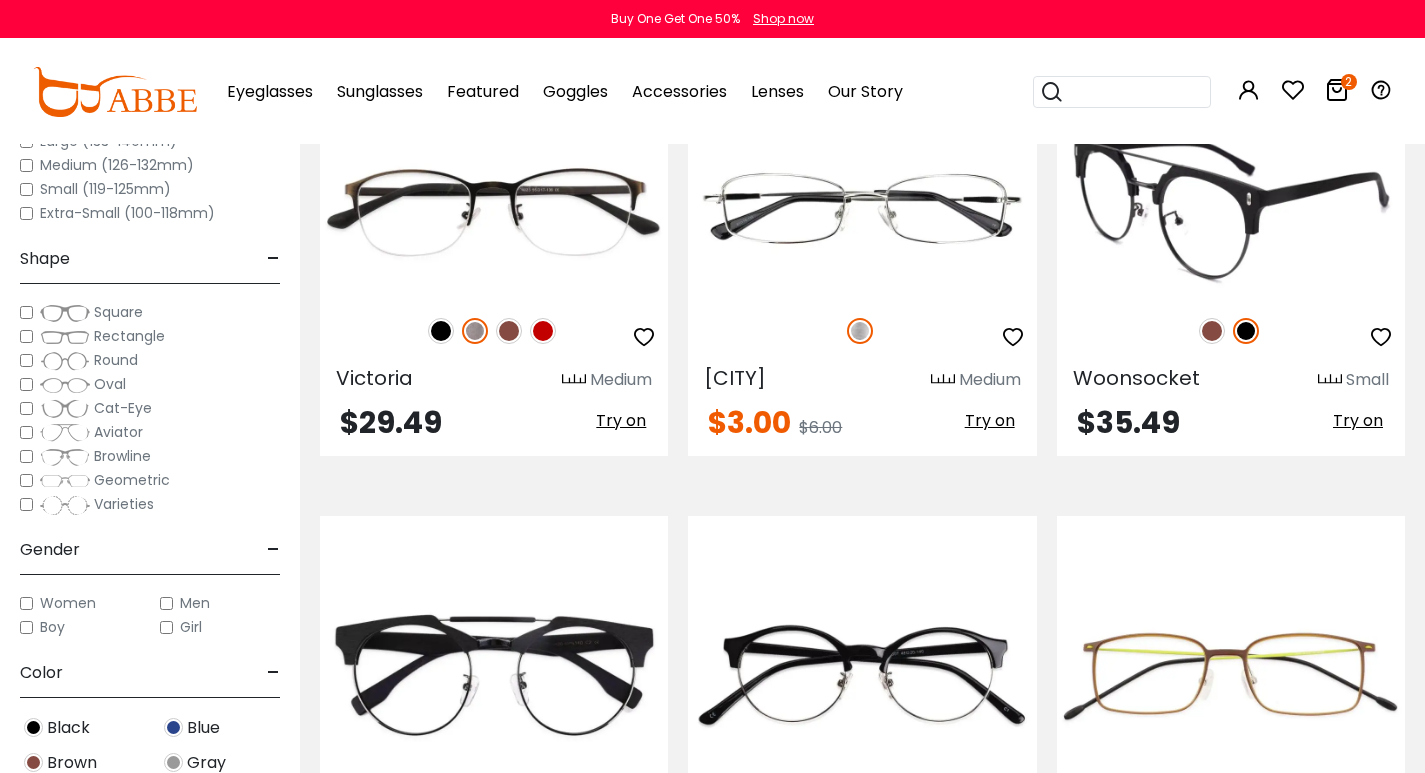 click at bounding box center [1212, 331] 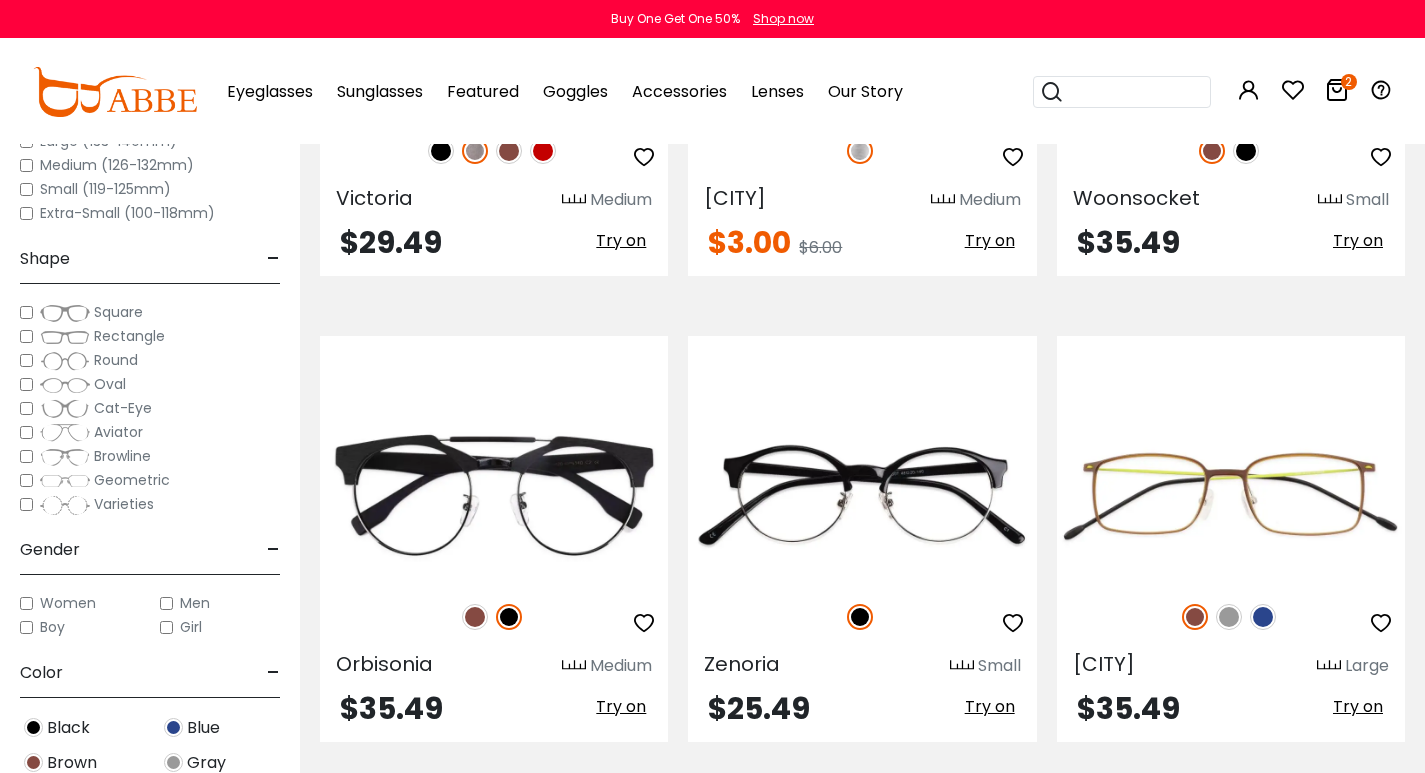 scroll, scrollTop: 8200, scrollLeft: 0, axis: vertical 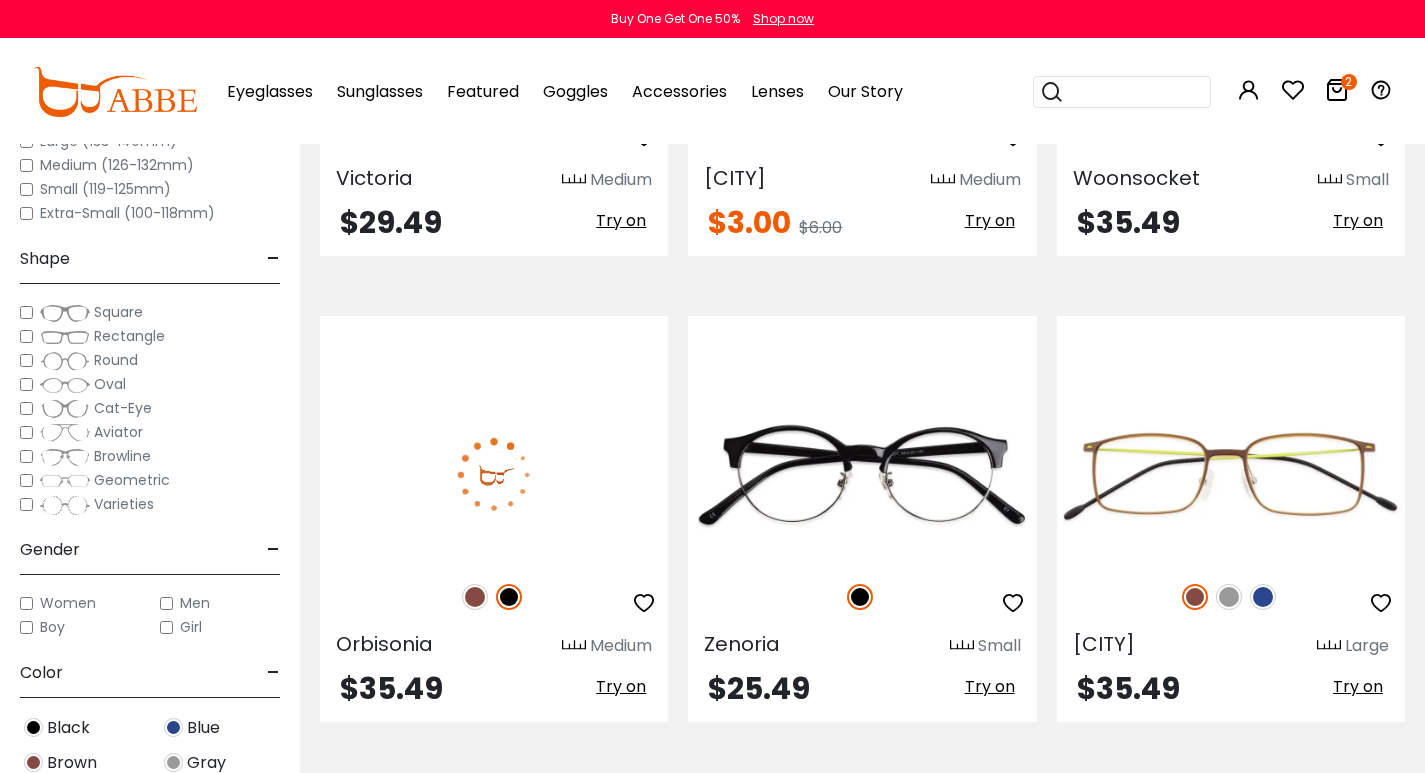 click at bounding box center (475, 597) 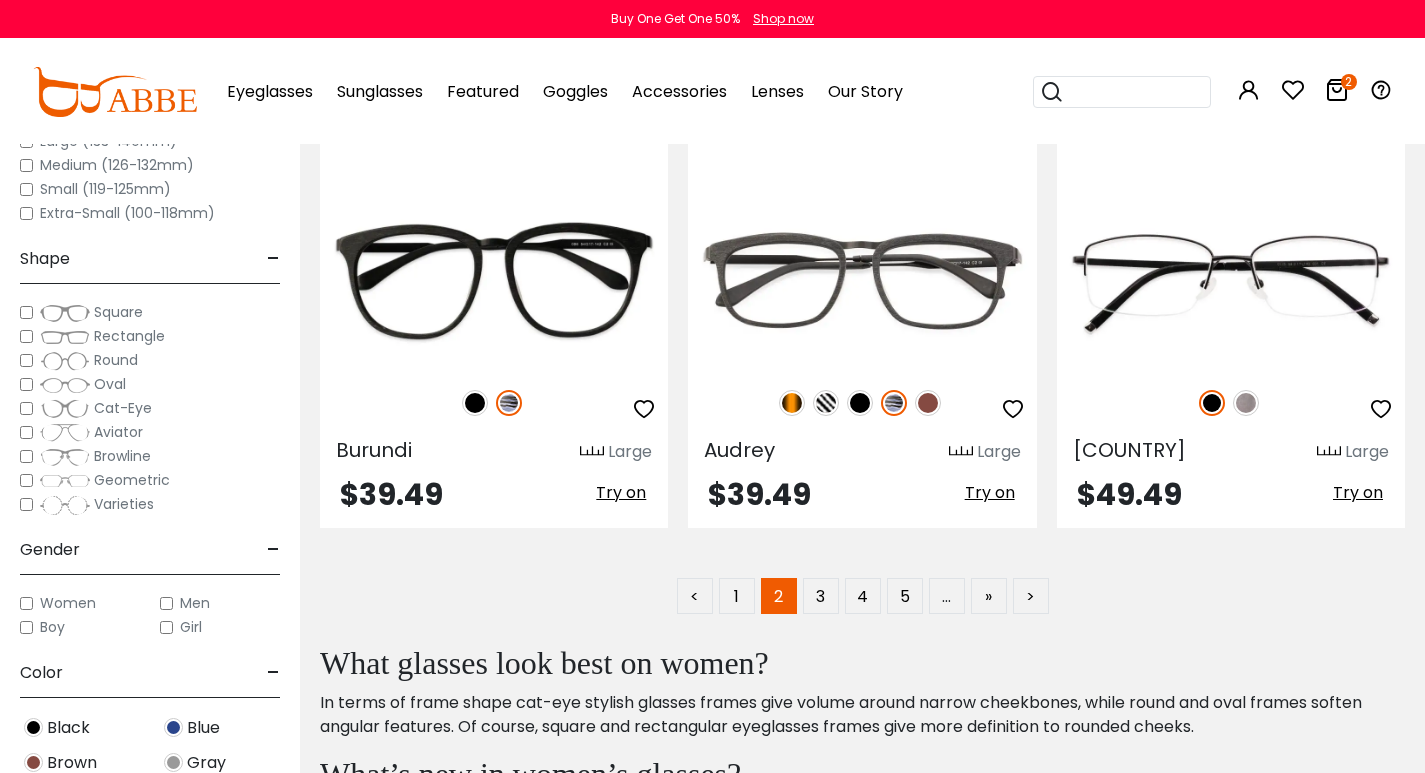 scroll, scrollTop: 9300, scrollLeft: 0, axis: vertical 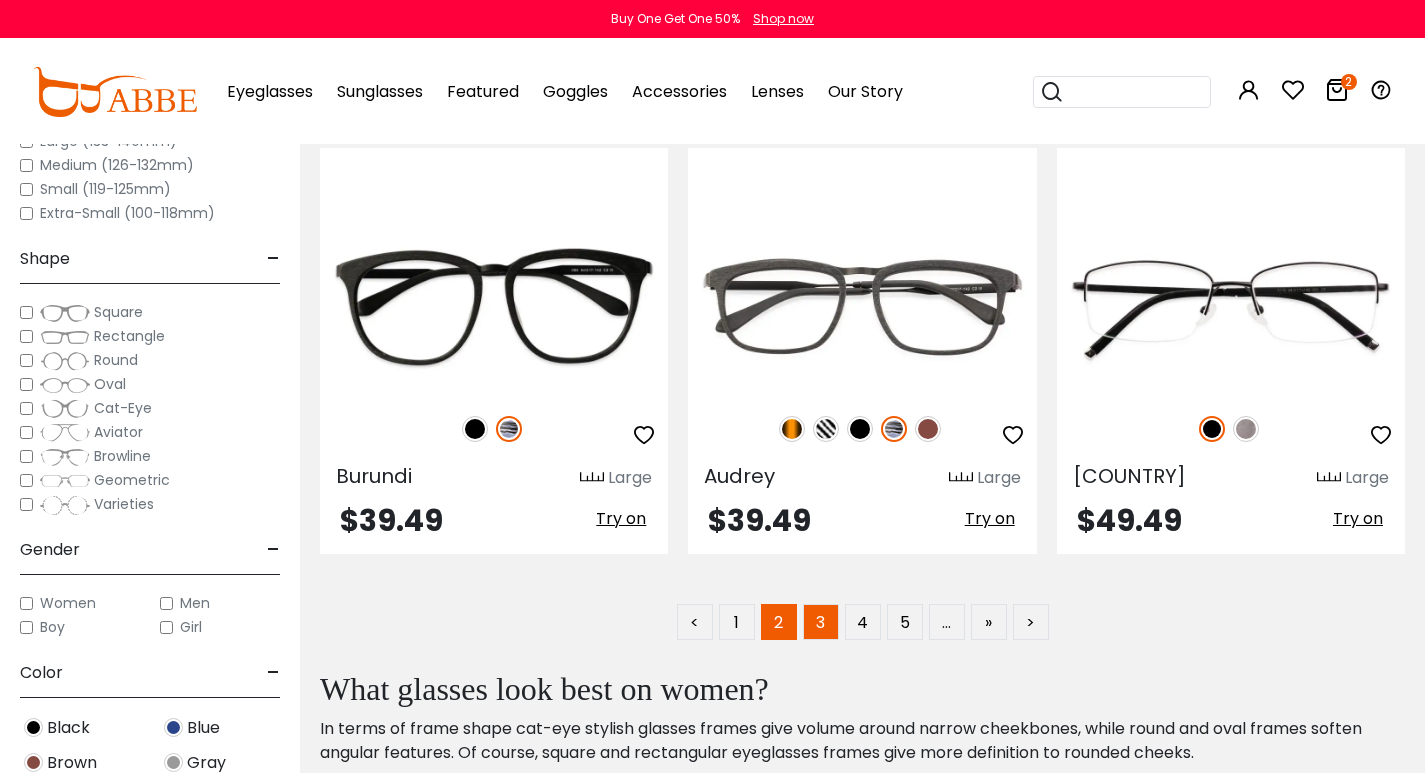 click on "3" at bounding box center (821, 622) 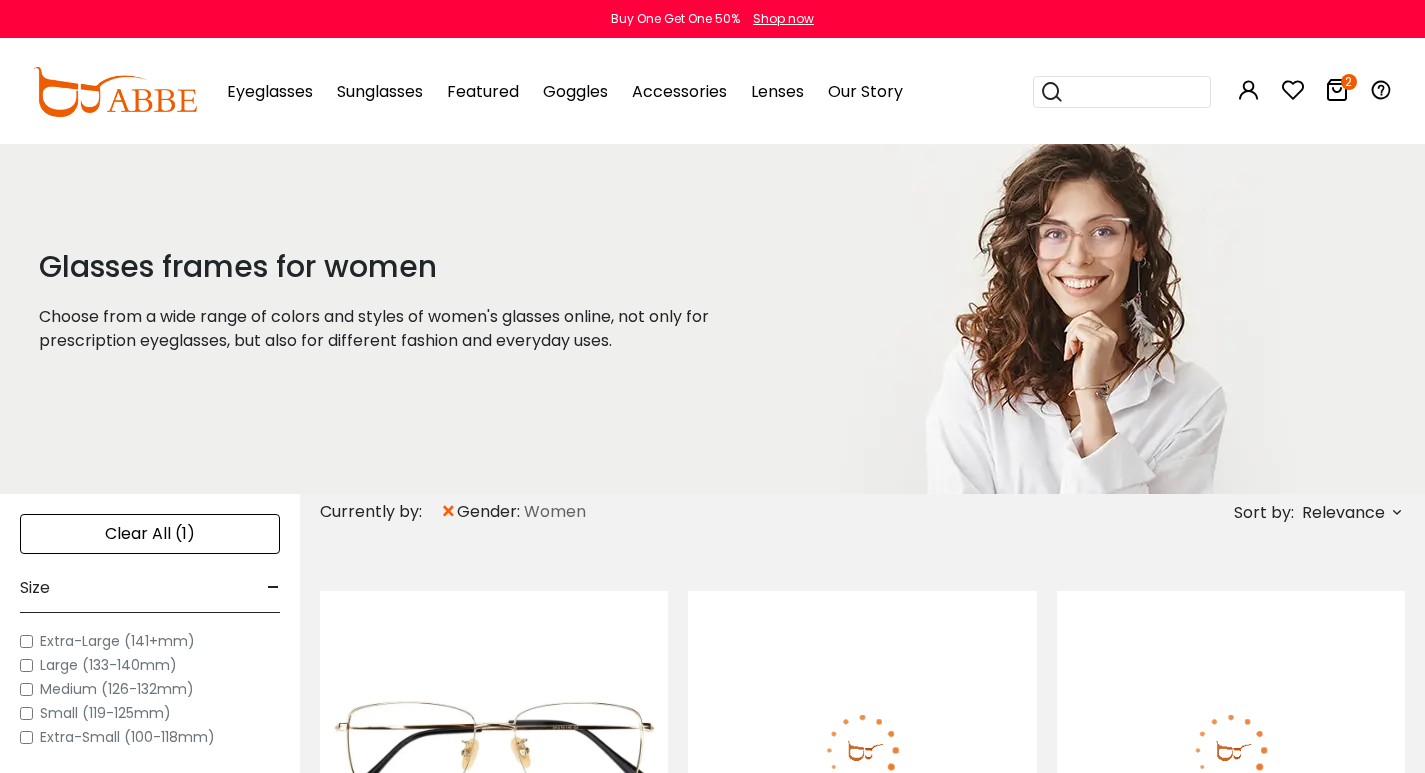 scroll, scrollTop: 0, scrollLeft: 0, axis: both 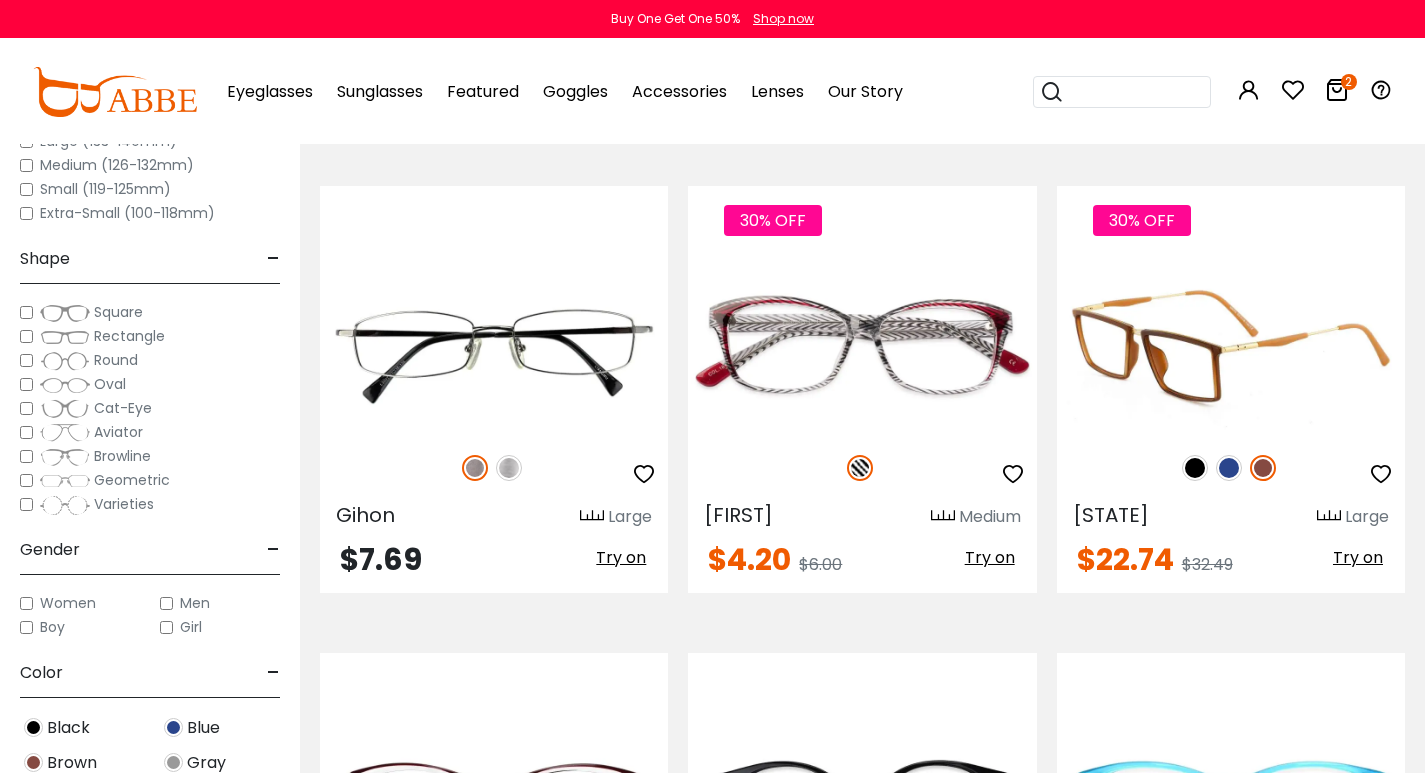 click at bounding box center [1195, 468] 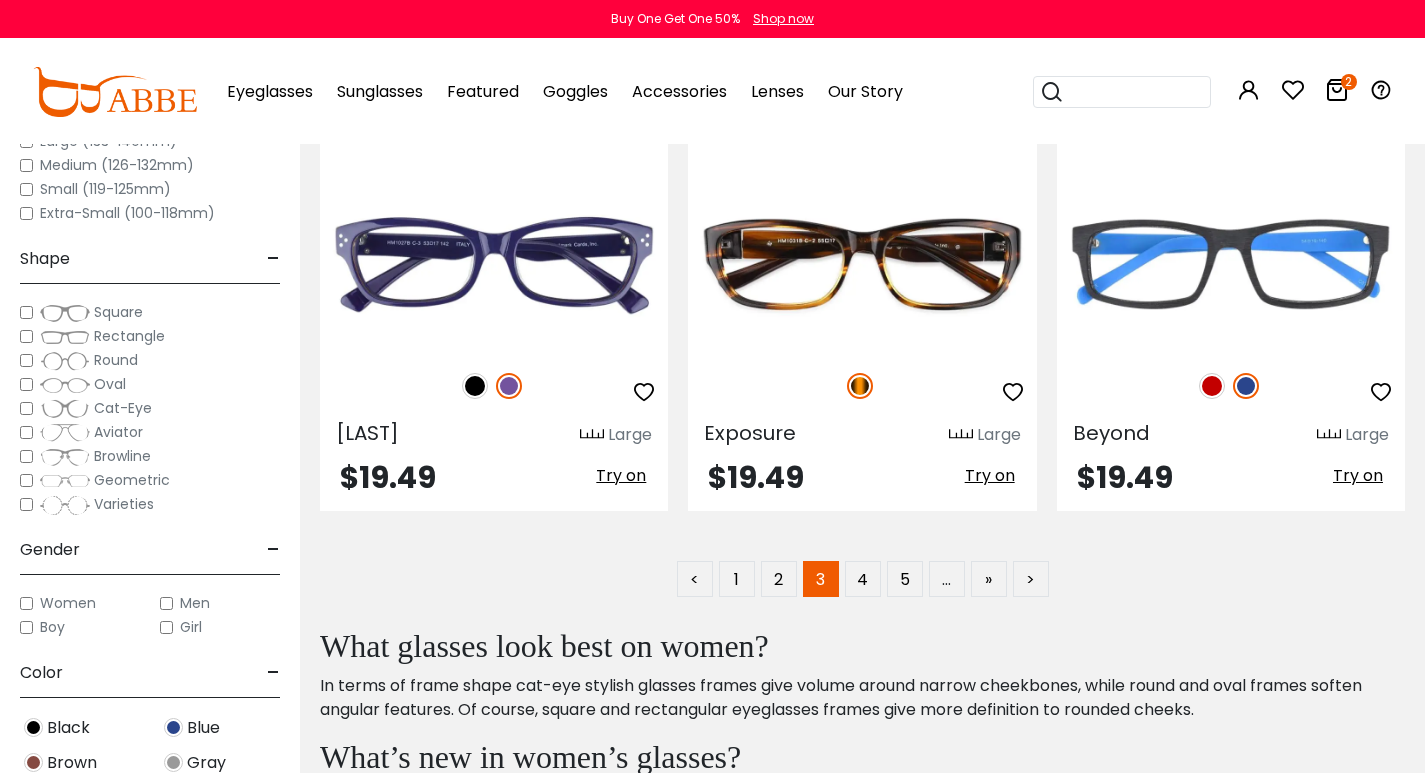 scroll, scrollTop: 9400, scrollLeft: 0, axis: vertical 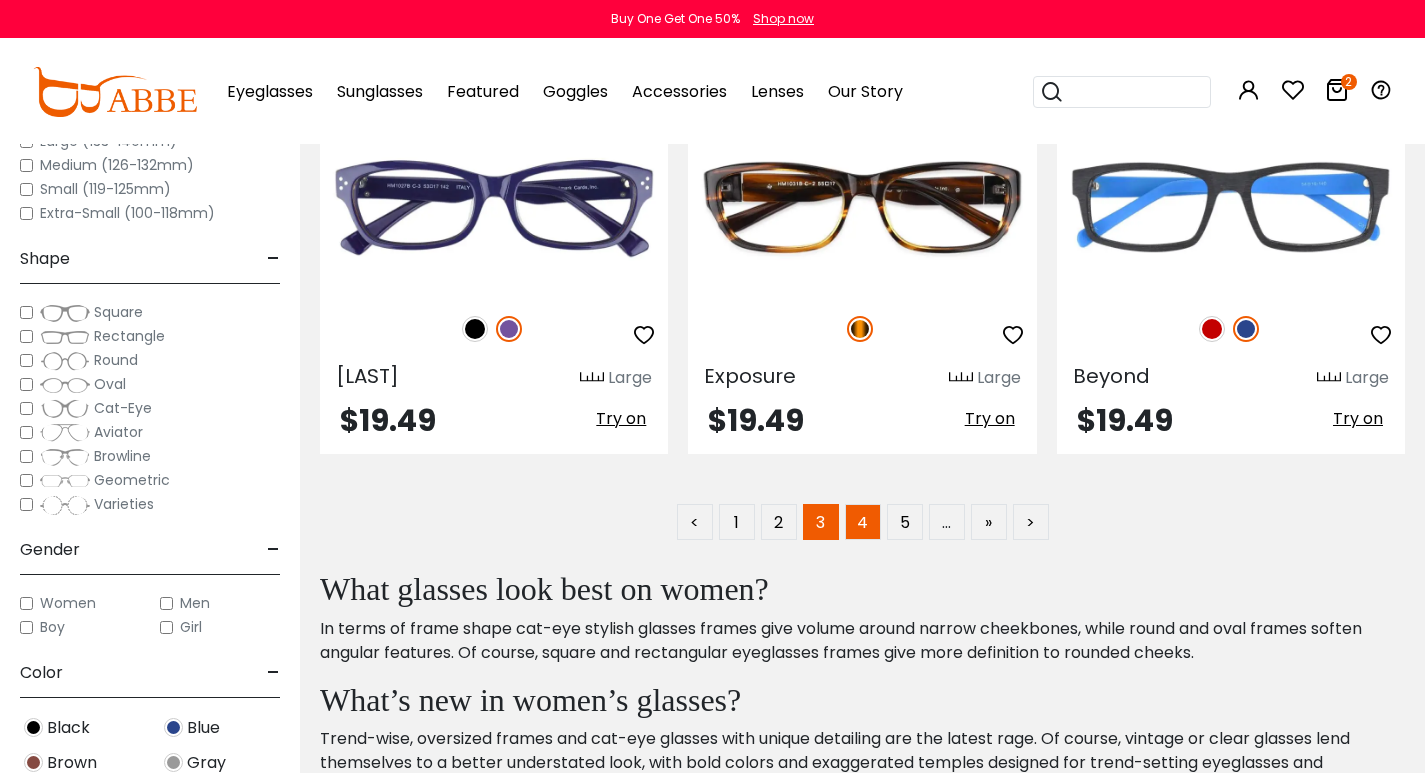 click on "4" at bounding box center [863, 522] 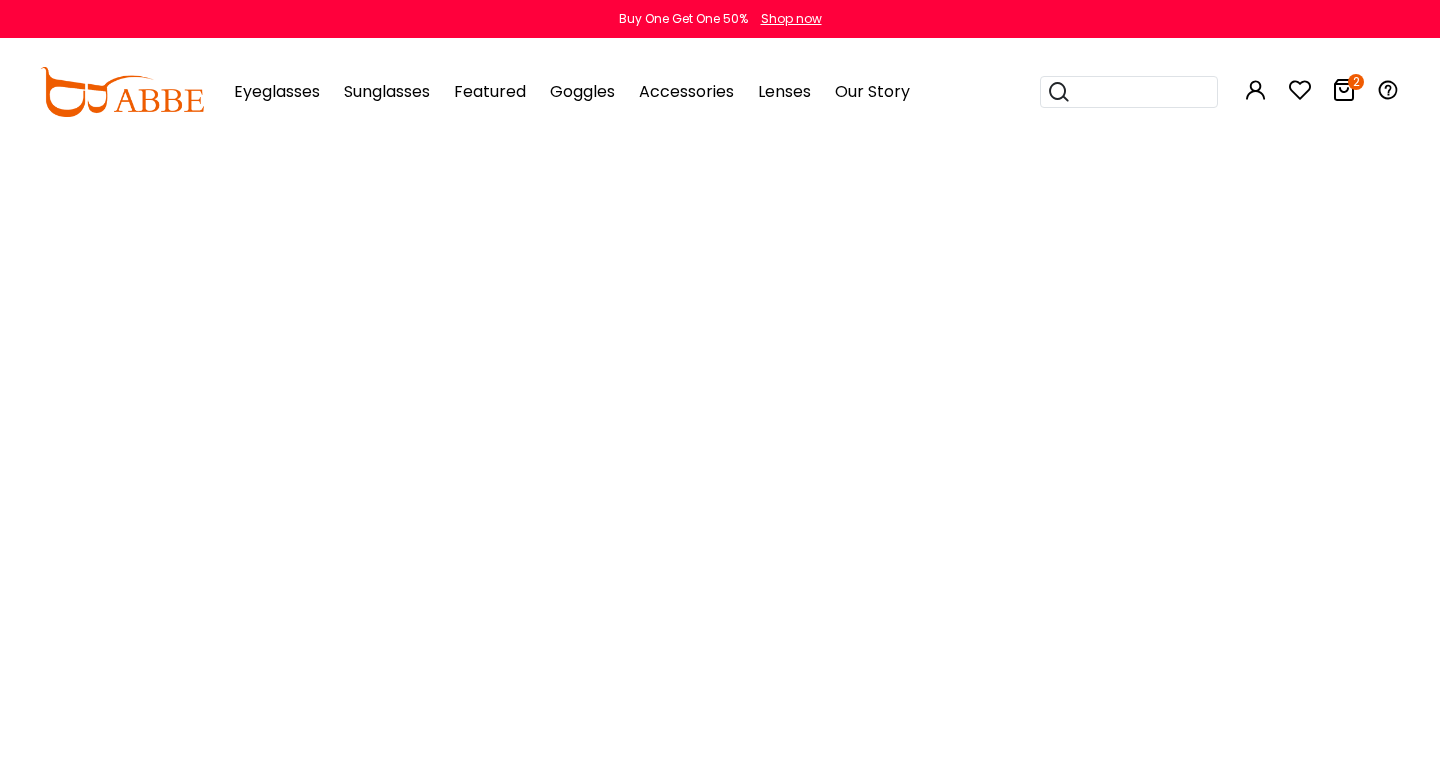 scroll, scrollTop: 0, scrollLeft: 0, axis: both 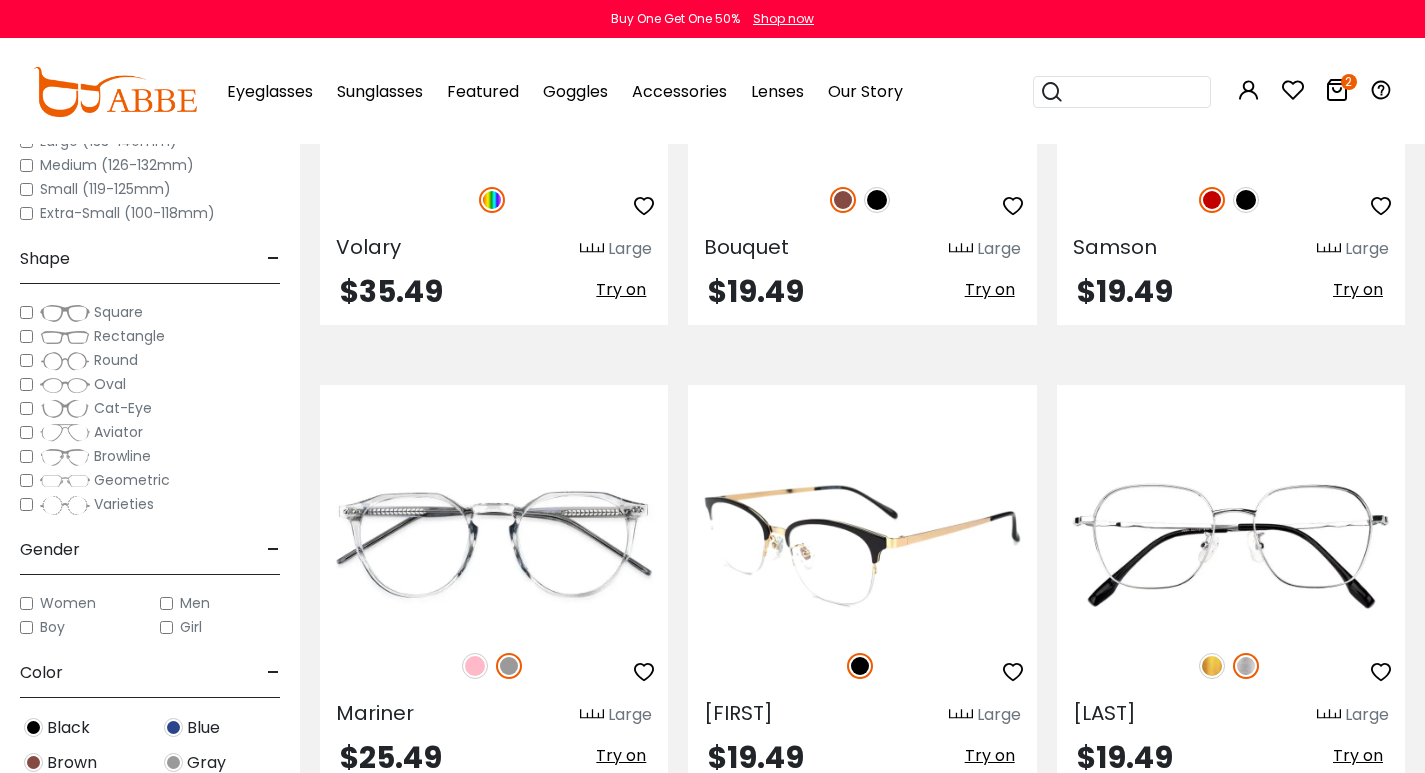 click at bounding box center (862, 544) 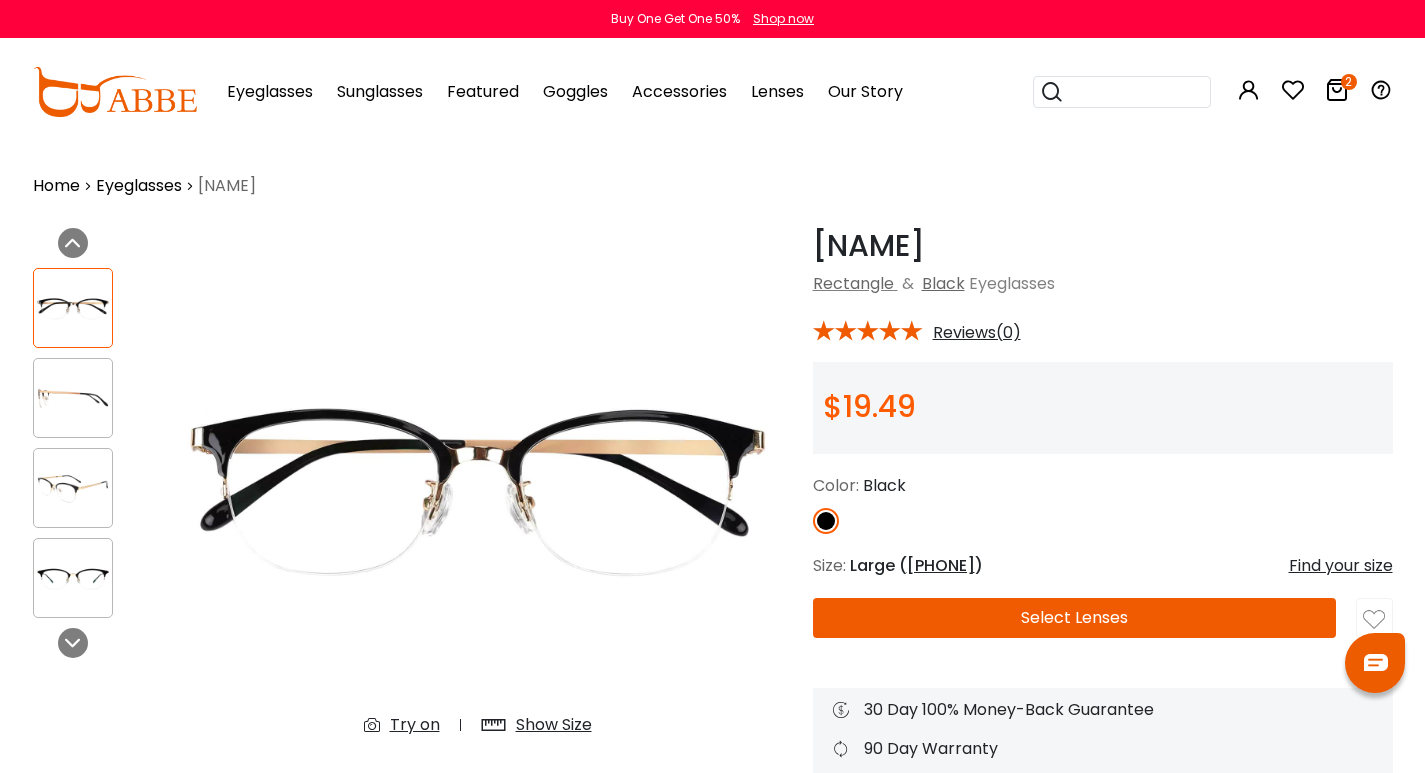 scroll, scrollTop: 0, scrollLeft: 0, axis: both 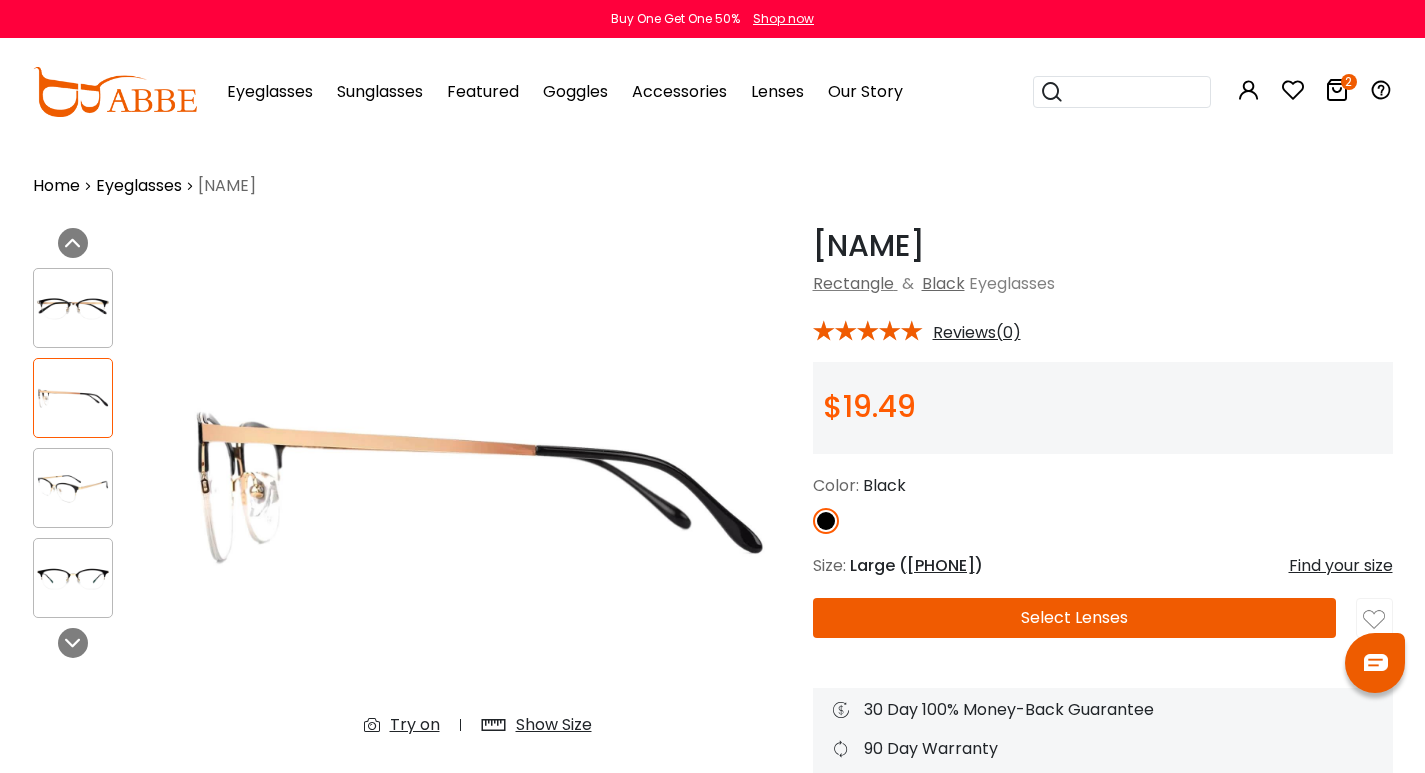 click at bounding box center (73, 488) 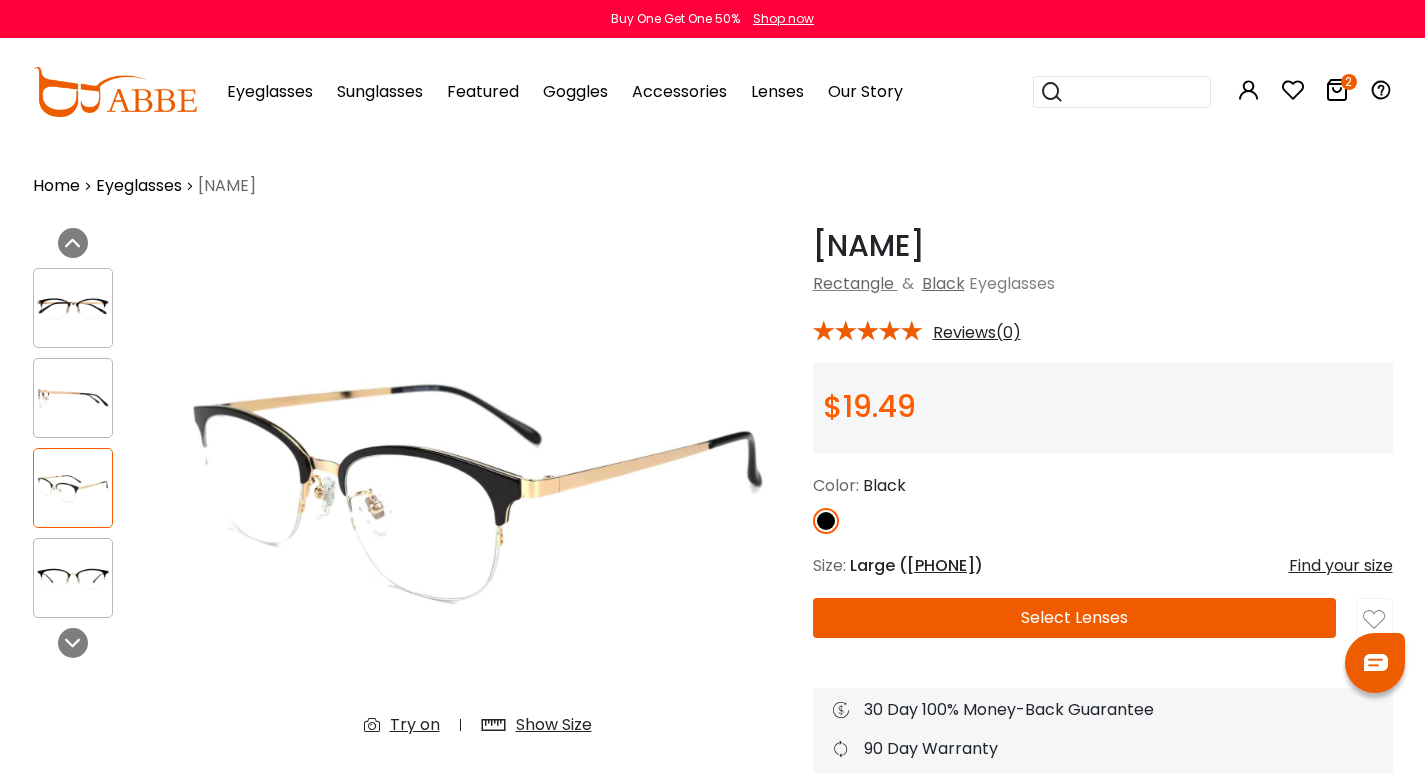 click at bounding box center [73, 578] 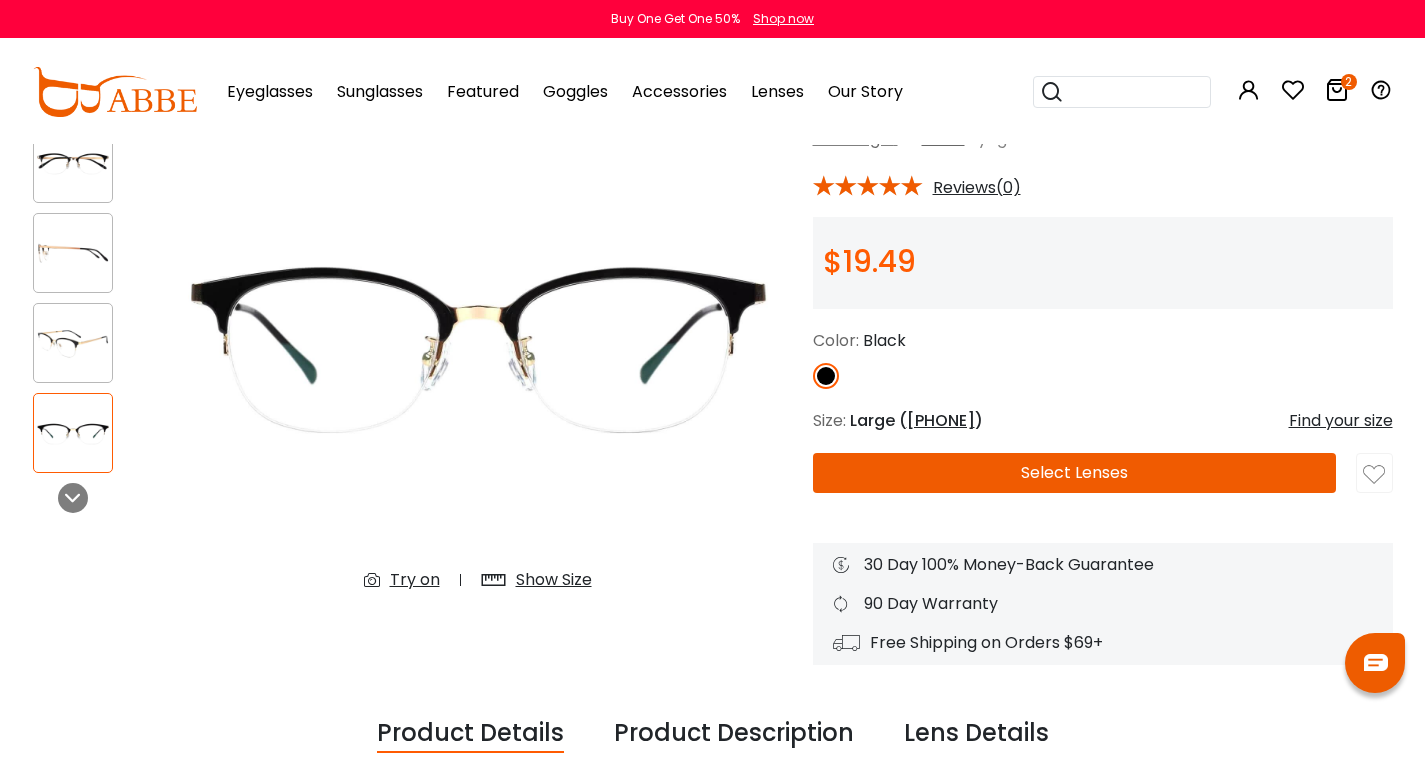 scroll, scrollTop: 100, scrollLeft: 0, axis: vertical 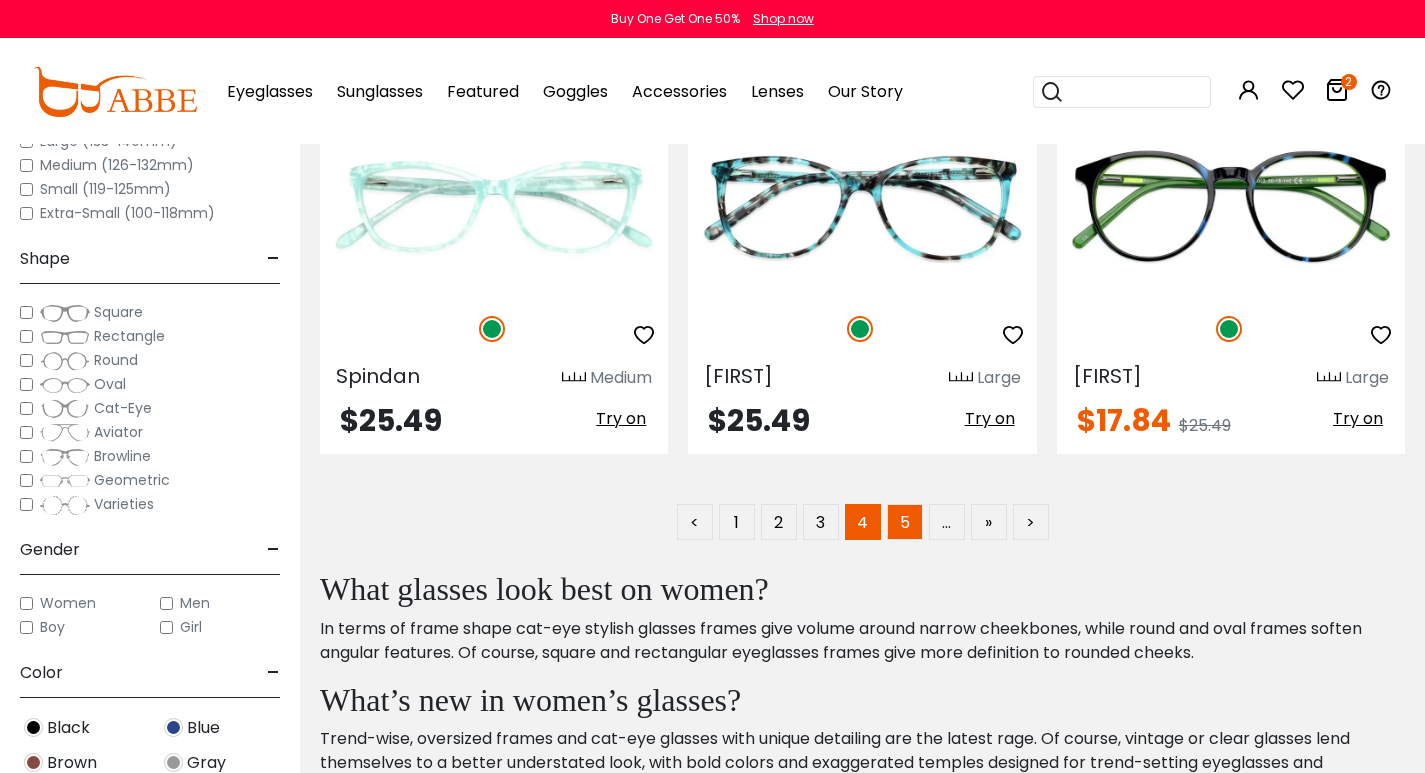 click on "5" at bounding box center [905, 522] 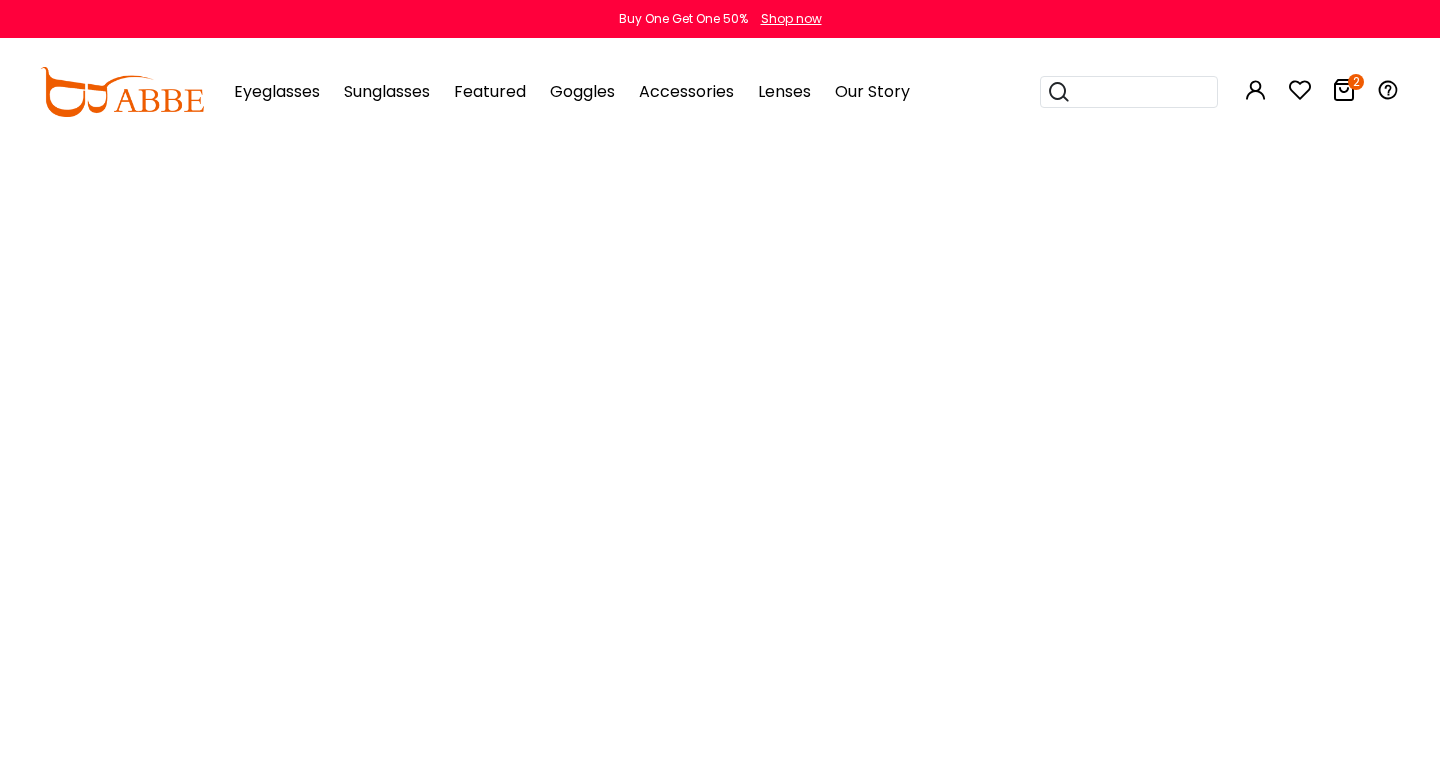 scroll, scrollTop: 0, scrollLeft: 0, axis: both 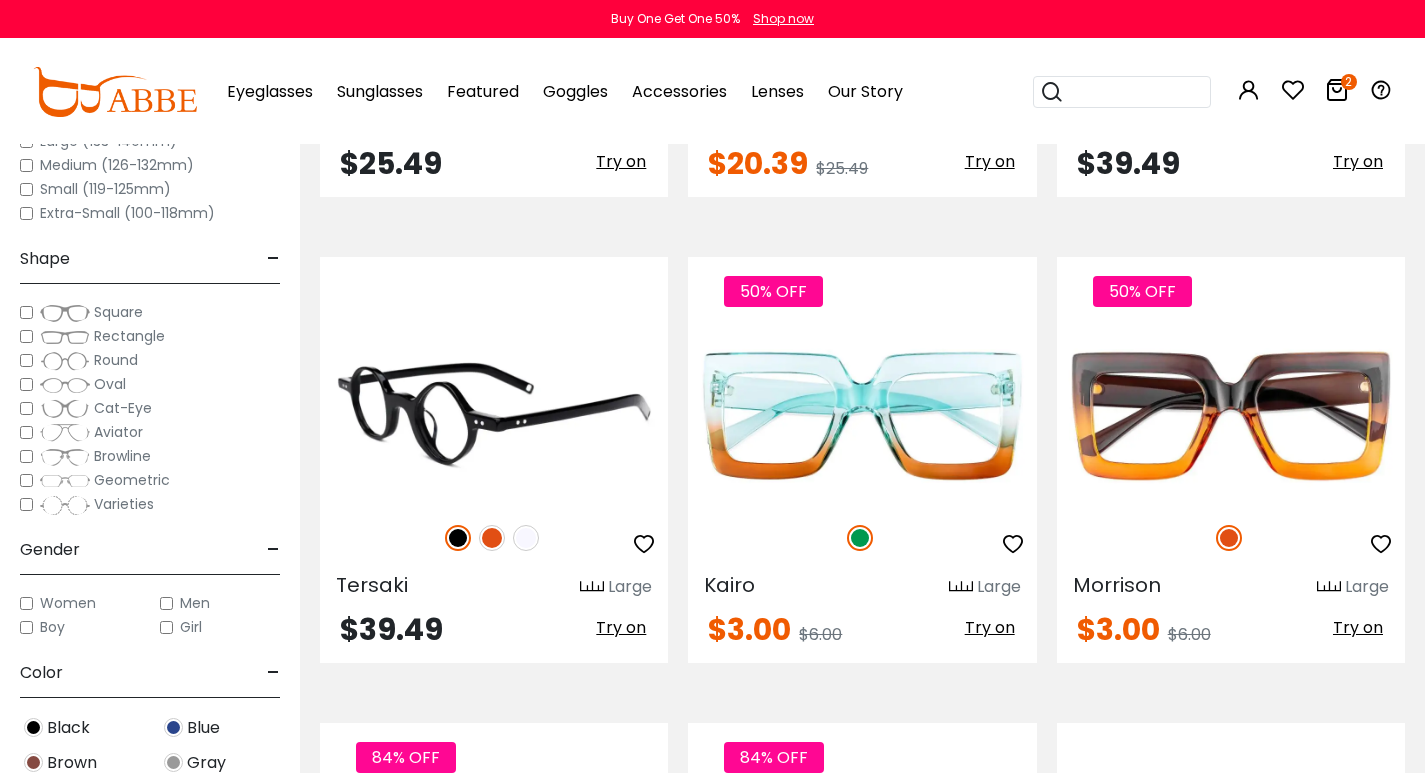 click at bounding box center (494, 416) 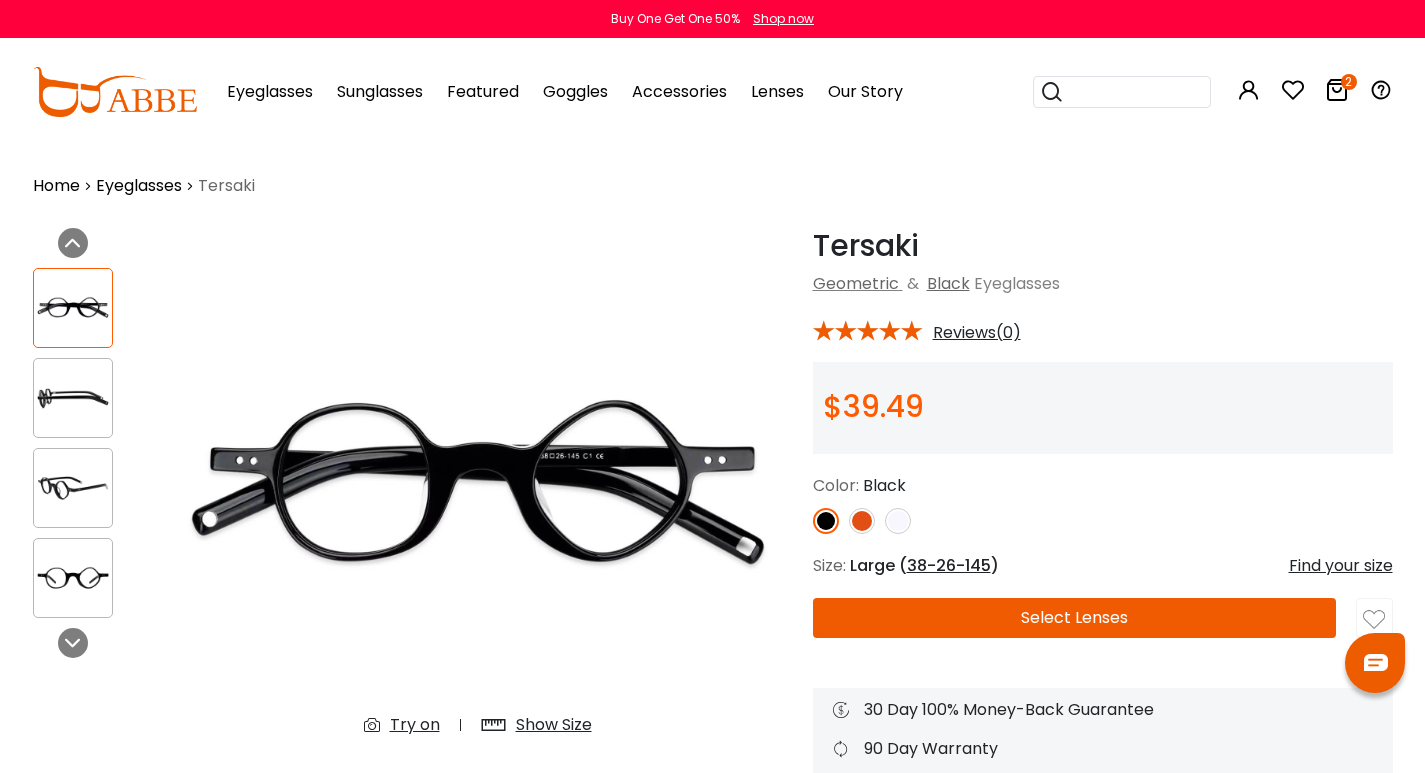 scroll, scrollTop: 0, scrollLeft: 0, axis: both 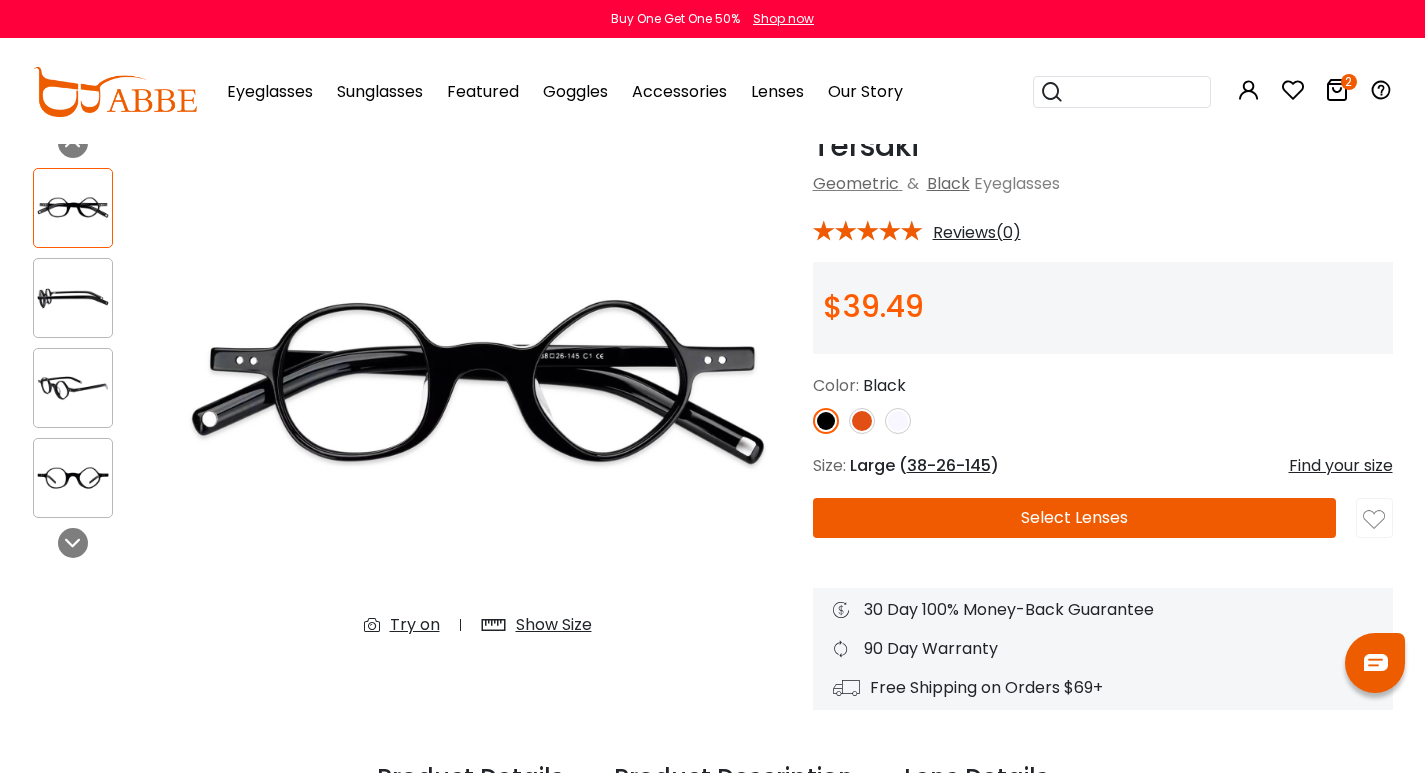 click at bounding box center [73, 478] 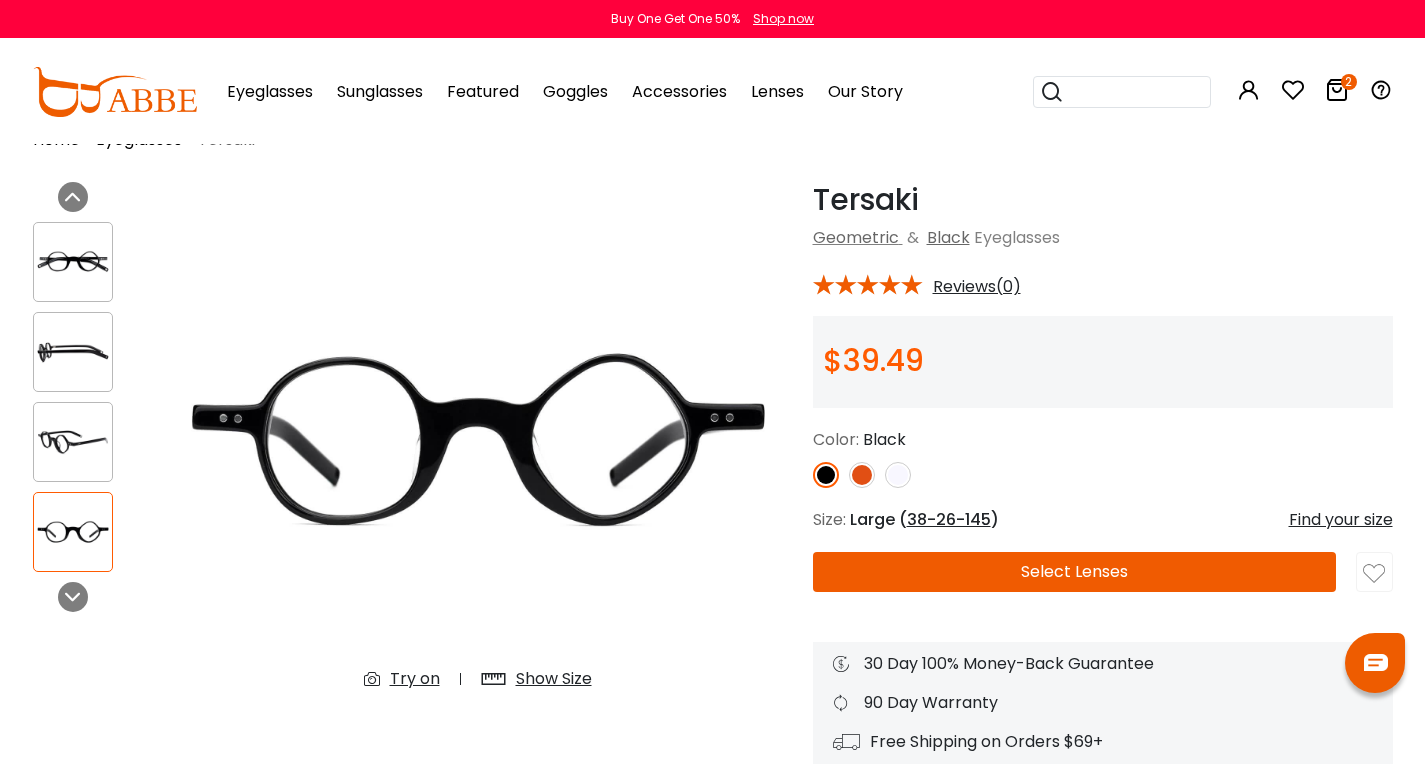 scroll, scrollTop: 0, scrollLeft: 0, axis: both 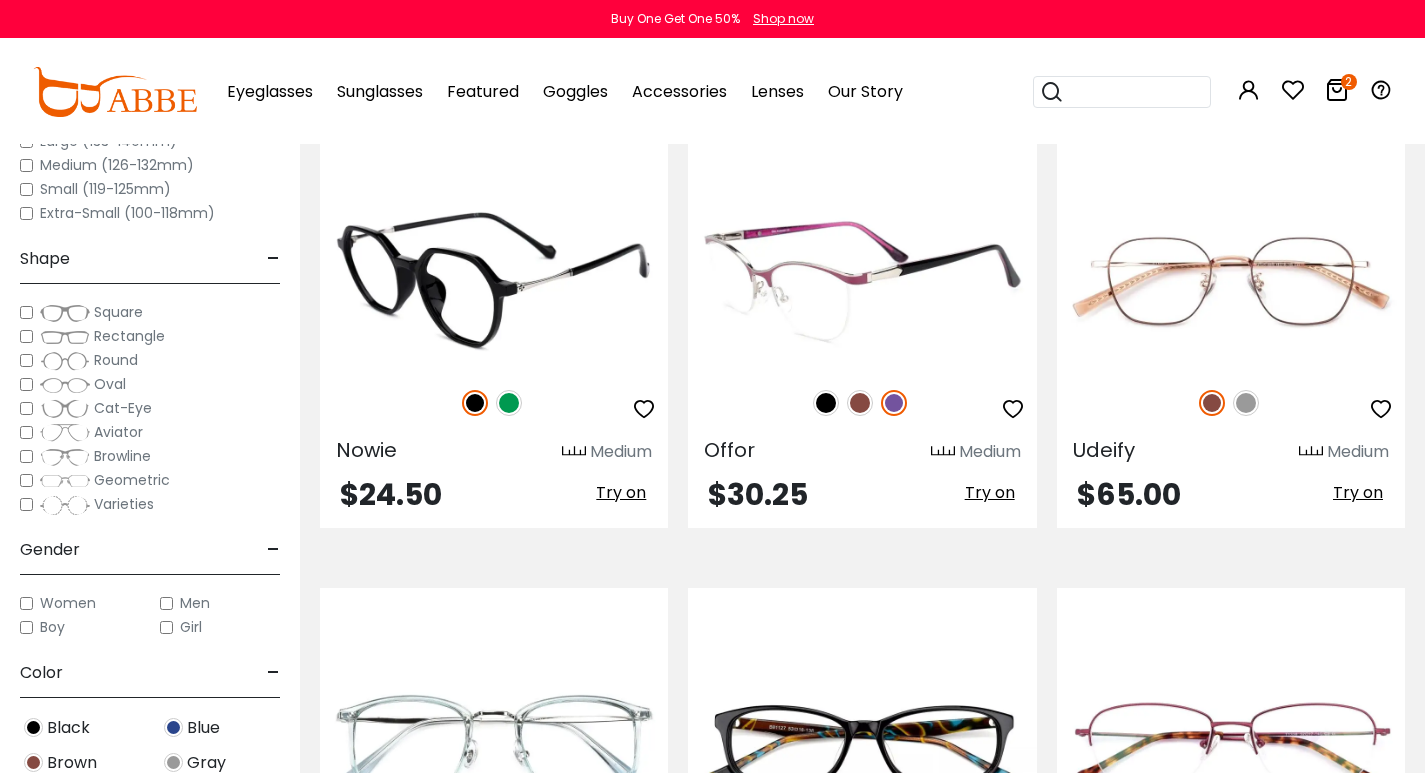 click at bounding box center [826, 403] 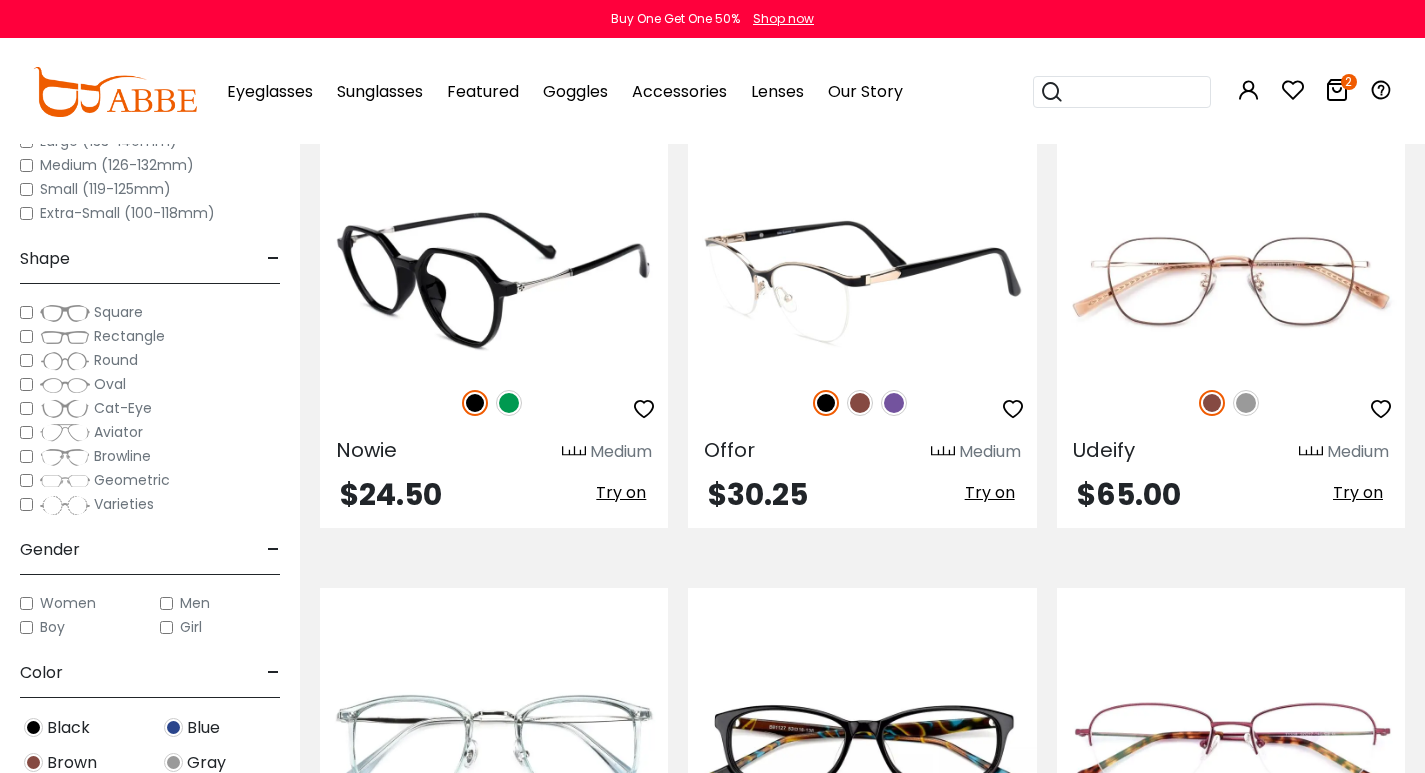 click at bounding box center [862, 281] 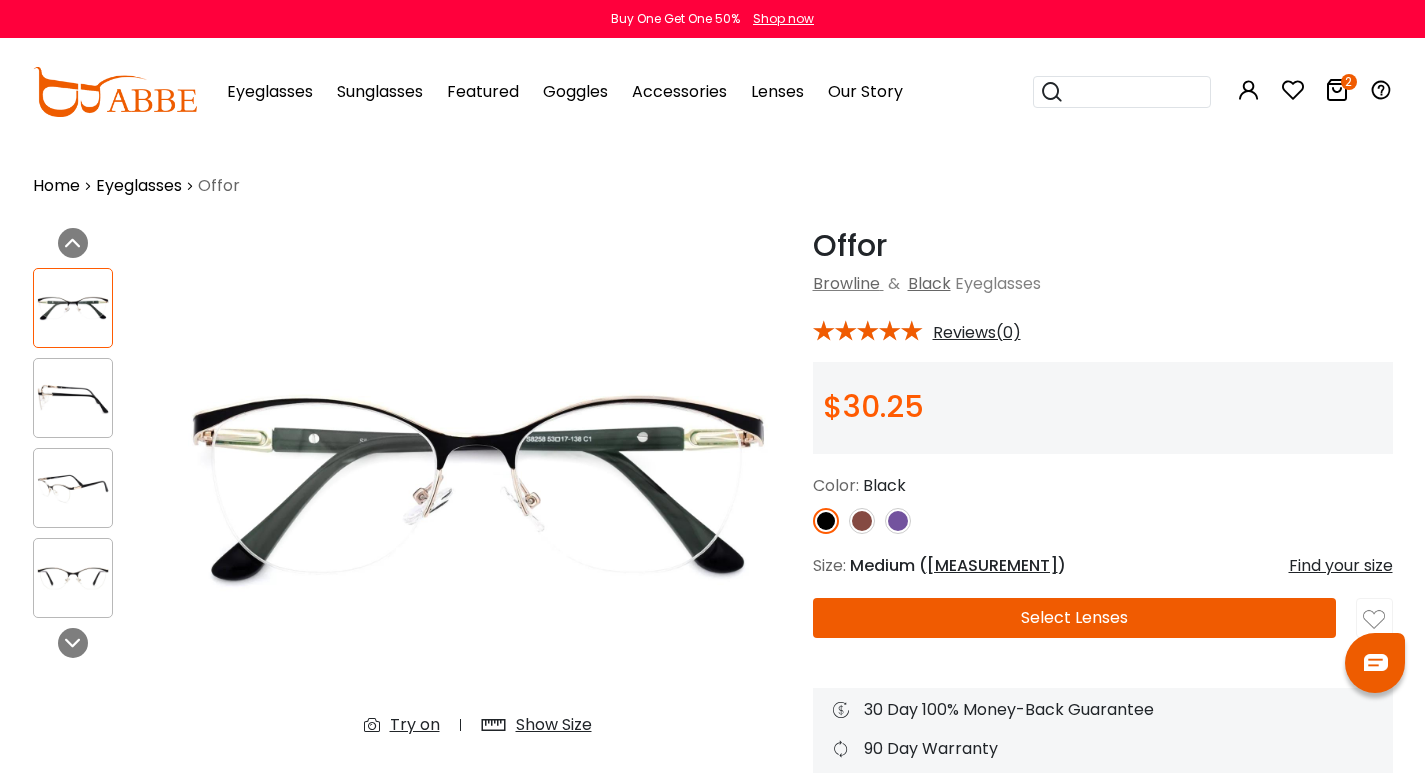 scroll, scrollTop: 0, scrollLeft: 0, axis: both 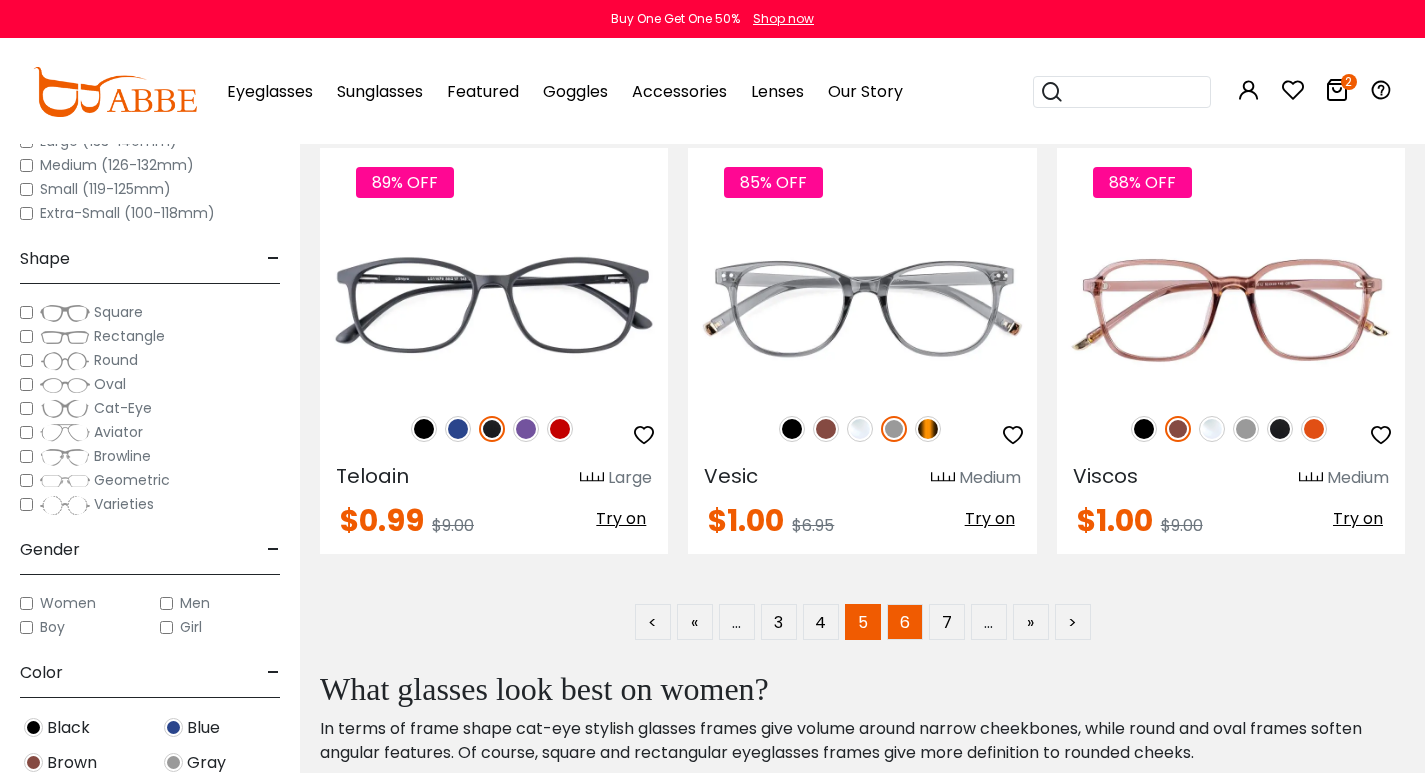click on "6" at bounding box center (905, 622) 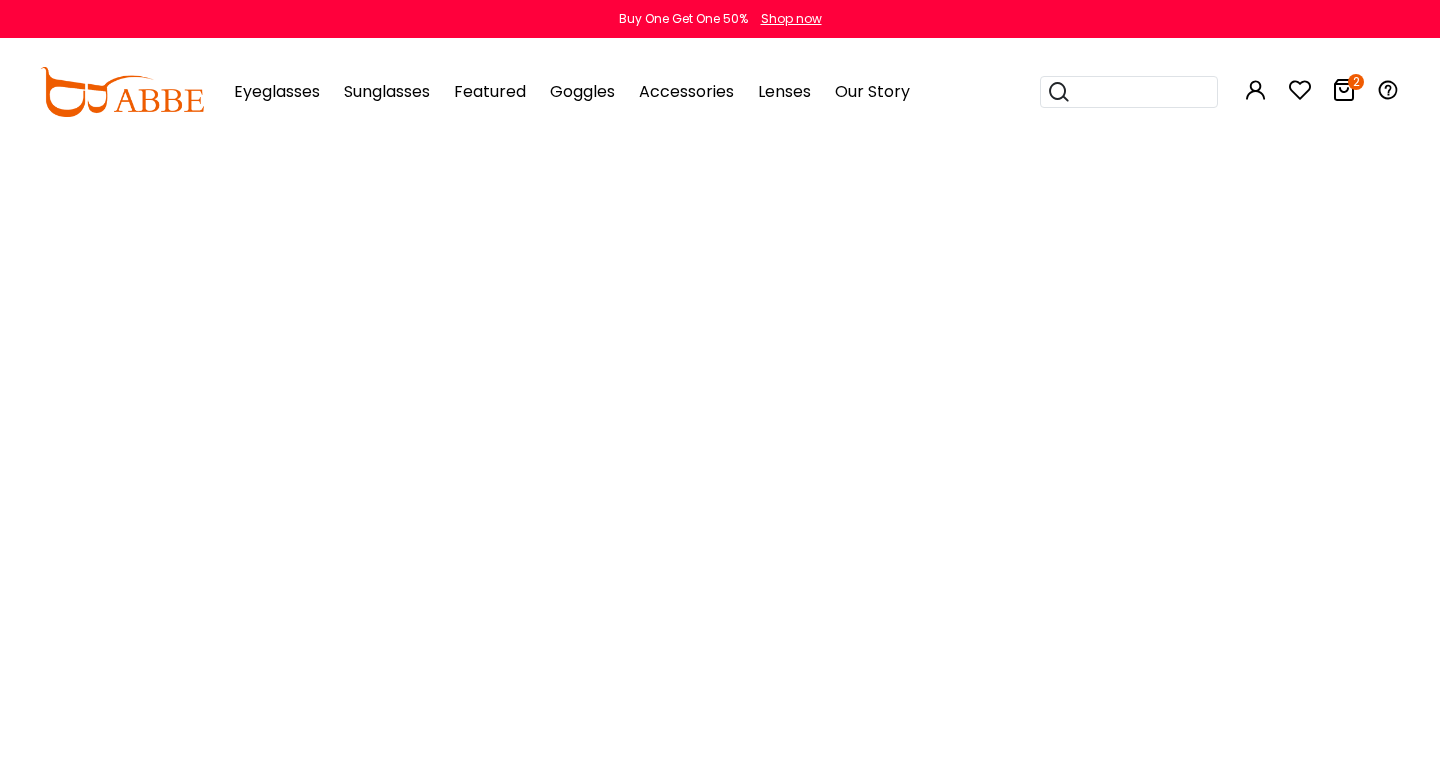 scroll, scrollTop: 0, scrollLeft: 0, axis: both 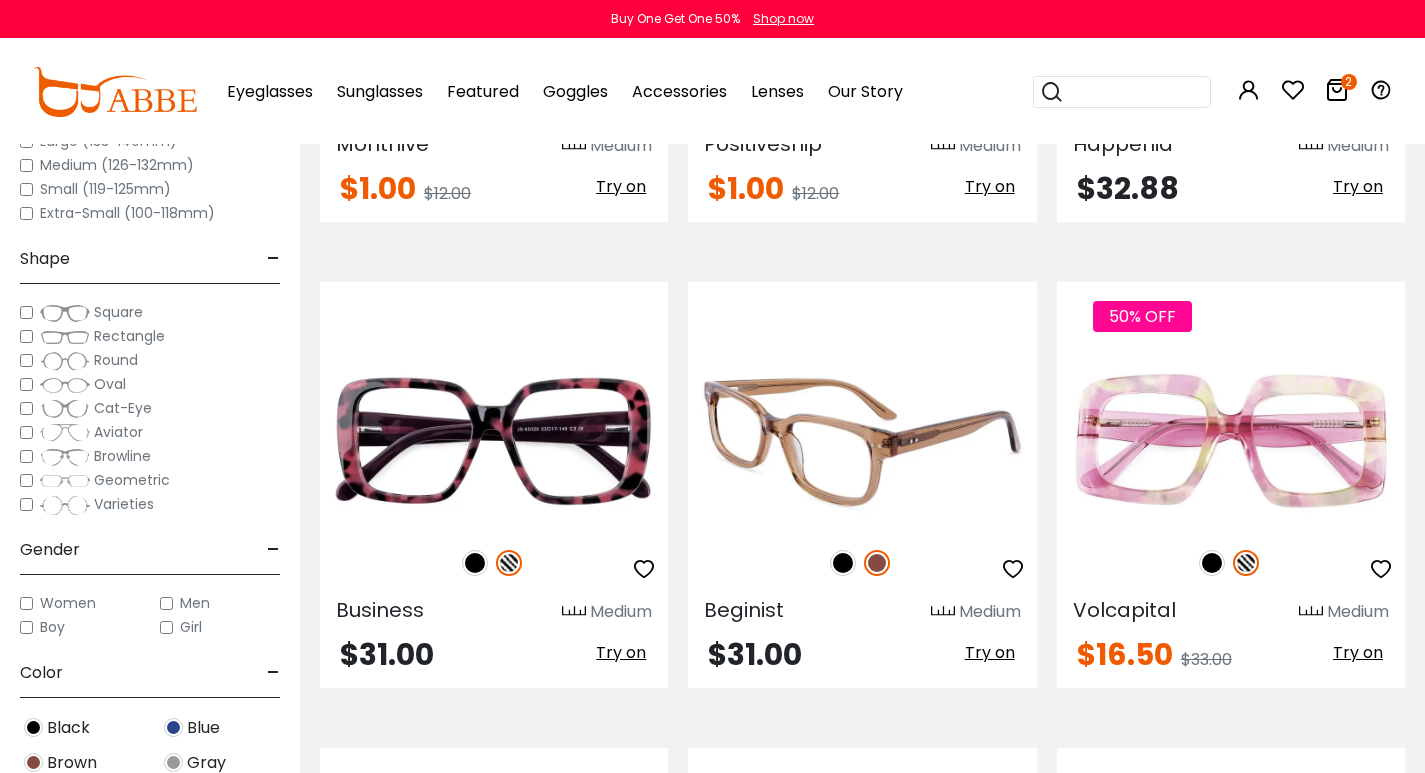 click at bounding box center (843, 563) 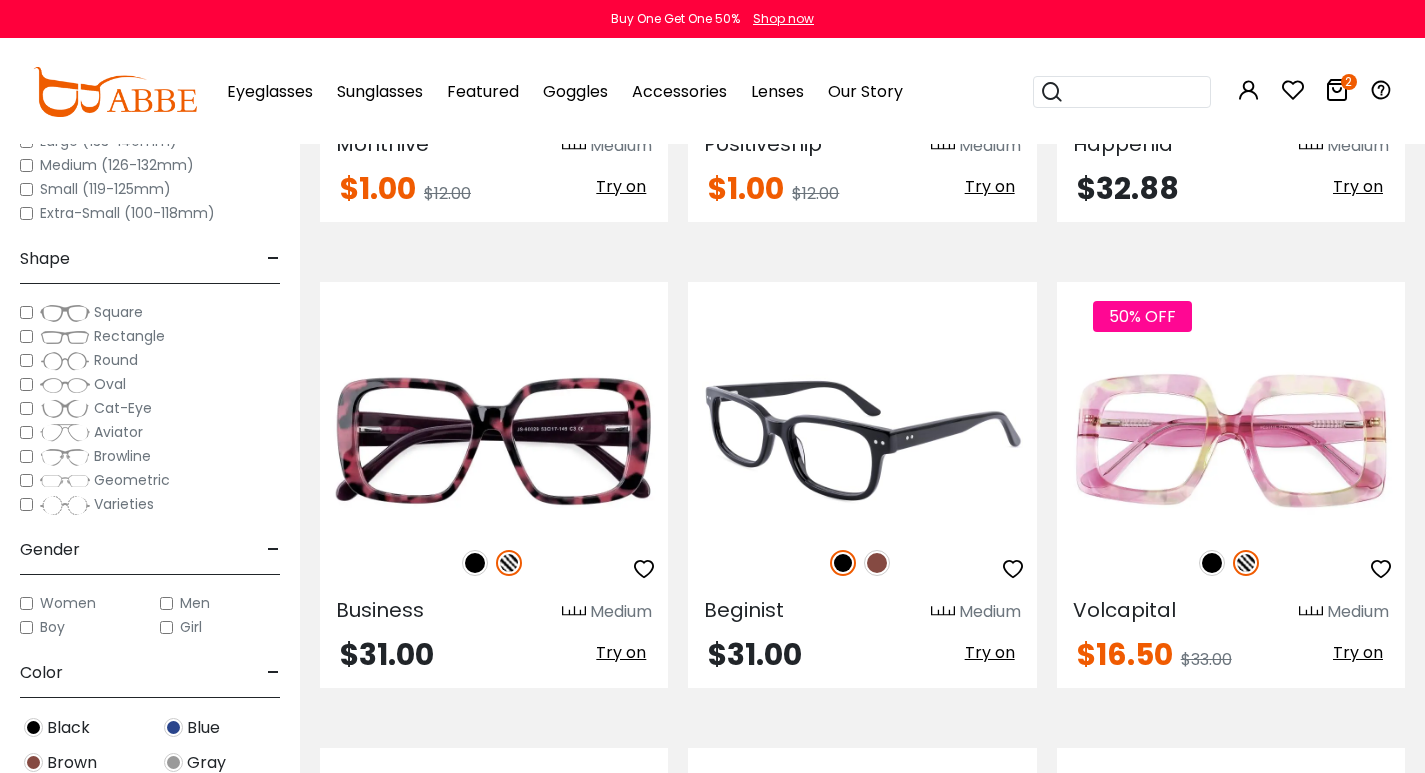 click at bounding box center [877, 563] 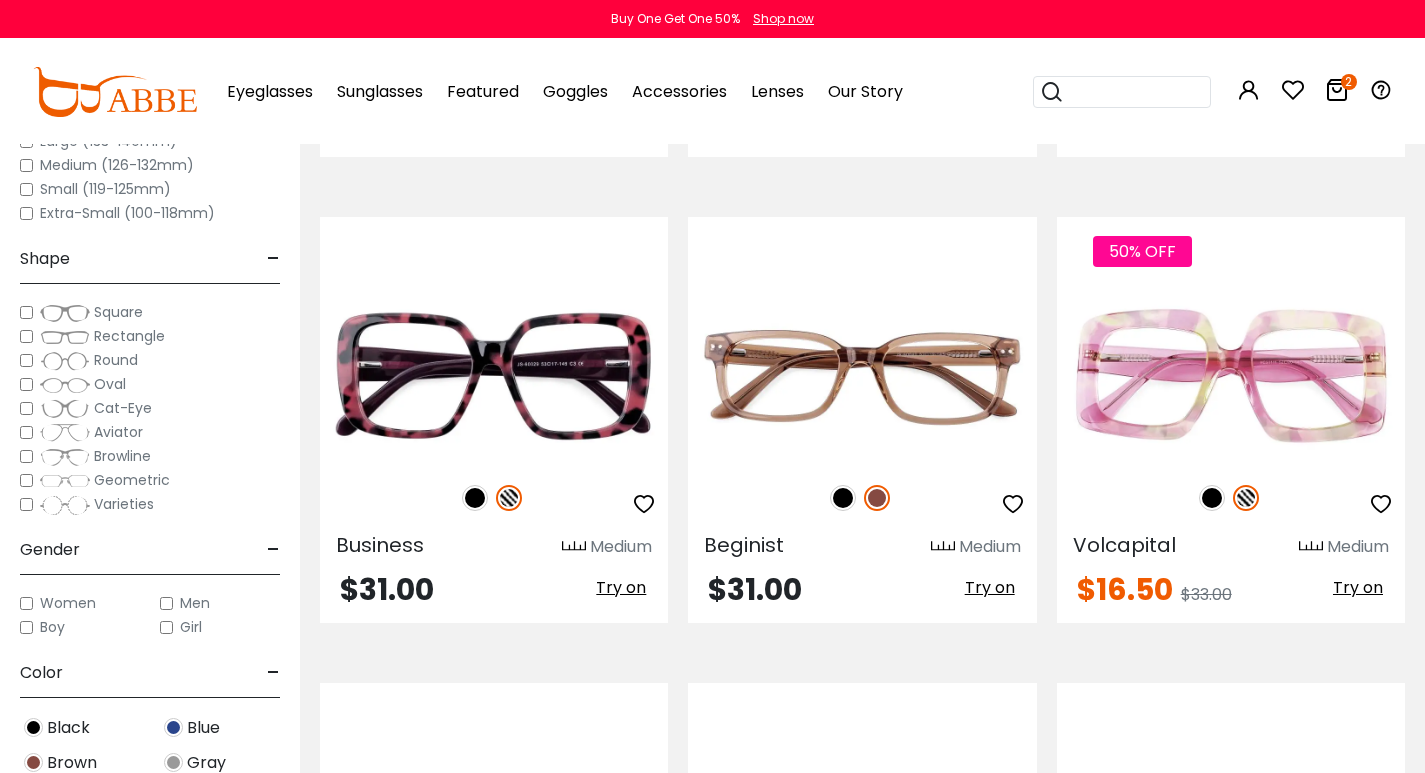 scroll, scrollTop: 8800, scrollLeft: 0, axis: vertical 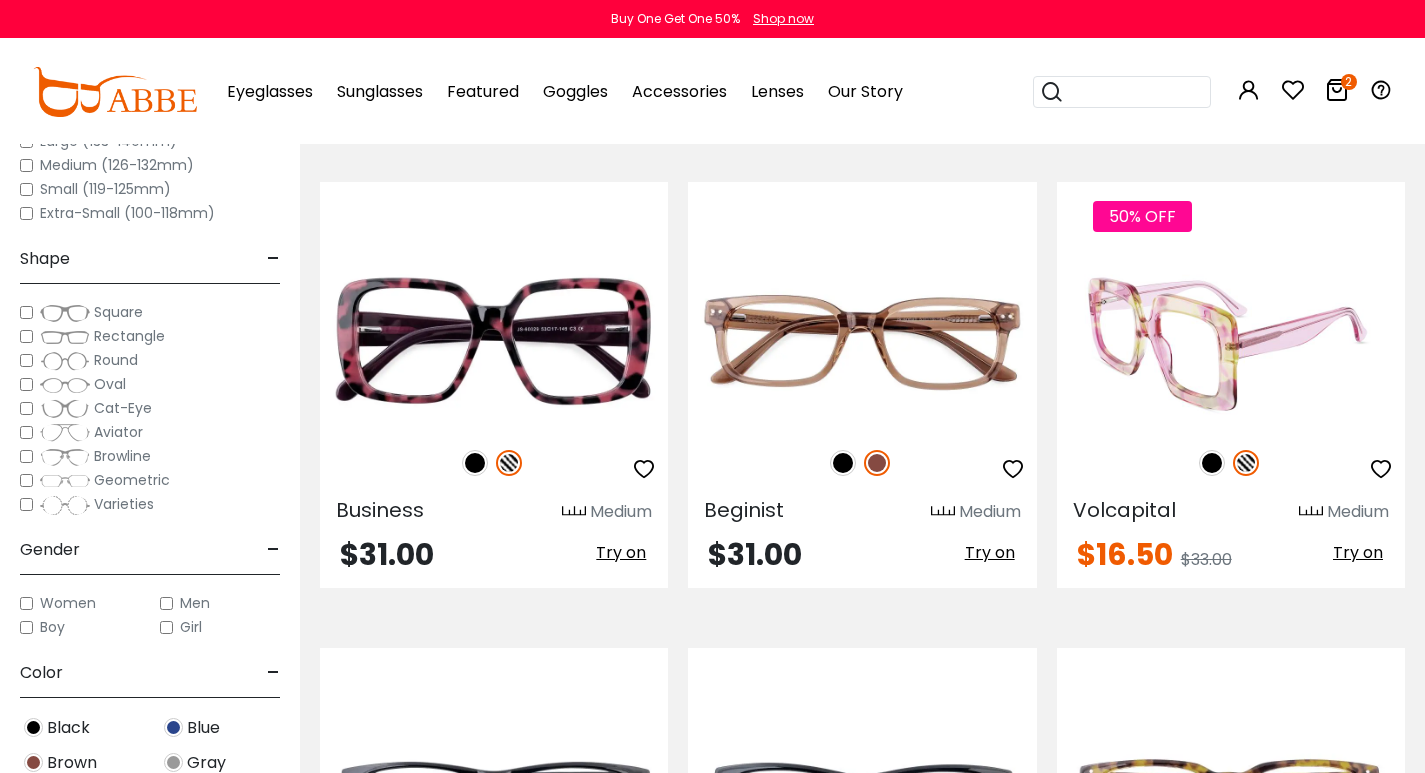 click at bounding box center (1212, 463) 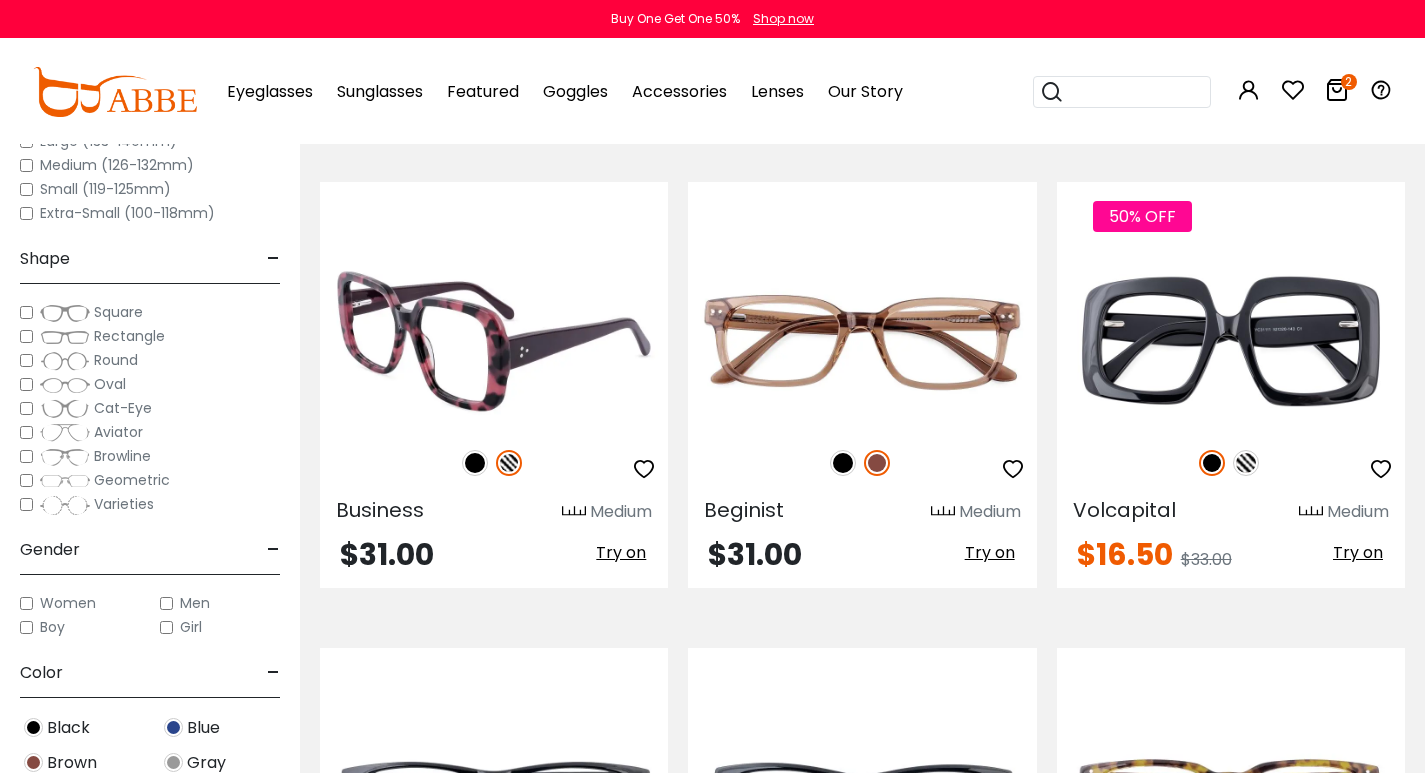 click at bounding box center (475, 463) 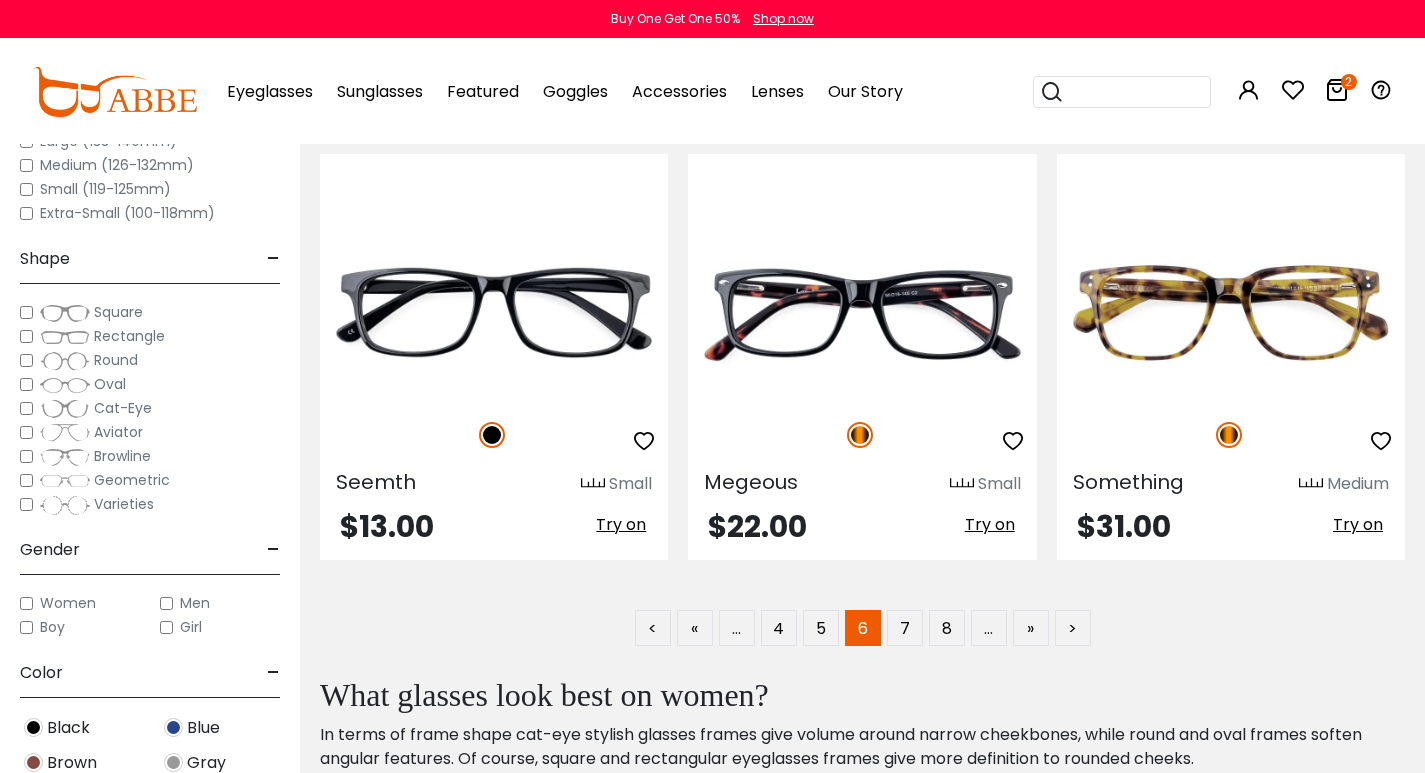 scroll, scrollTop: 9300, scrollLeft: 0, axis: vertical 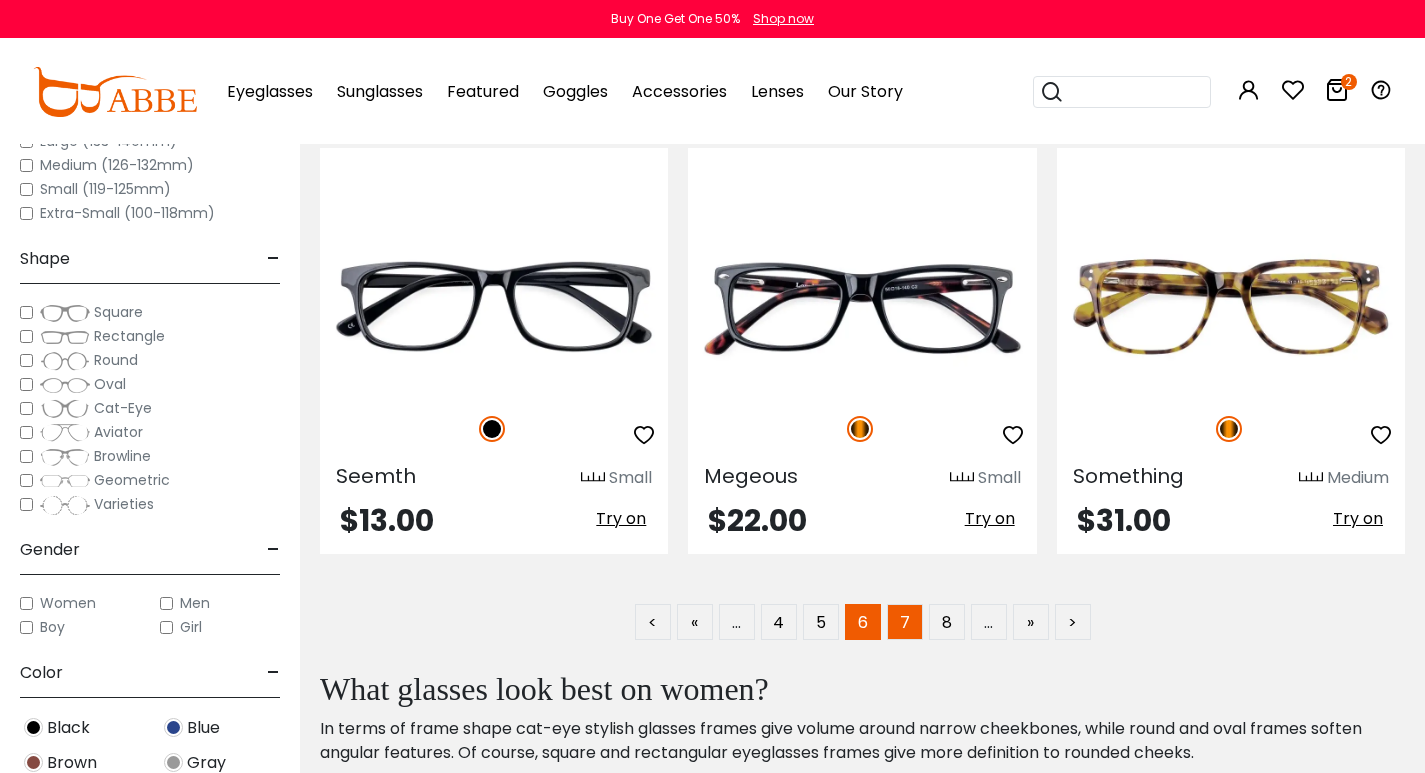 click on "7" at bounding box center (905, 622) 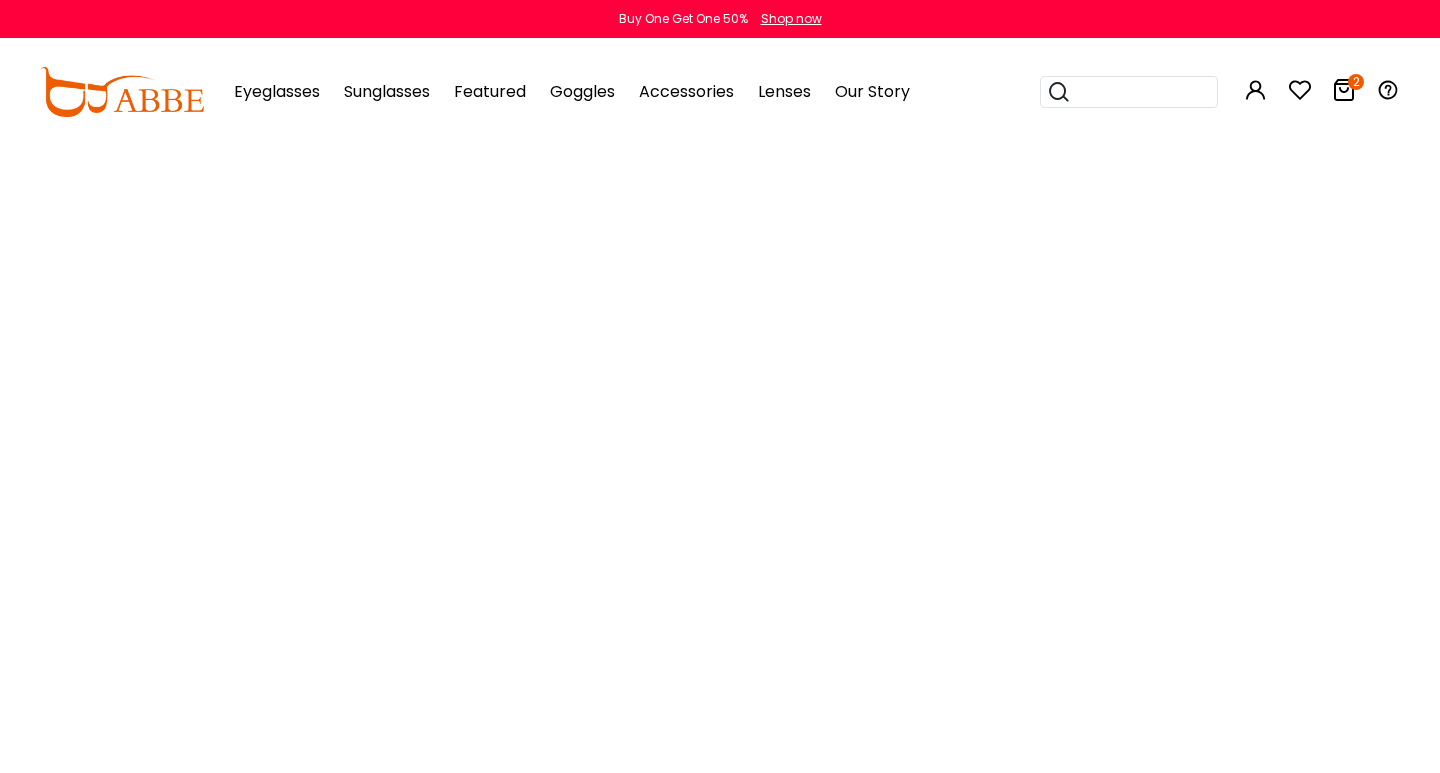 scroll, scrollTop: 0, scrollLeft: 0, axis: both 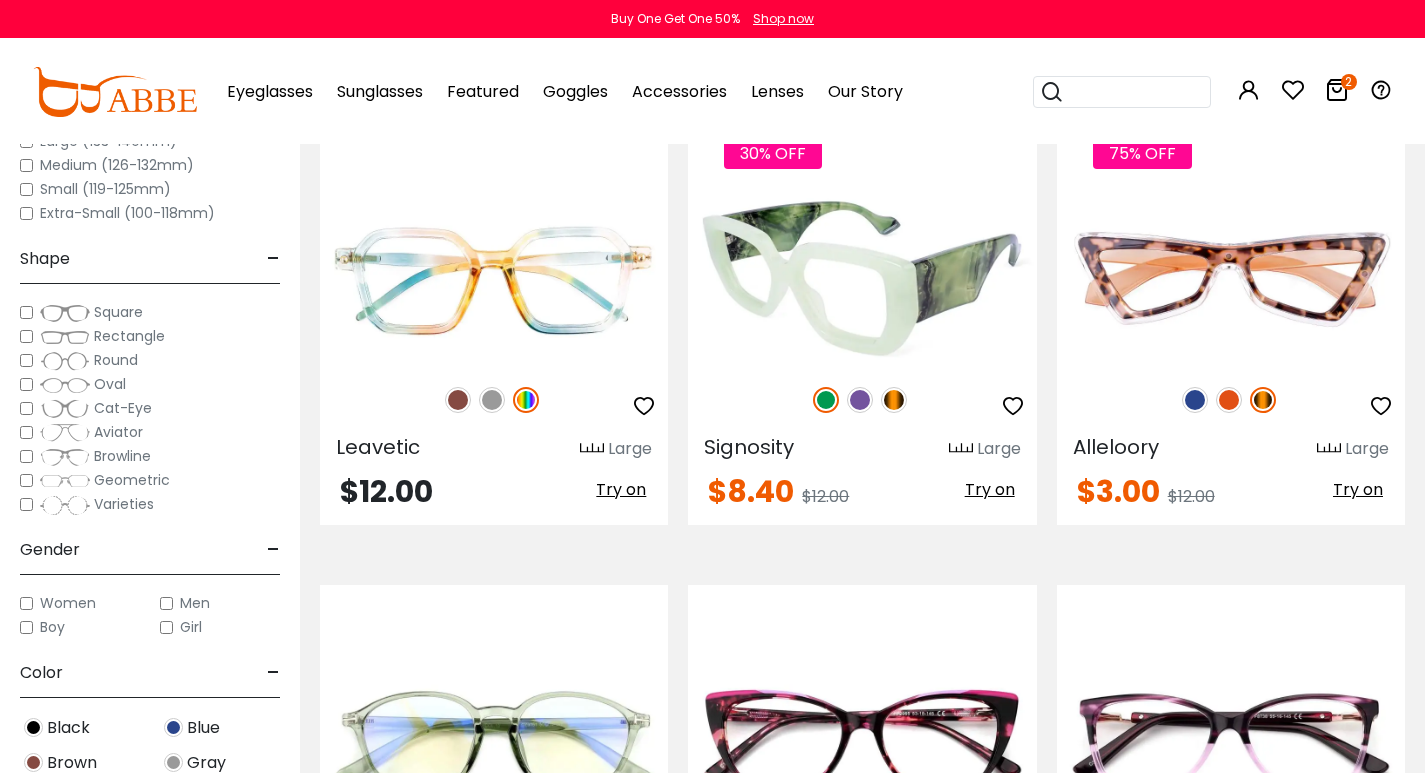 click at bounding box center (894, 400) 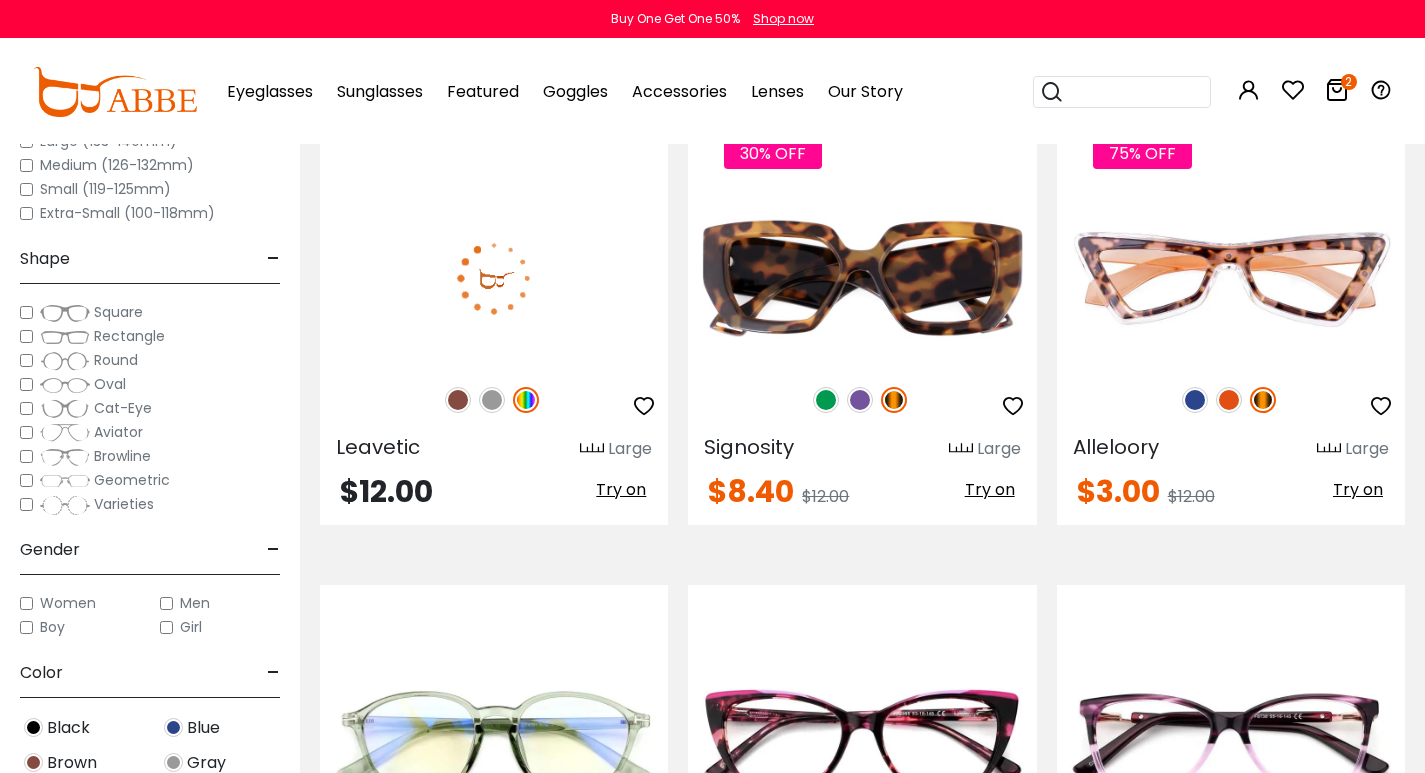 click at bounding box center [492, 400] 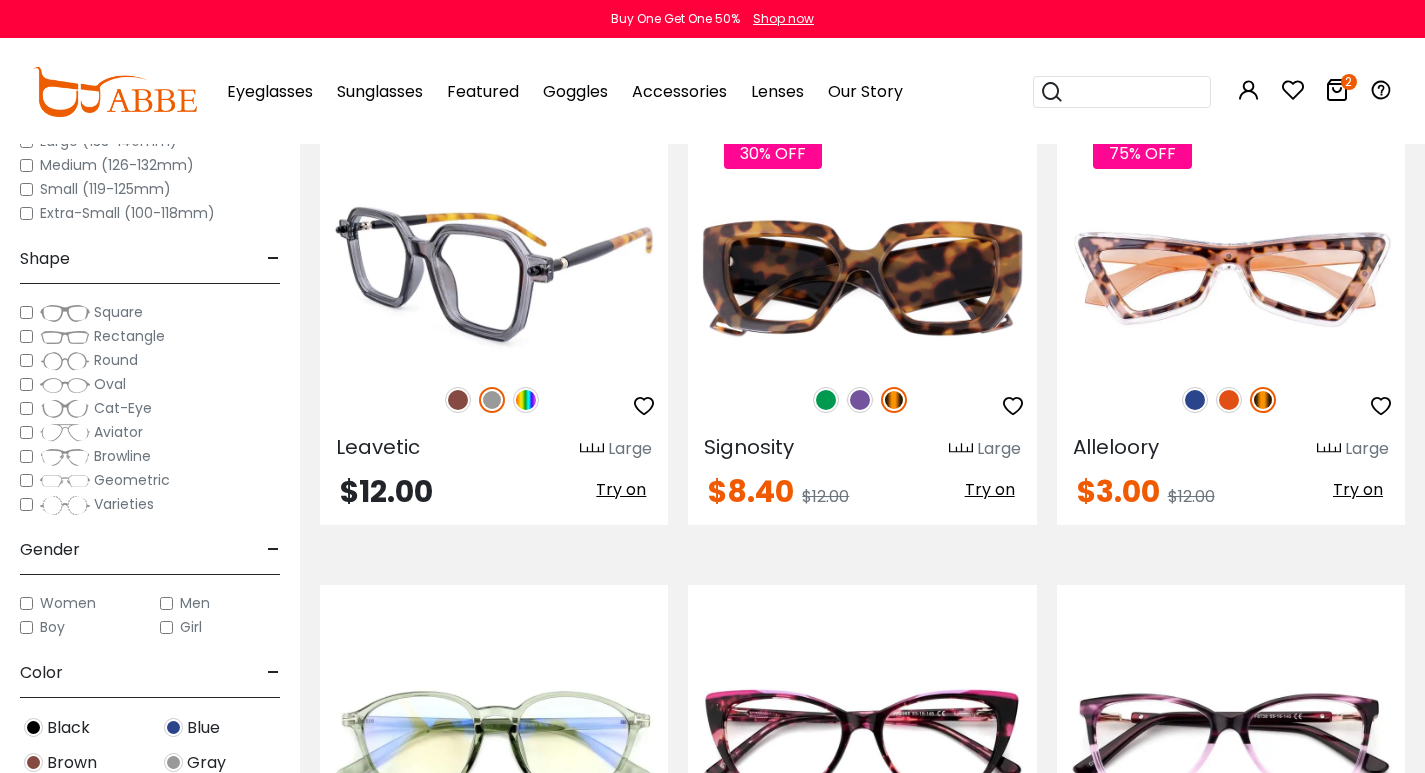 click at bounding box center [458, 400] 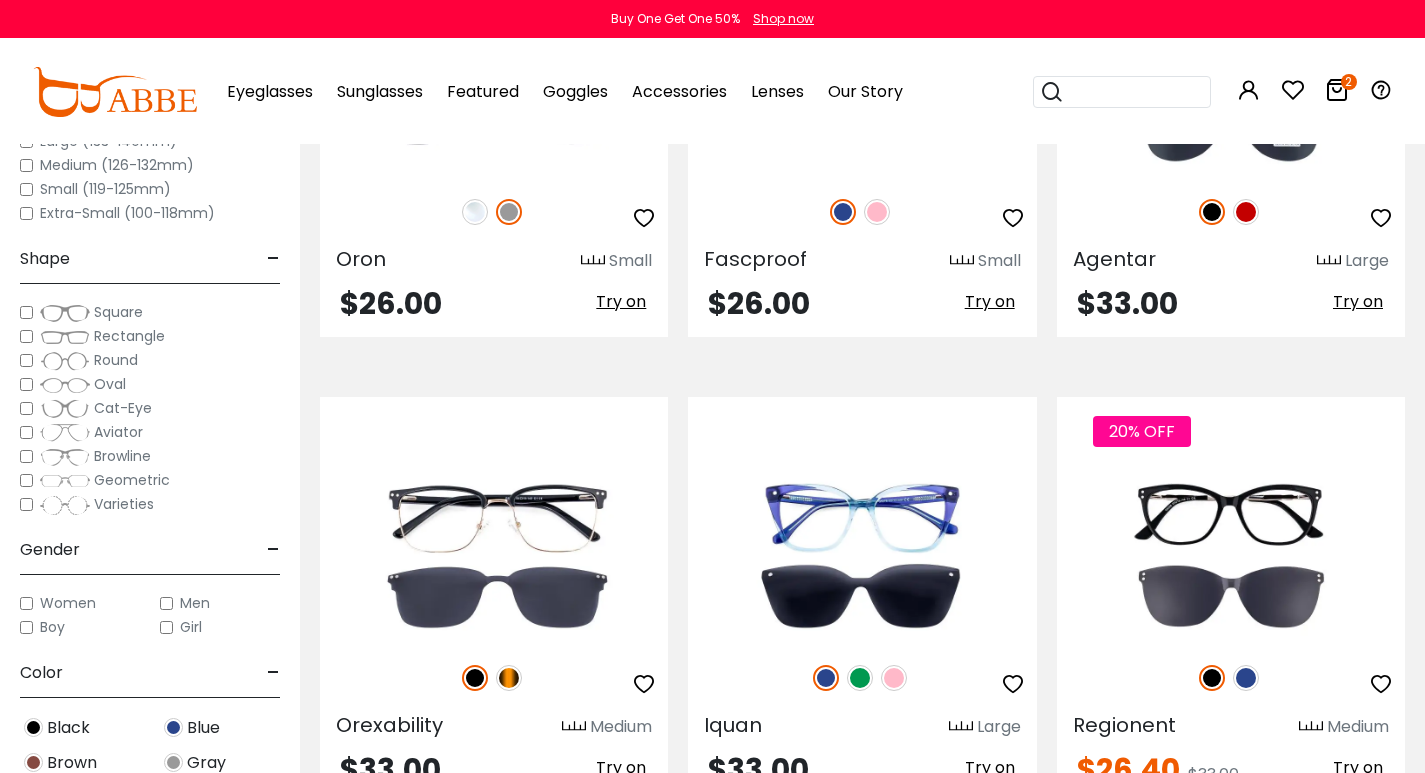 scroll, scrollTop: 8200, scrollLeft: 0, axis: vertical 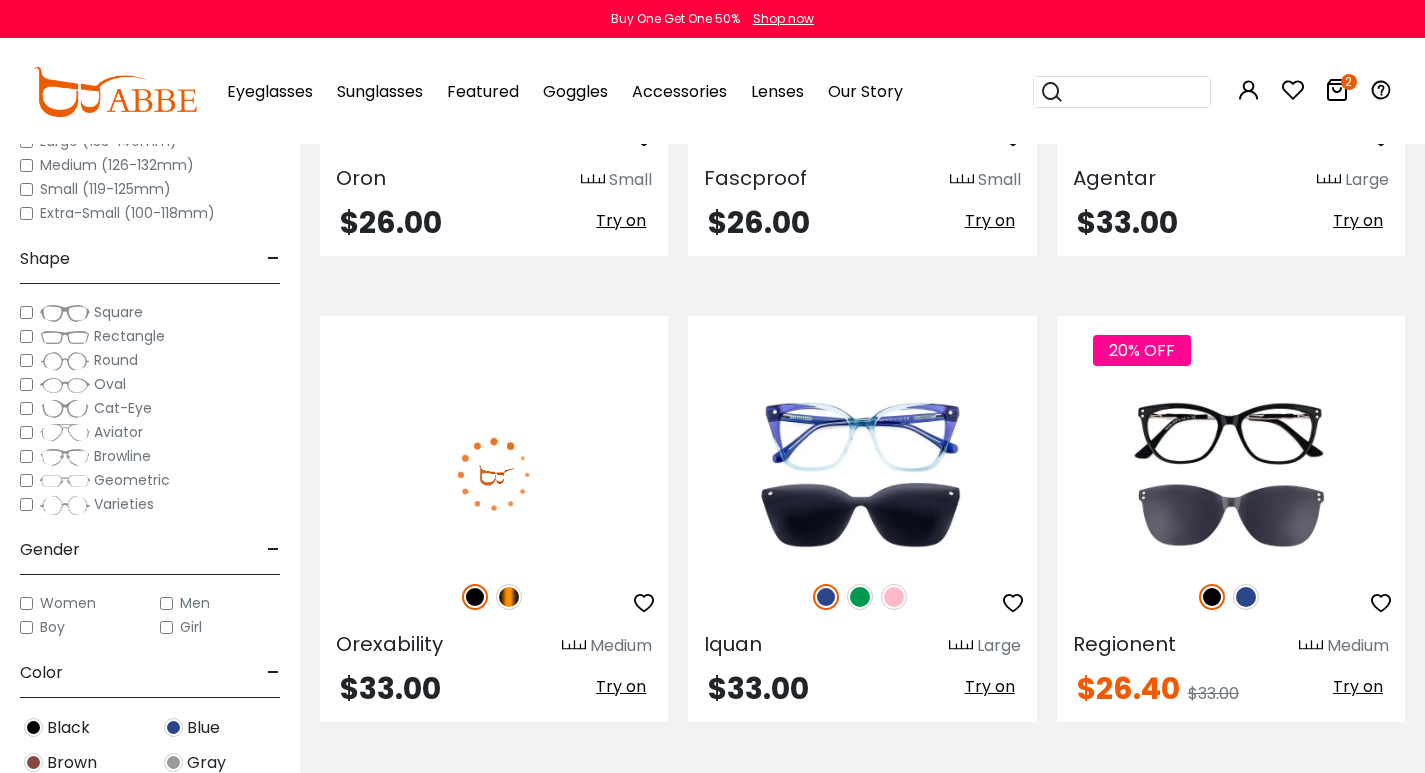 click at bounding box center [509, 597] 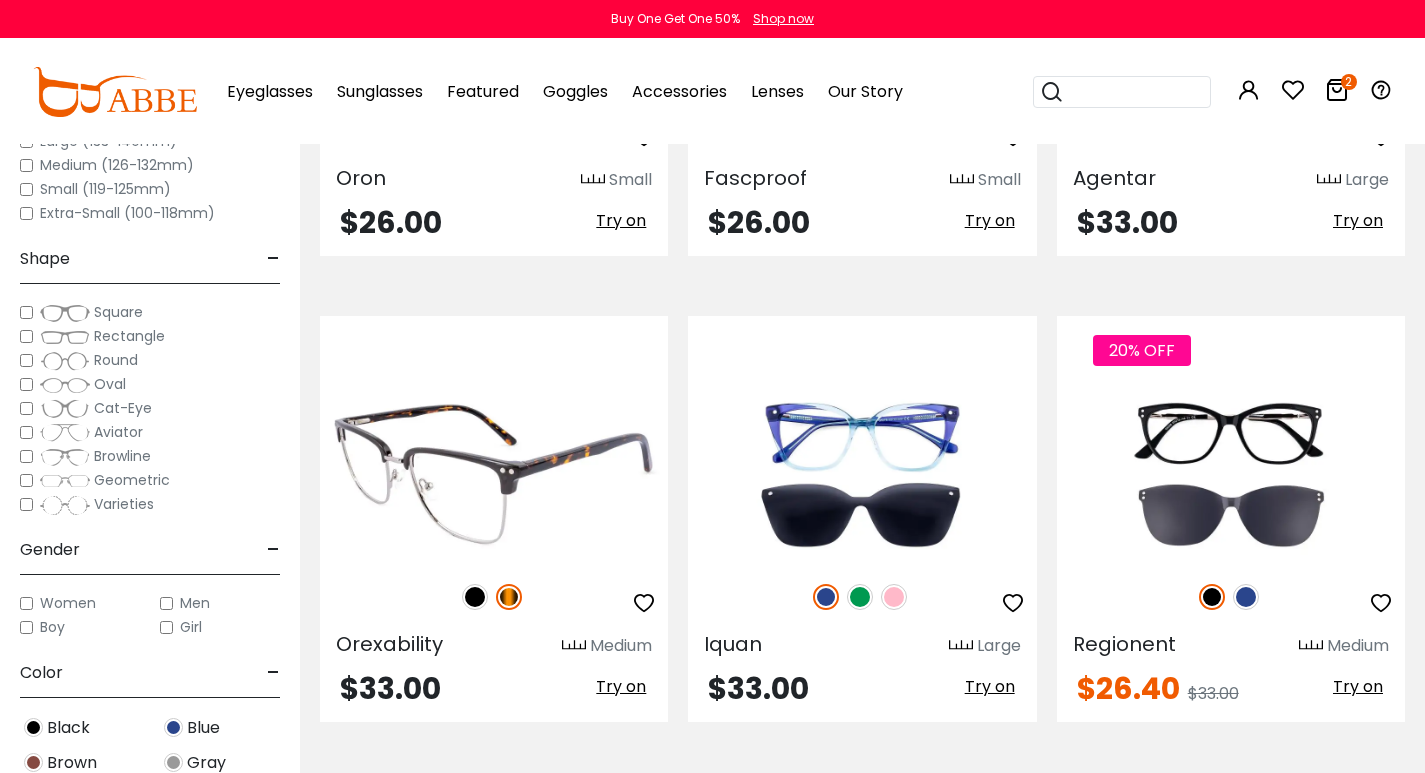 click at bounding box center (475, 597) 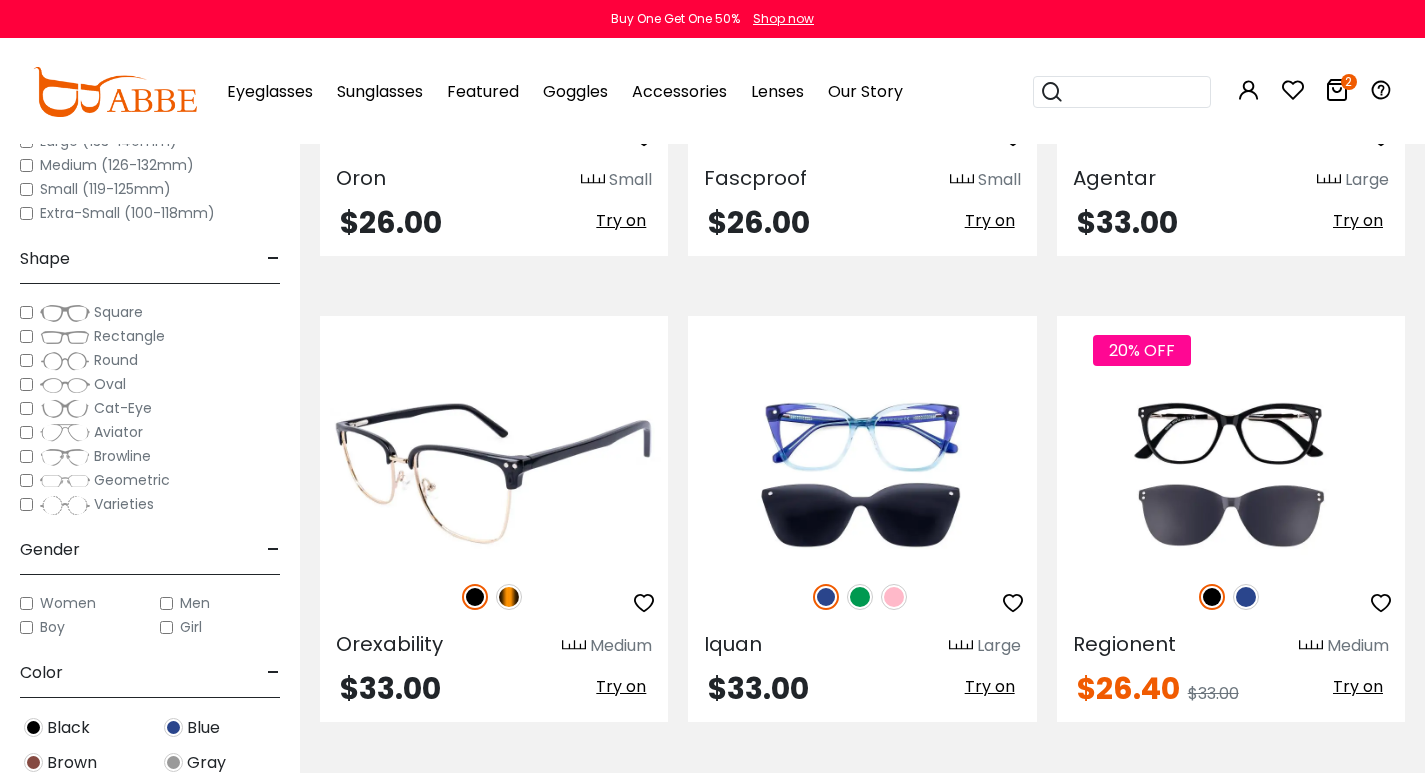 click at bounding box center [494, 475] 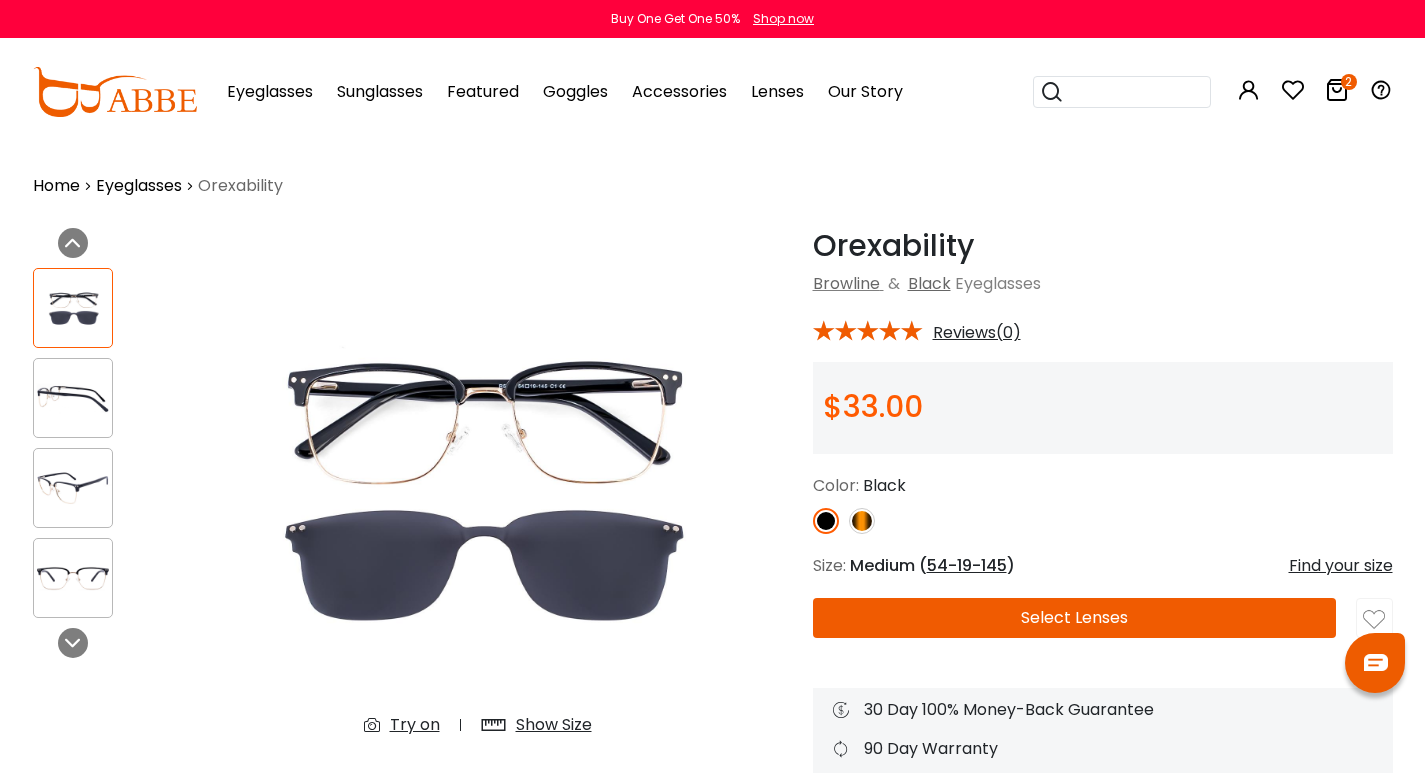 scroll, scrollTop: 0, scrollLeft: 0, axis: both 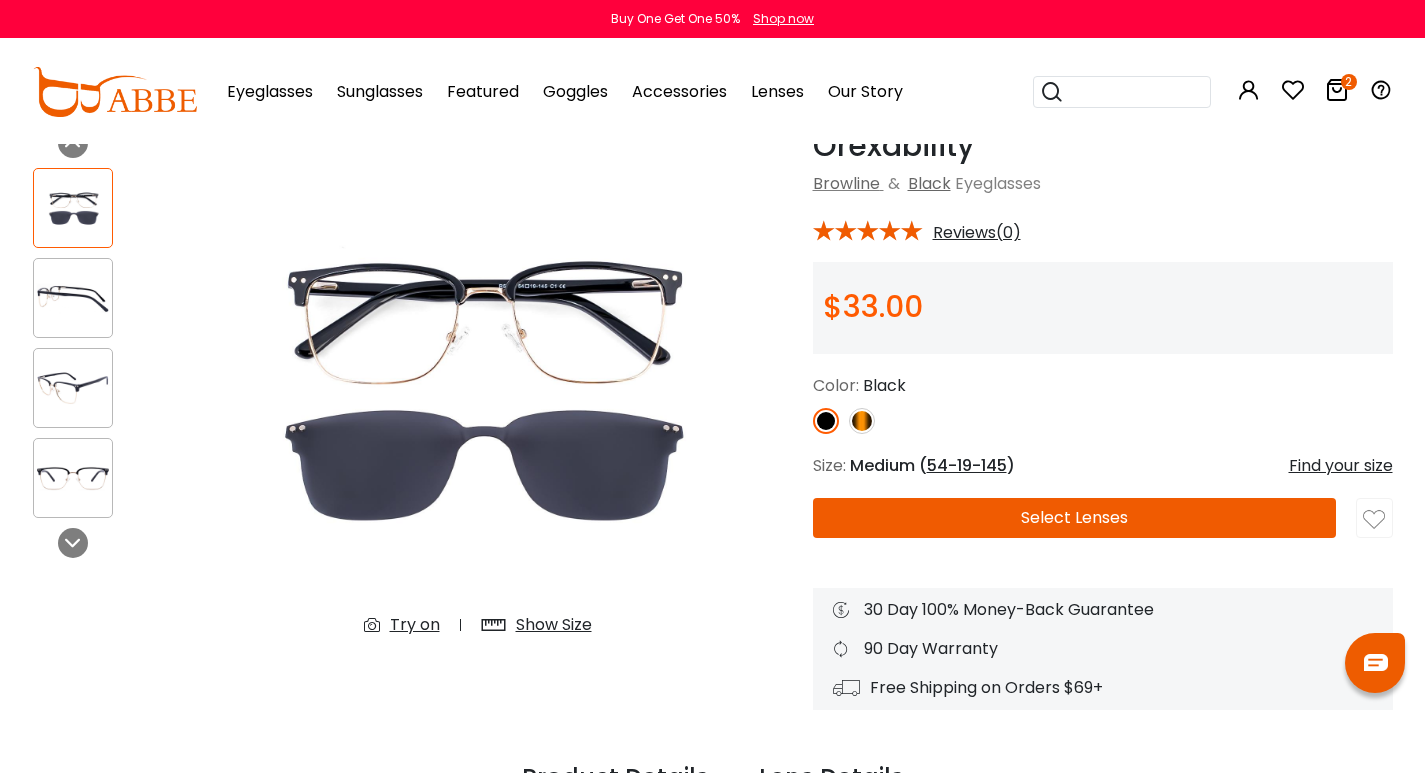 click on "Select Lenses" at bounding box center (1075, 518) 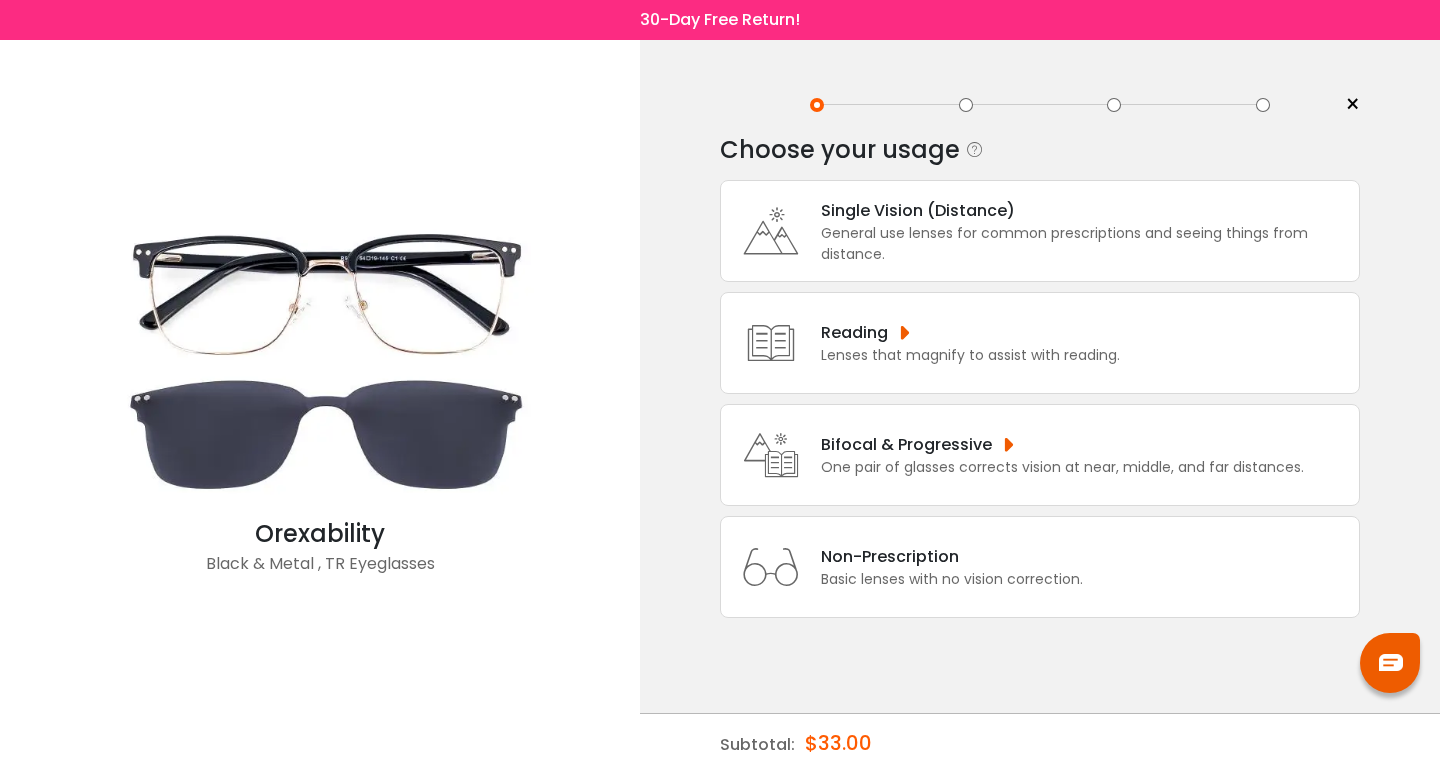 scroll, scrollTop: 0, scrollLeft: 0, axis: both 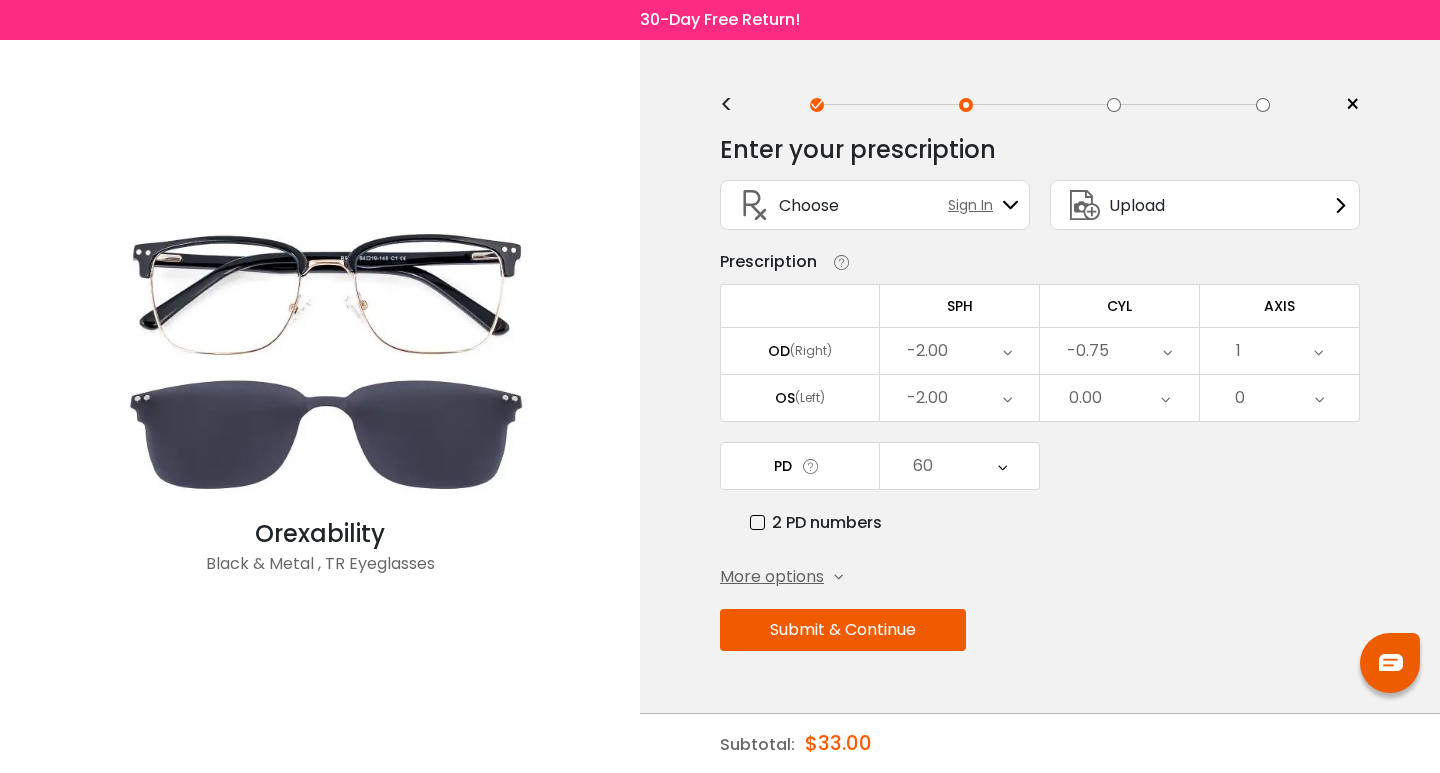 click on "Submit & Continue" at bounding box center (843, 630) 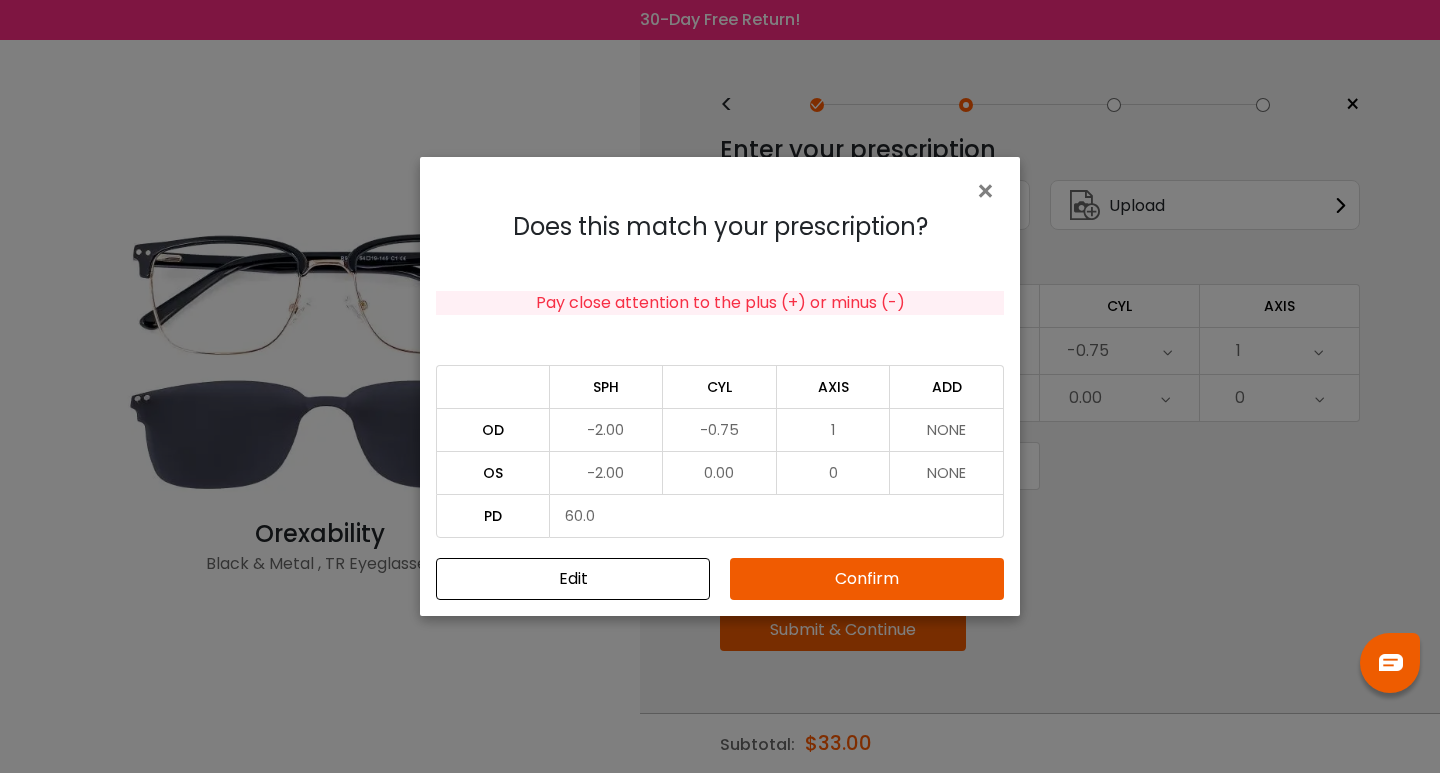 click on "Confirm" at bounding box center (867, 579) 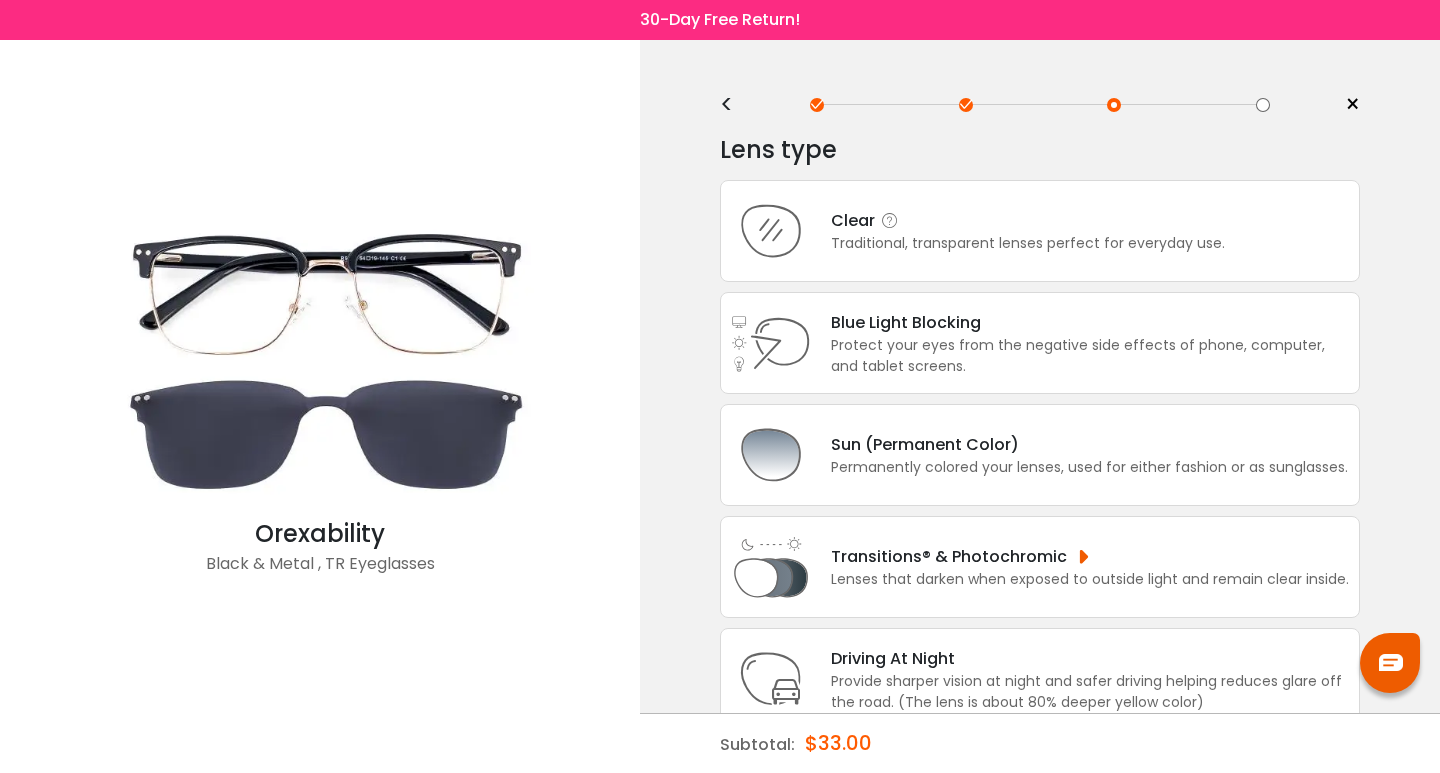 click on "Clear
Traditional, transparent lenses perfect for everyday use." at bounding box center [1040, 231] 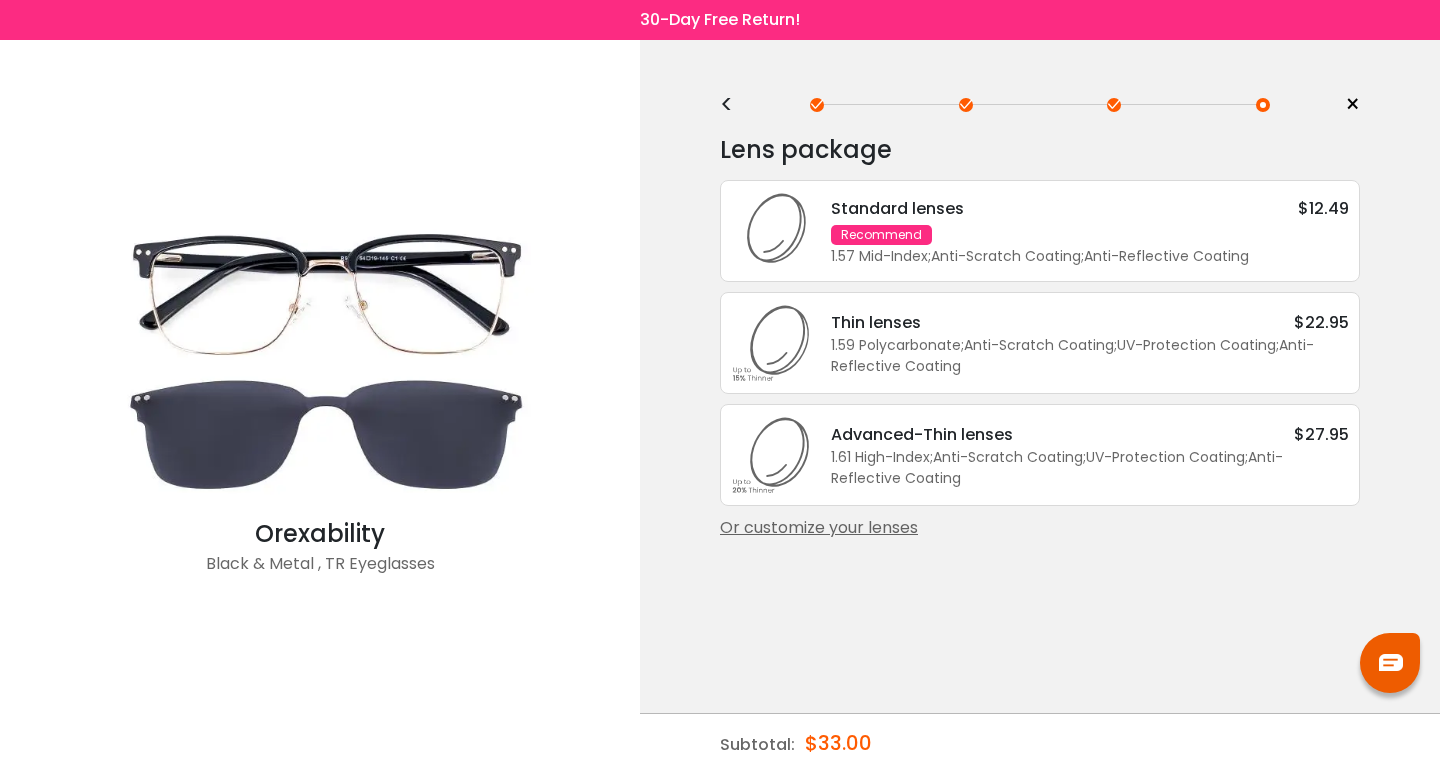 click on "Standard lenses
$12.49
Recommend
1.57 Mid-Index ;
Anti-Scratch Coating ;
Anti-Reflective Coating ;" at bounding box center [1040, 231] 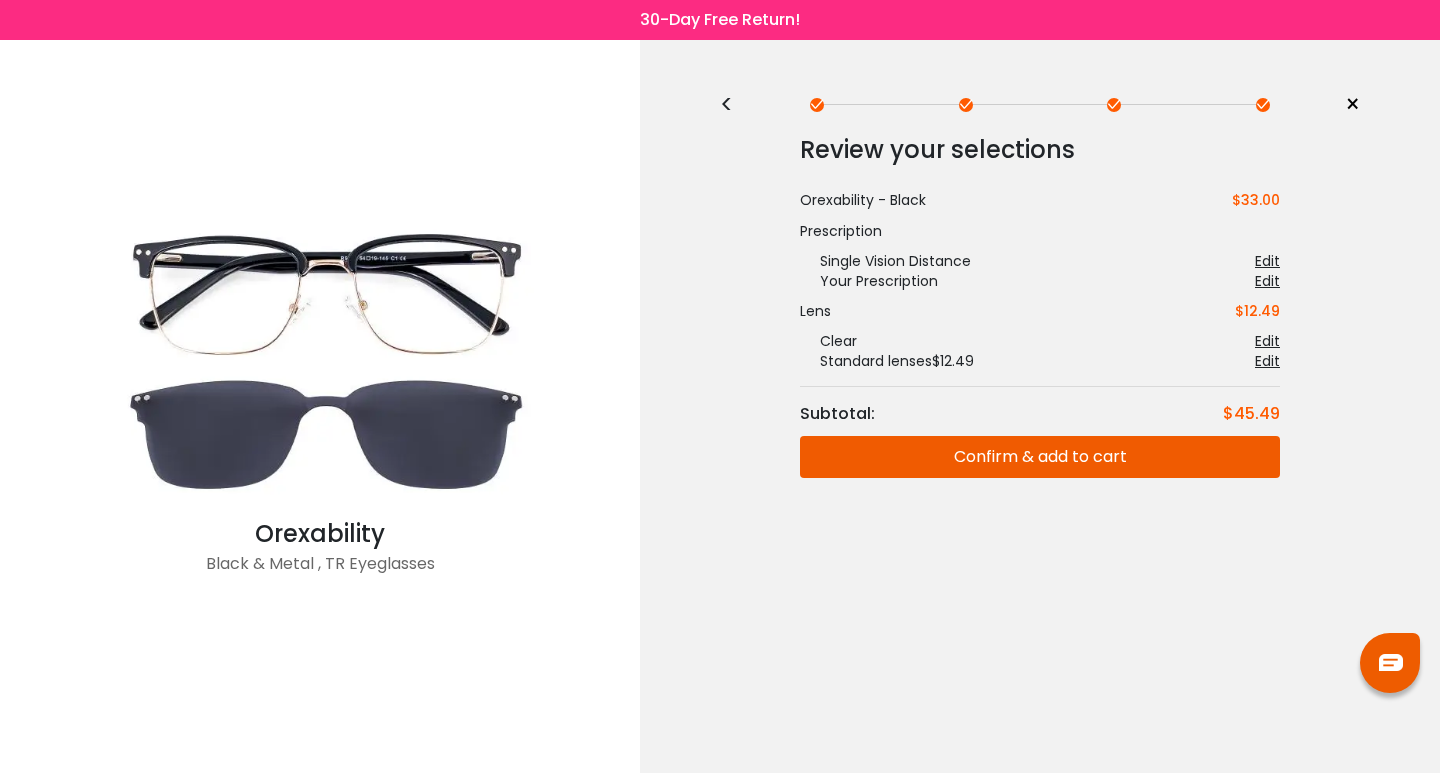 click on "Confirm & add to cart" at bounding box center [1040, 457] 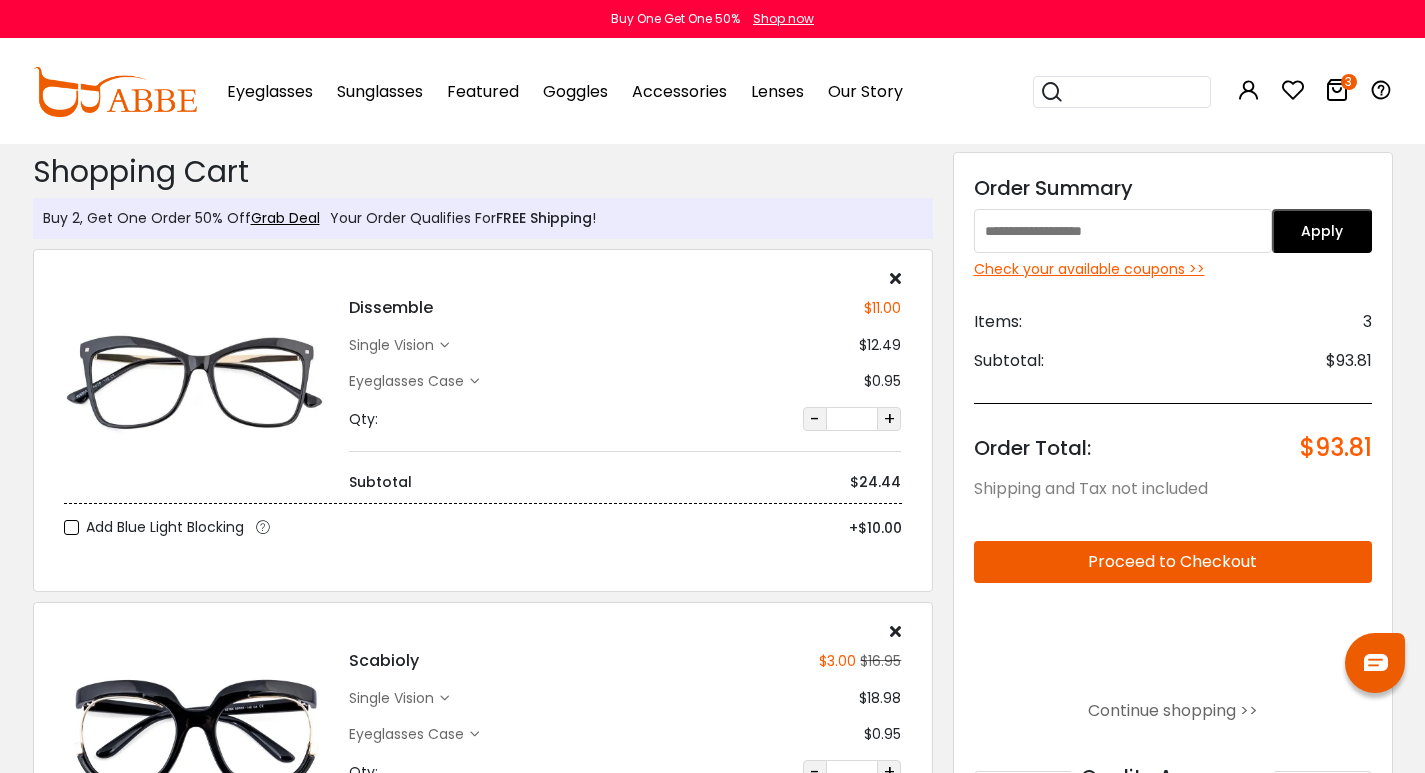 scroll, scrollTop: 0, scrollLeft: 0, axis: both 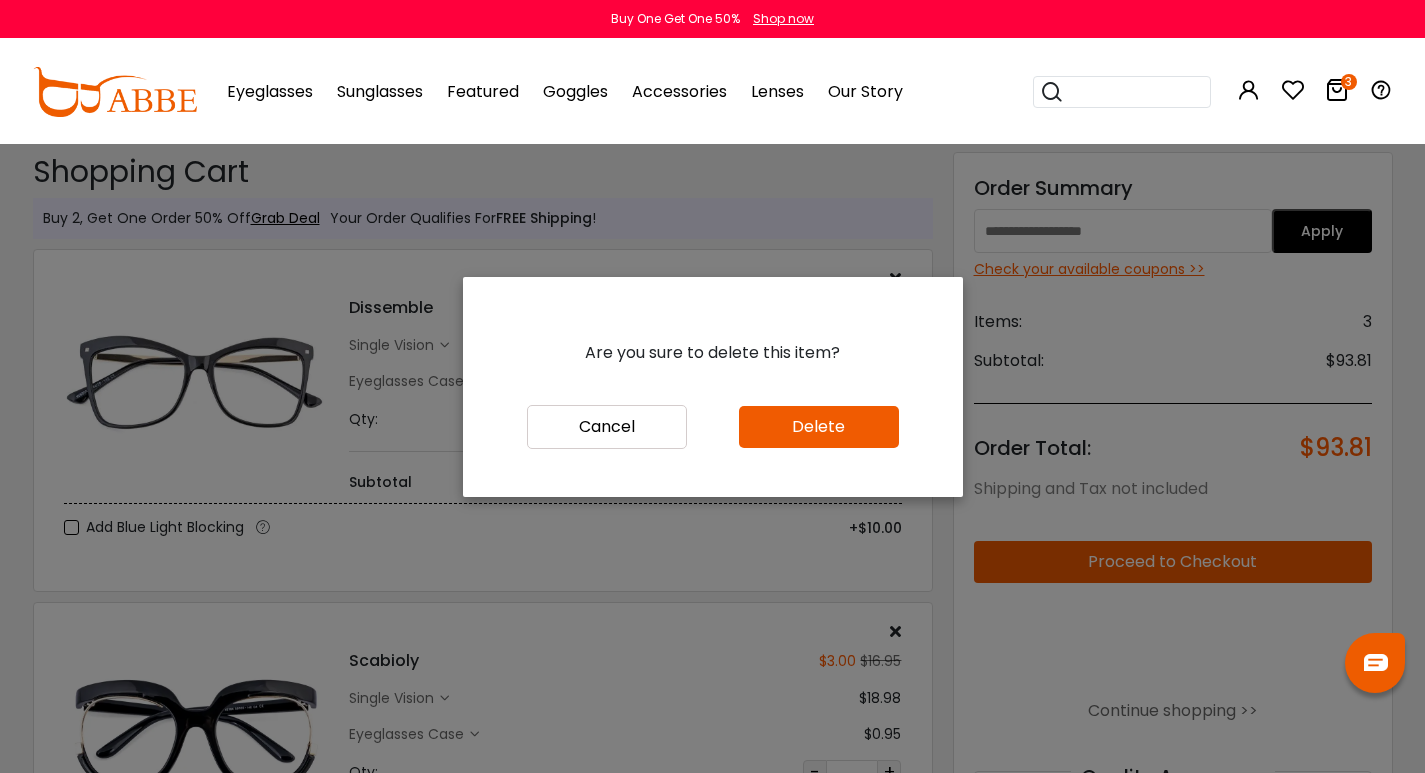 click on "Delete" at bounding box center (819, 427) 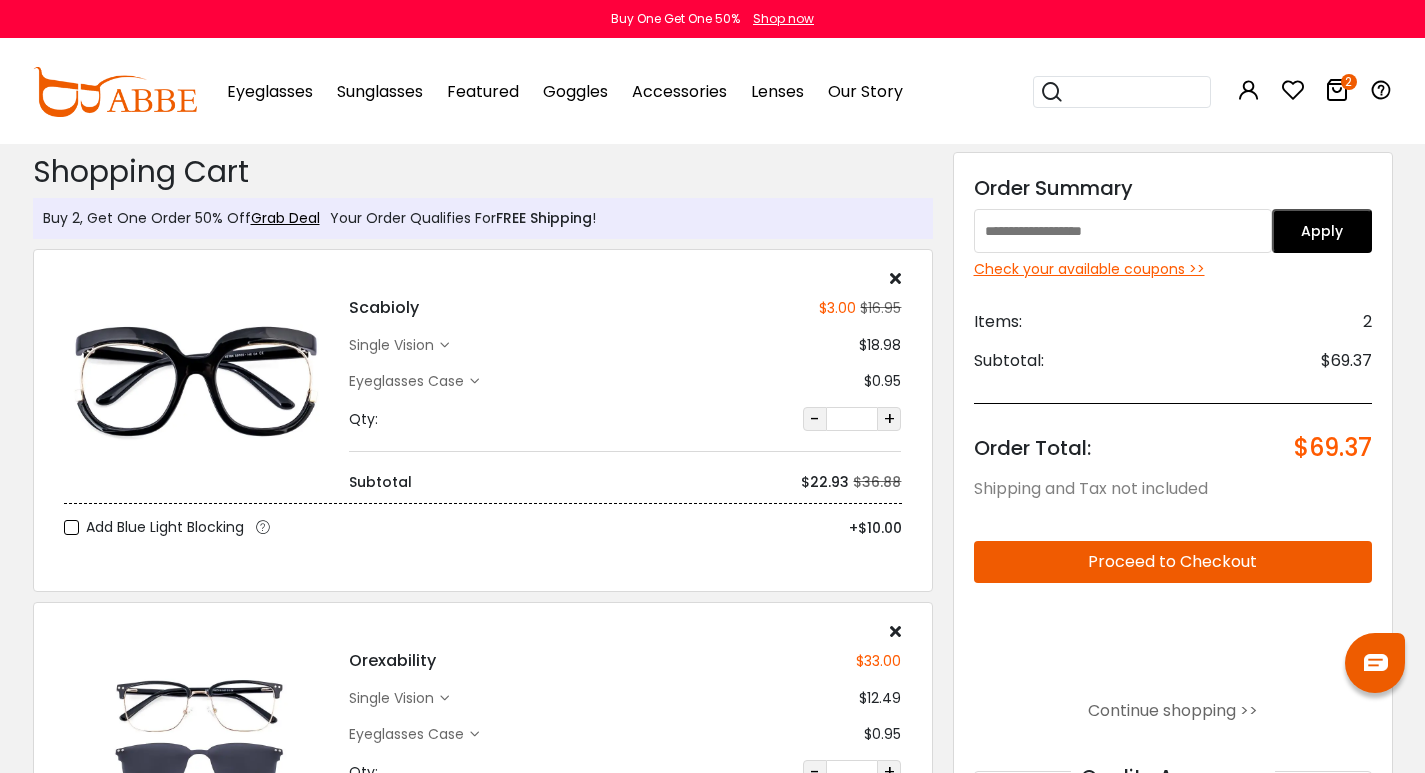 scroll, scrollTop: 0, scrollLeft: 0, axis: both 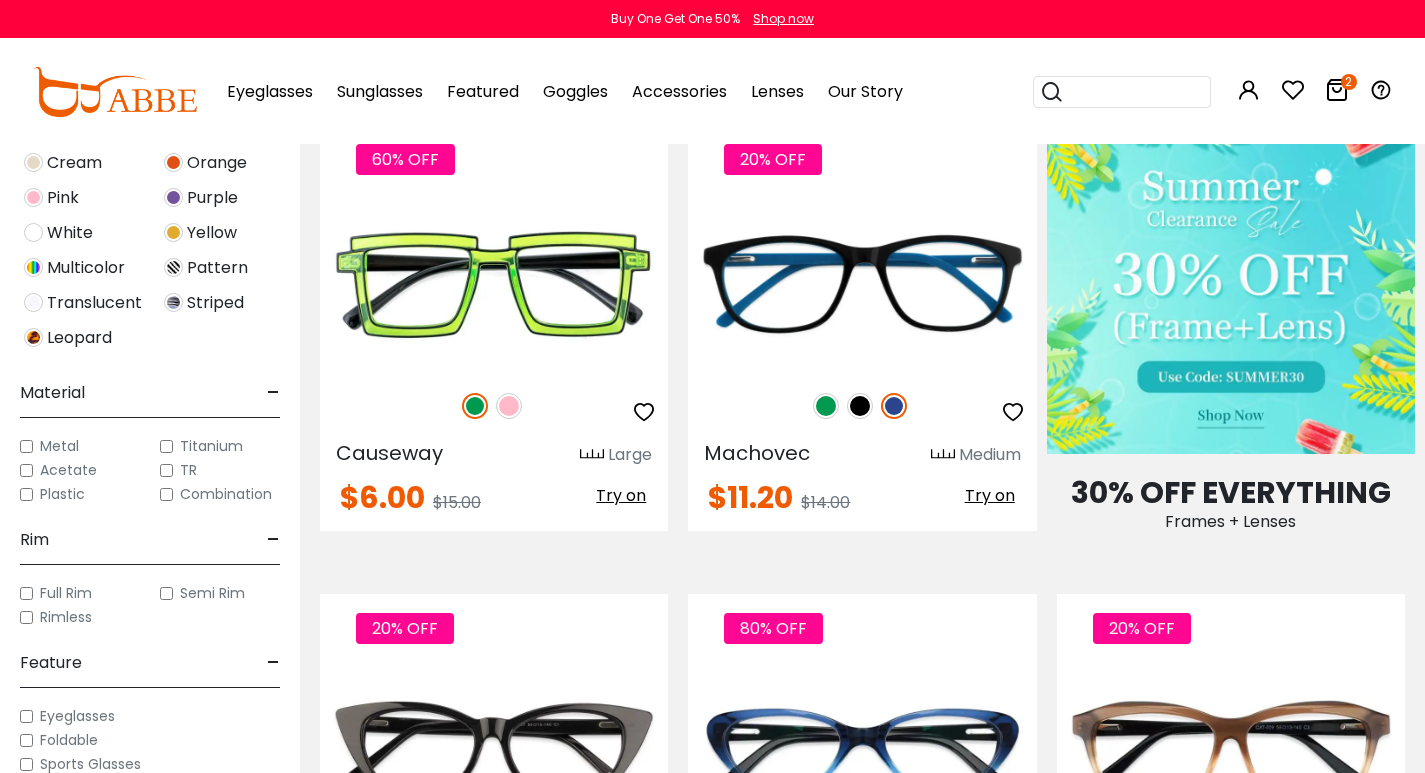 click on "Semi Rim" at bounding box center [212, 593] 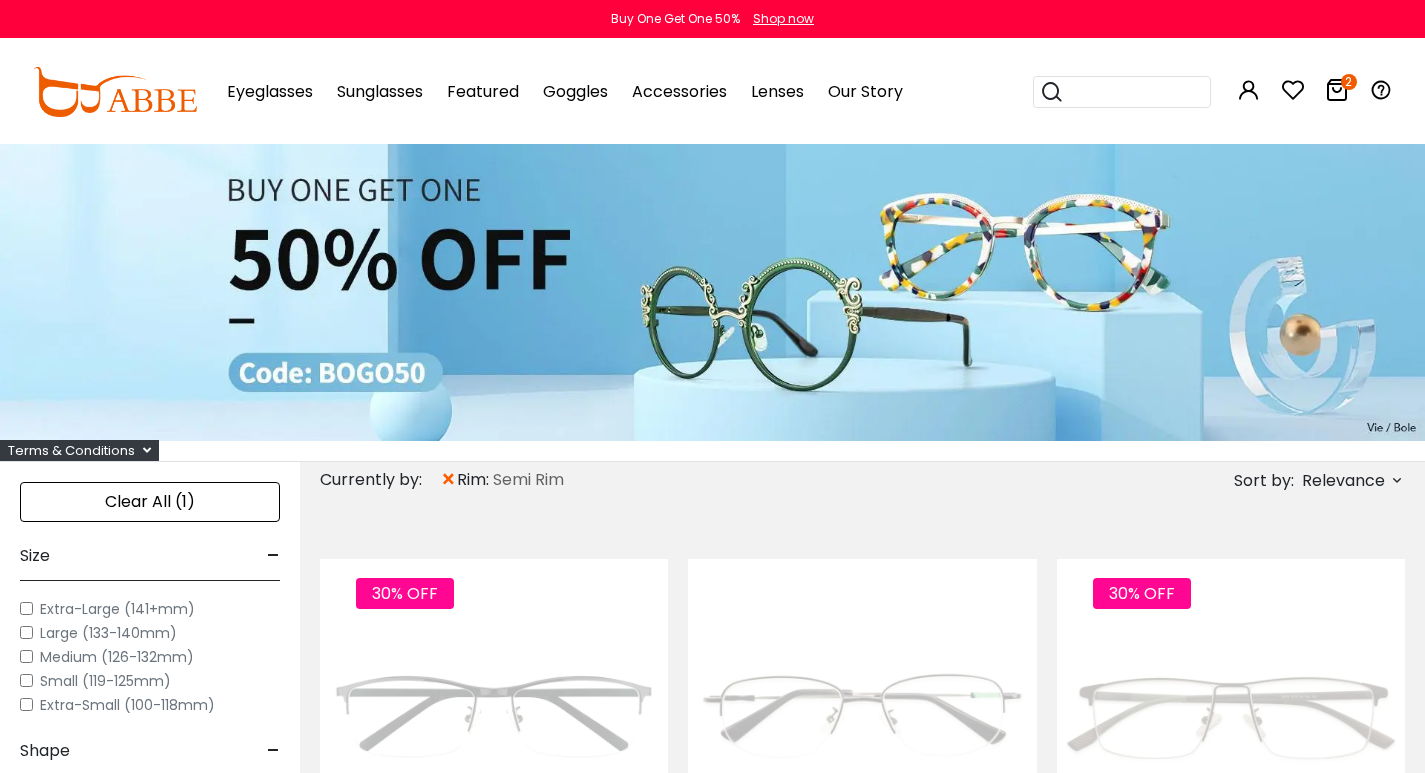 scroll, scrollTop: 0, scrollLeft: 0, axis: both 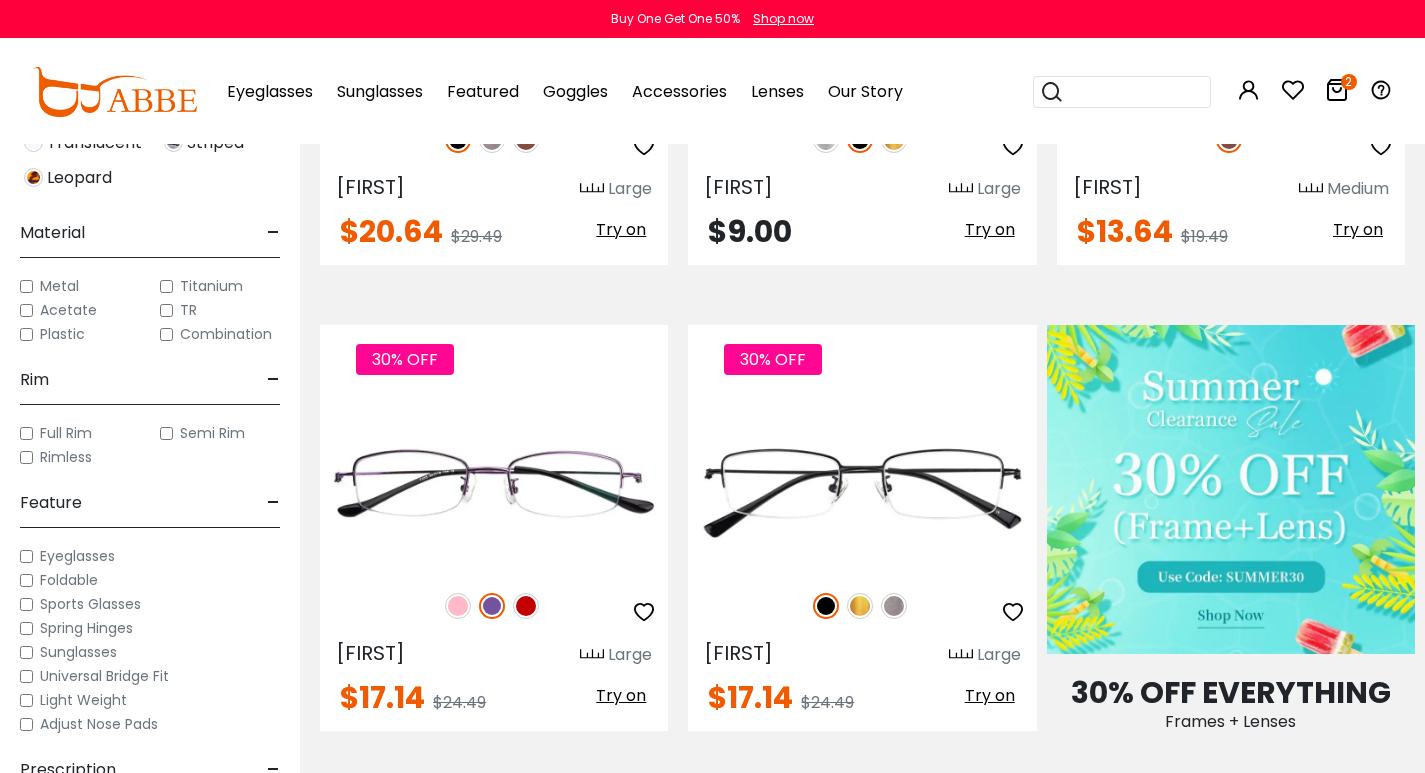 click on "Semi Rim" at bounding box center (212, 433) 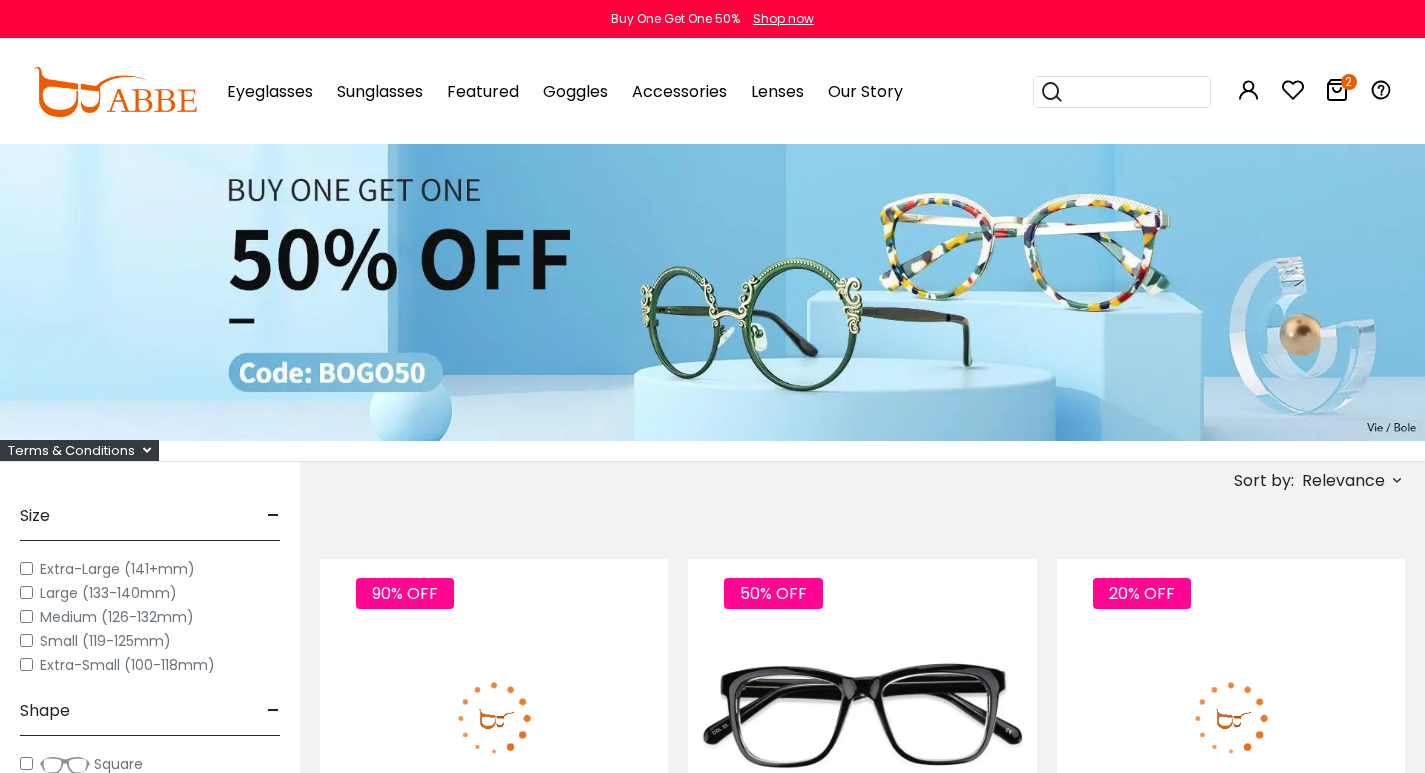 scroll, scrollTop: 0, scrollLeft: 0, axis: both 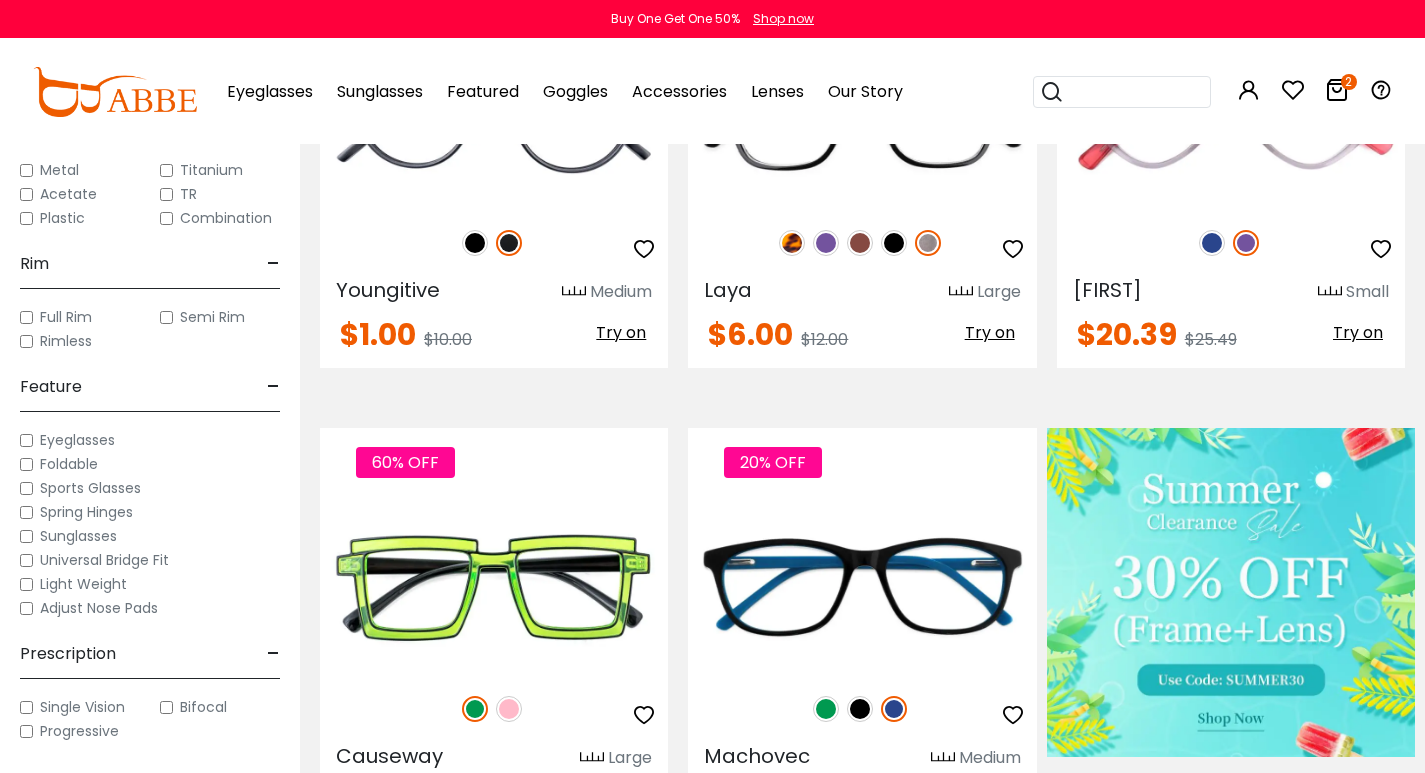 click on "Eyeglasses" at bounding box center [77, 440] 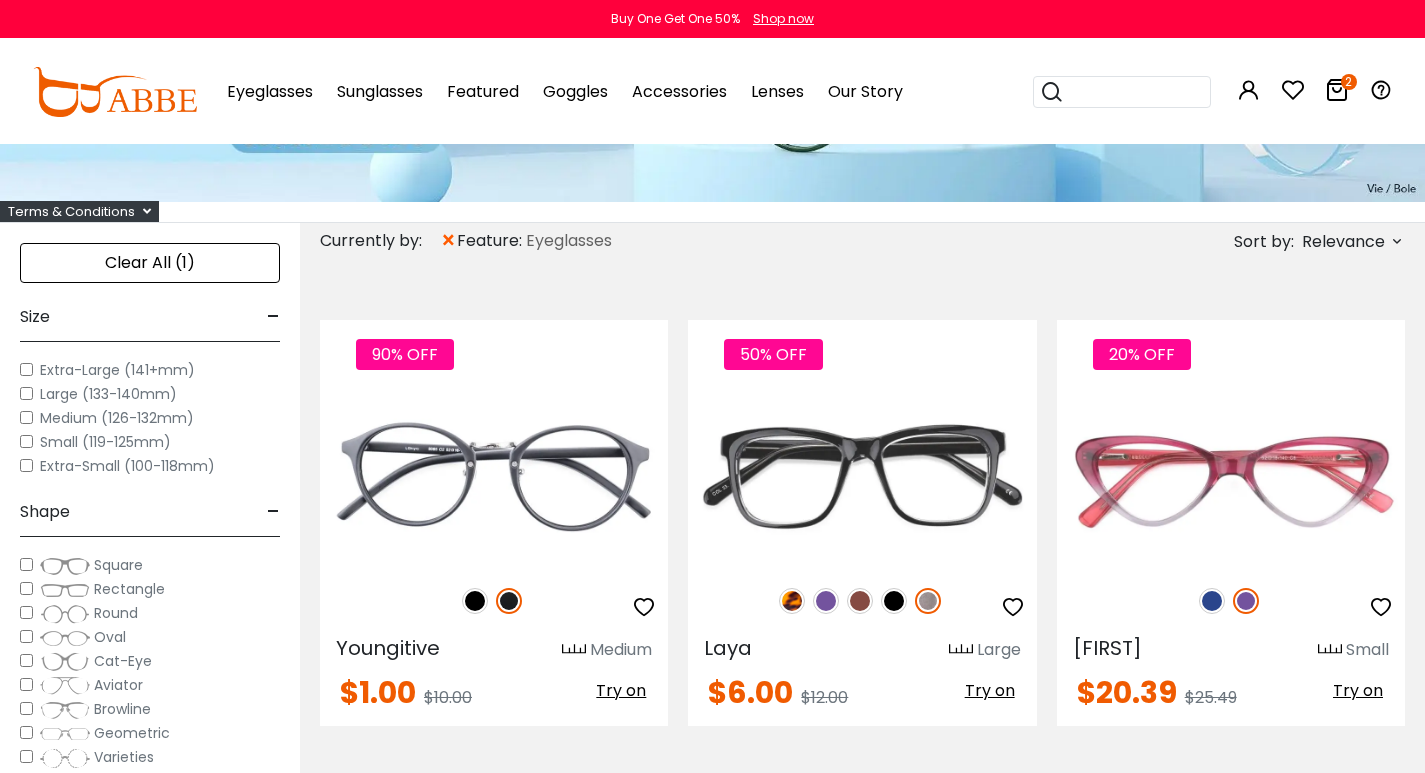 scroll, scrollTop: 480, scrollLeft: 0, axis: vertical 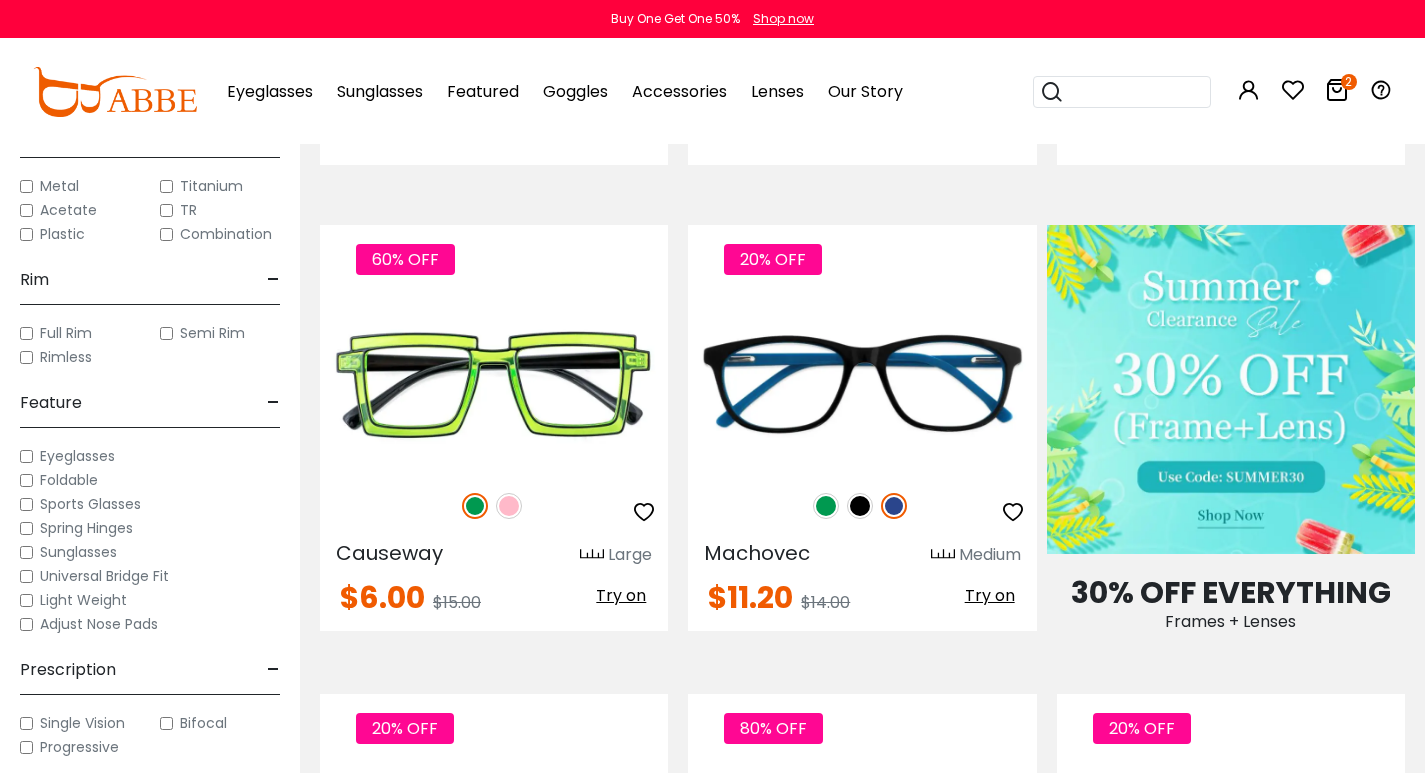 click on "Full Rim" at bounding box center (66, 333) 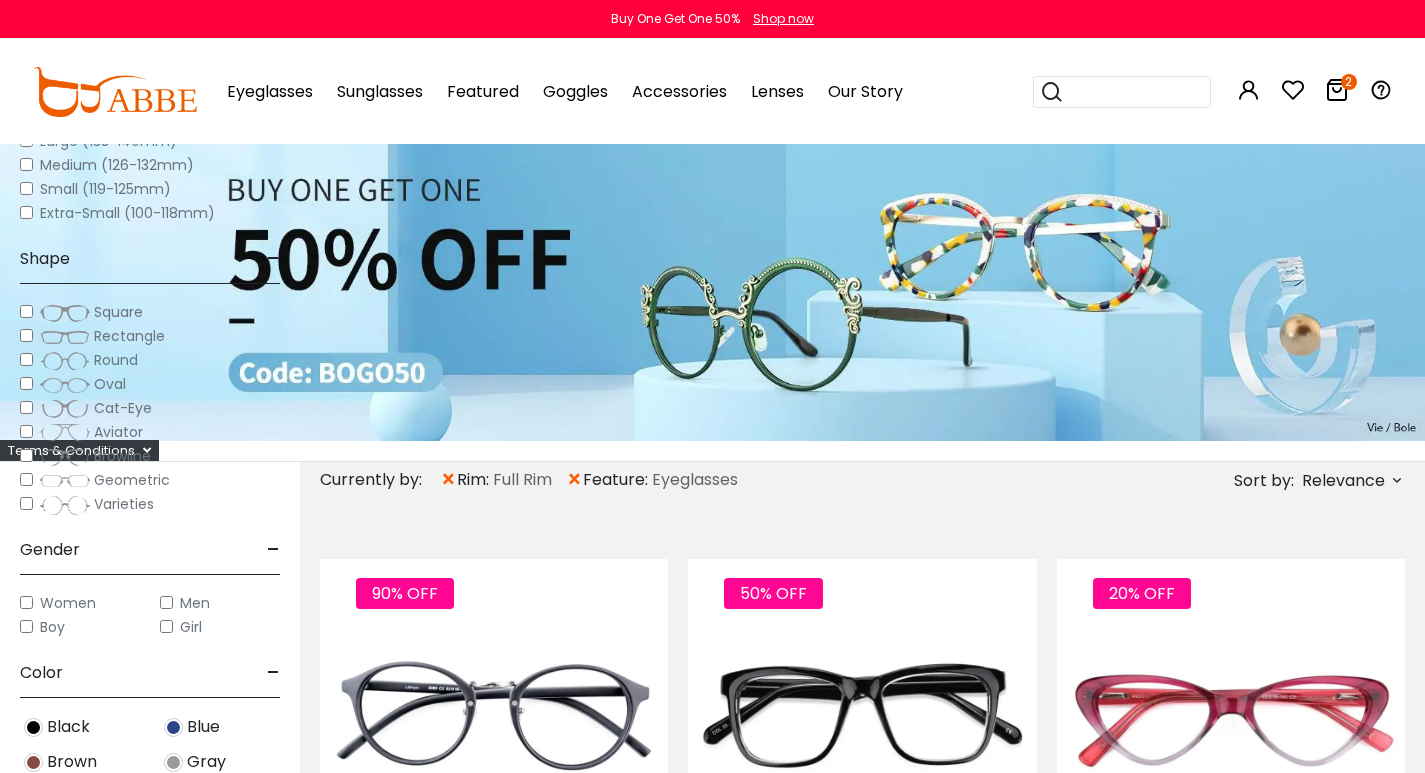 scroll, scrollTop: 681, scrollLeft: 0, axis: vertical 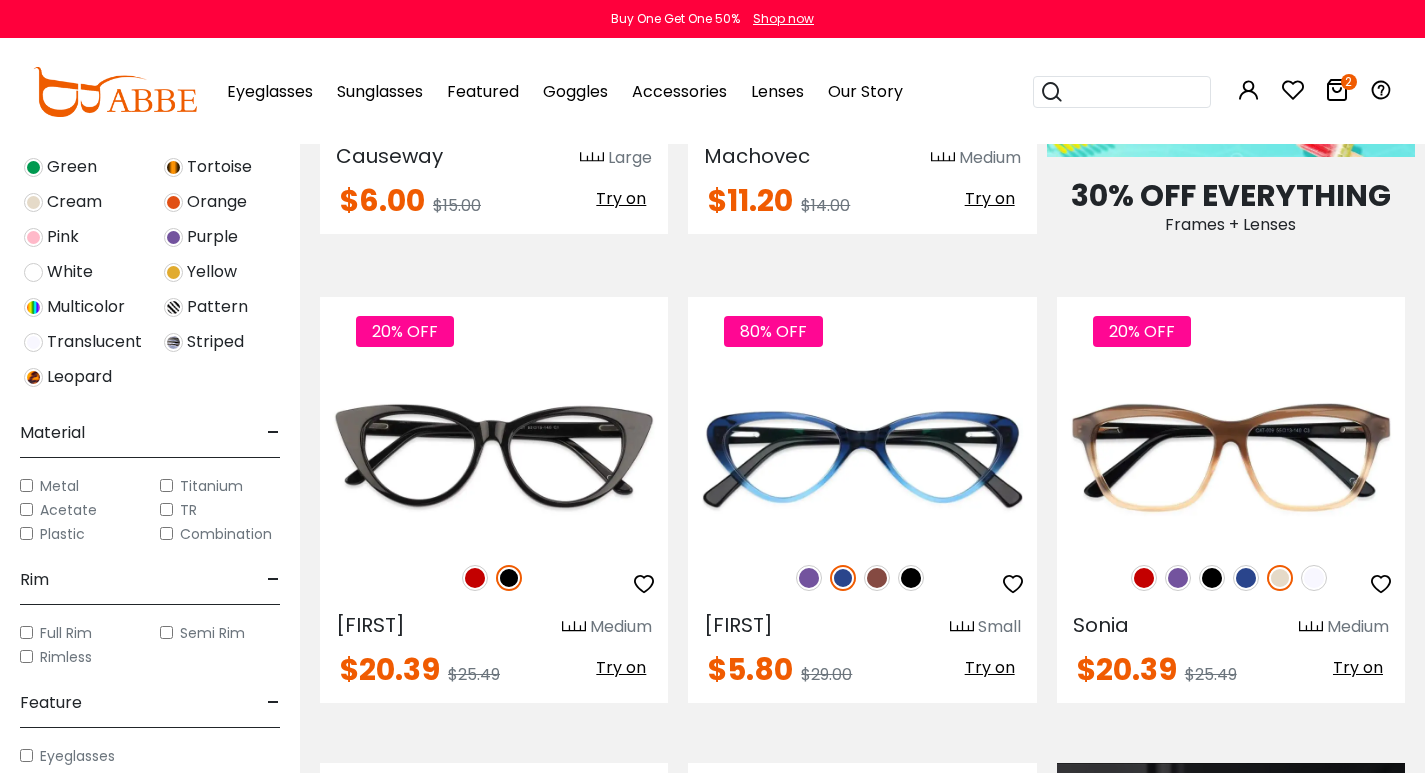 click on "Plastic" at bounding box center [62, 534] 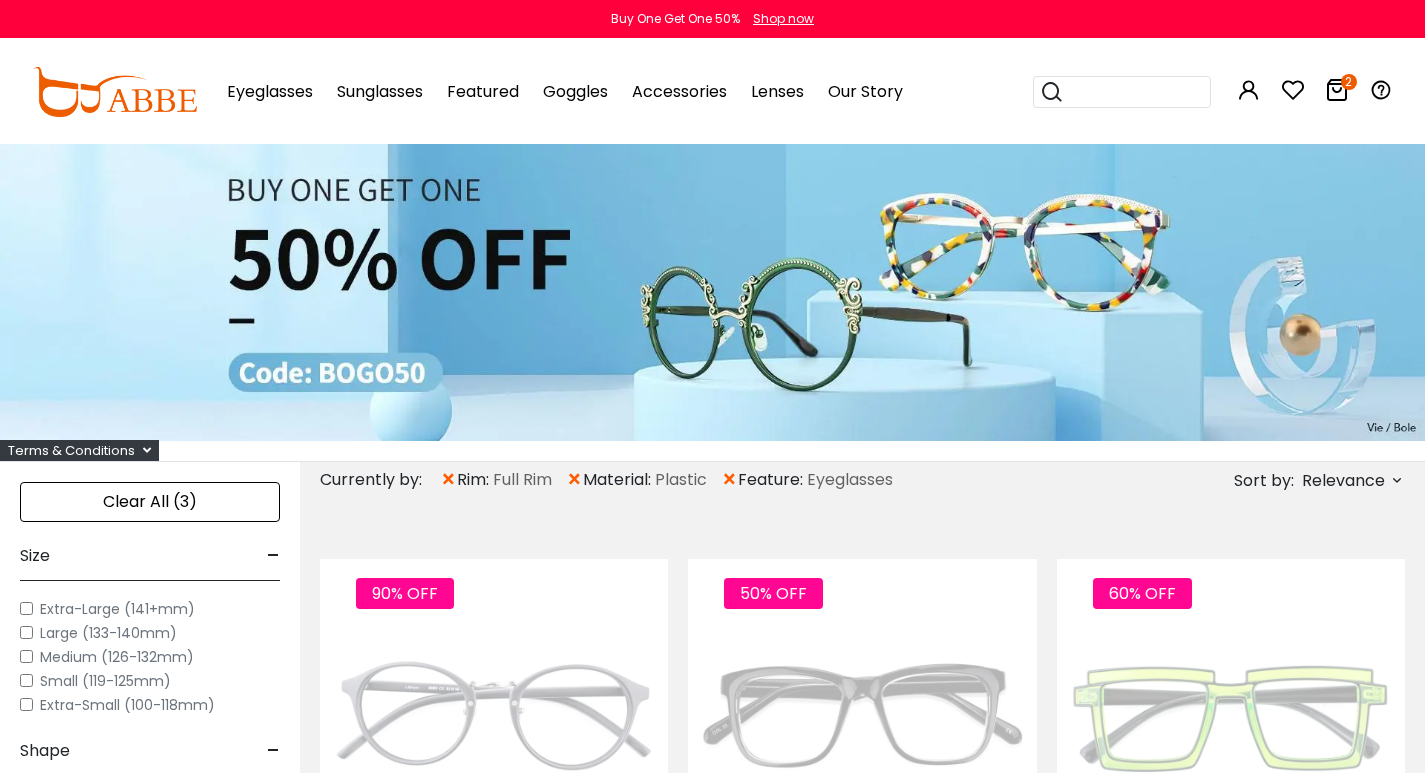 scroll, scrollTop: 0, scrollLeft: 0, axis: both 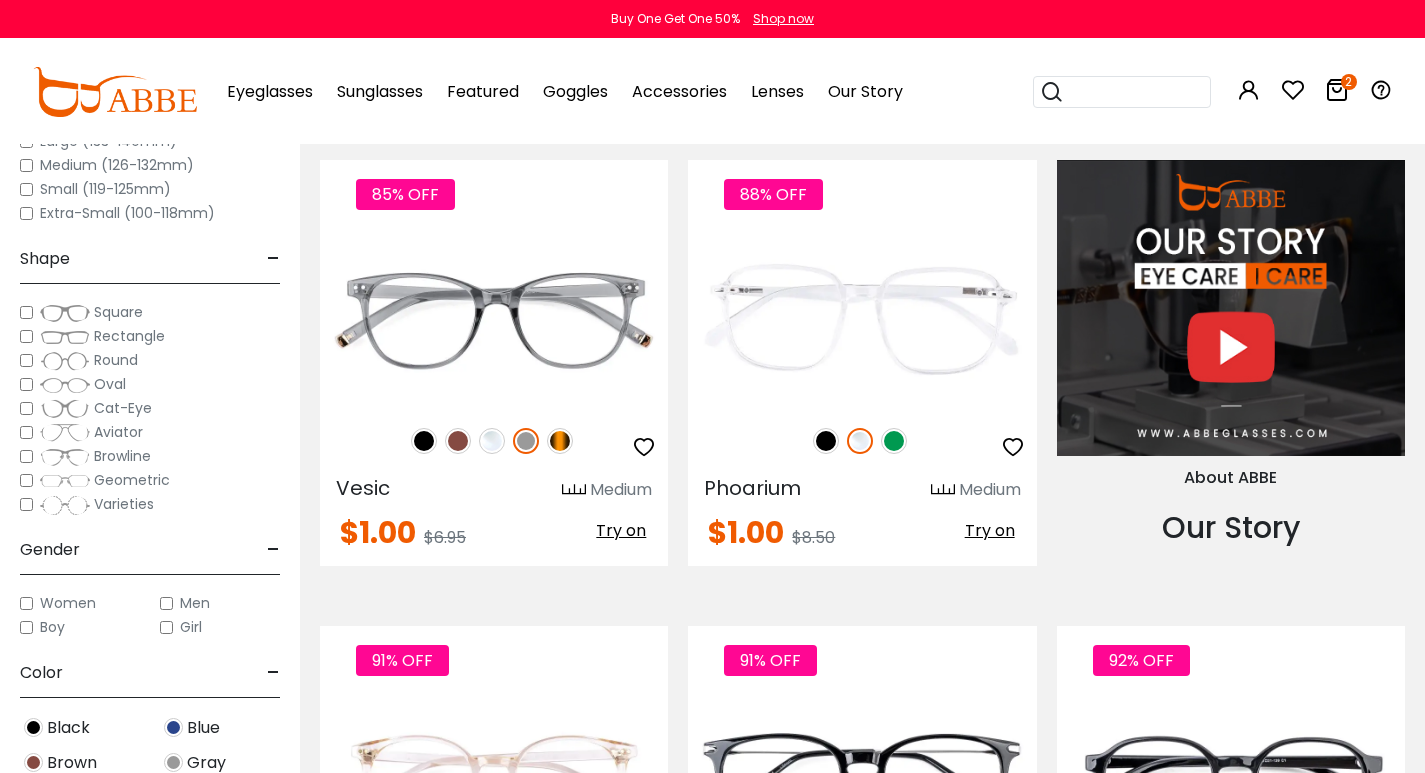 click on "Square" at bounding box center (118, 312) 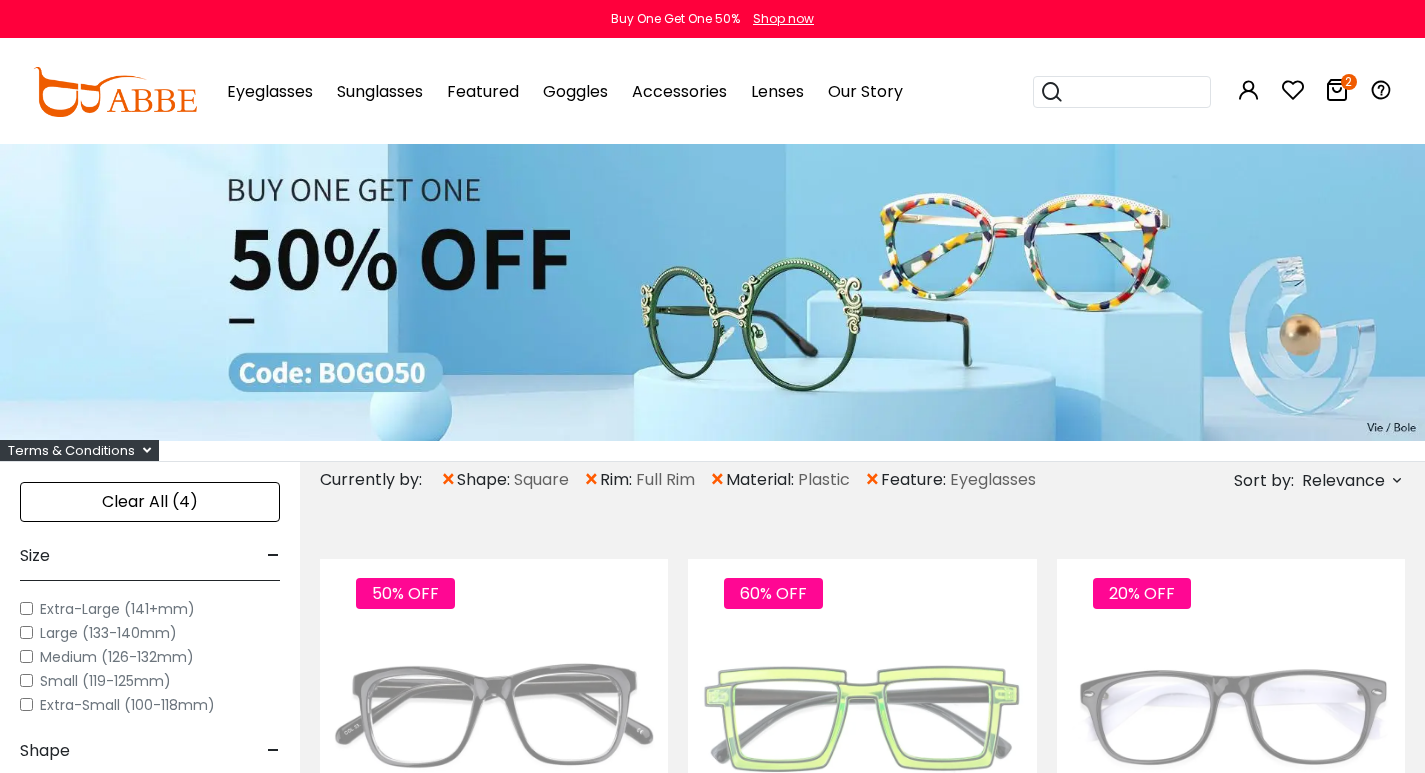 scroll, scrollTop: 0, scrollLeft: 0, axis: both 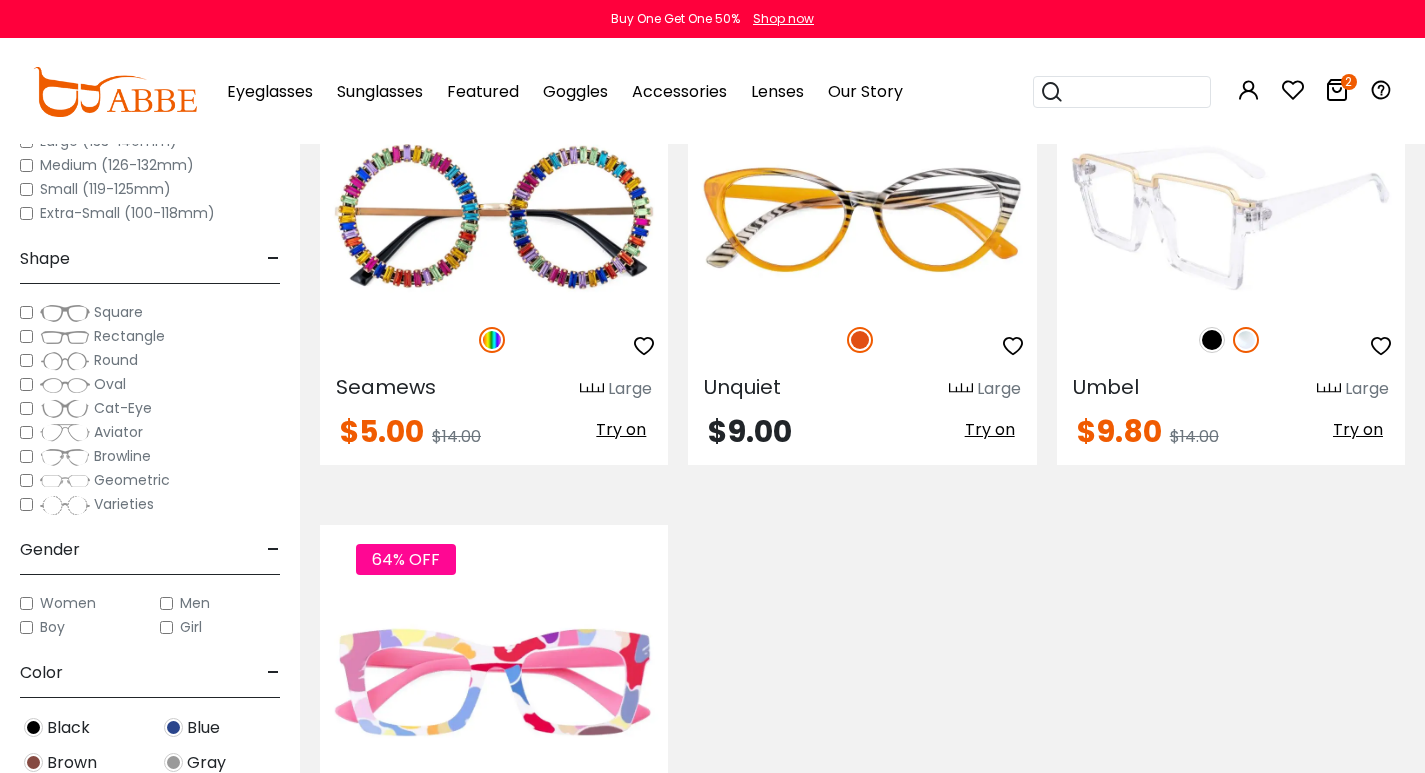 click at bounding box center [1212, 340] 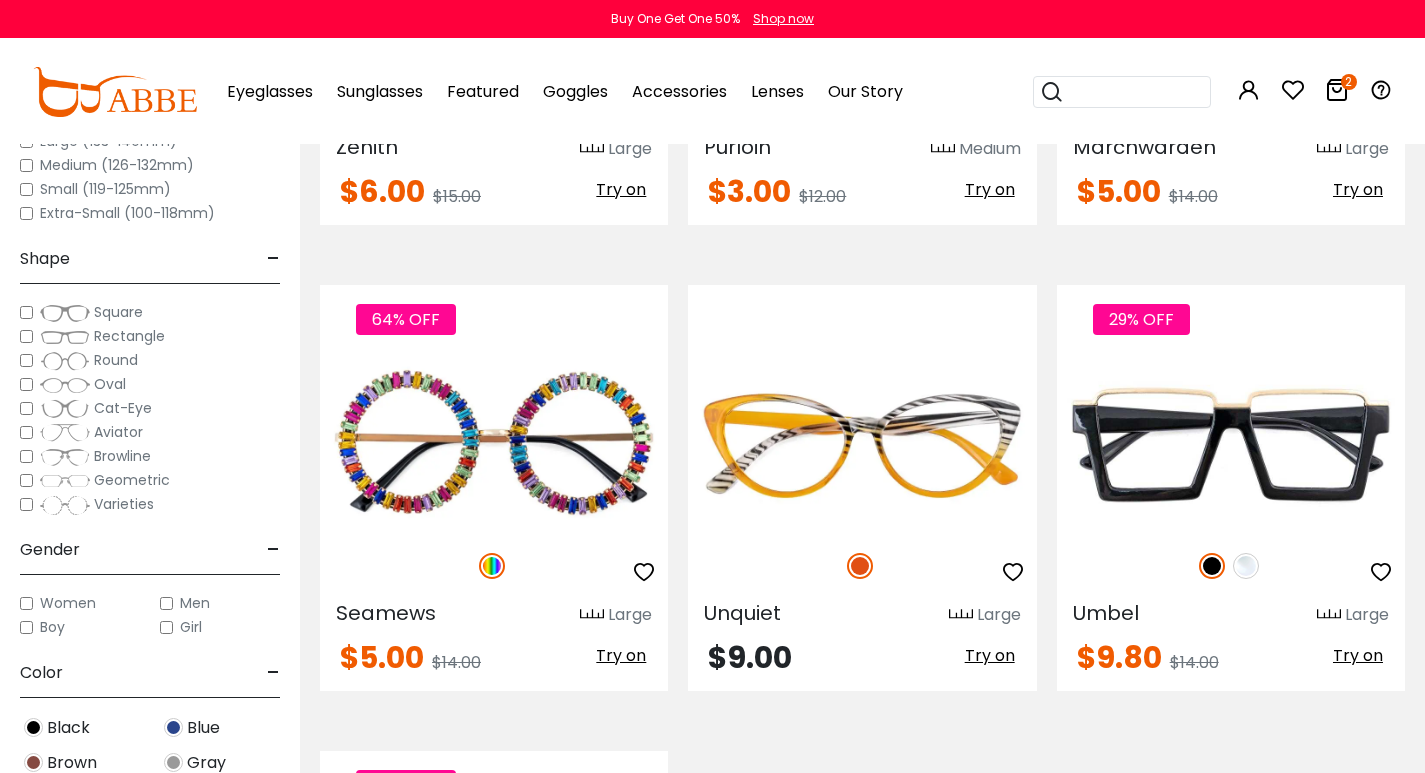 scroll, scrollTop: 3100, scrollLeft: 0, axis: vertical 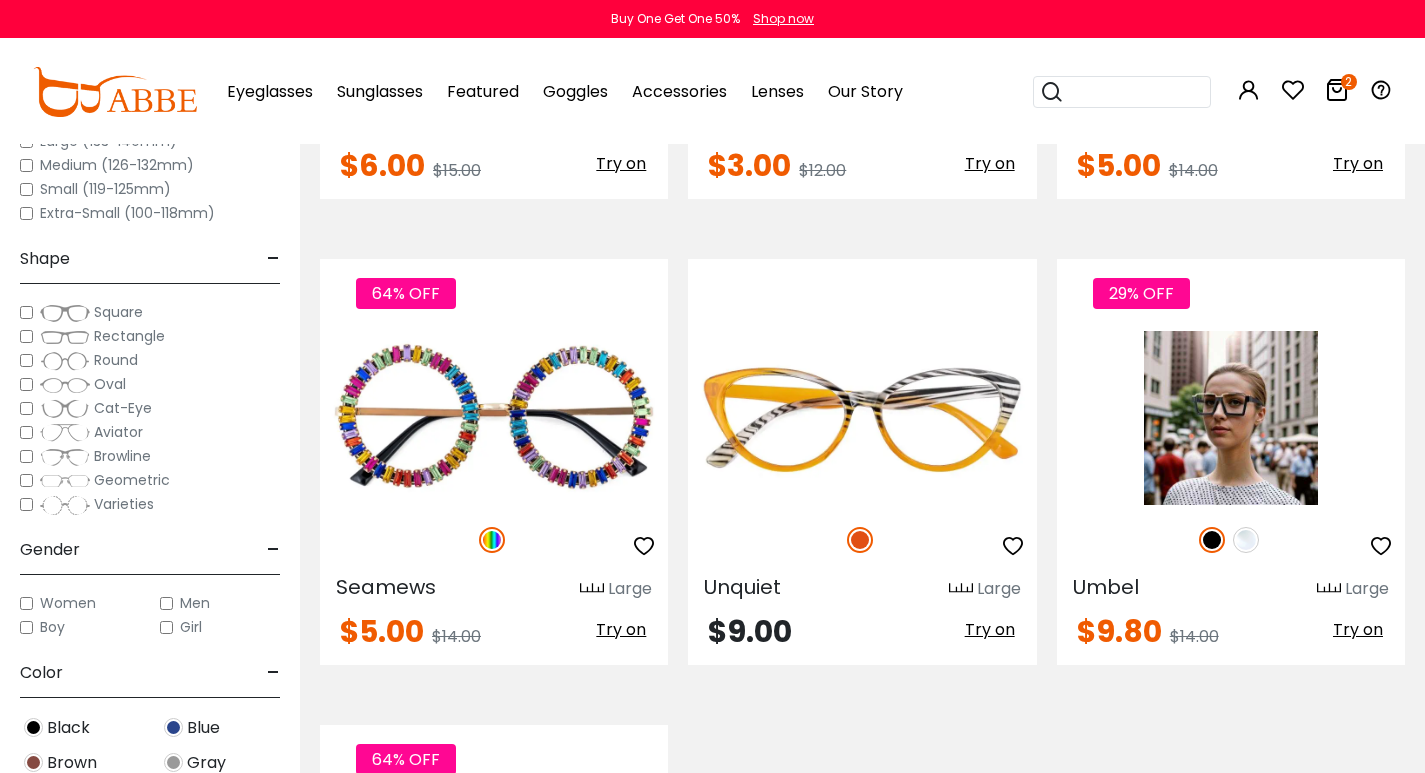 click at bounding box center (1231, 418) 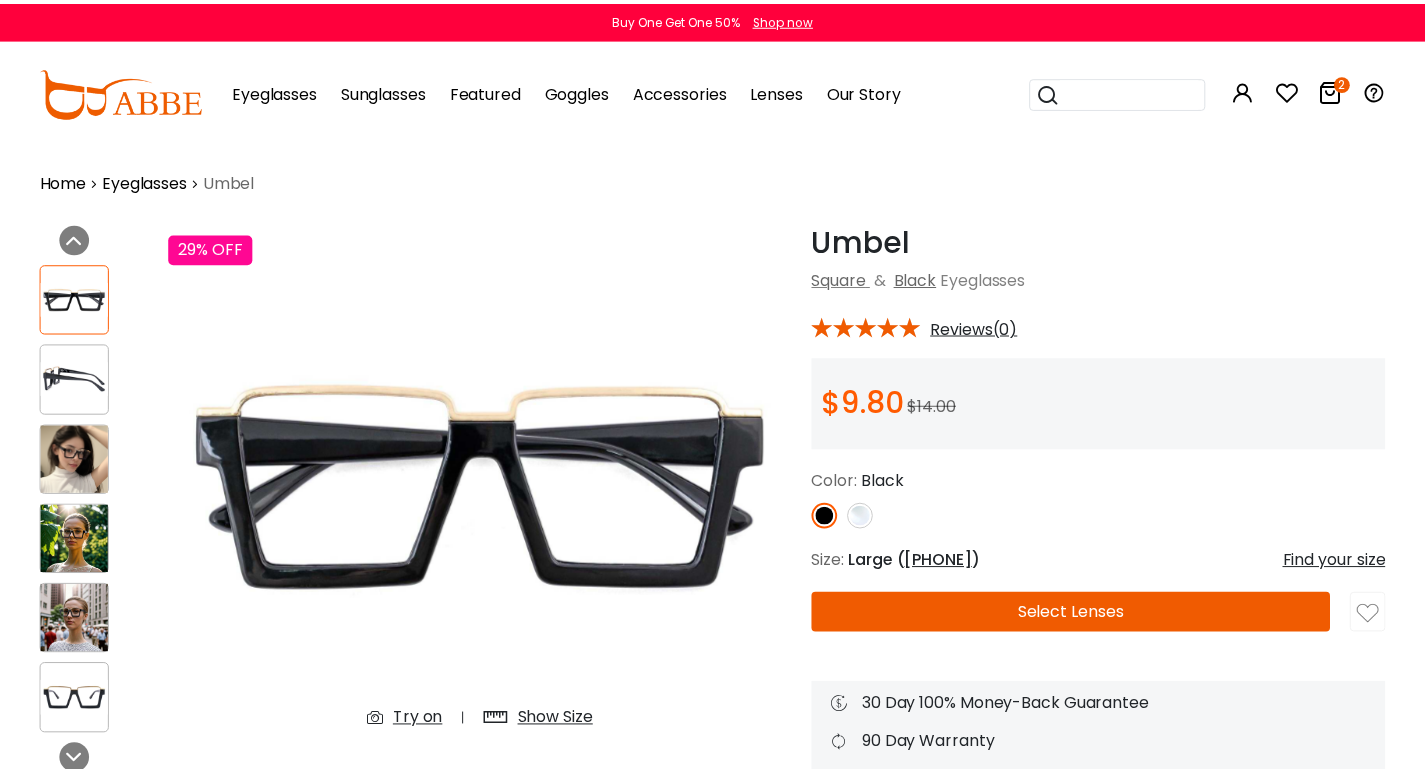 scroll, scrollTop: 0, scrollLeft: 0, axis: both 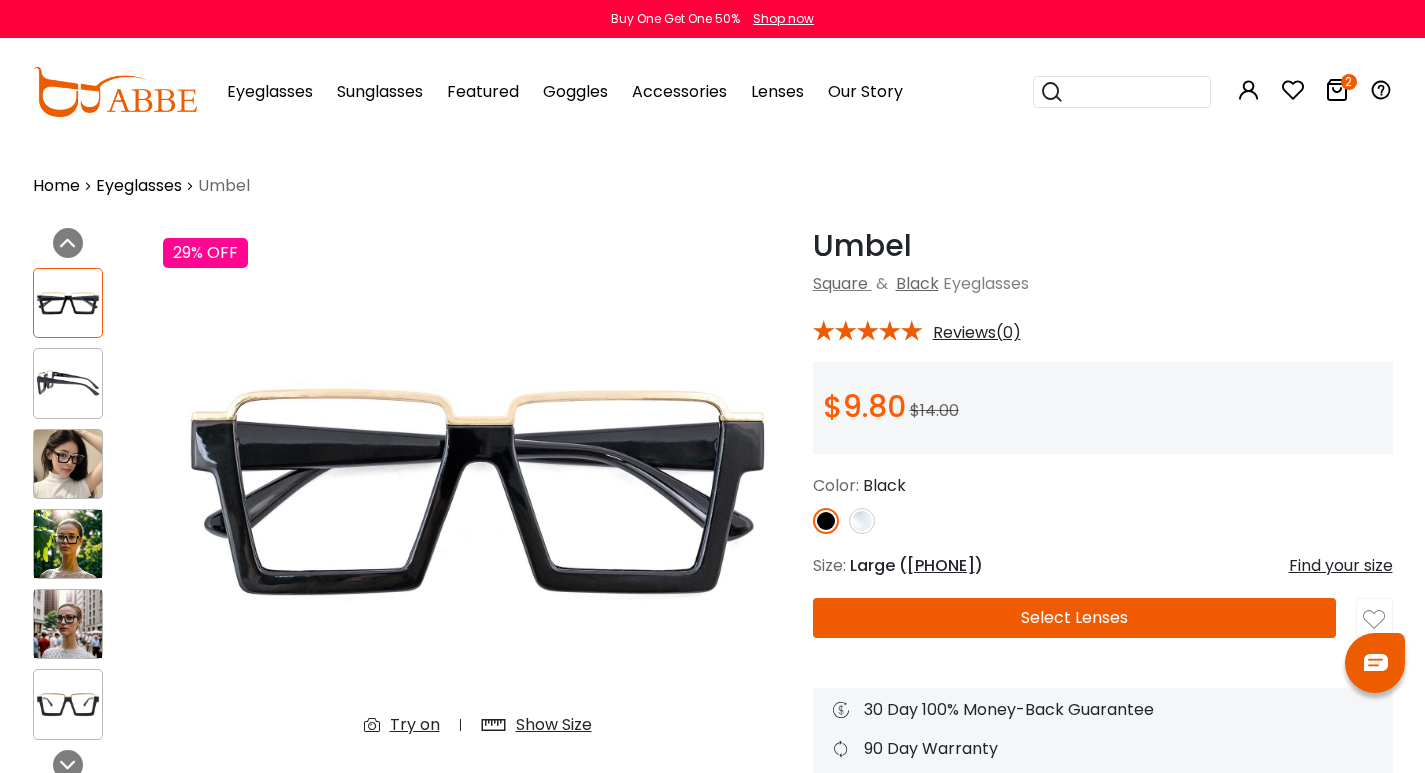 click at bounding box center (68, 544) 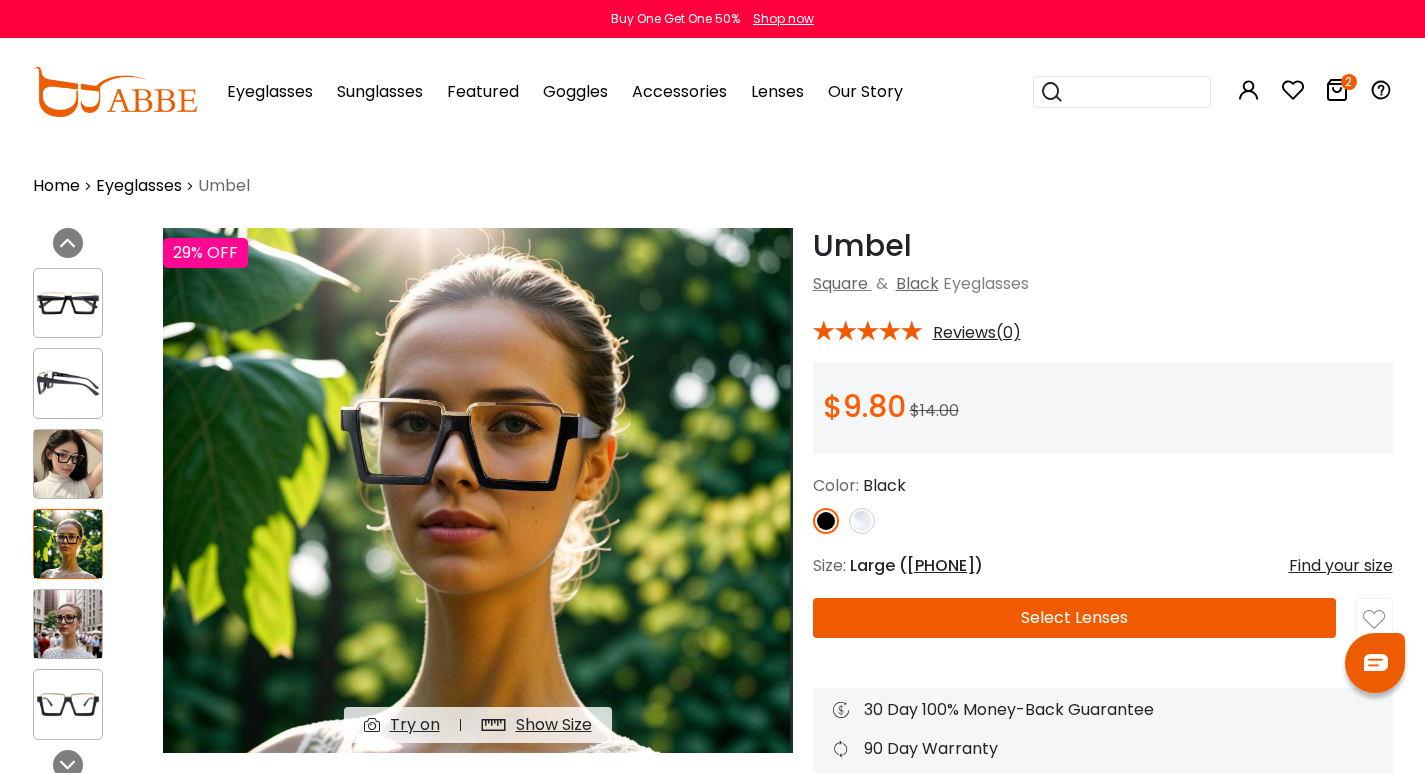 click at bounding box center (68, 464) 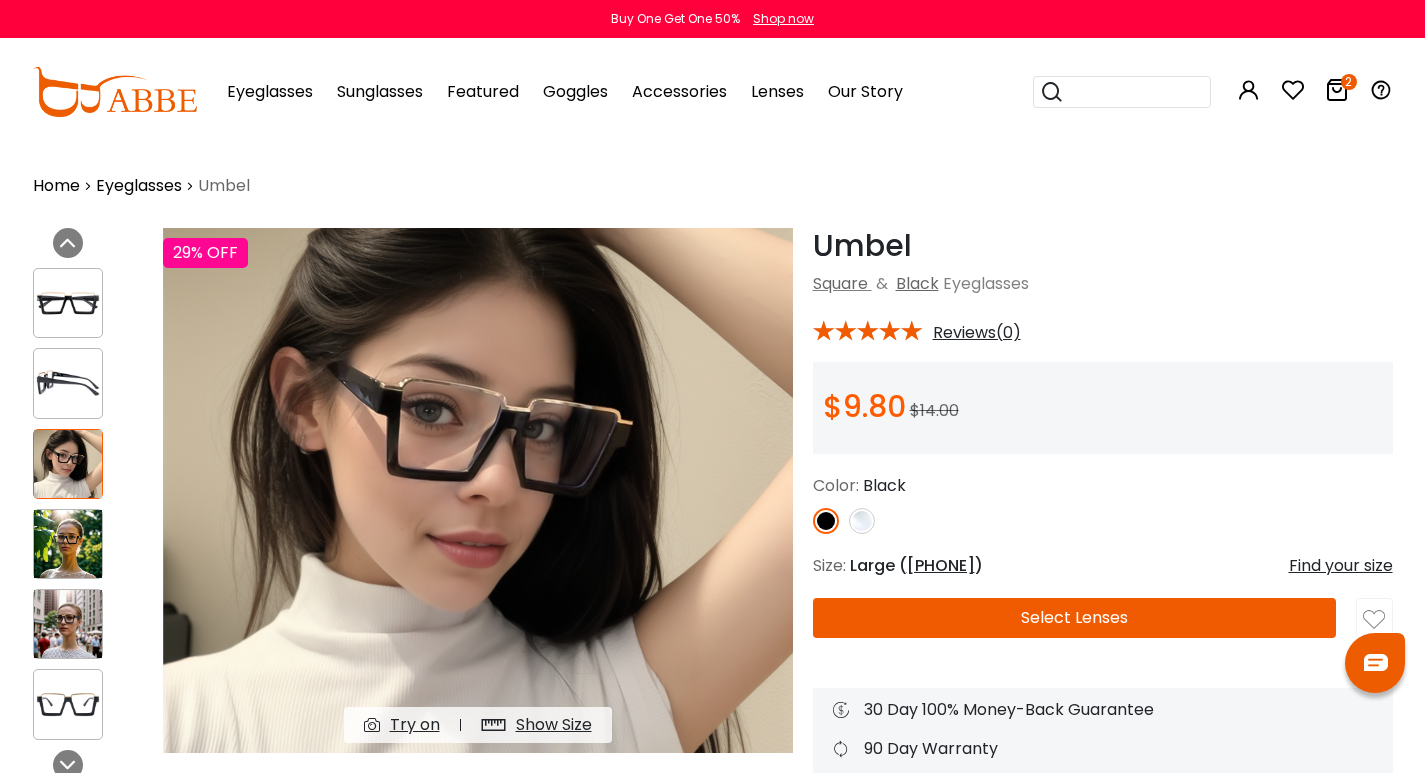 click at bounding box center [68, 383] 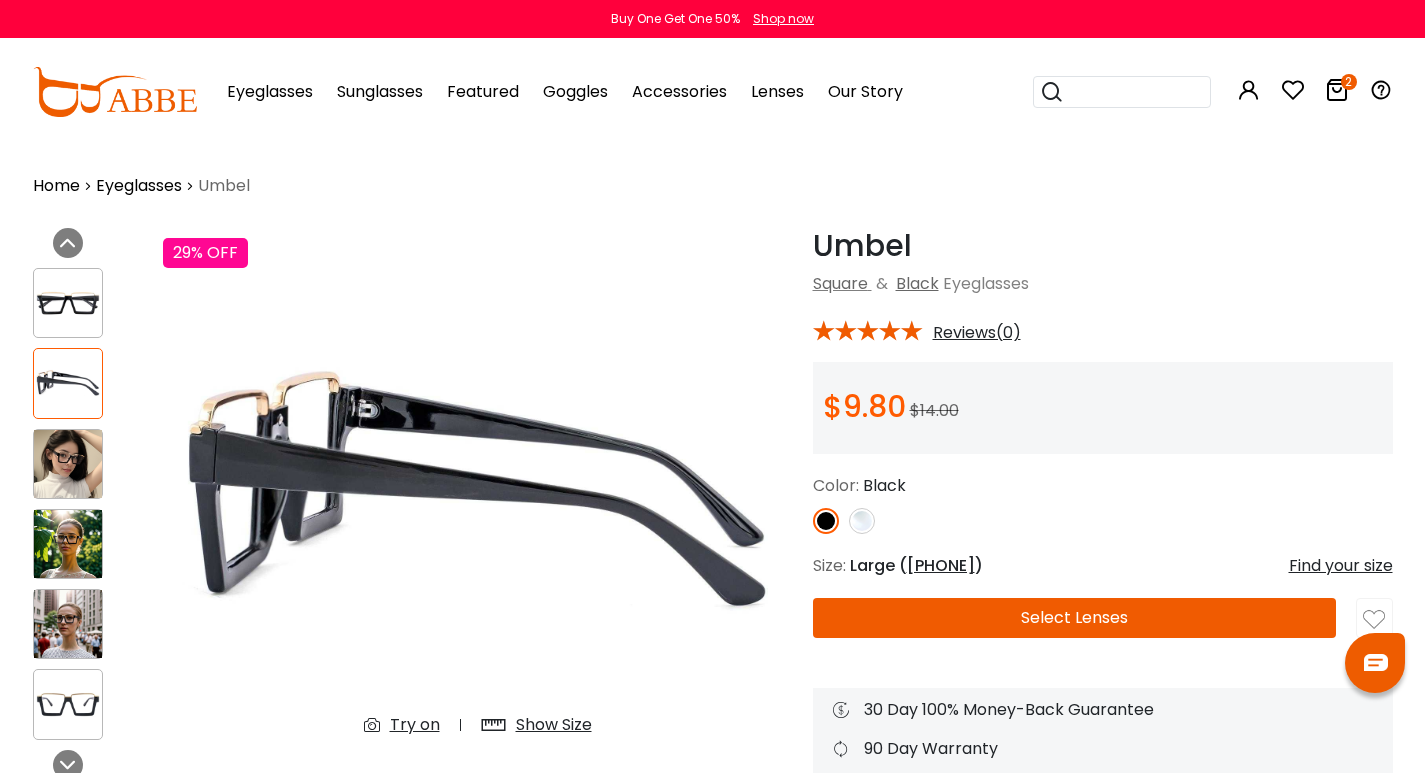 click at bounding box center (68, 464) 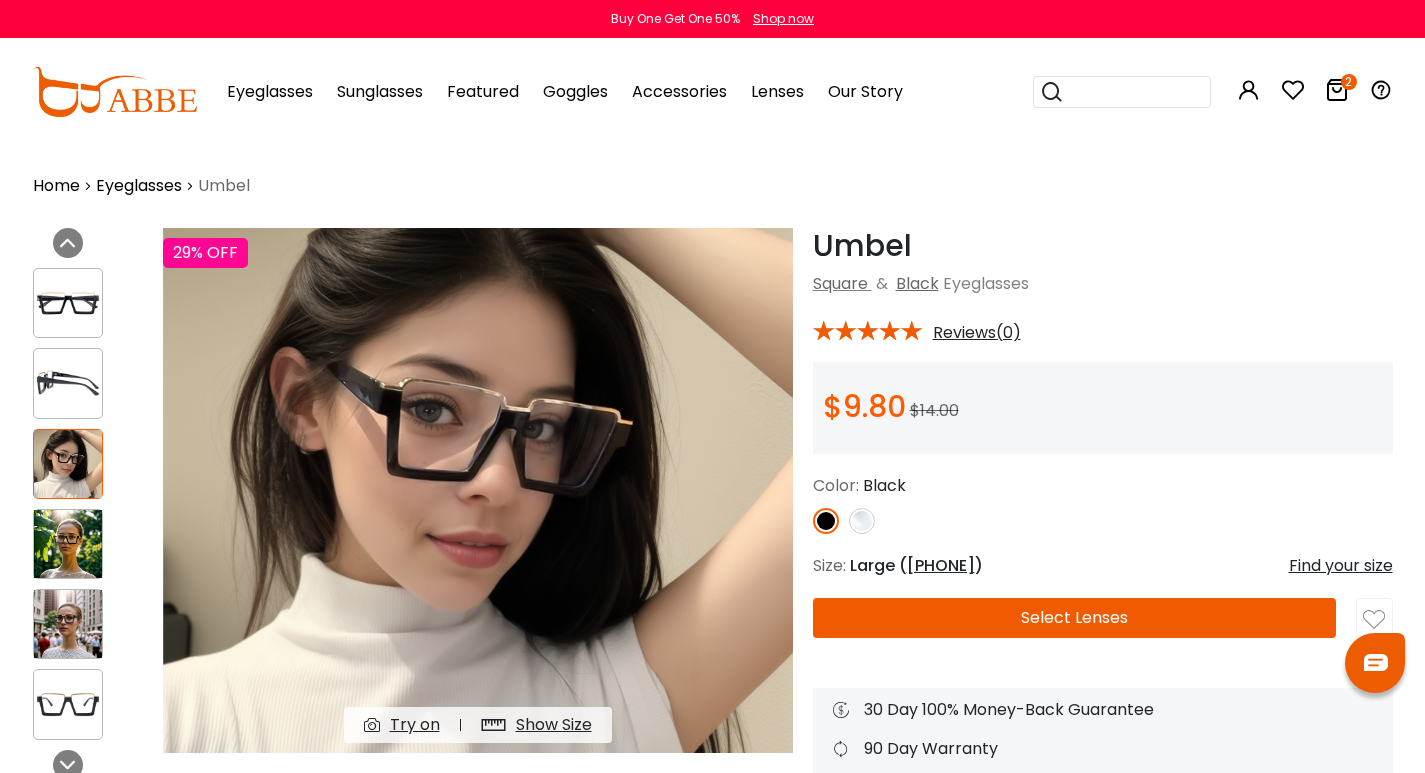 click at bounding box center (68, 544) 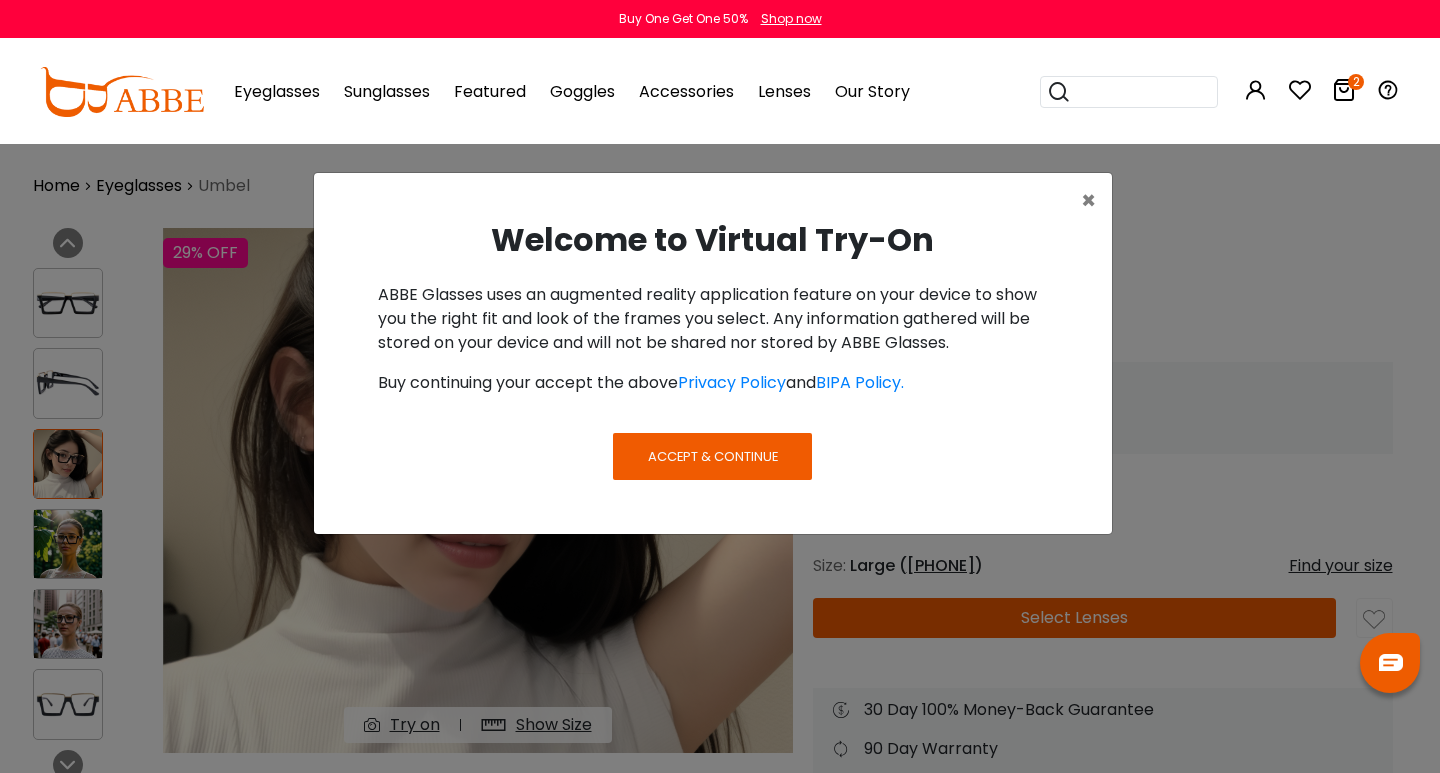 click on "Accept & Continue" at bounding box center (713, 456) 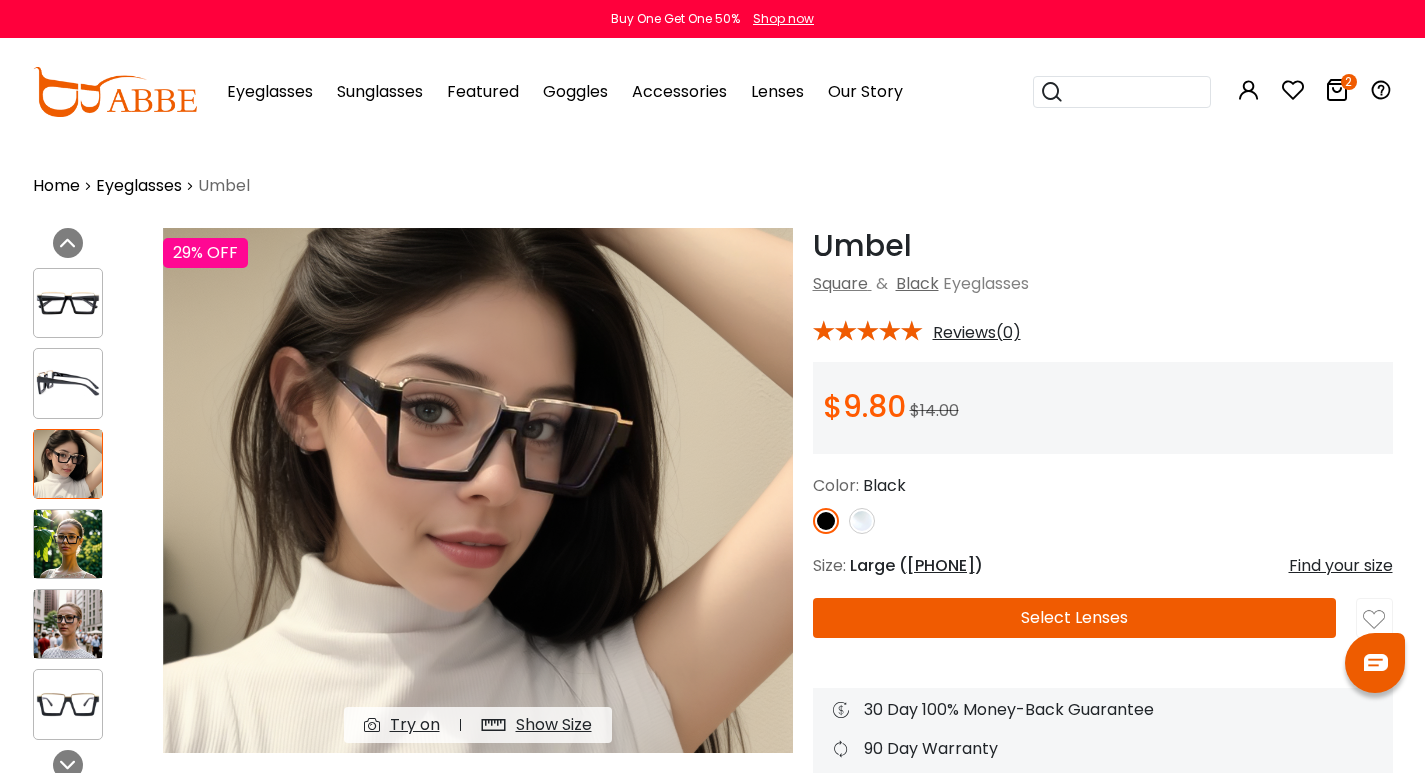 click at bounding box center (68, 624) 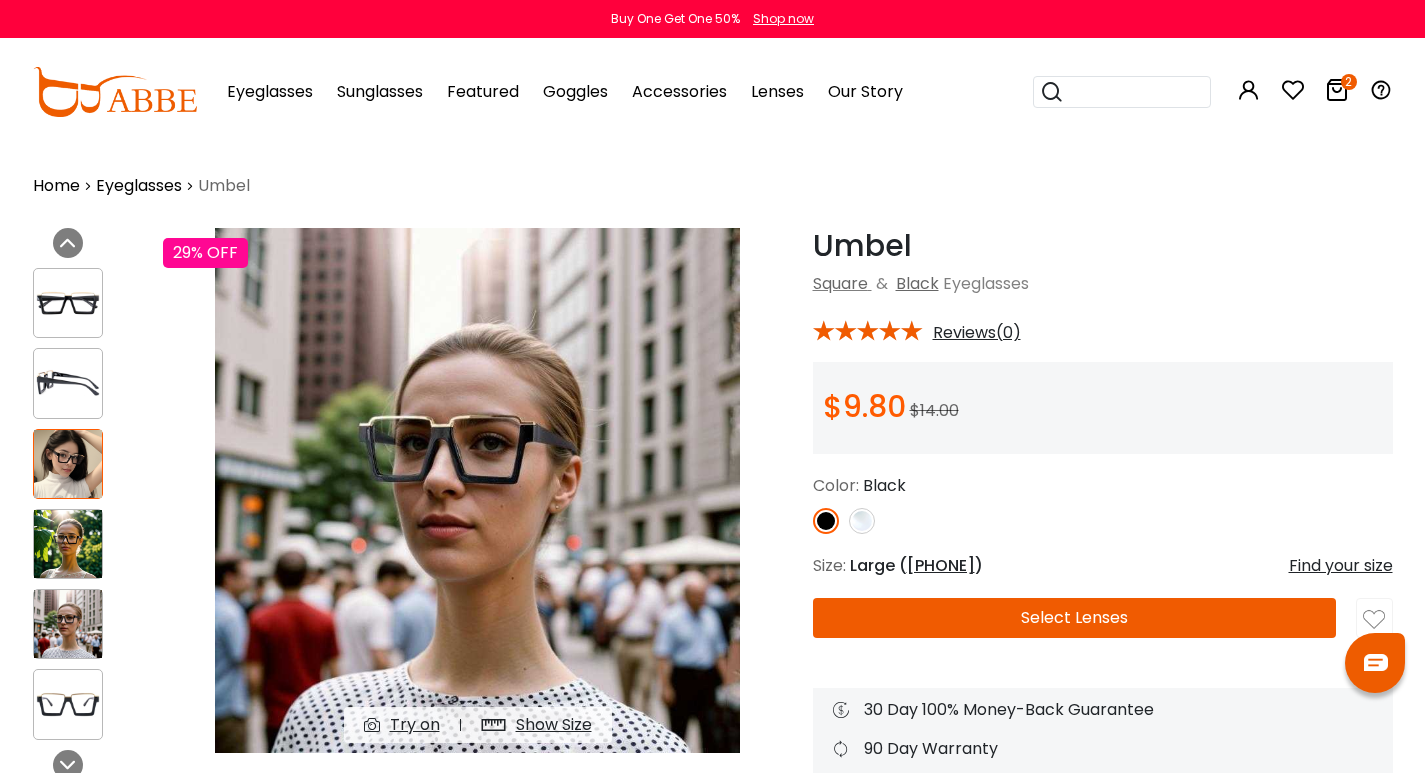 click at bounding box center [68, 704] 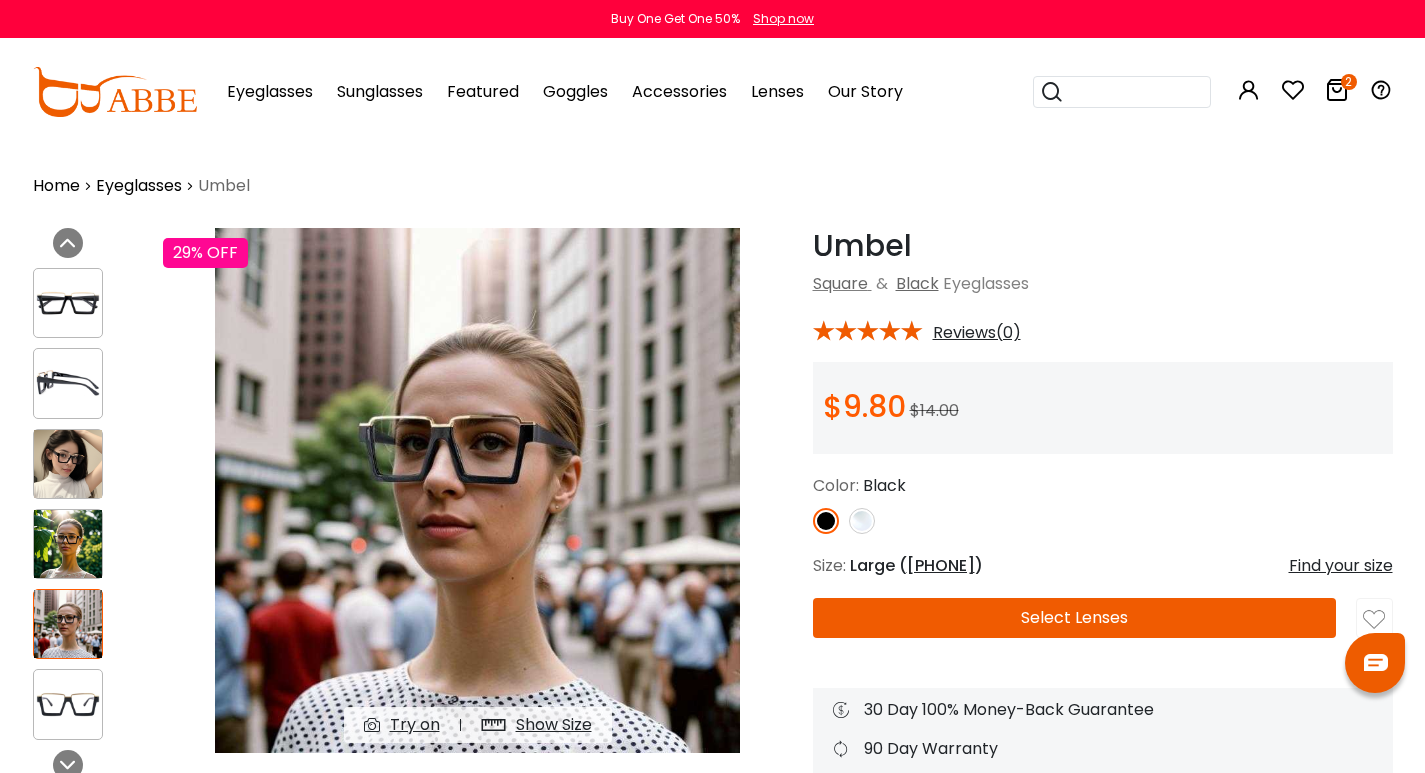 click at bounding box center (68, 704) 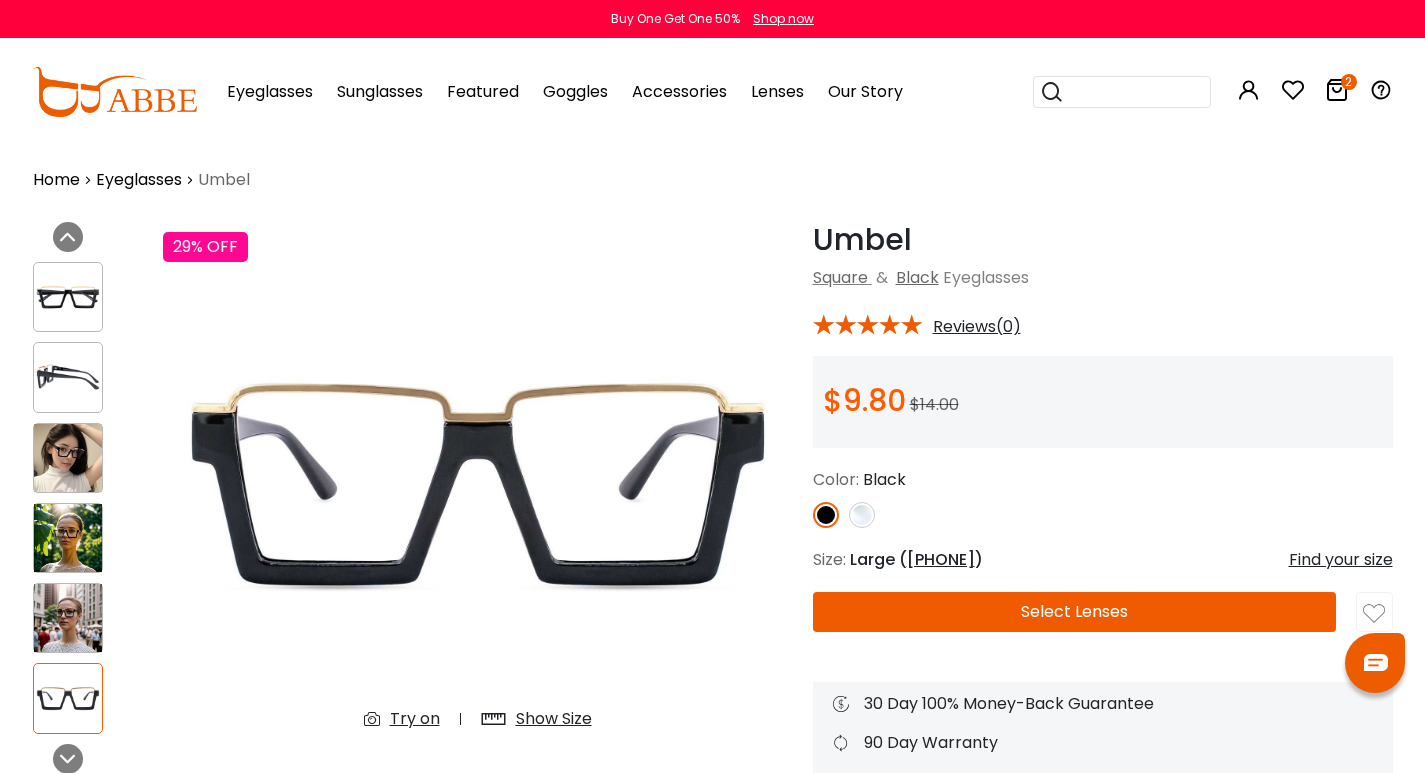 scroll, scrollTop: 0, scrollLeft: 0, axis: both 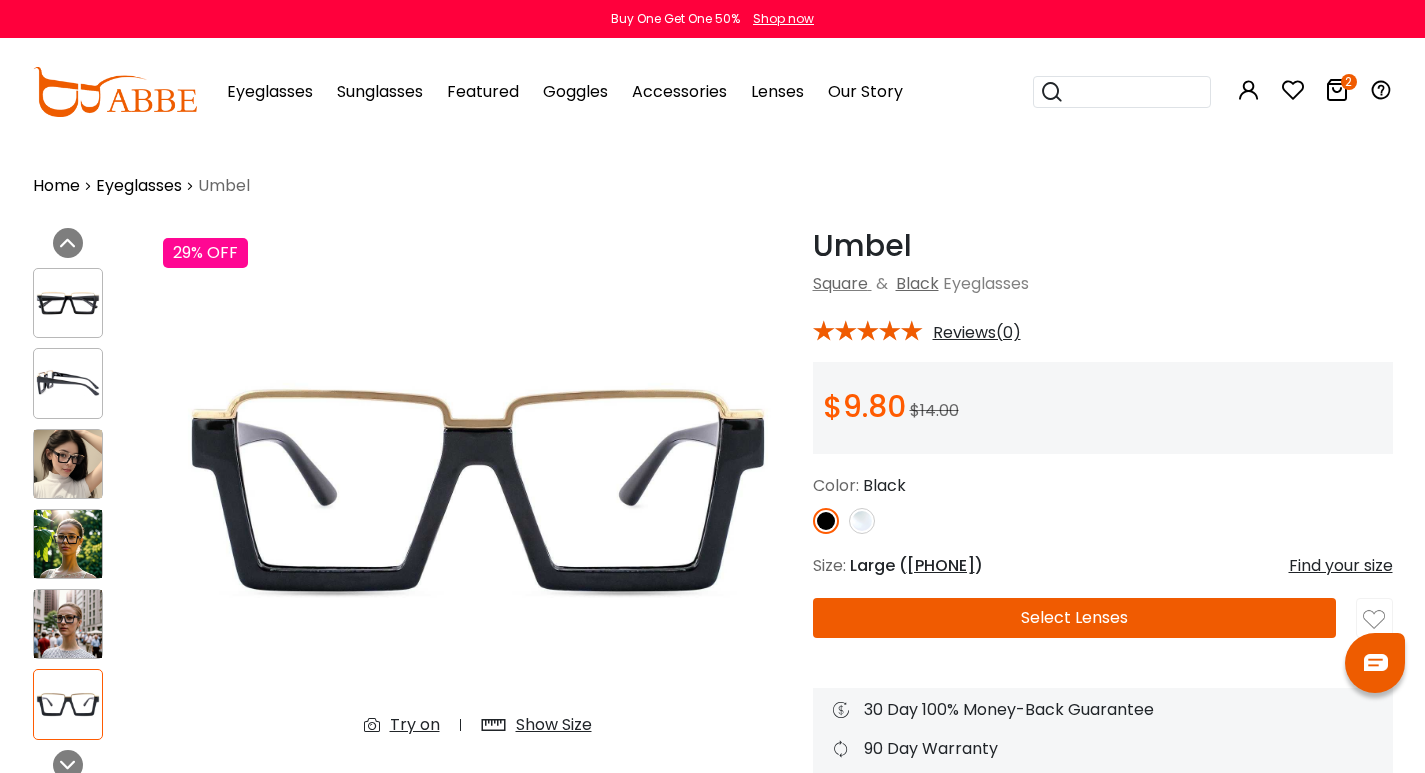 click at bounding box center [68, 544] 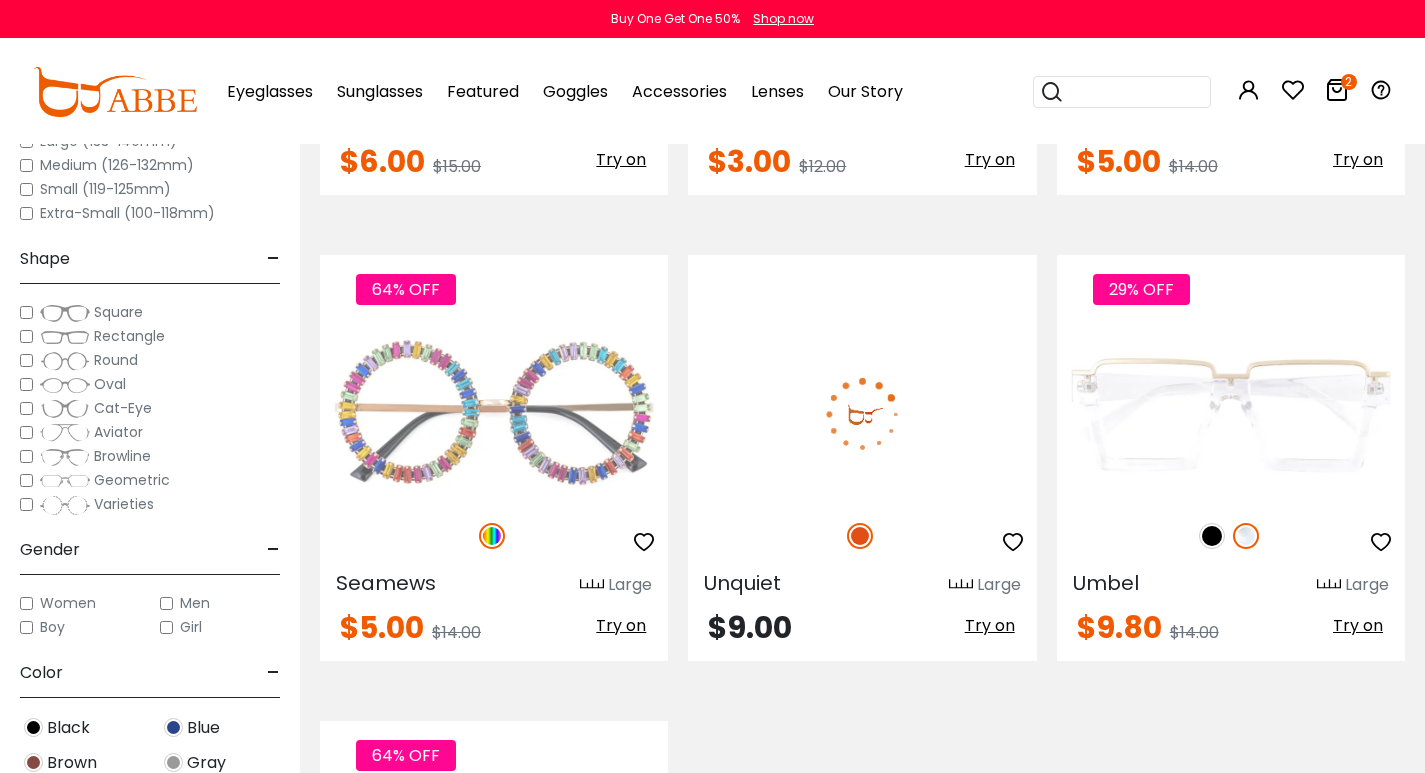 scroll, scrollTop: 3100, scrollLeft: 0, axis: vertical 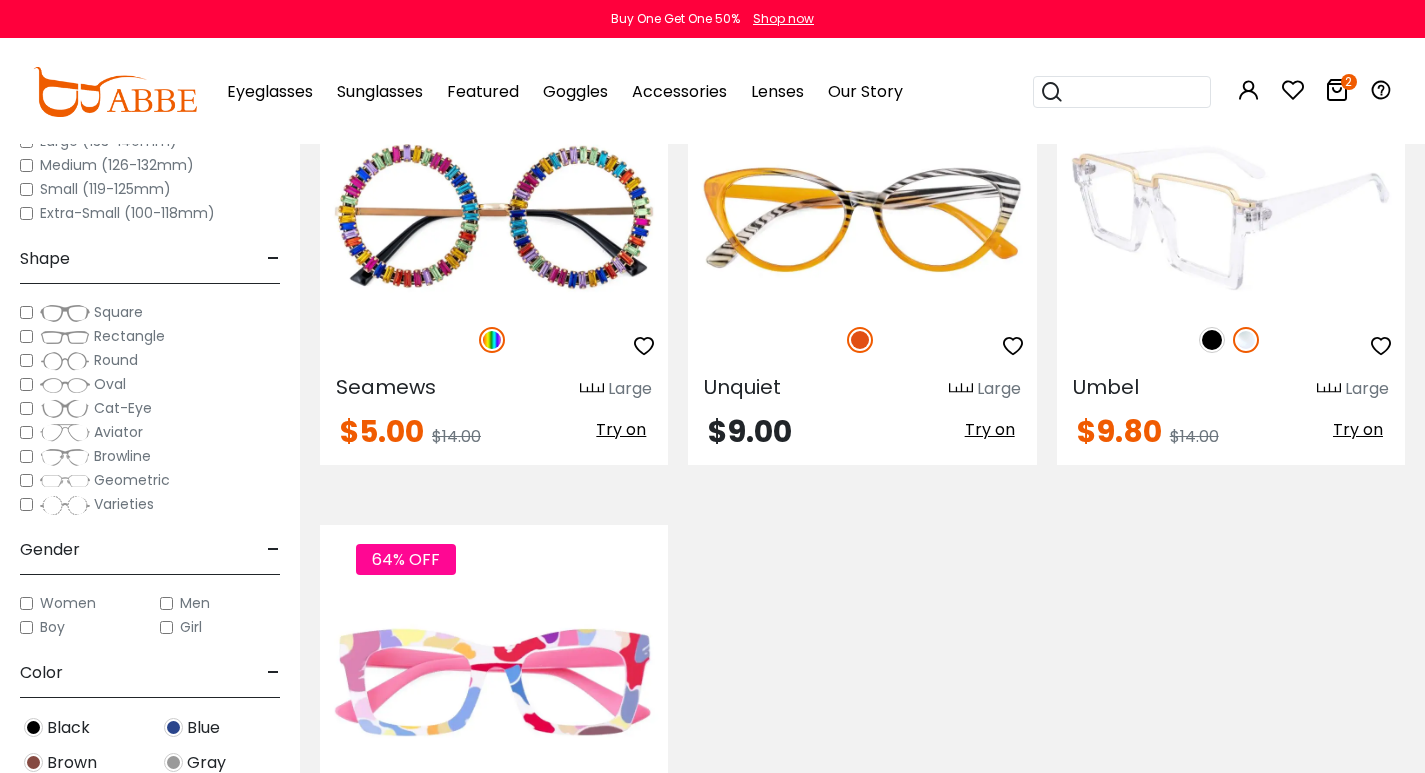 click at bounding box center (1212, 340) 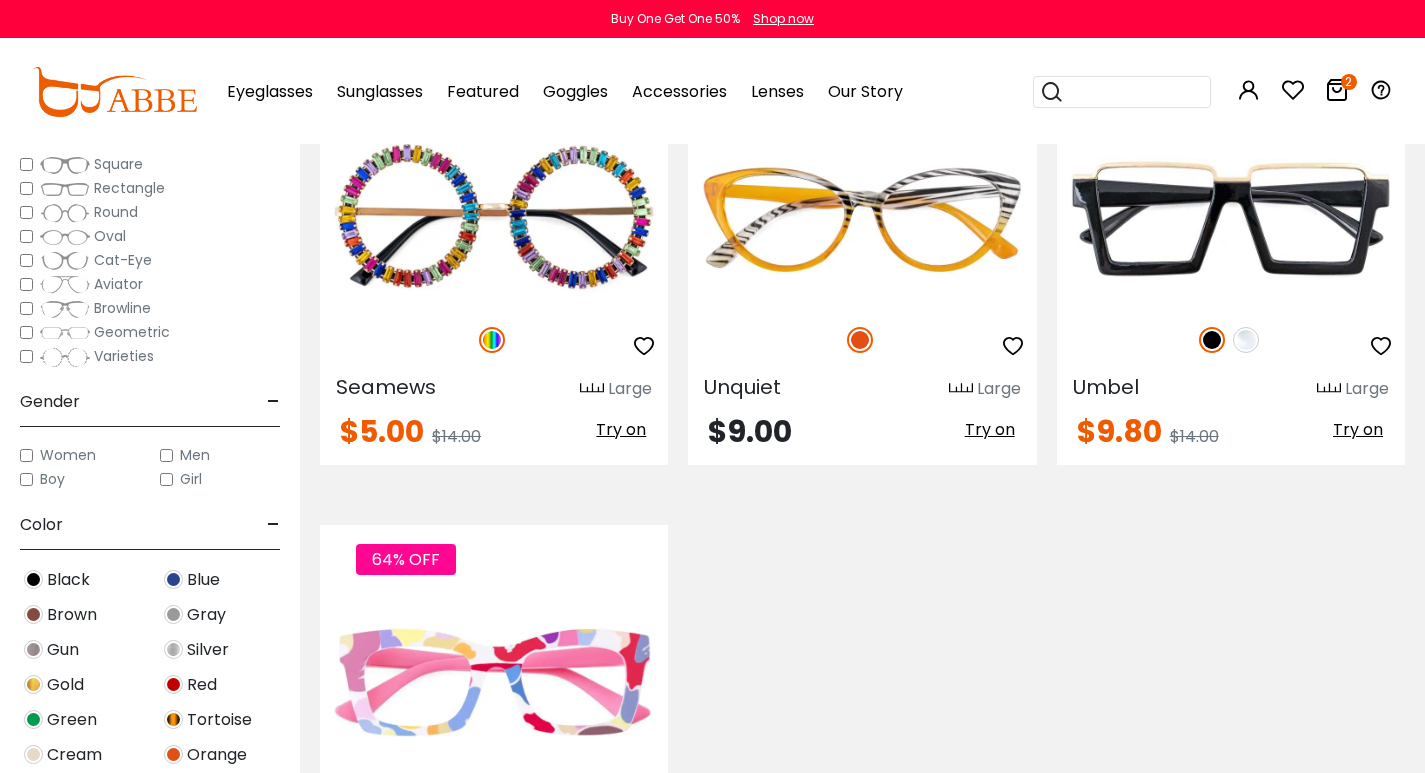 scroll, scrollTop: 200, scrollLeft: 0, axis: vertical 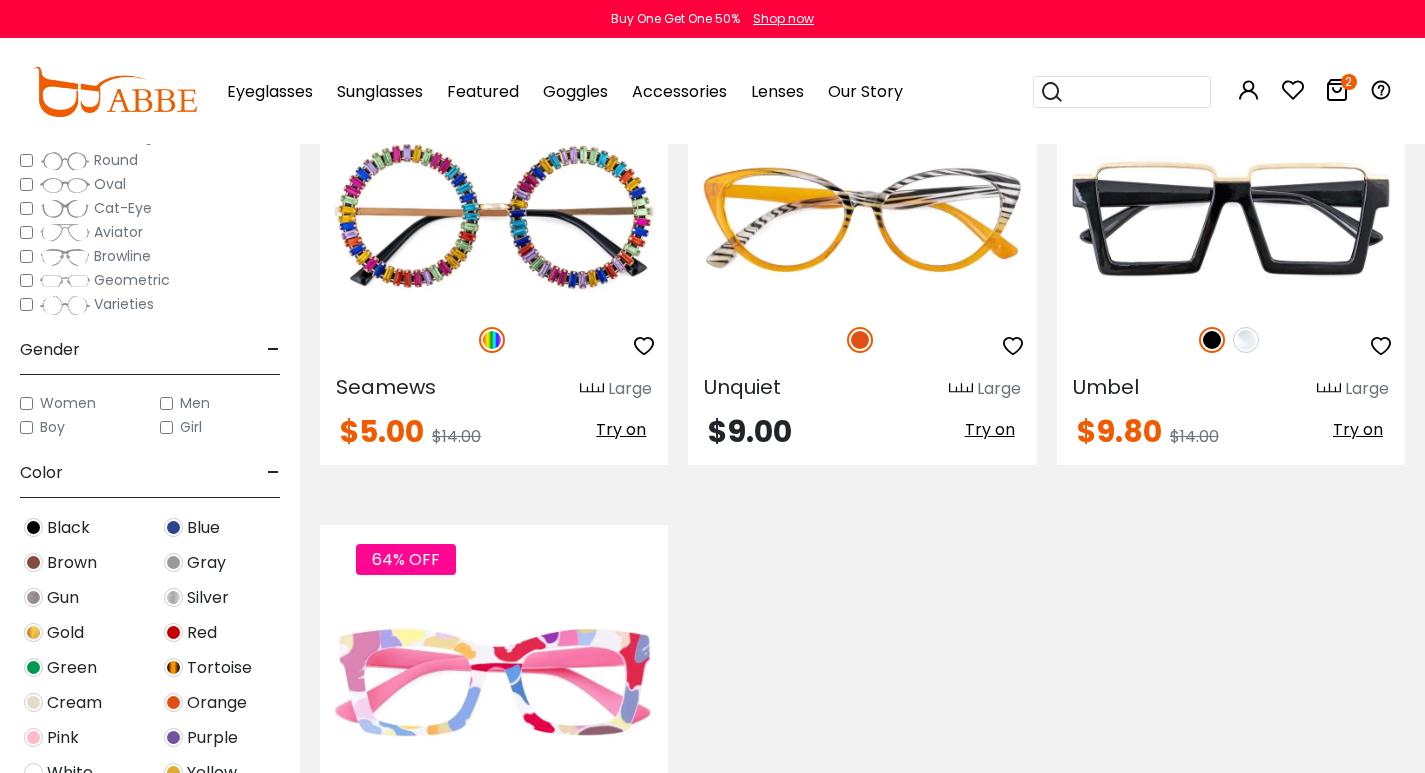 click on "Black" at bounding box center (68, 528) 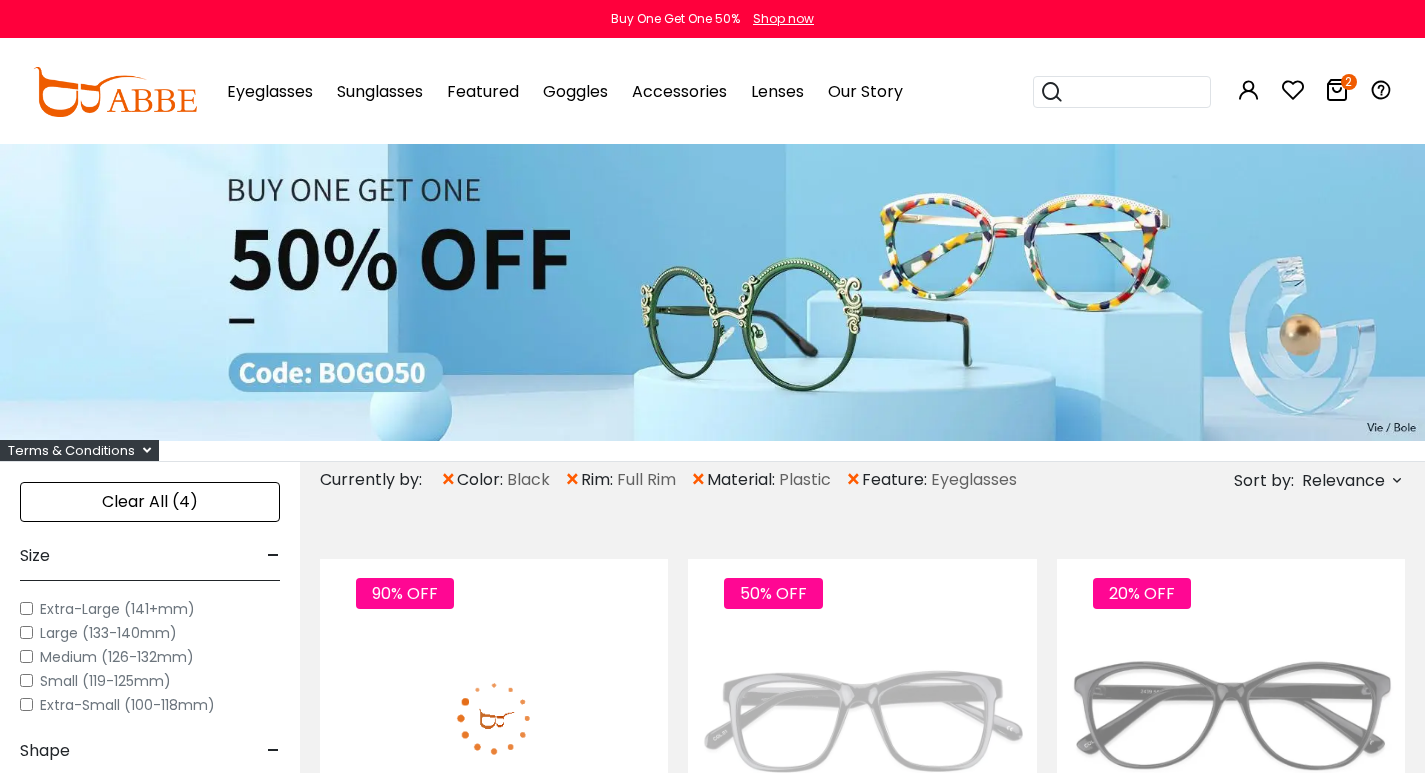 scroll, scrollTop: 0, scrollLeft: 0, axis: both 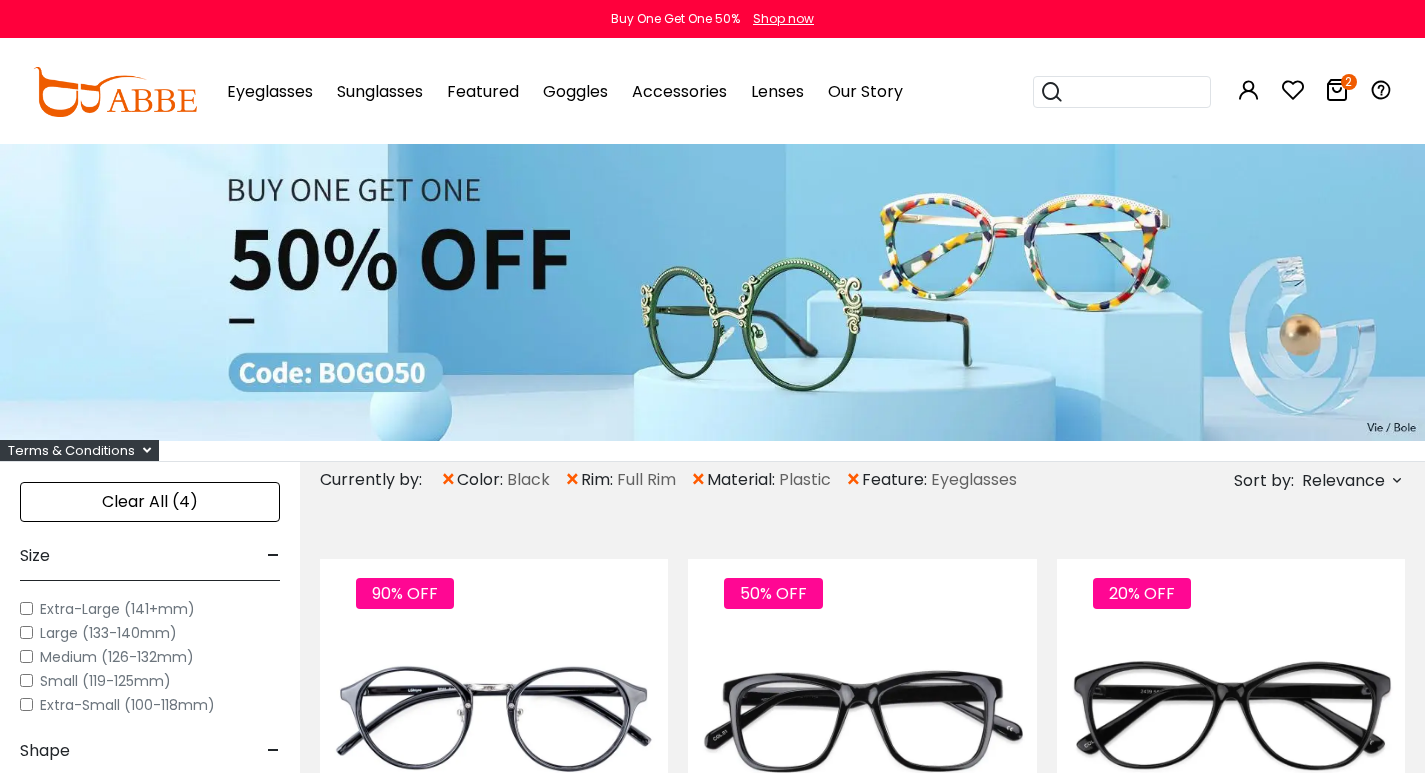 click on "×" at bounding box center [448, 480] 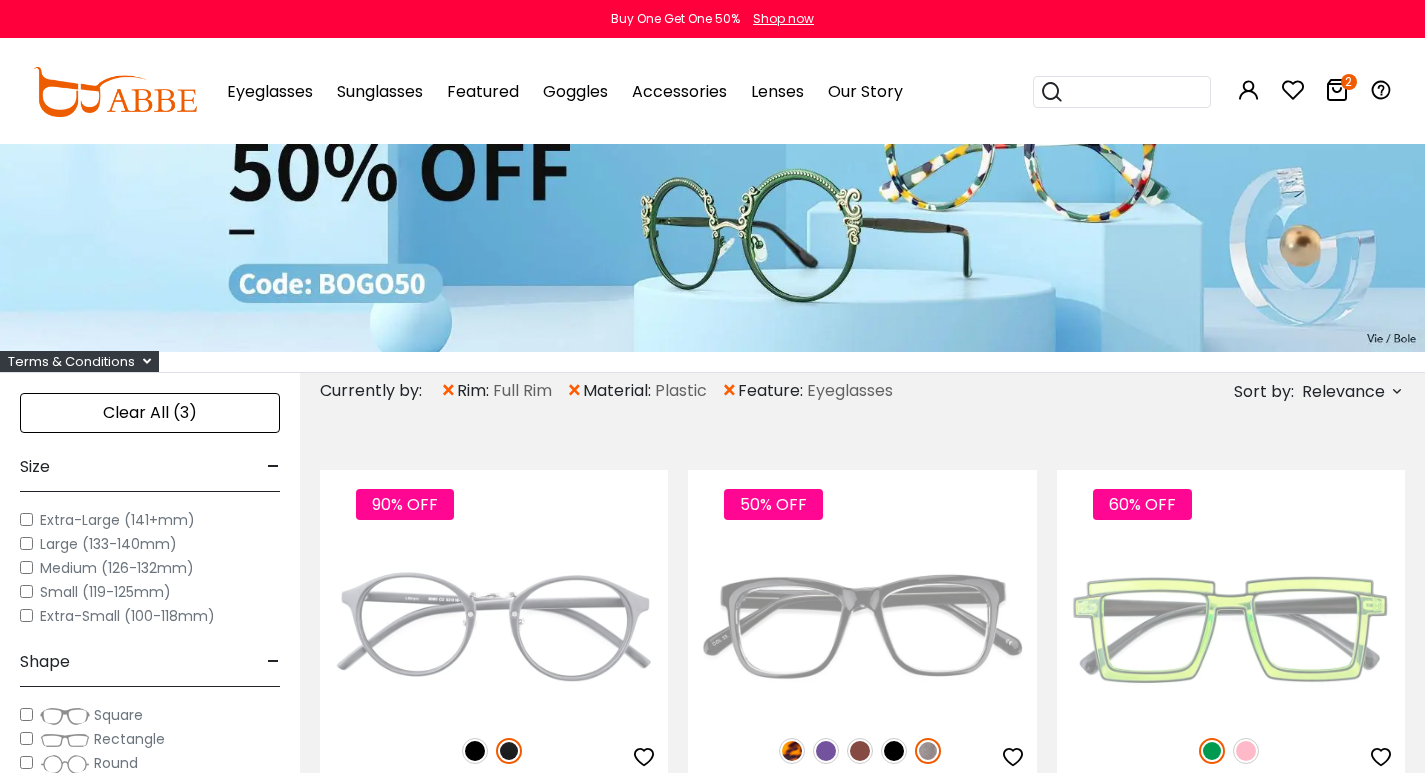 scroll, scrollTop: 0, scrollLeft: 0, axis: both 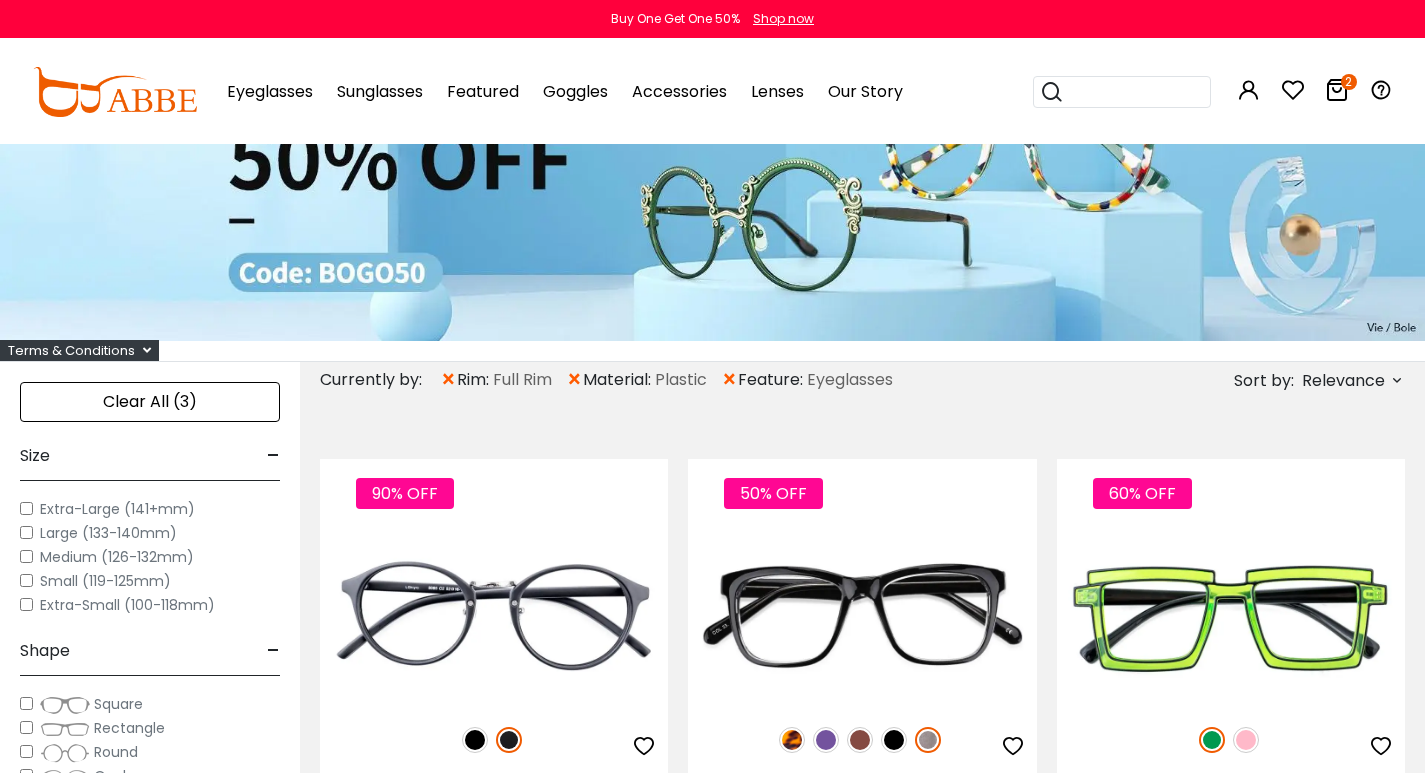 click on "×" at bounding box center (574, 380) 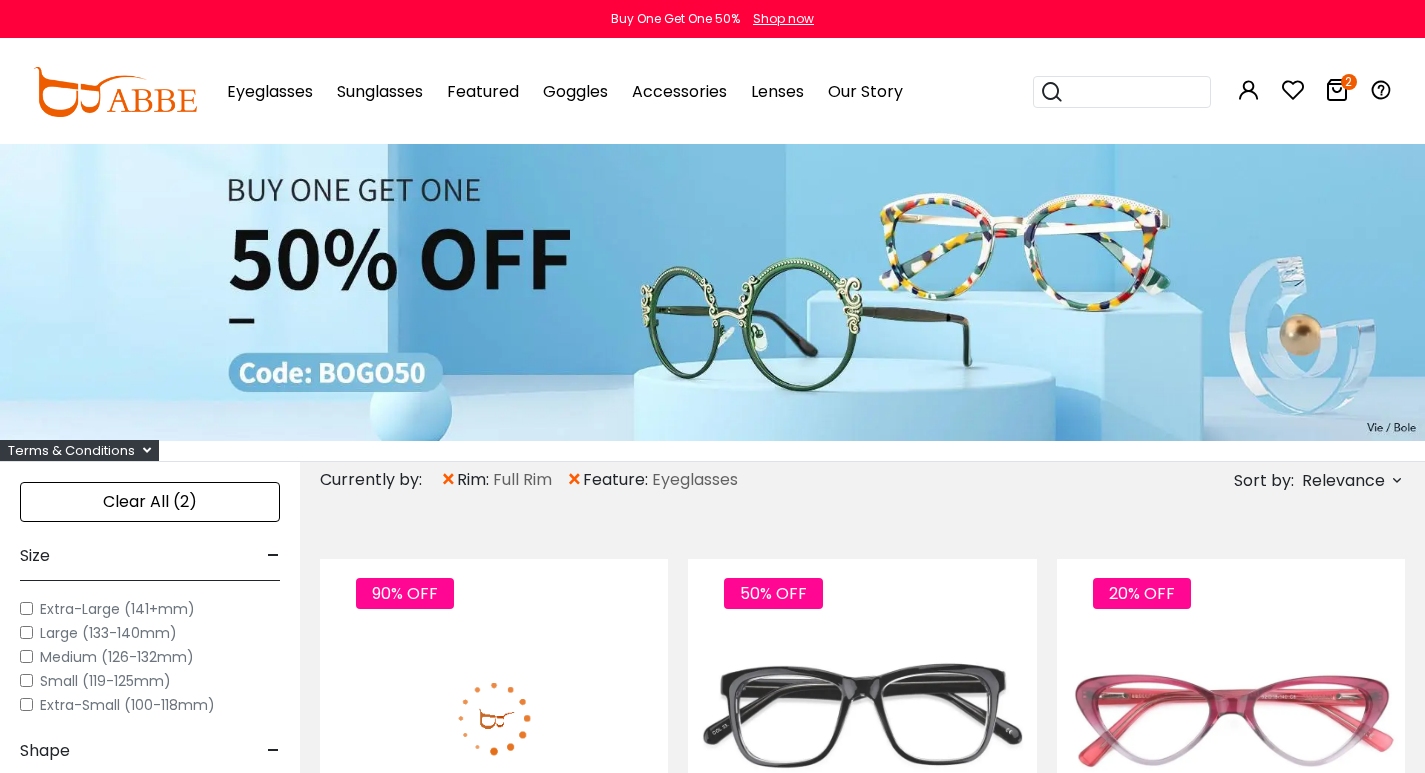 scroll, scrollTop: 87, scrollLeft: 0, axis: vertical 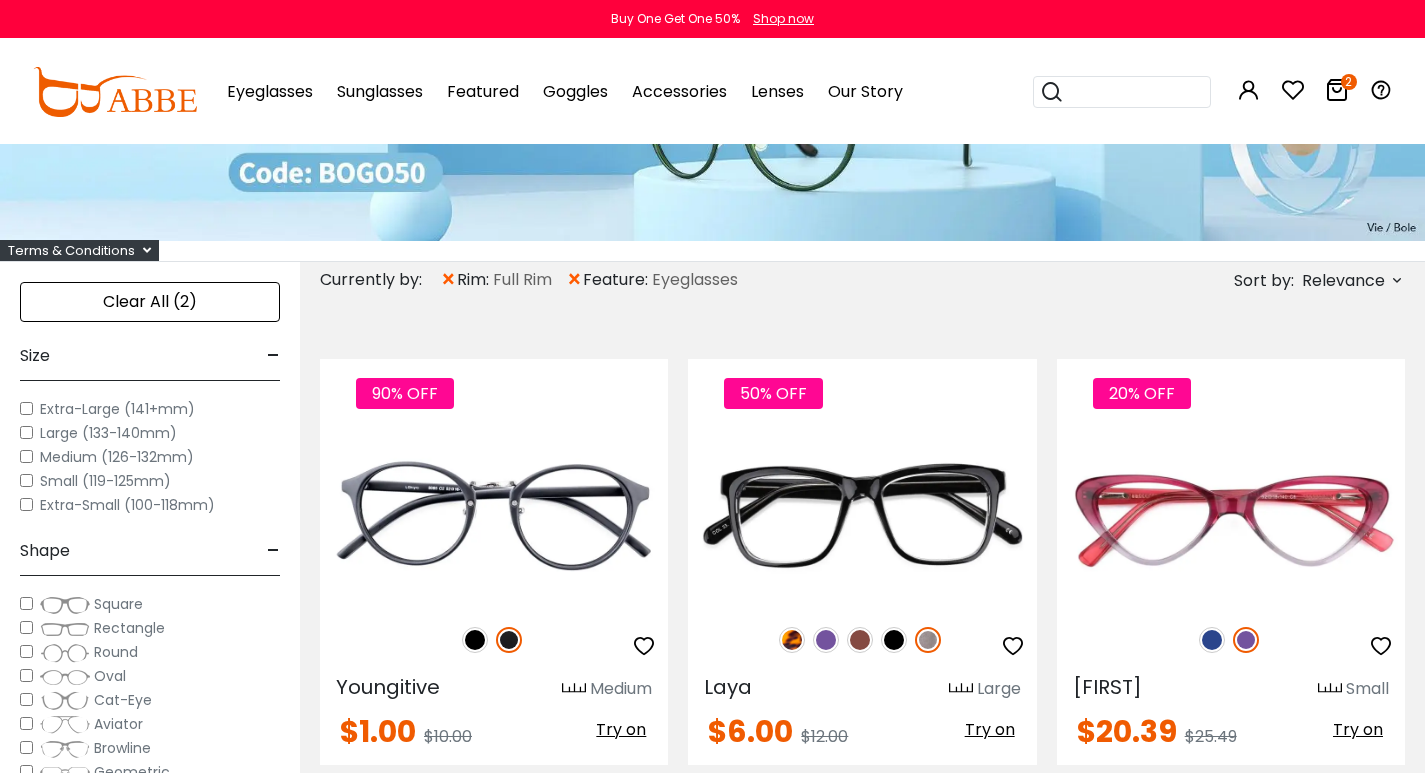 click on "Relevance" at bounding box center [1343, 281] 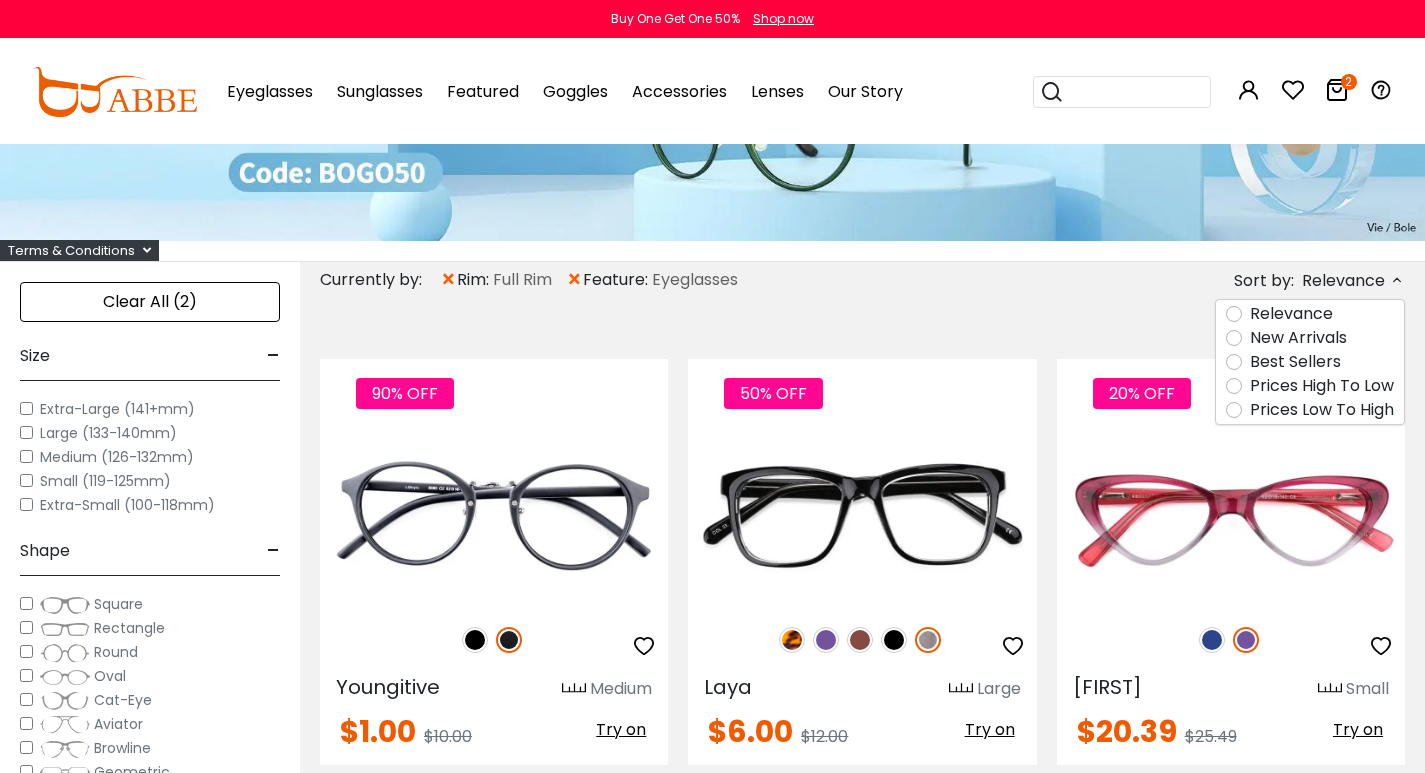 click on "Prices Low To High" at bounding box center (1322, 410) 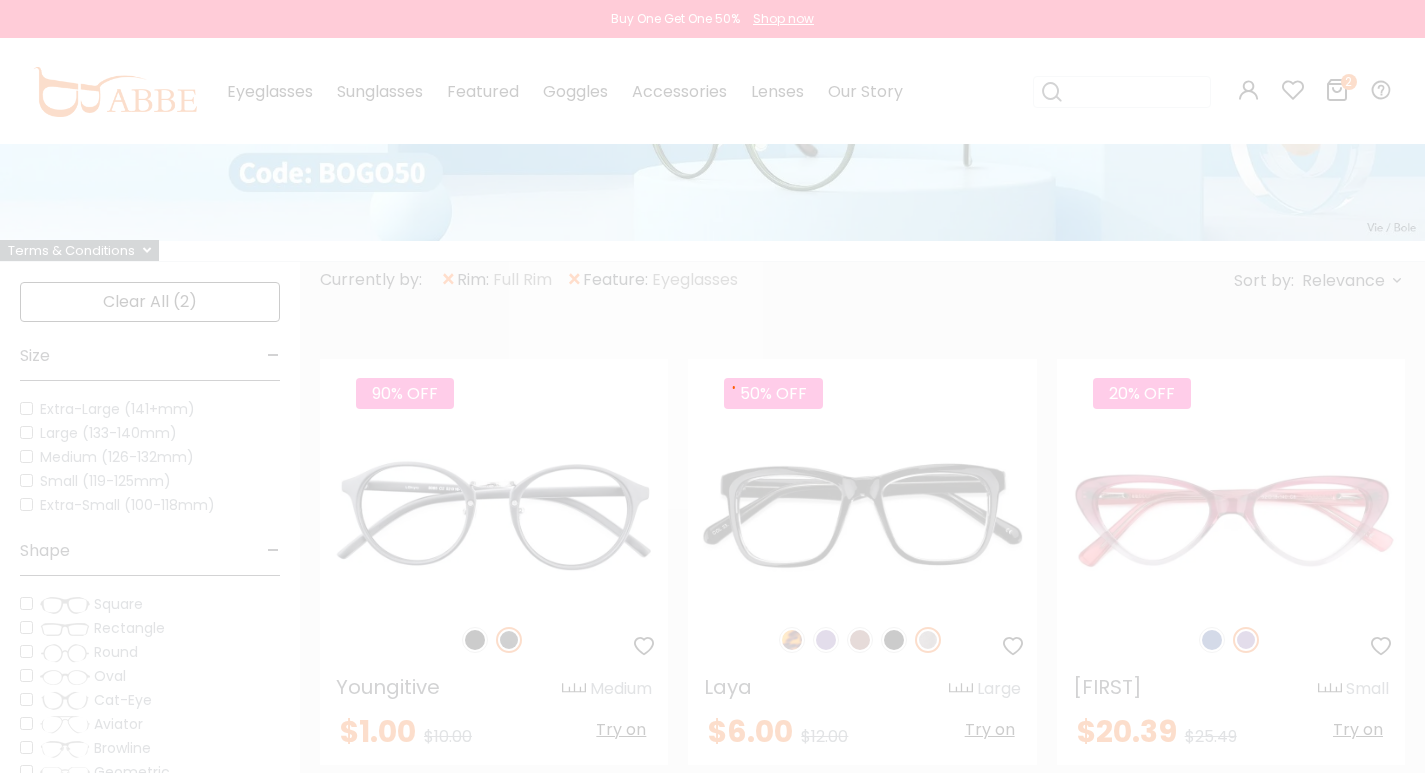 scroll, scrollTop: 125, scrollLeft: 0, axis: vertical 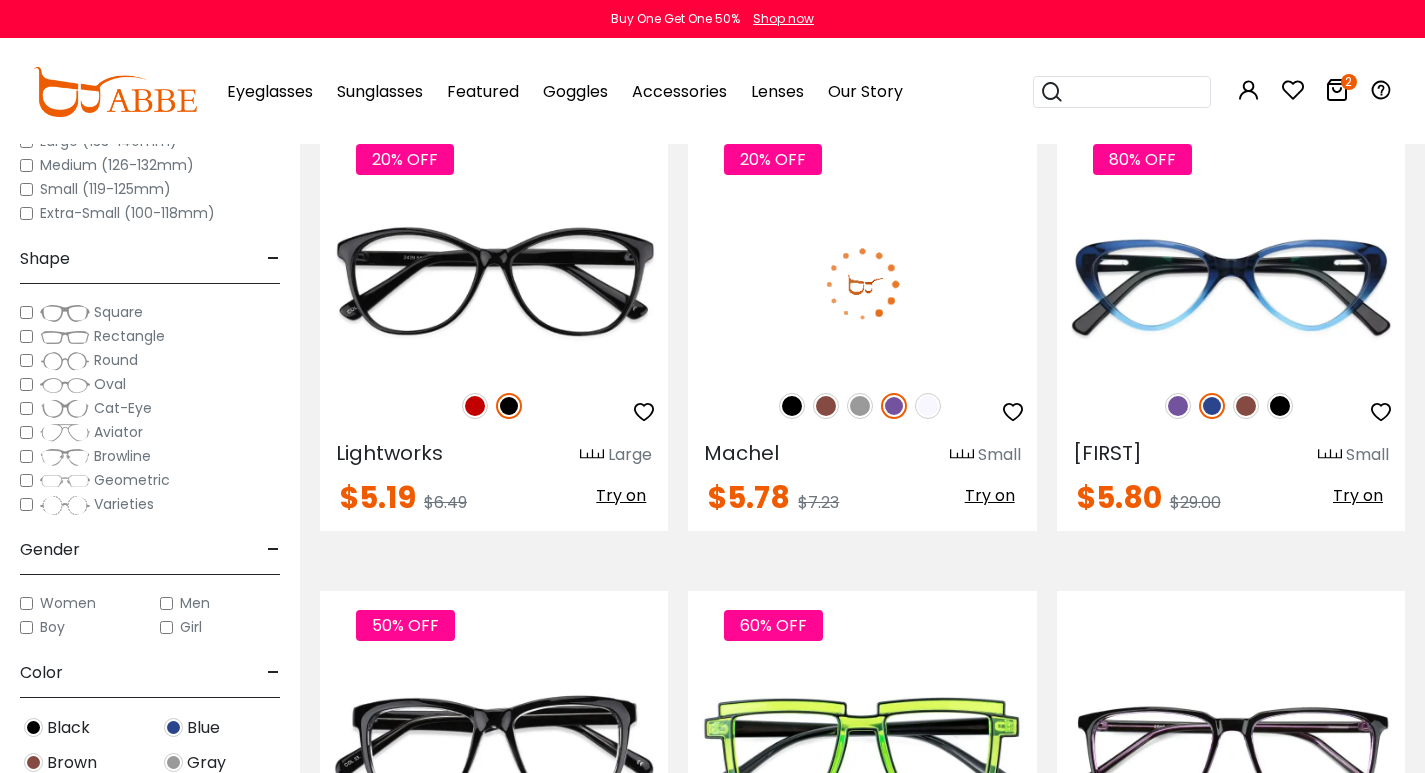 click at bounding box center [792, 406] 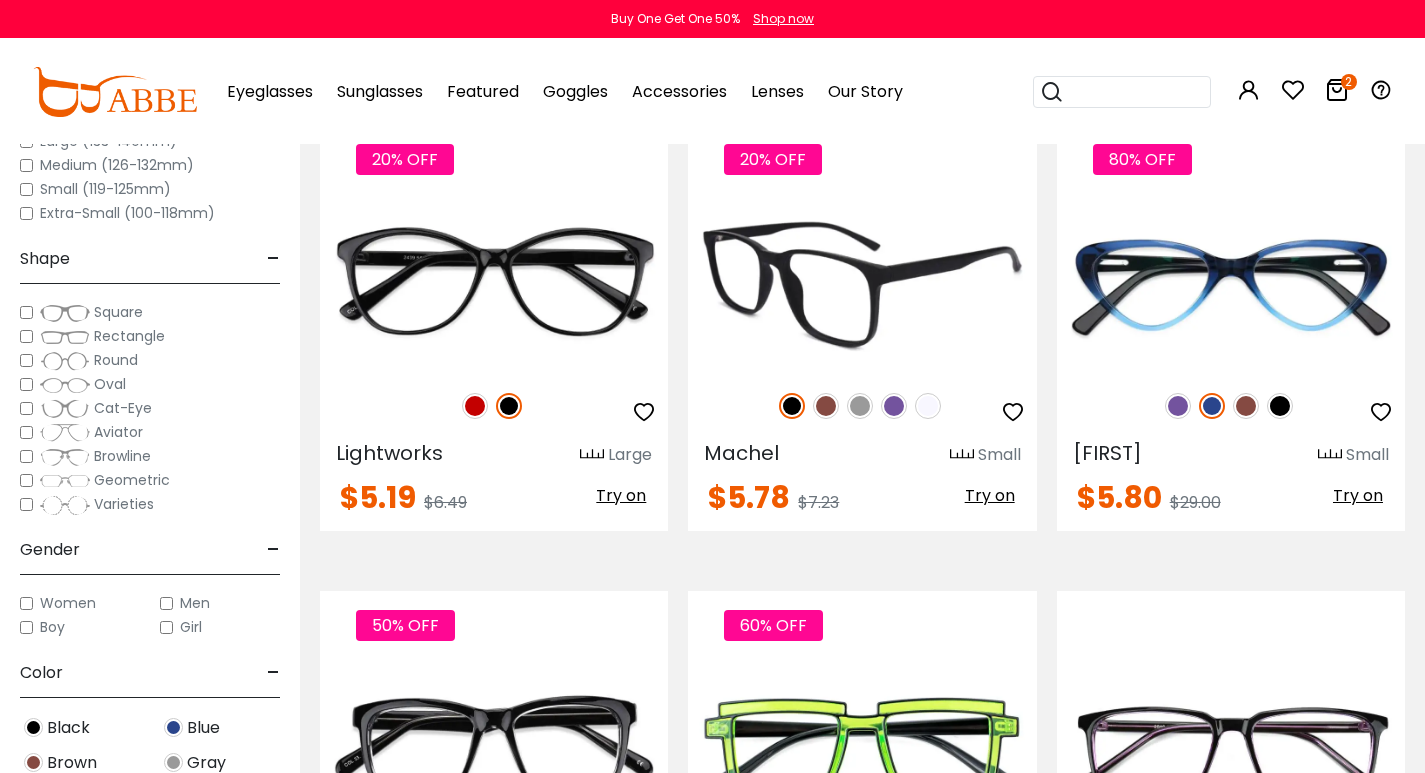 click at bounding box center (894, 406) 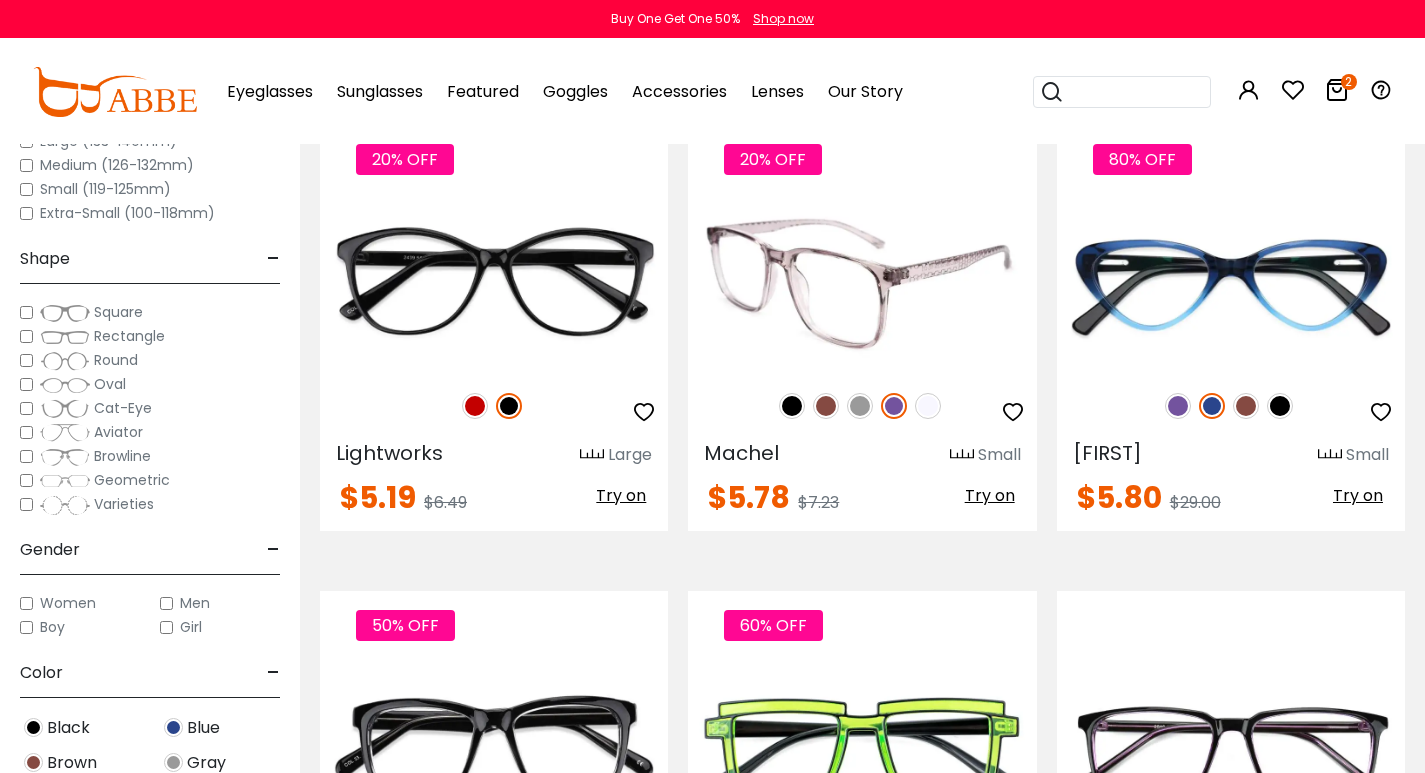 click at bounding box center [928, 406] 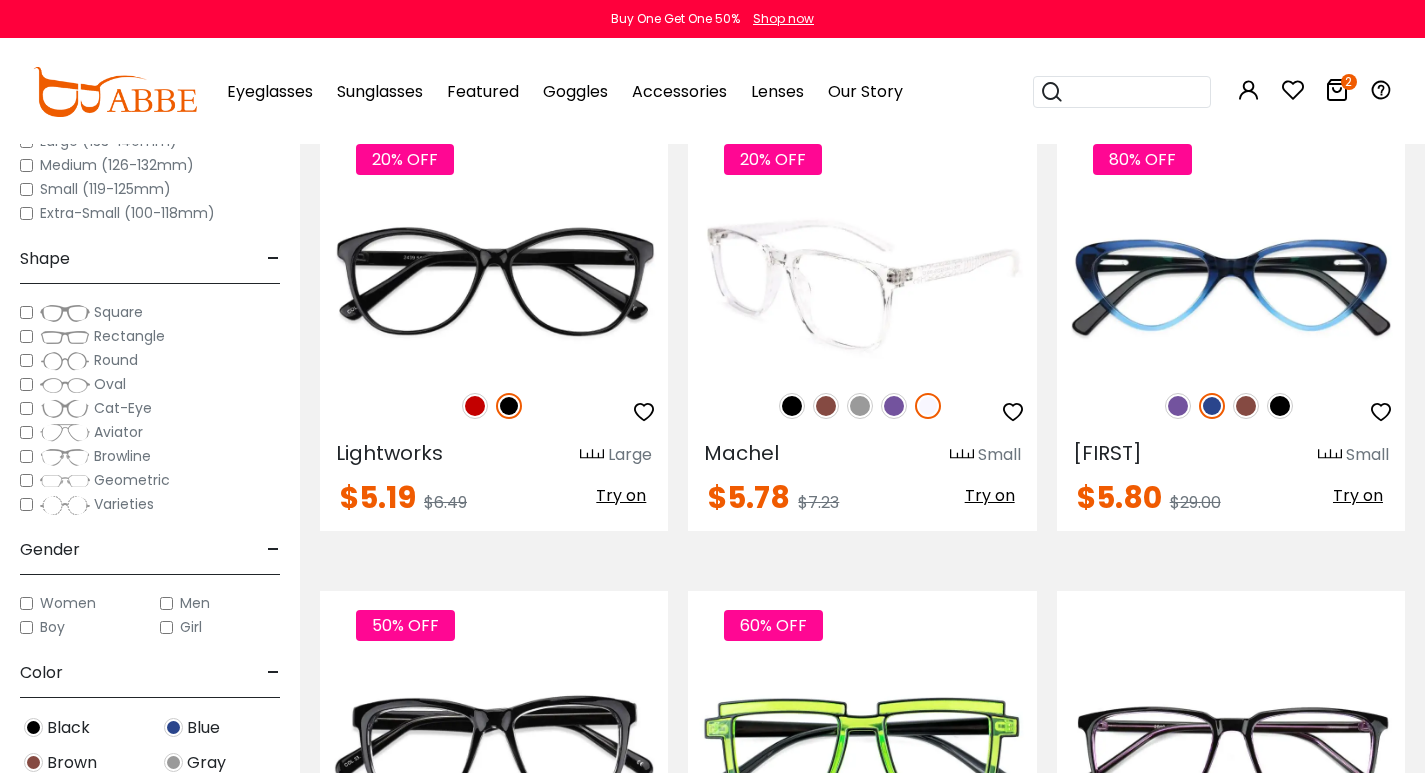 click at bounding box center (860, 406) 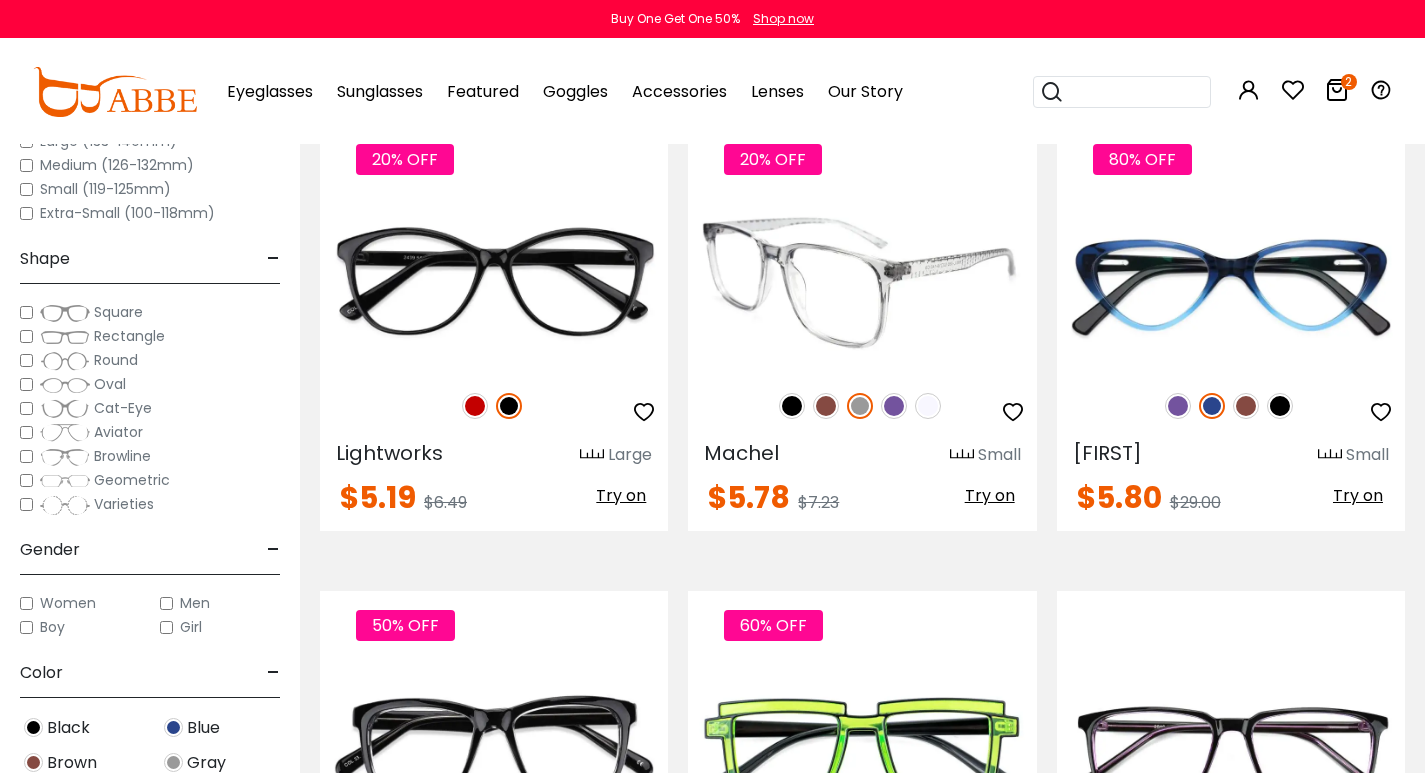 click at bounding box center [826, 406] 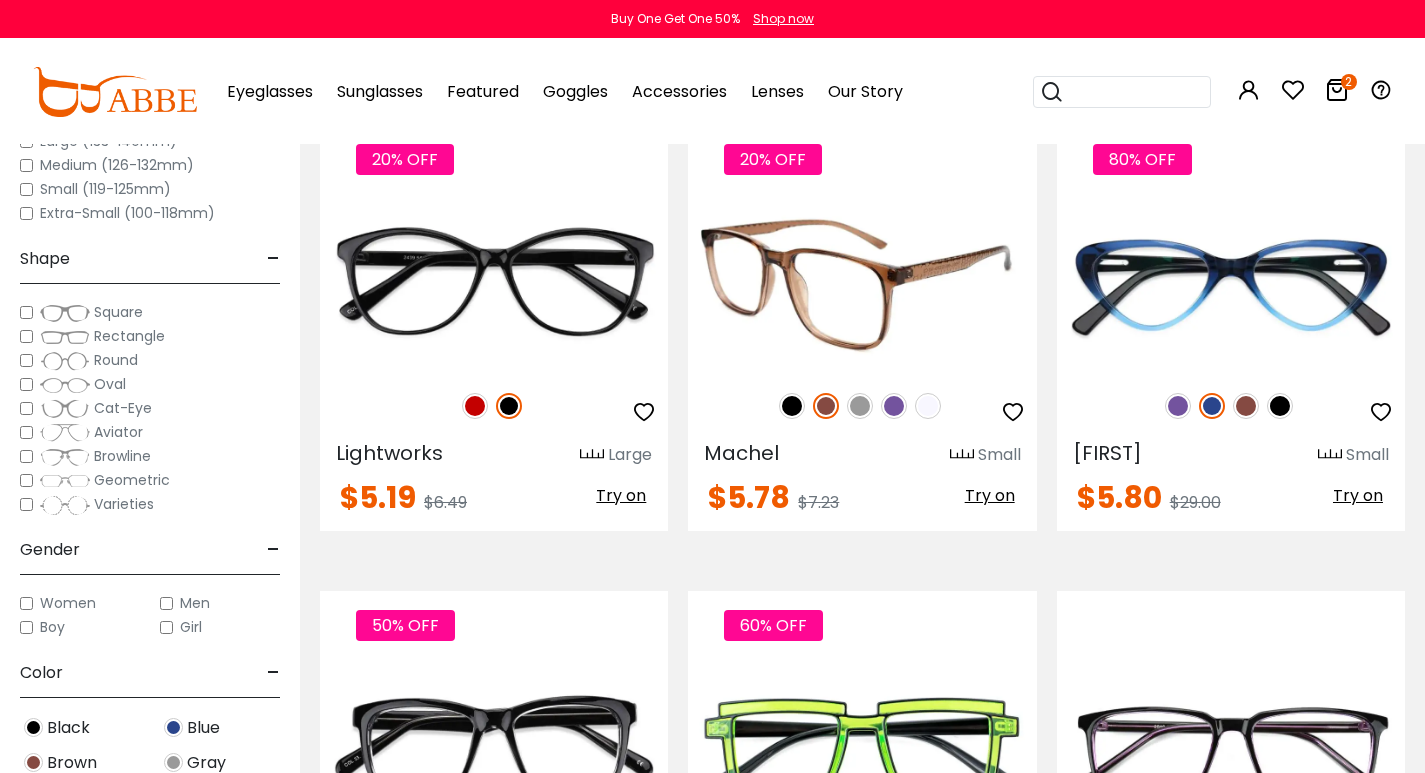 click at bounding box center (860, 406) 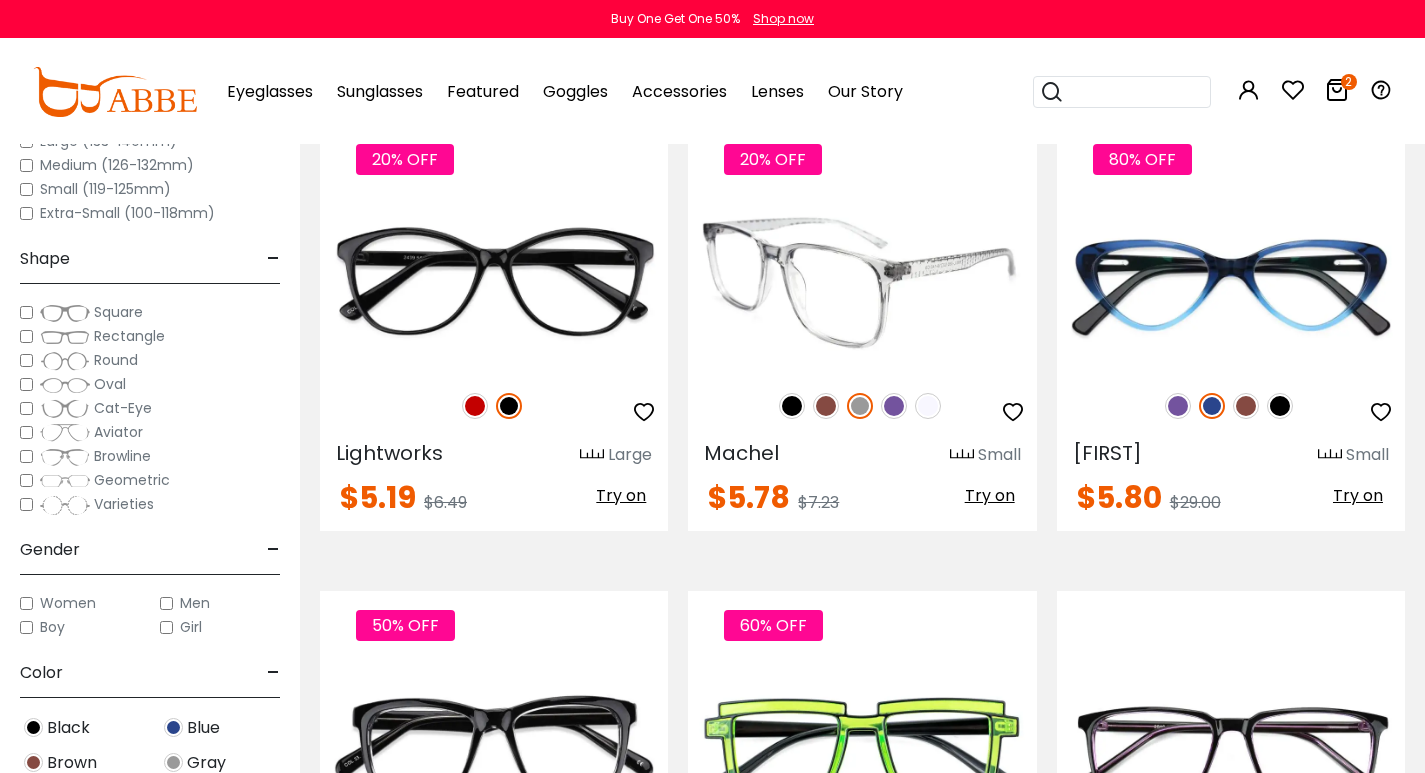 click at bounding box center [894, 406] 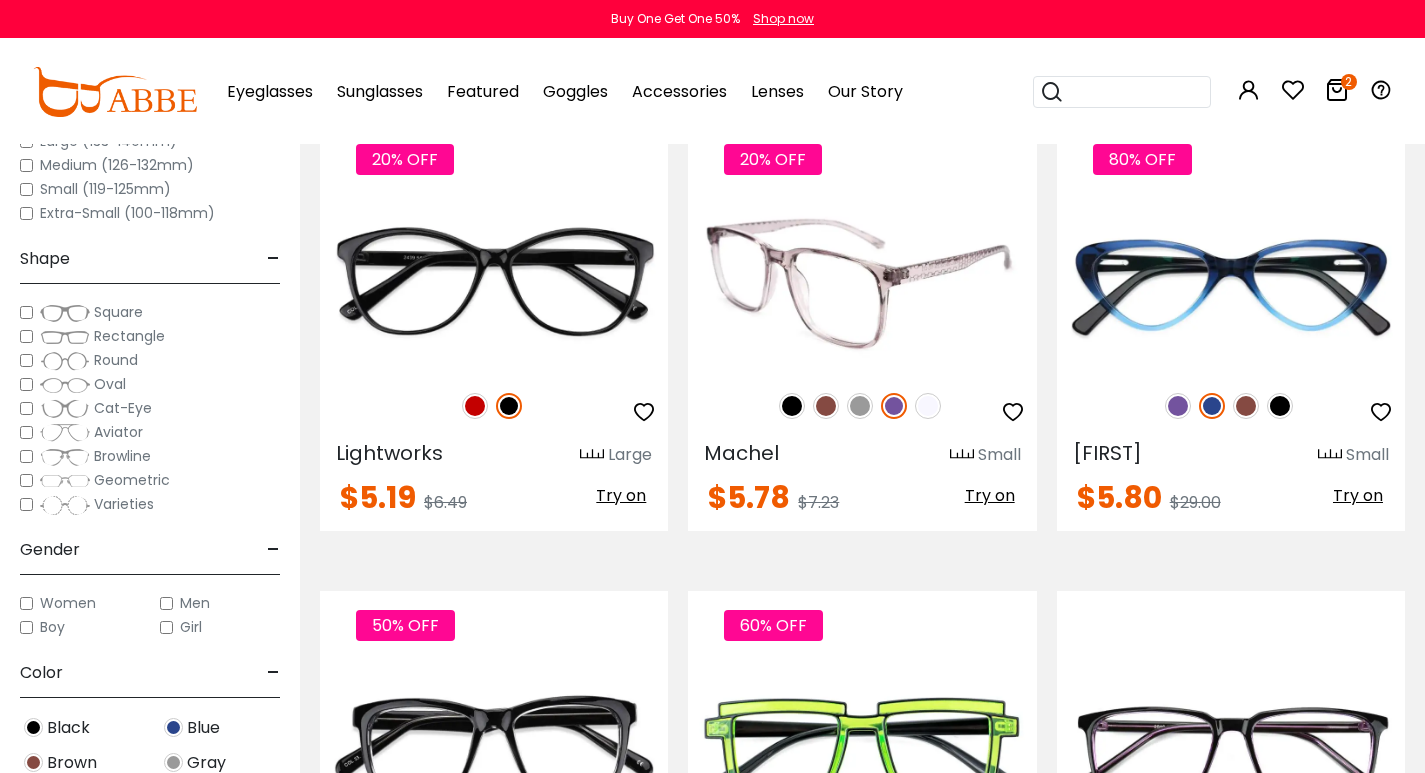 click at bounding box center [862, 284] 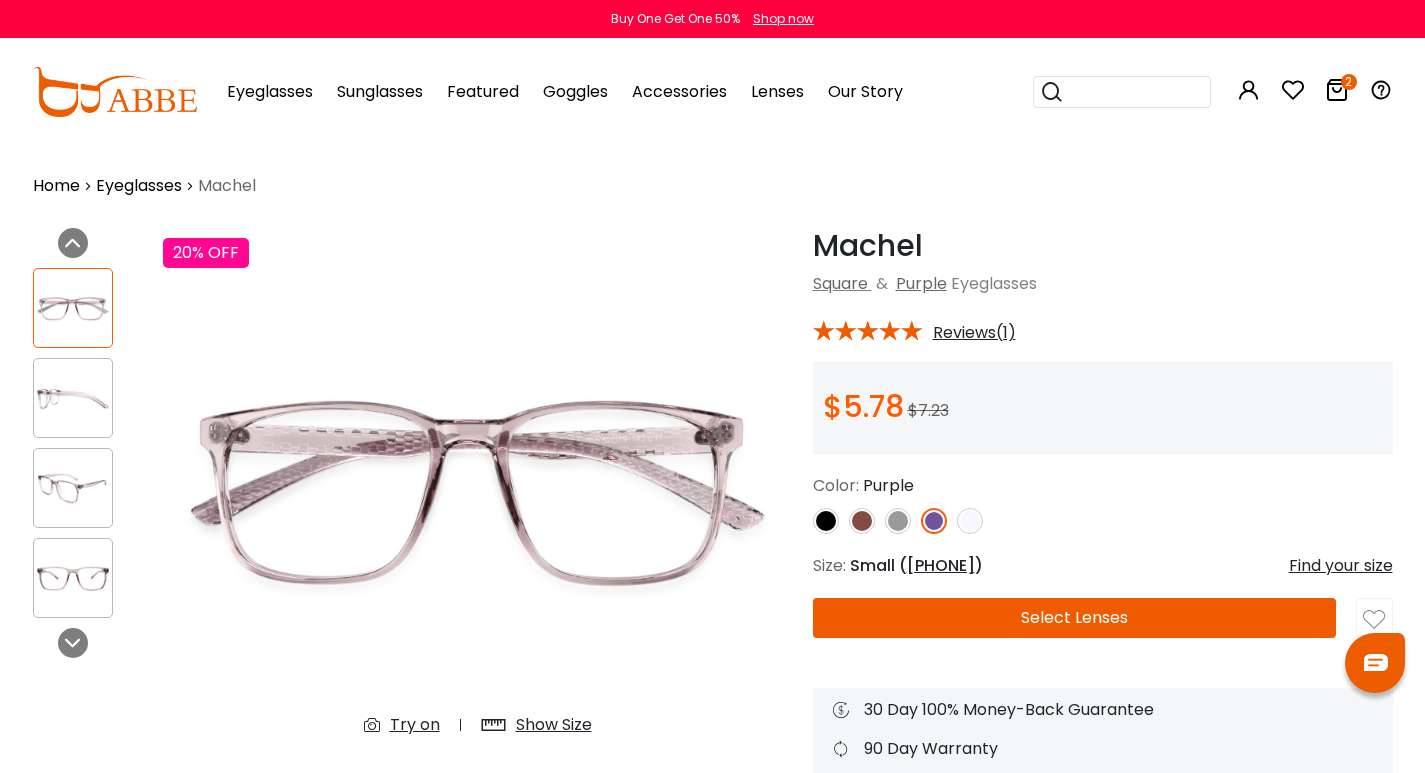 scroll, scrollTop: 0, scrollLeft: 0, axis: both 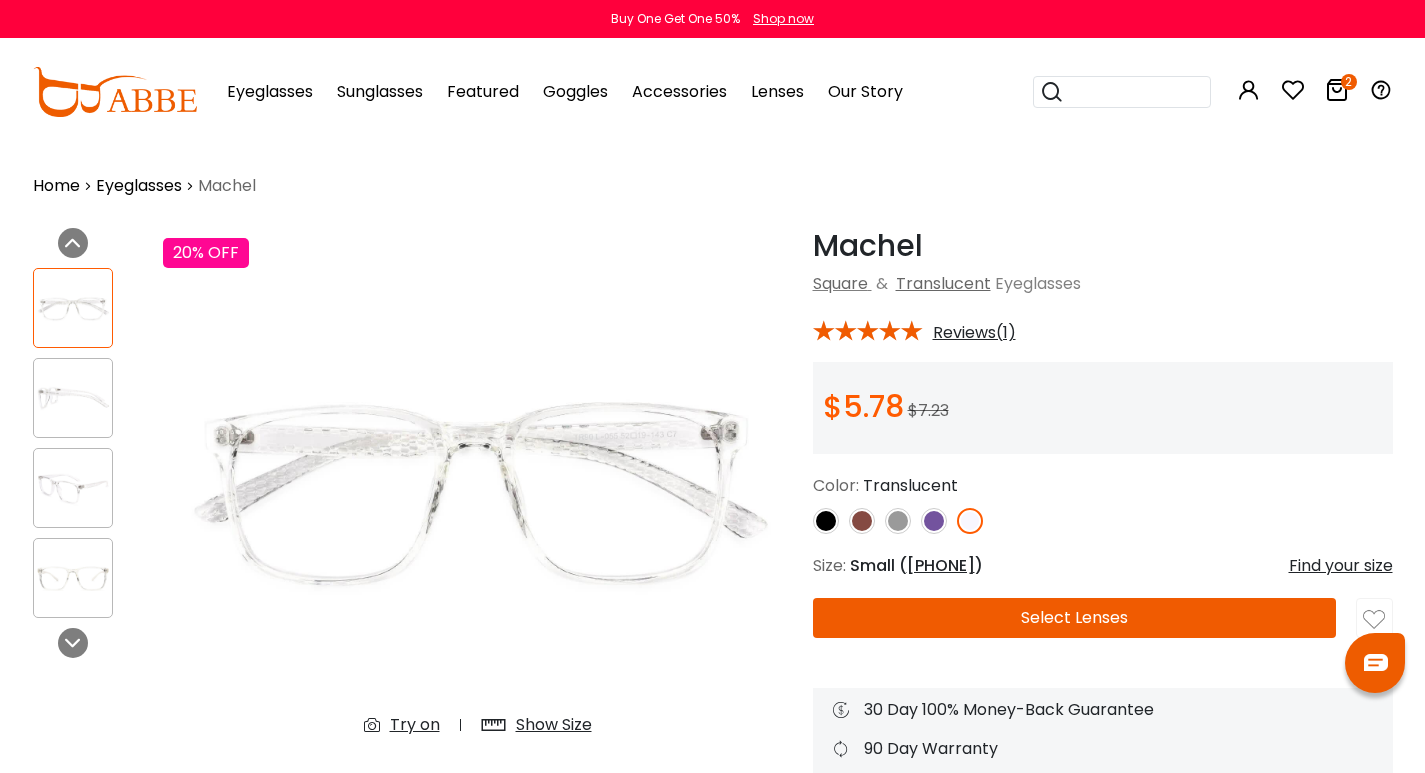 click at bounding box center [934, 521] 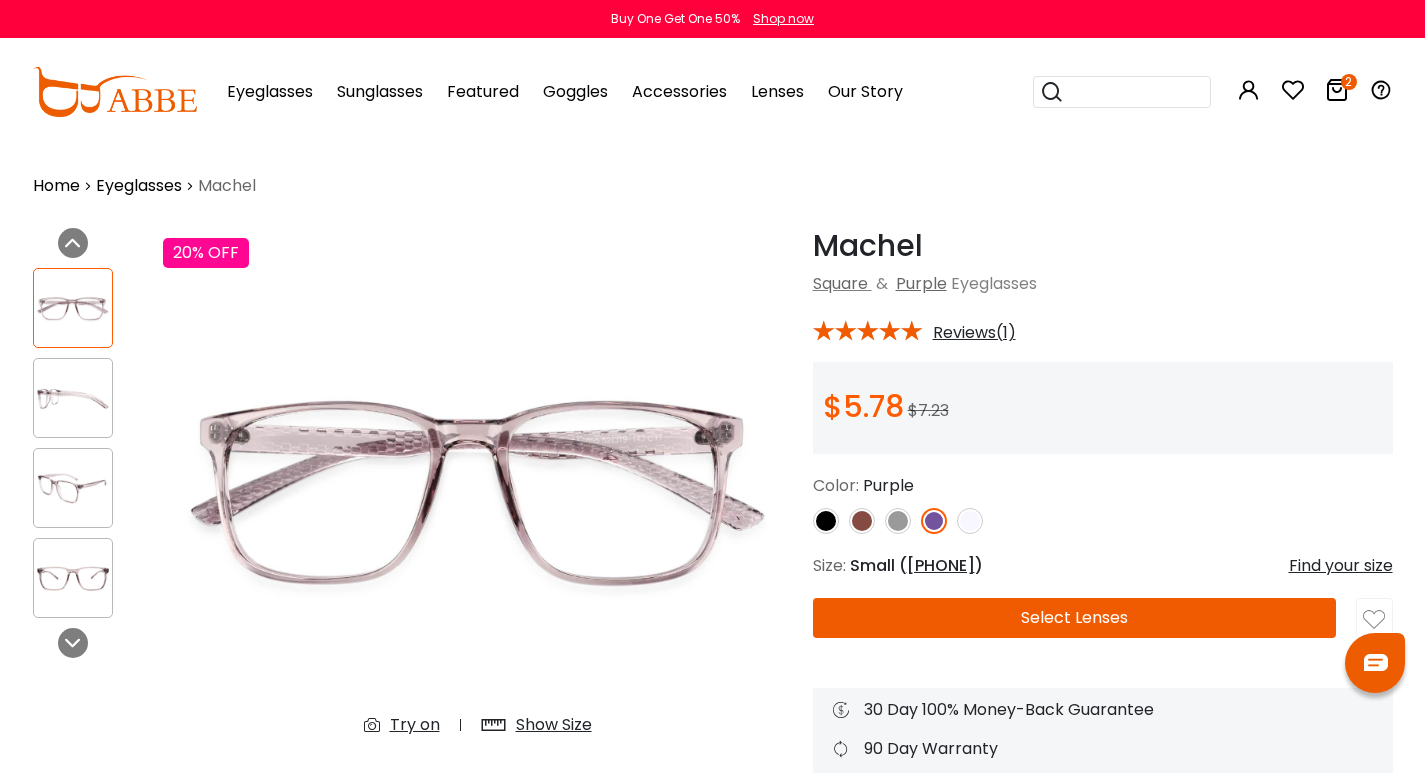 click at bounding box center (1103, 521) 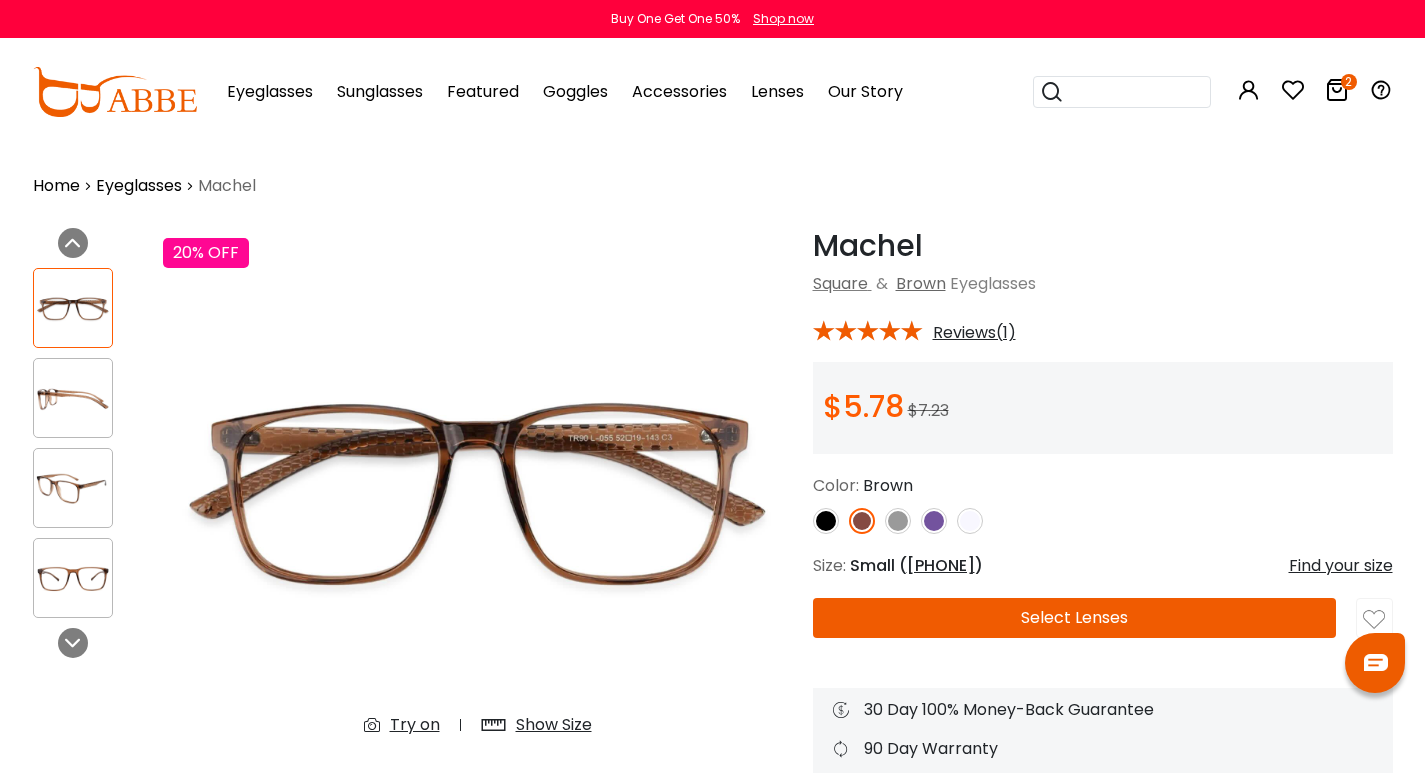 click at bounding box center [1103, 521] 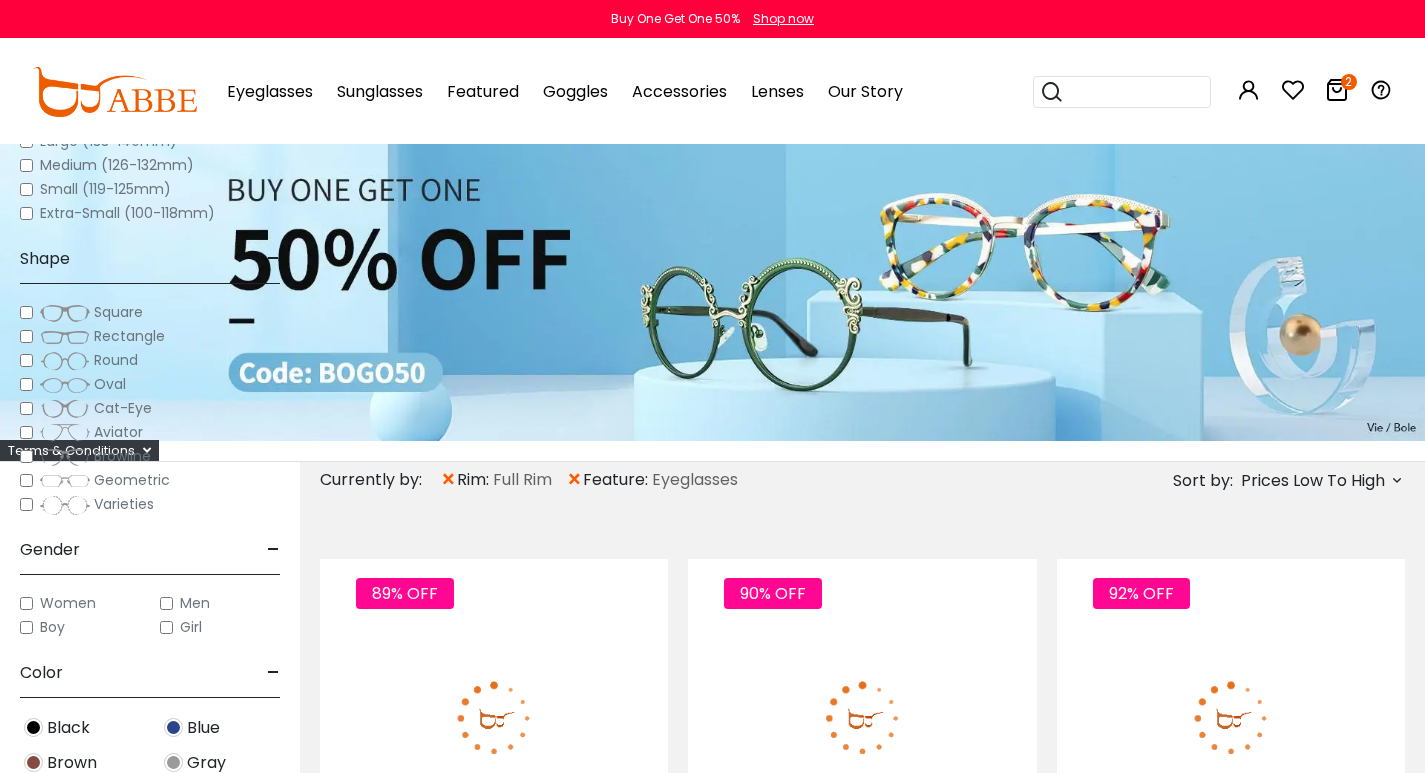 scroll, scrollTop: 3700, scrollLeft: 0, axis: vertical 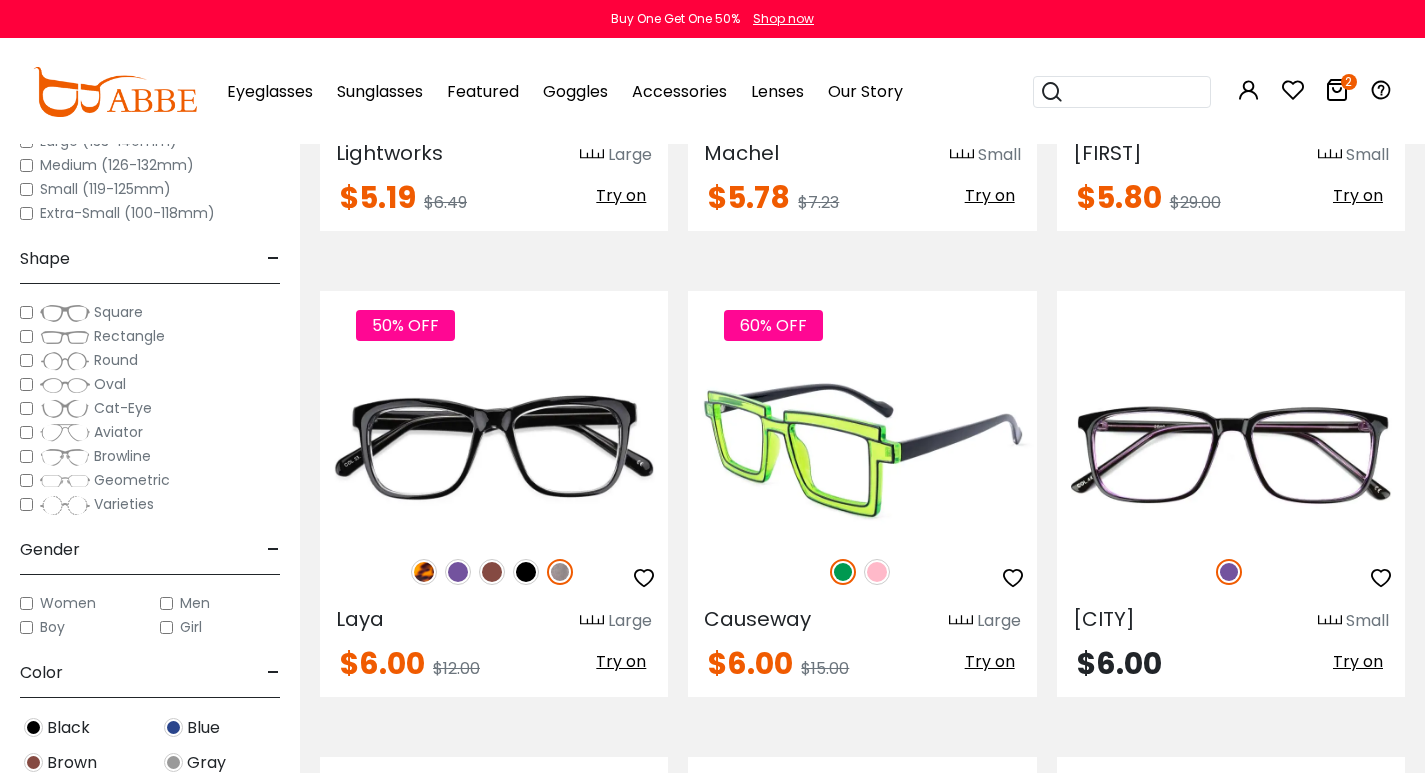 click at bounding box center [877, 572] 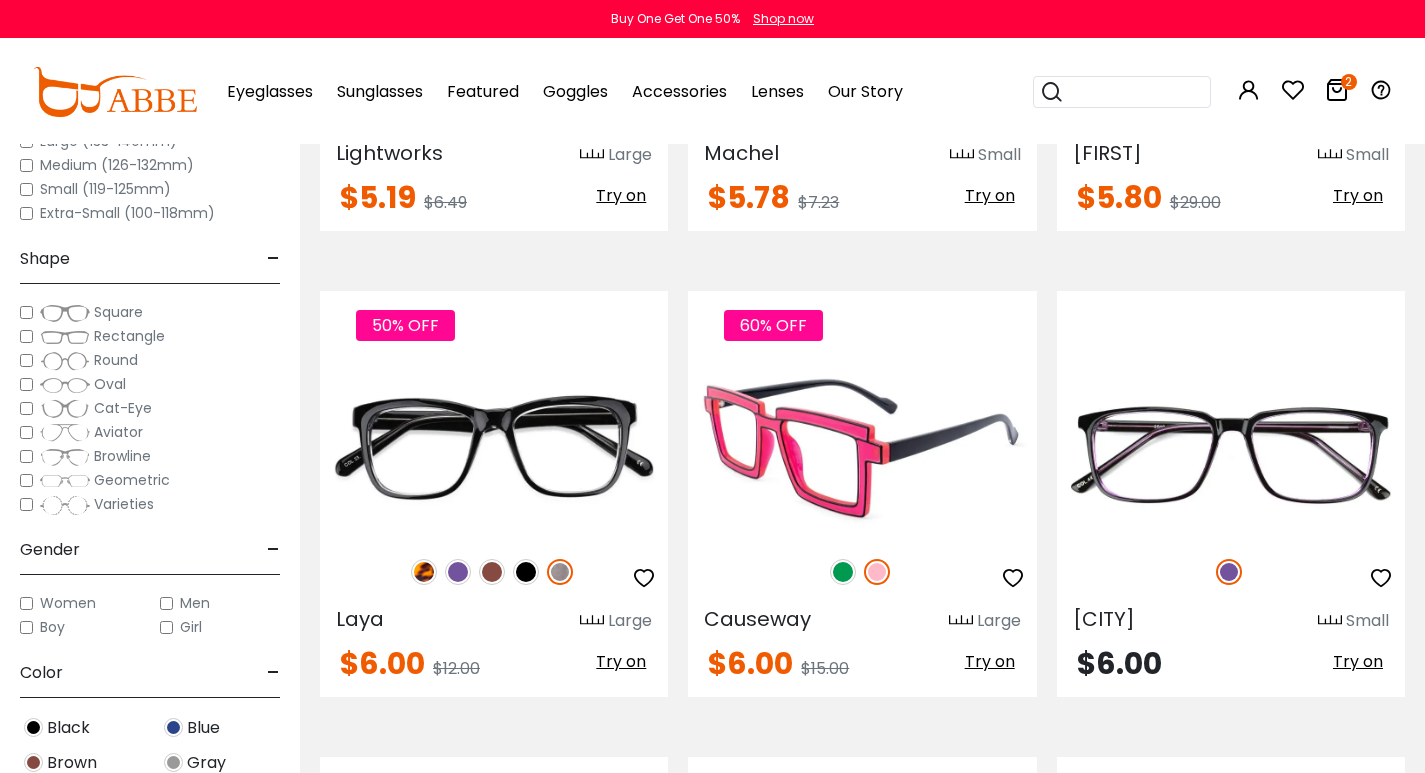 click at bounding box center [843, 572] 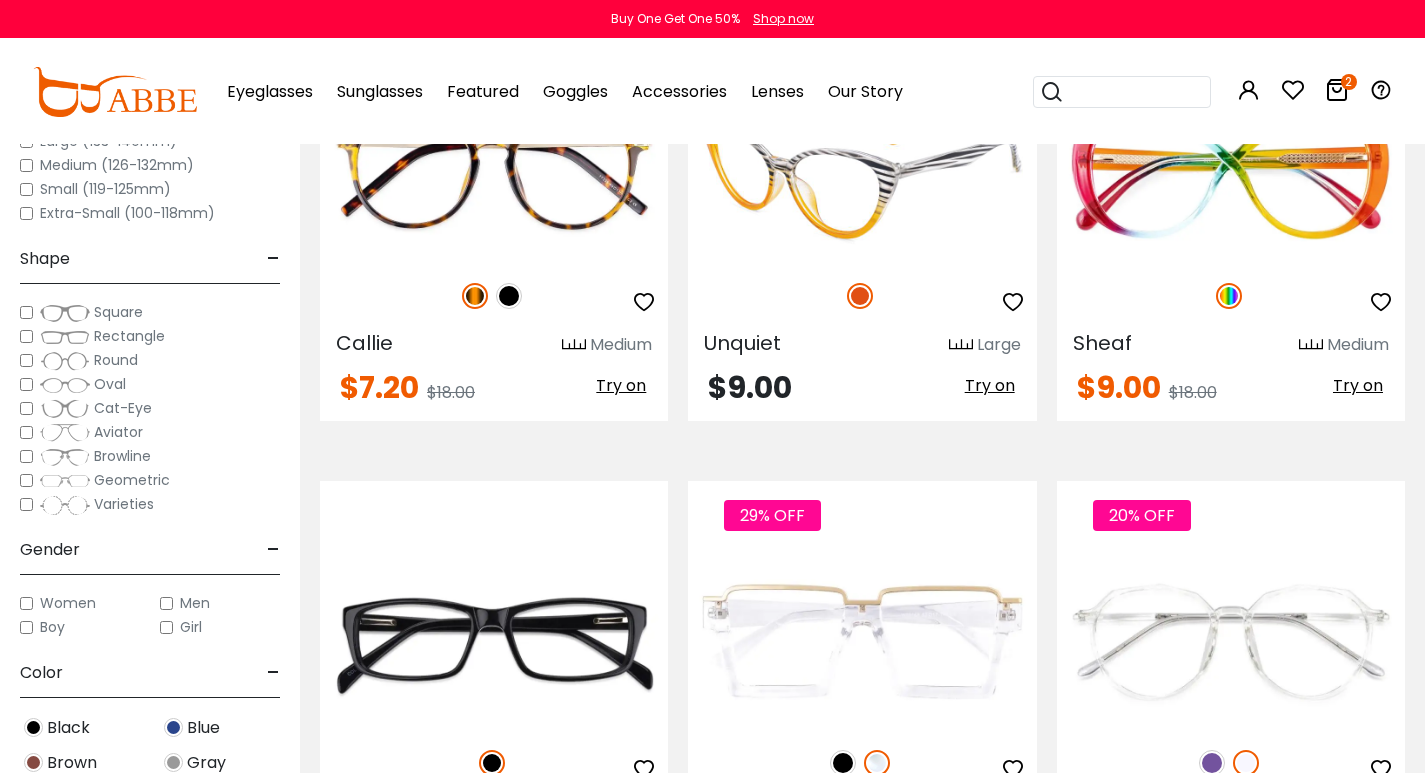 scroll, scrollTop: 5400, scrollLeft: 0, axis: vertical 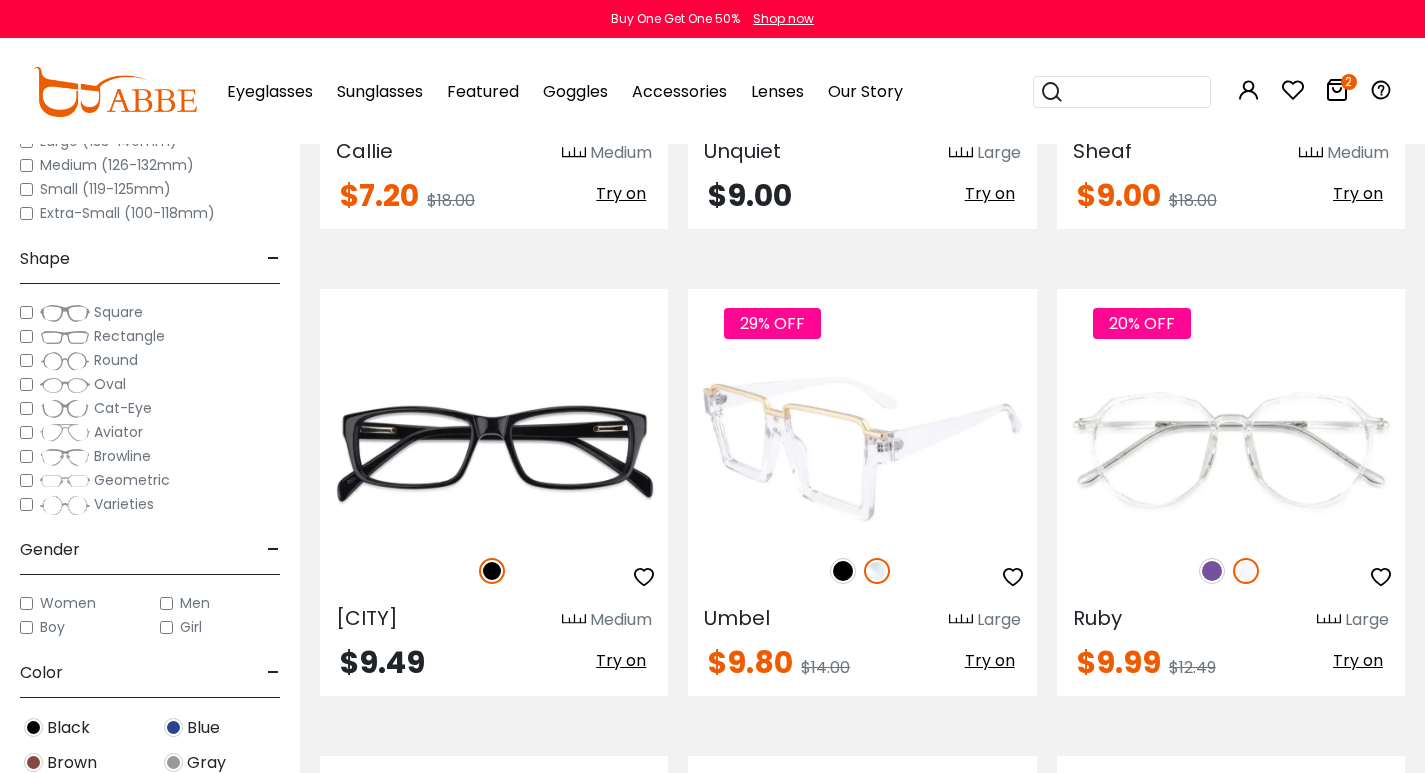 click at bounding box center (843, 571) 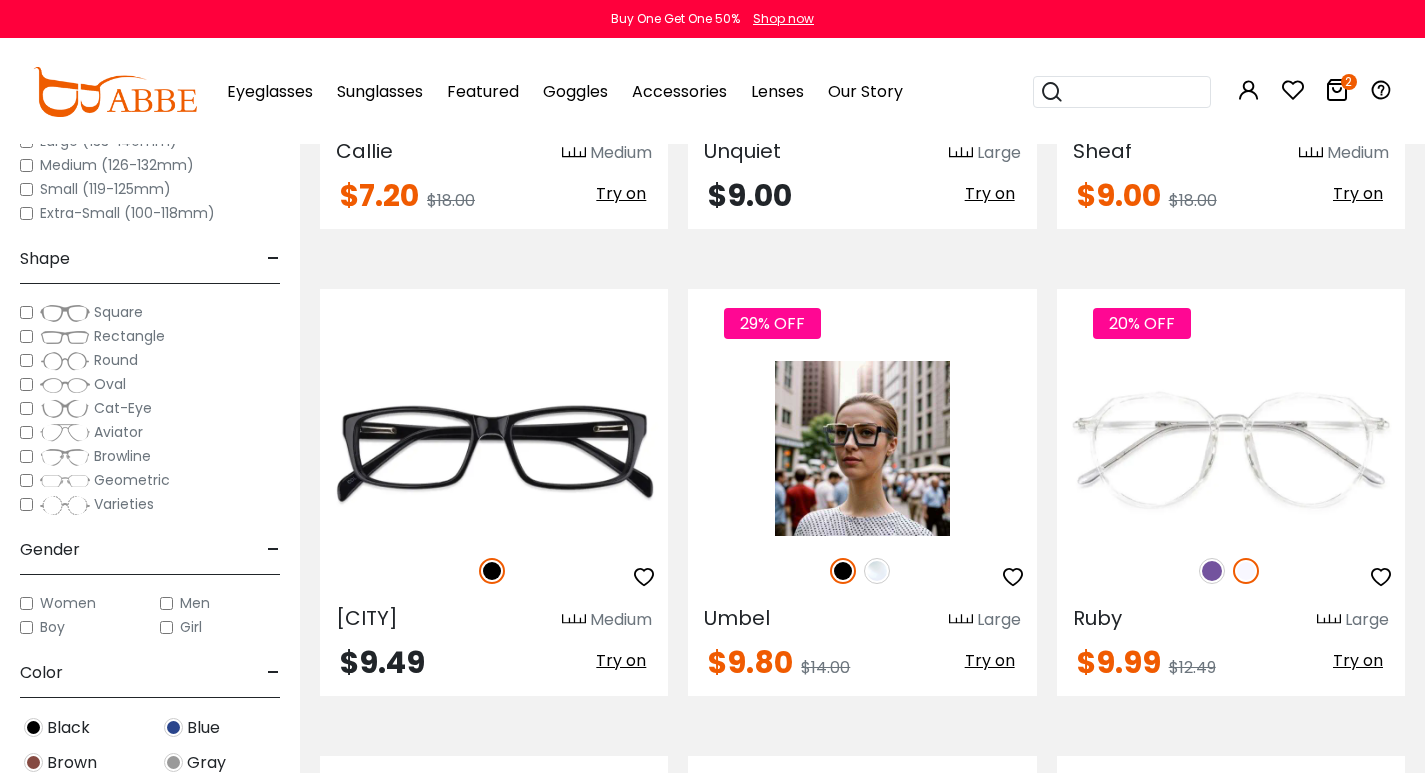 click at bounding box center (877, 571) 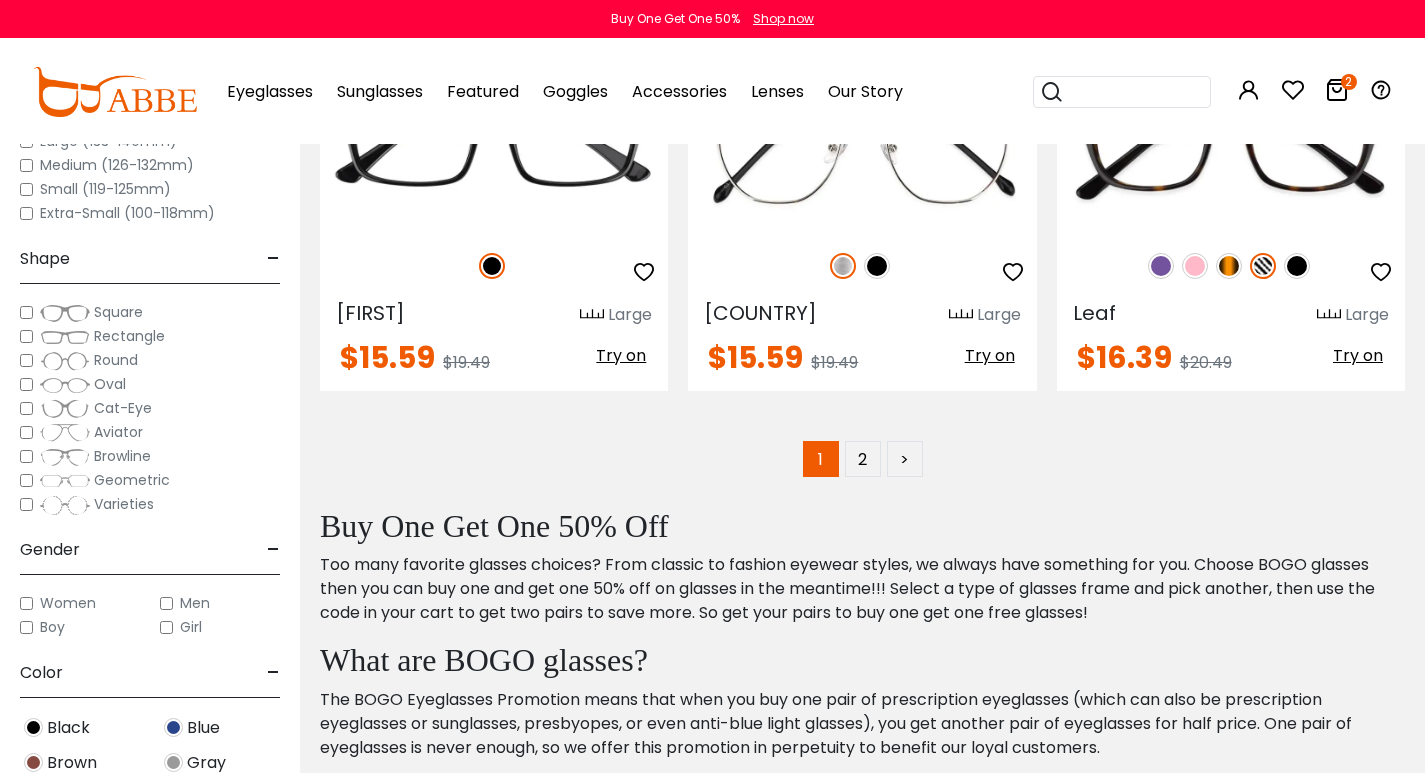 scroll, scrollTop: 9500, scrollLeft: 0, axis: vertical 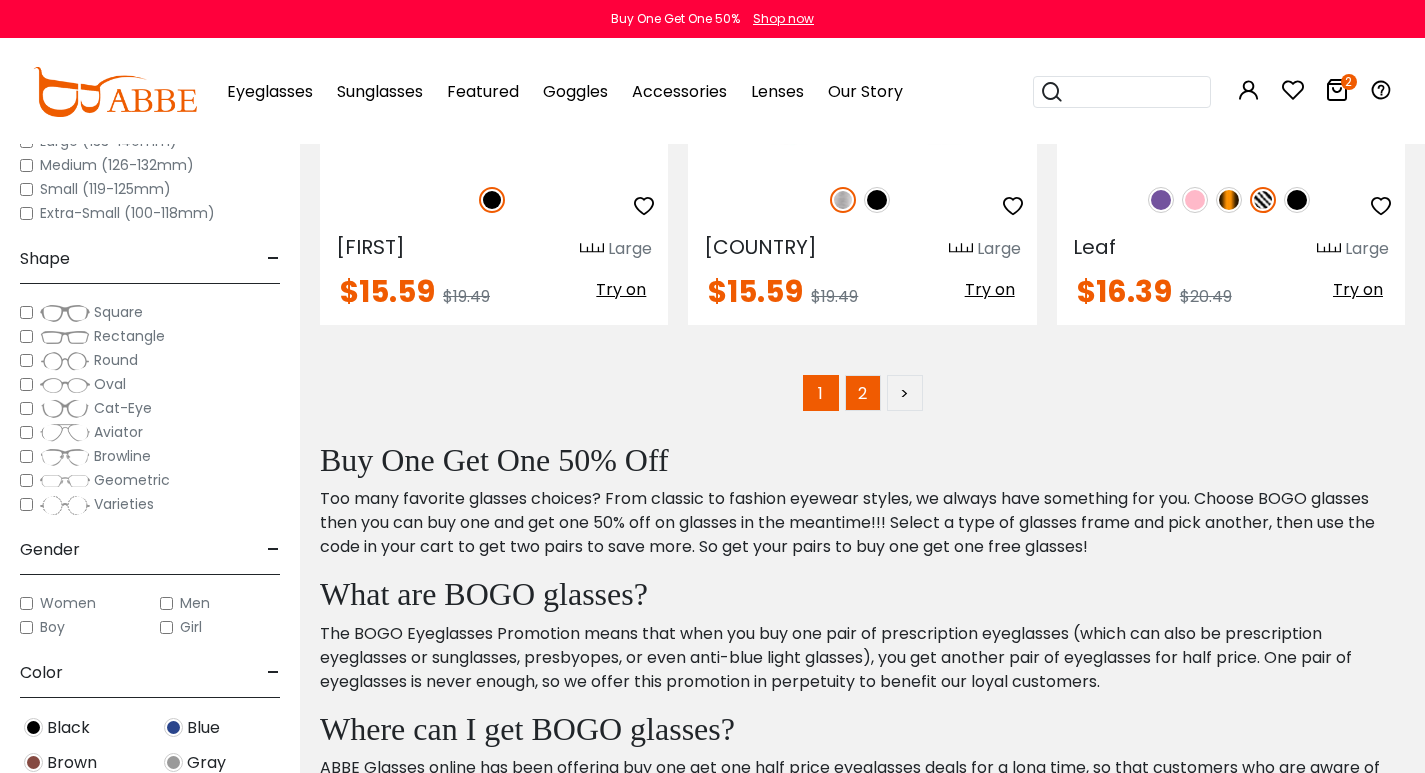 click on "2" at bounding box center (863, 393) 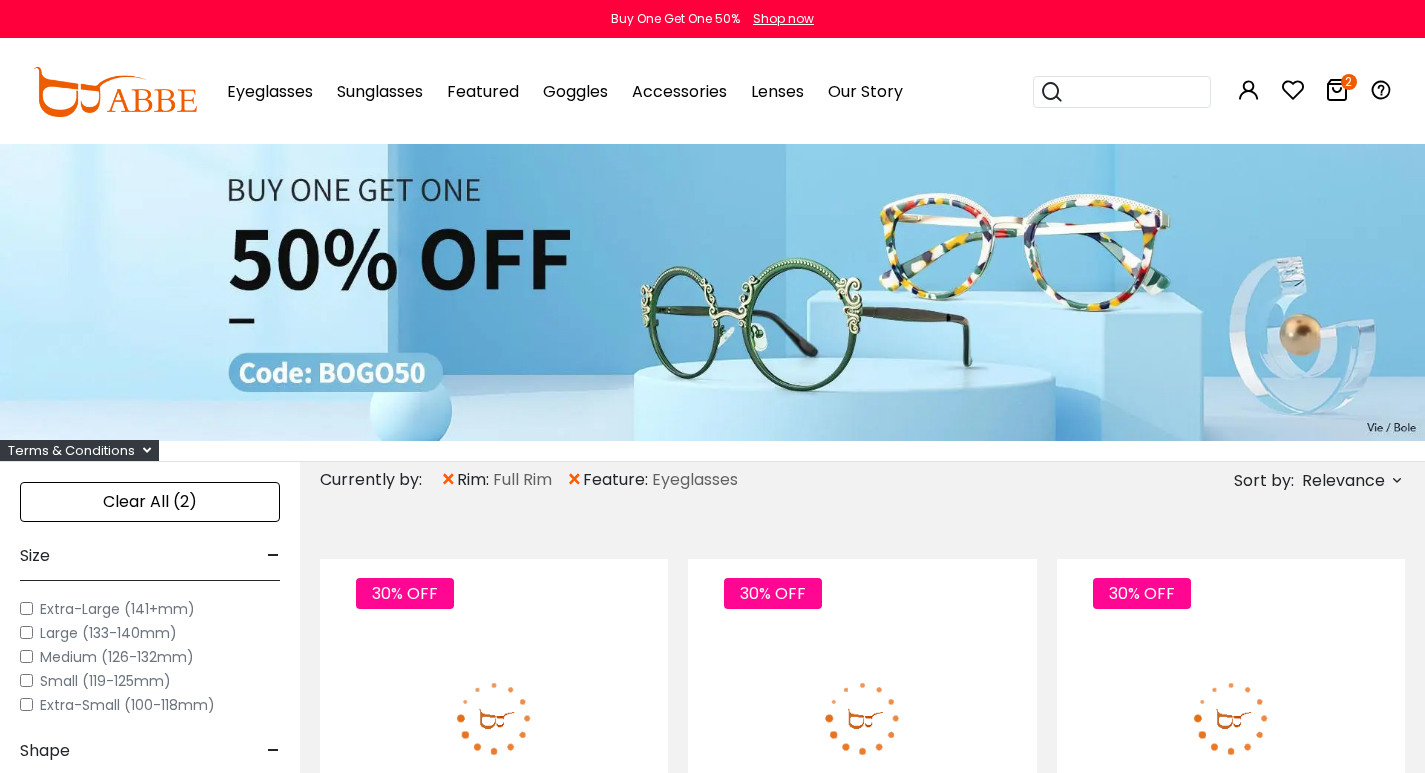 scroll, scrollTop: 0, scrollLeft: 0, axis: both 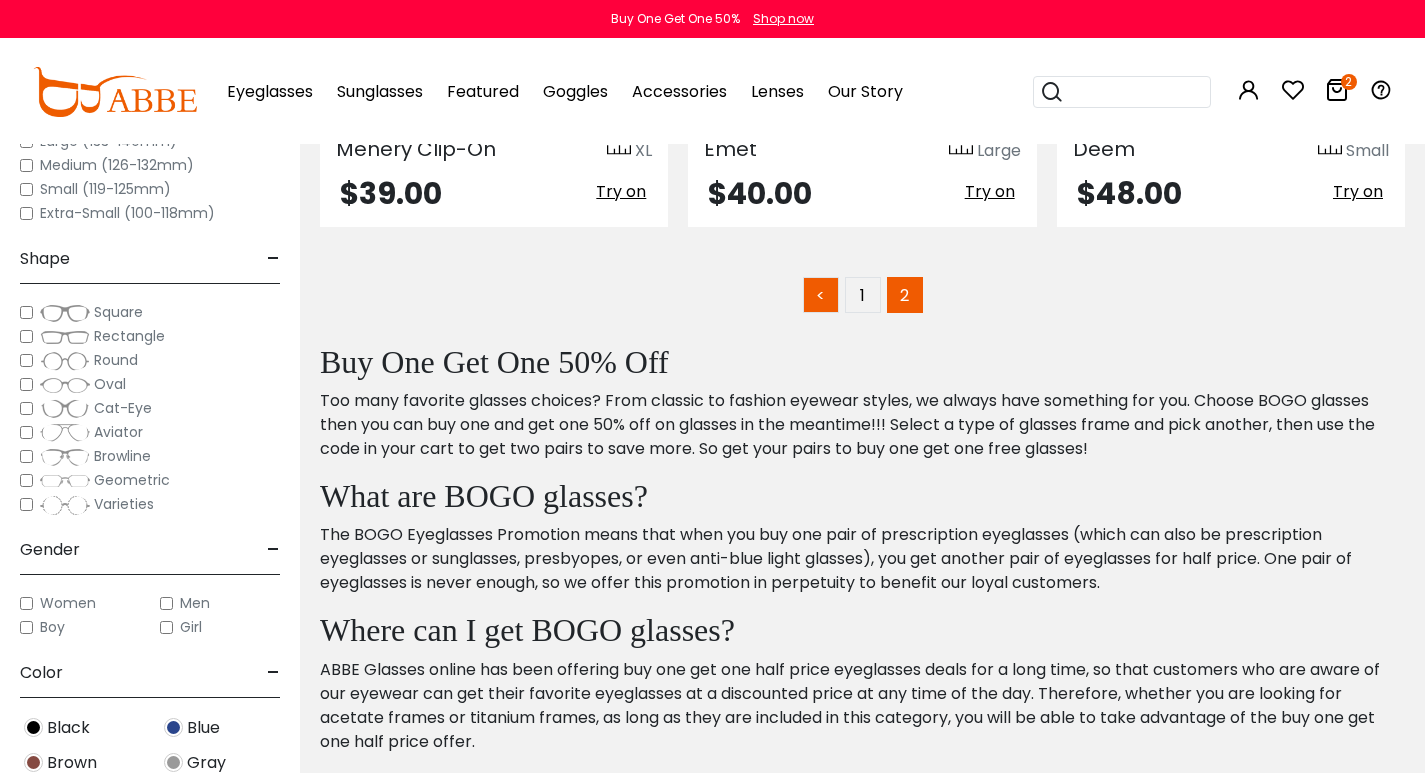 click on "<" at bounding box center [821, 295] 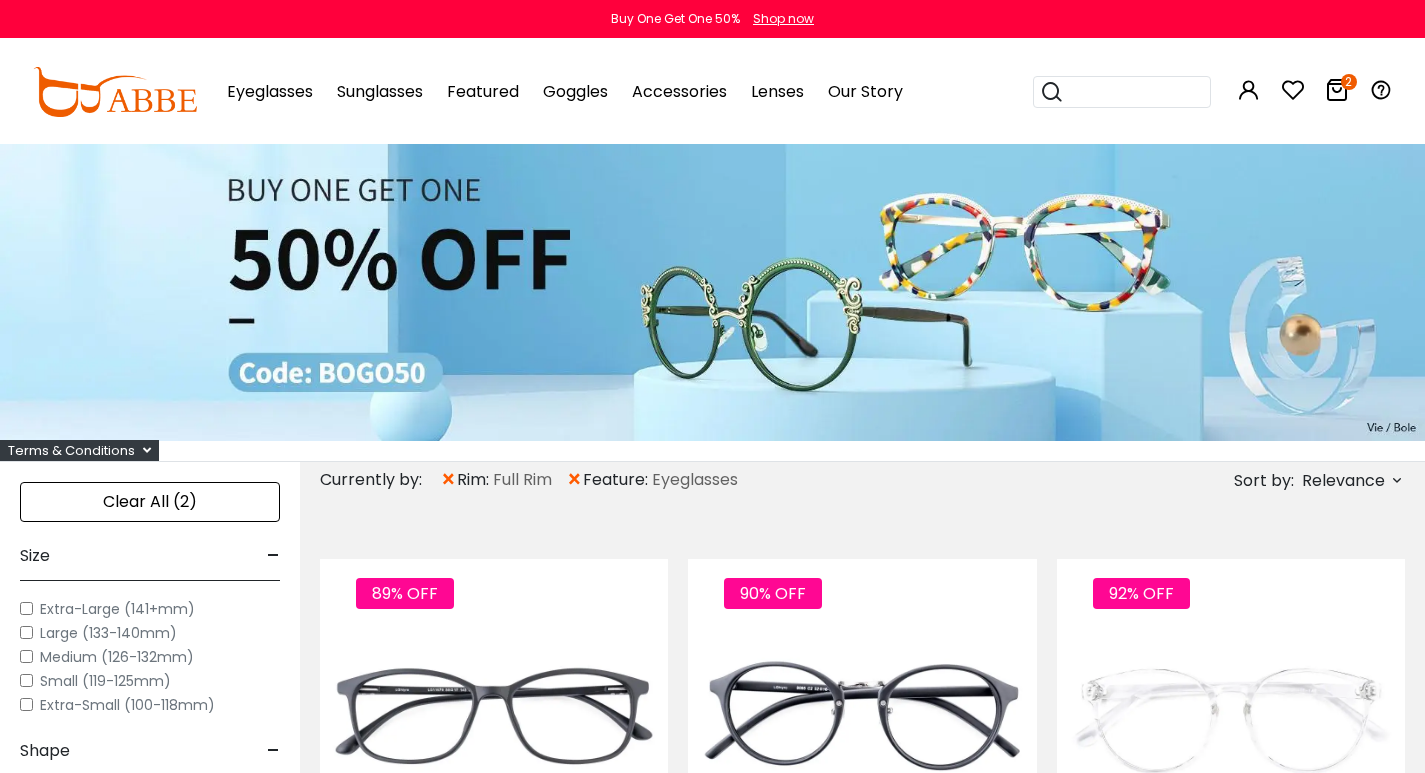 scroll, scrollTop: 0, scrollLeft: 0, axis: both 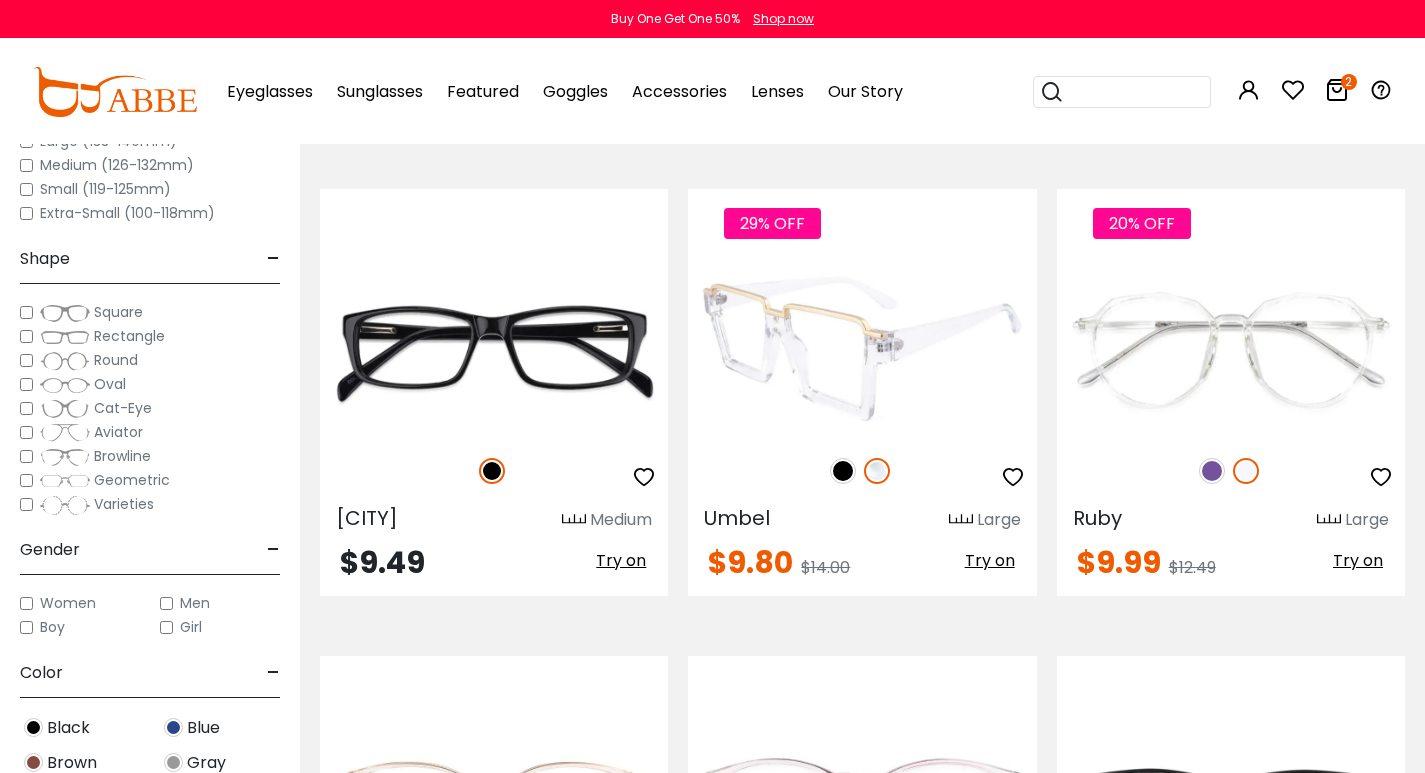 click at bounding box center [843, 471] 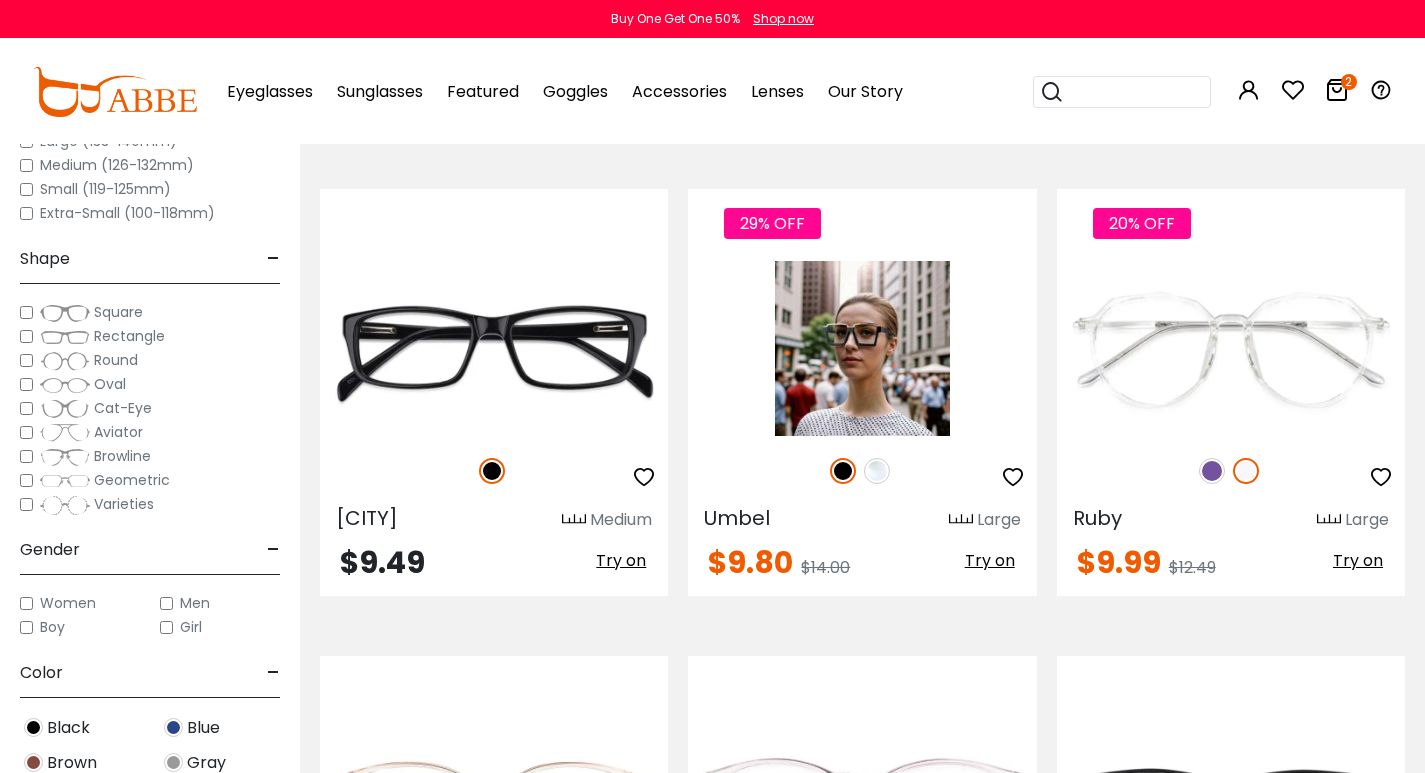 click at bounding box center (862, 348) 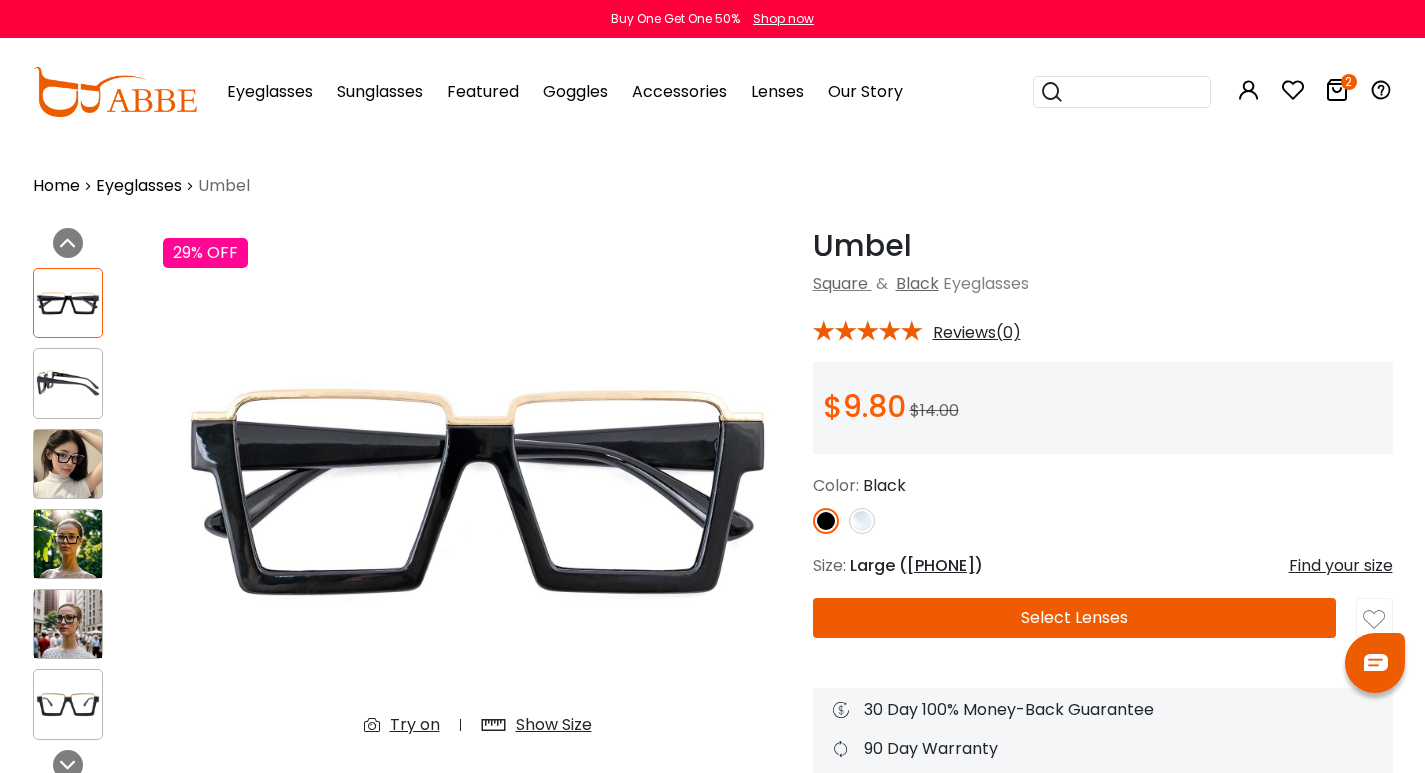 scroll, scrollTop: 0, scrollLeft: 0, axis: both 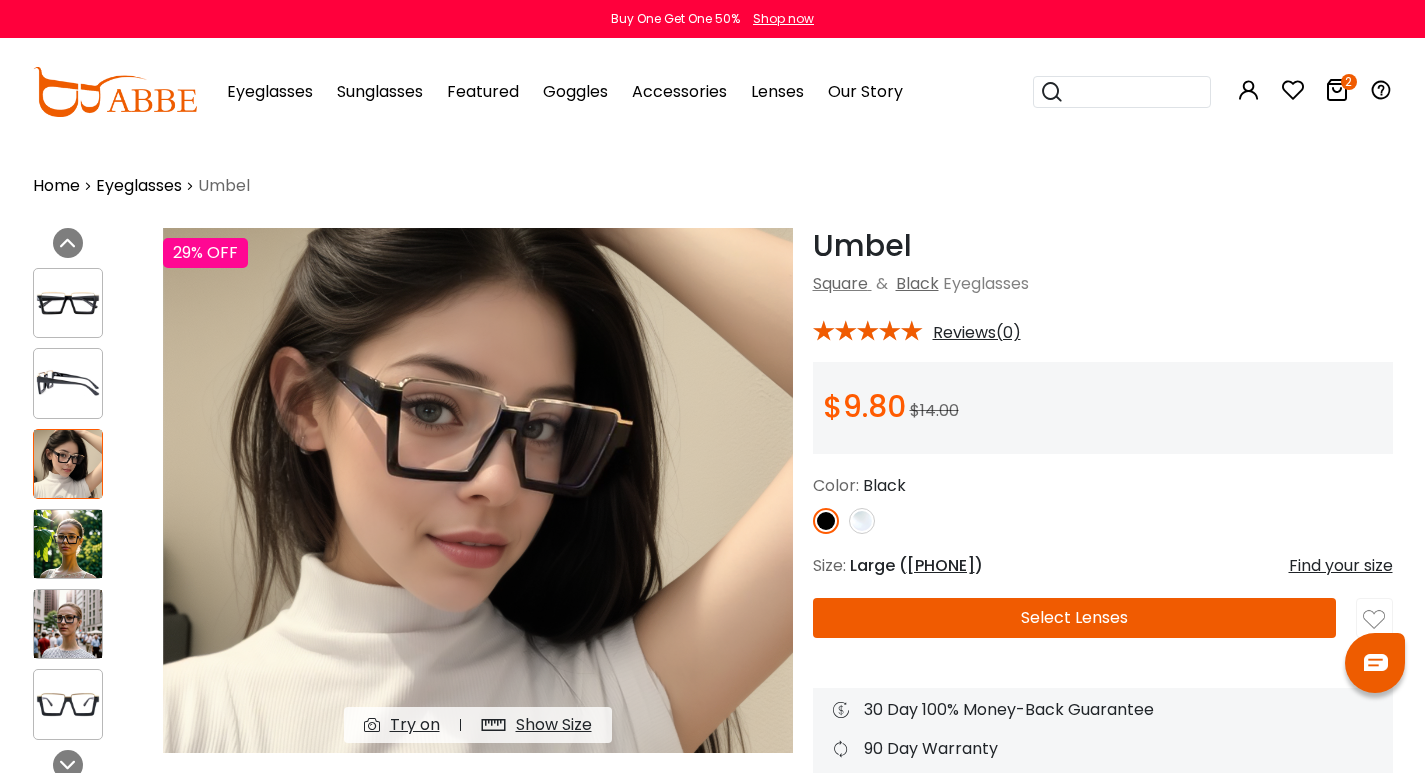 click at bounding box center [68, 544] 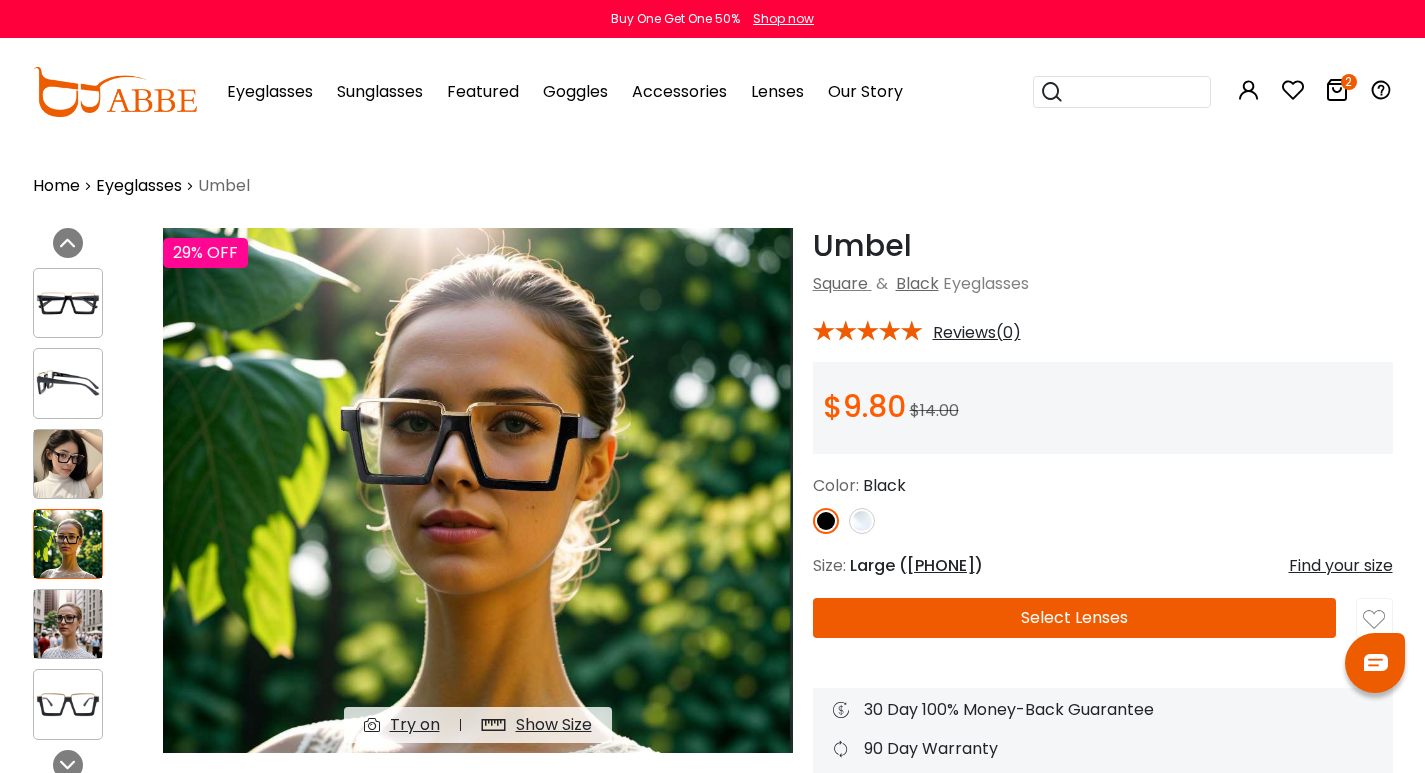 click at bounding box center [68, 464] 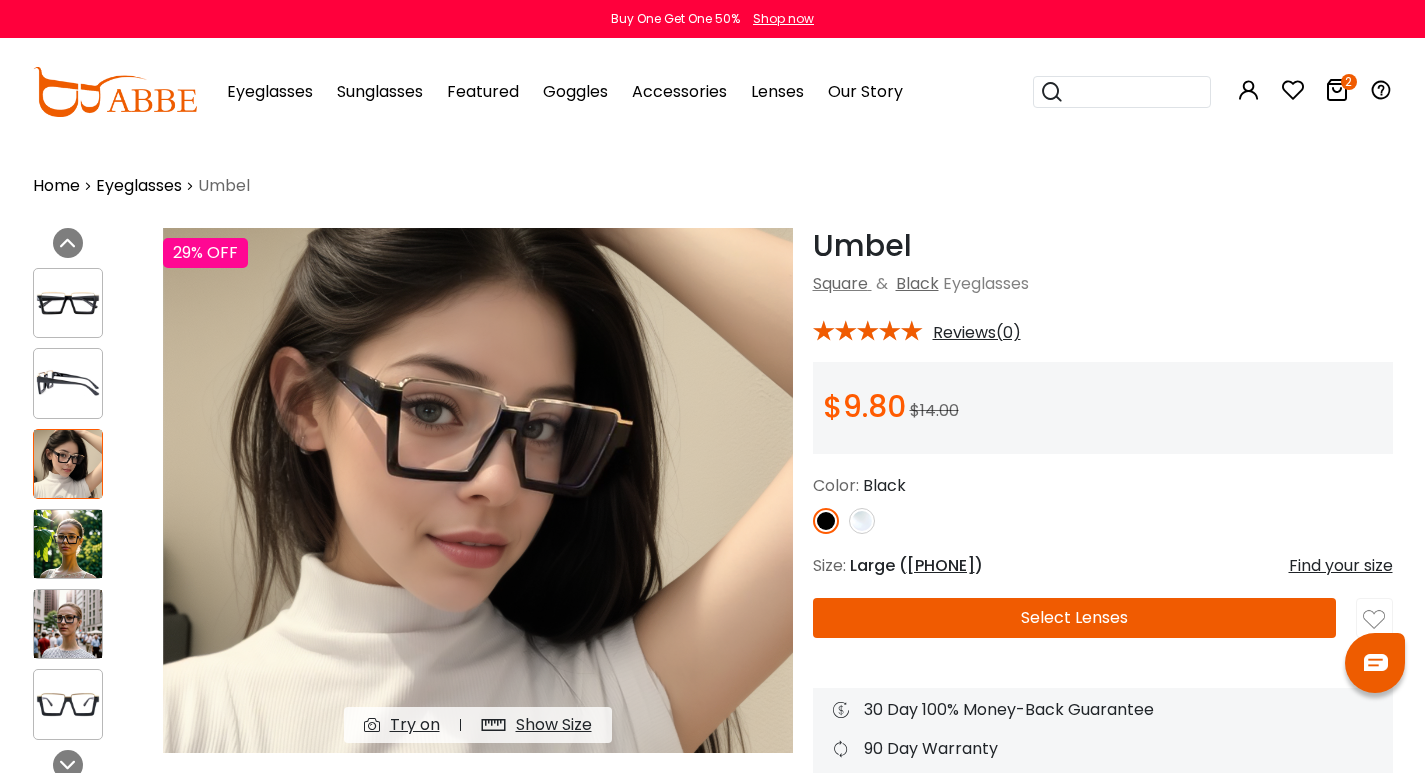 click at bounding box center [68, 544] 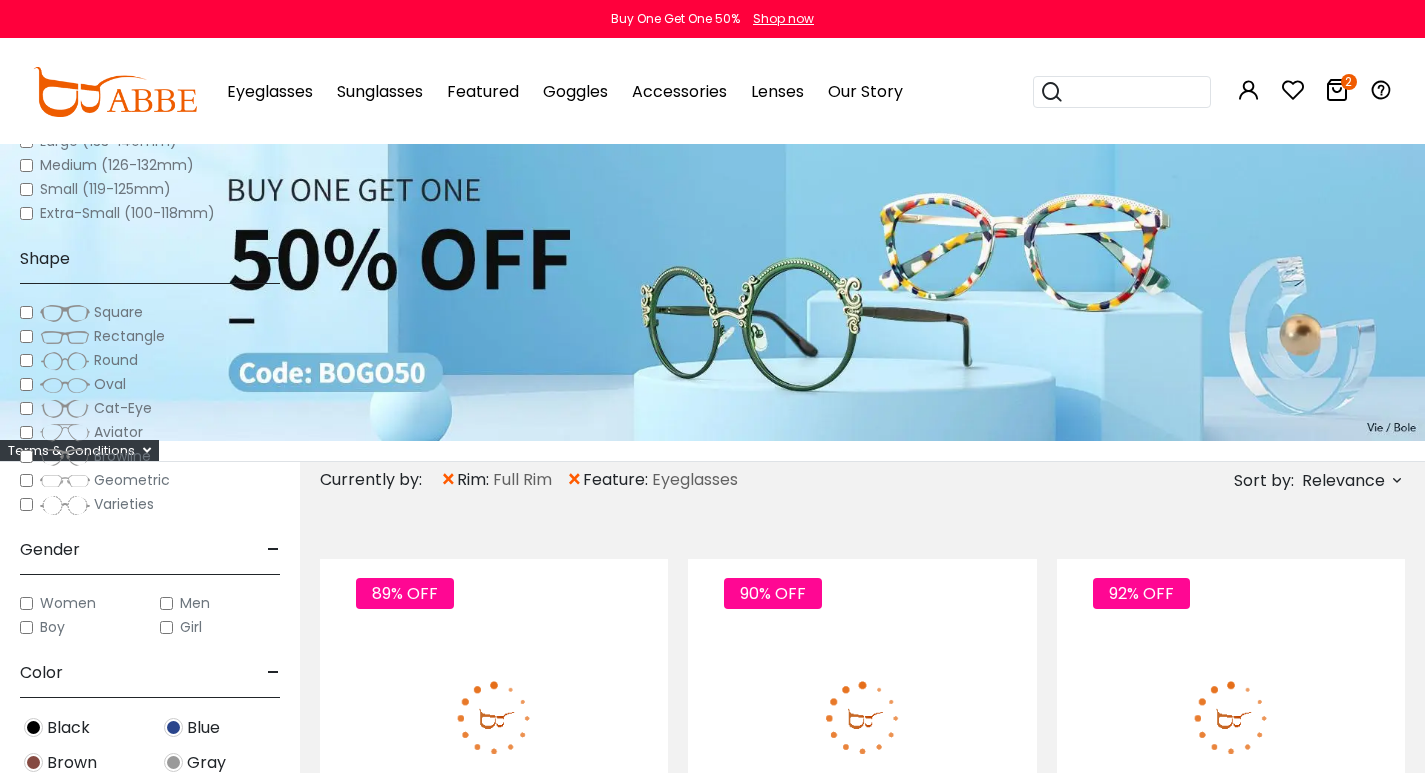 scroll, scrollTop: 5504, scrollLeft: 0, axis: vertical 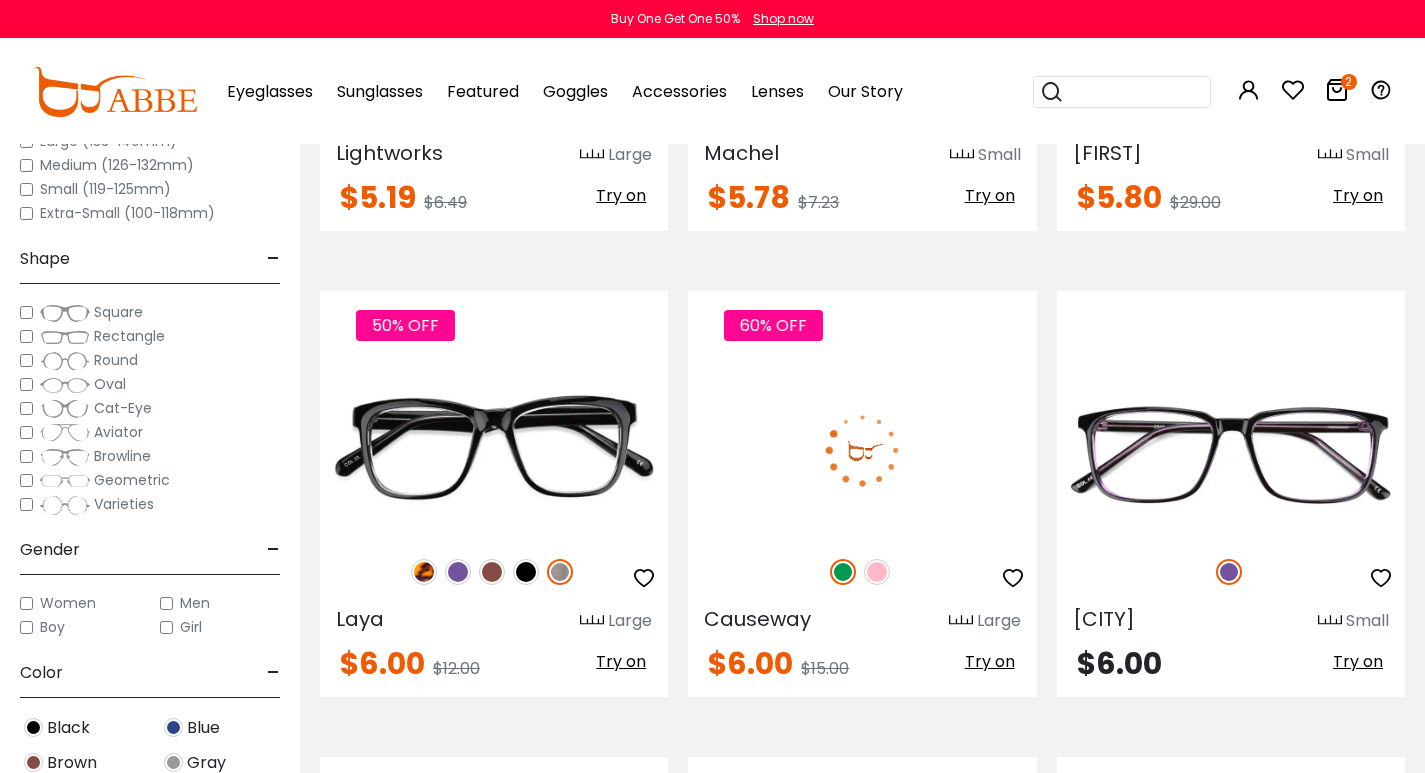 click at bounding box center [862, 450] 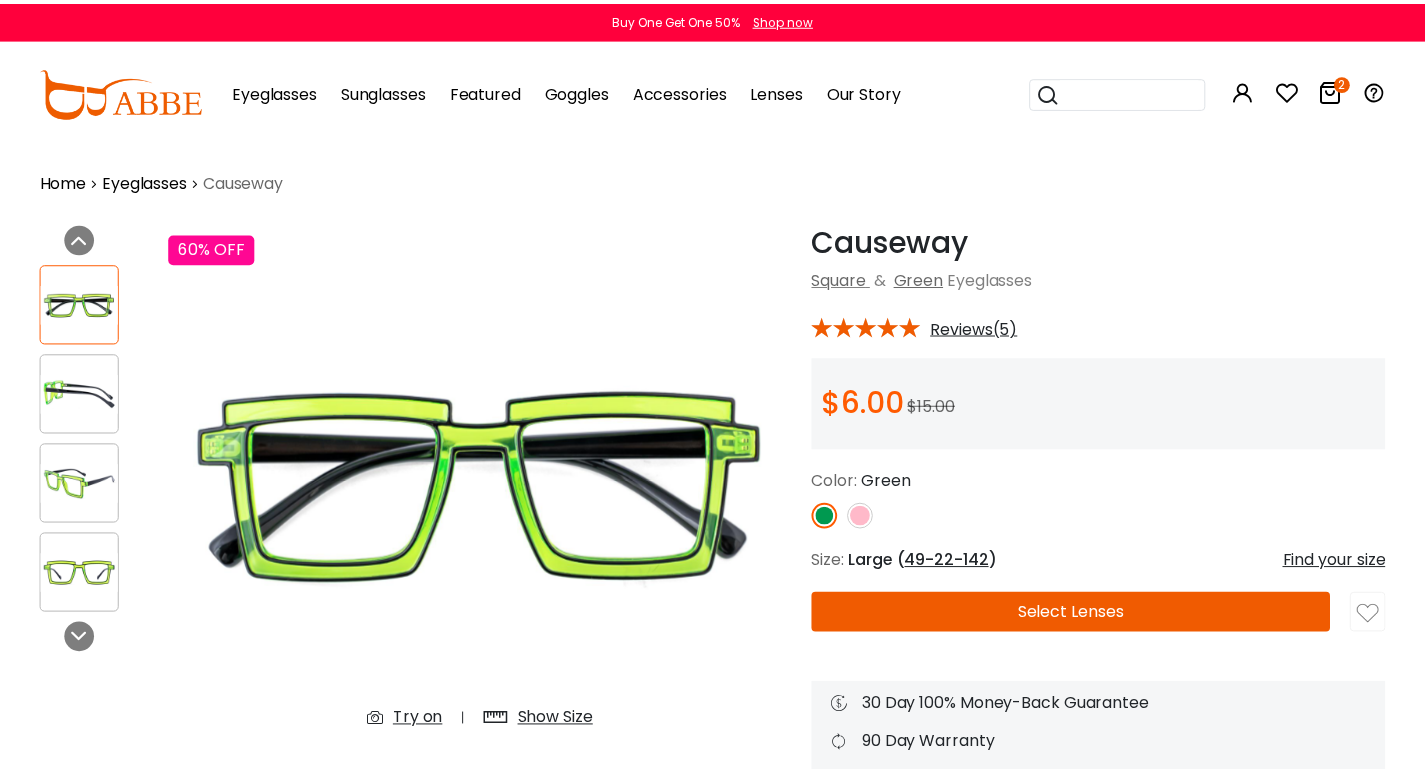 scroll, scrollTop: 0, scrollLeft: 0, axis: both 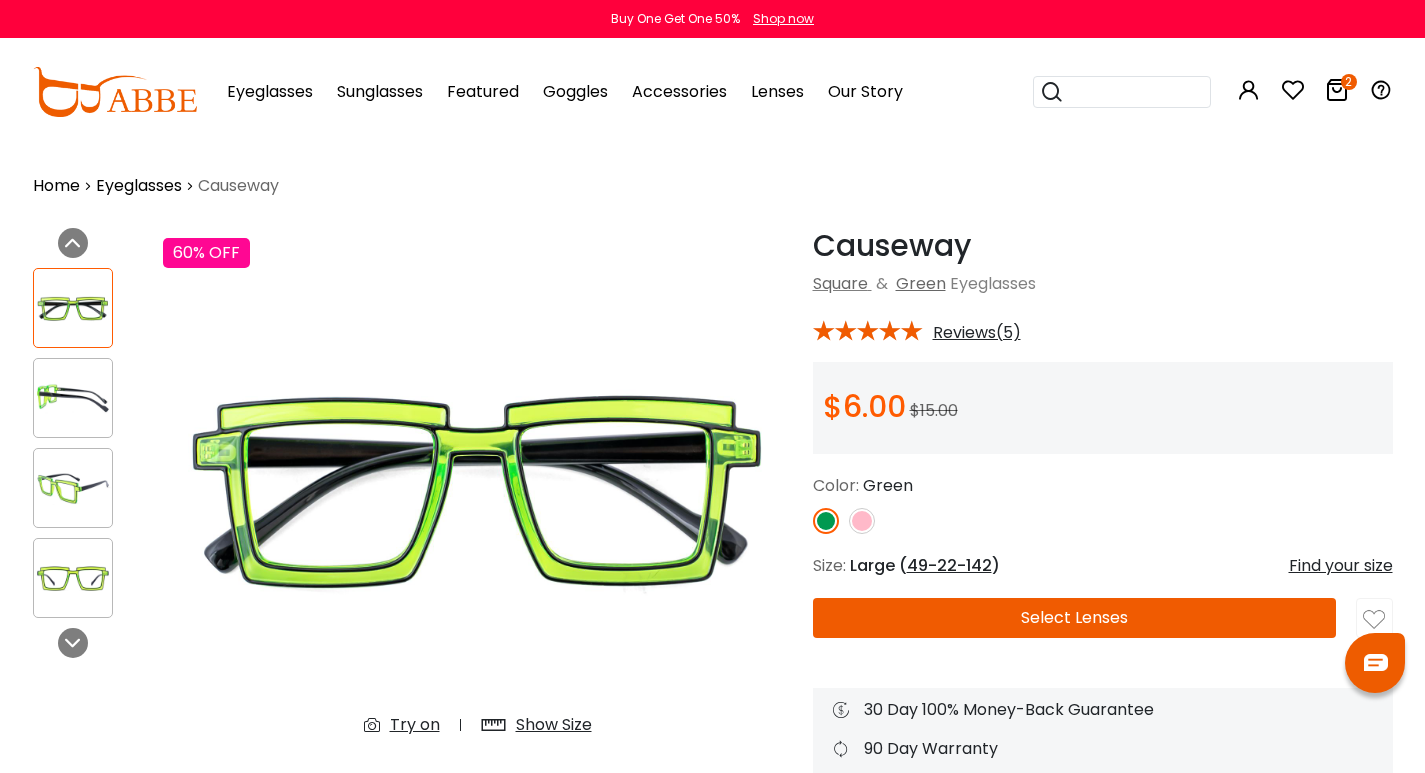 click at bounding box center [73, 488] 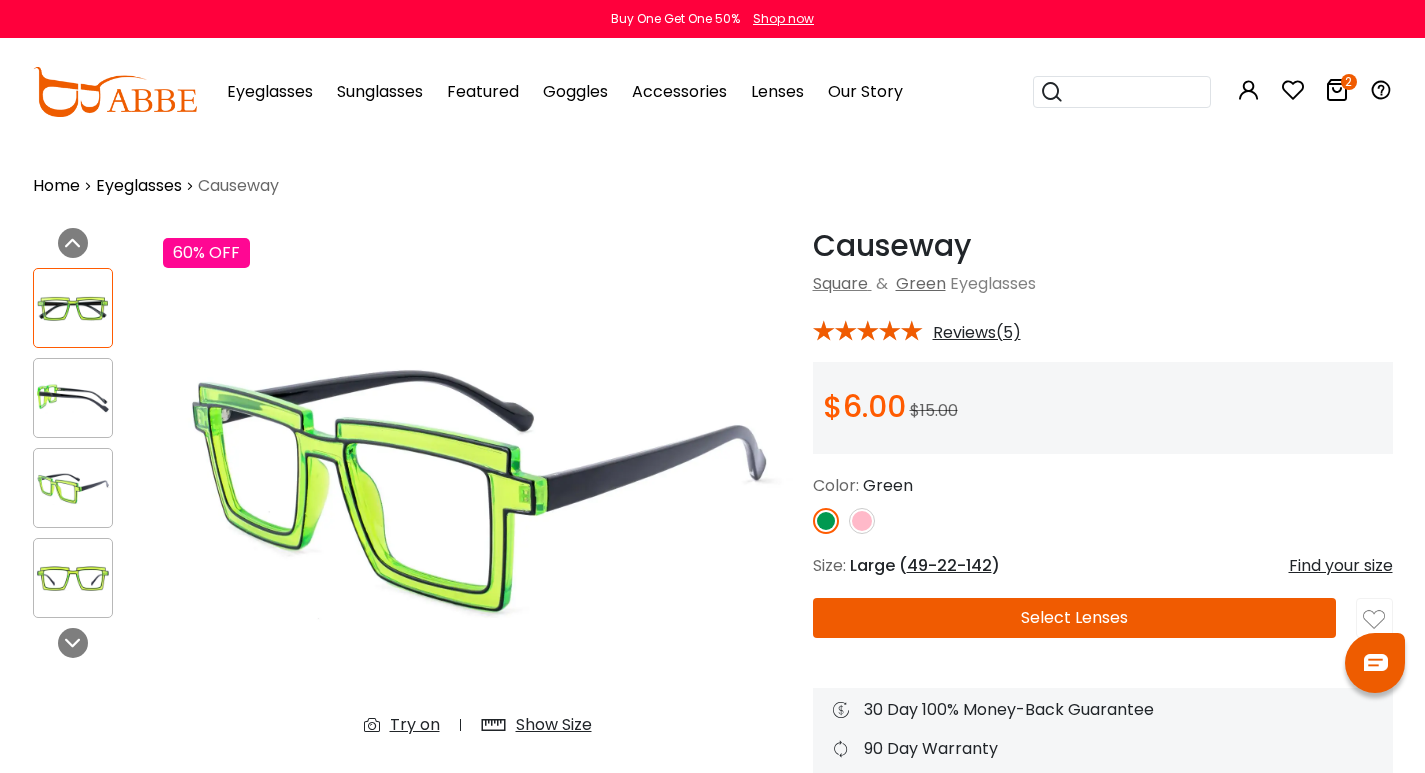 click at bounding box center (73, 578) 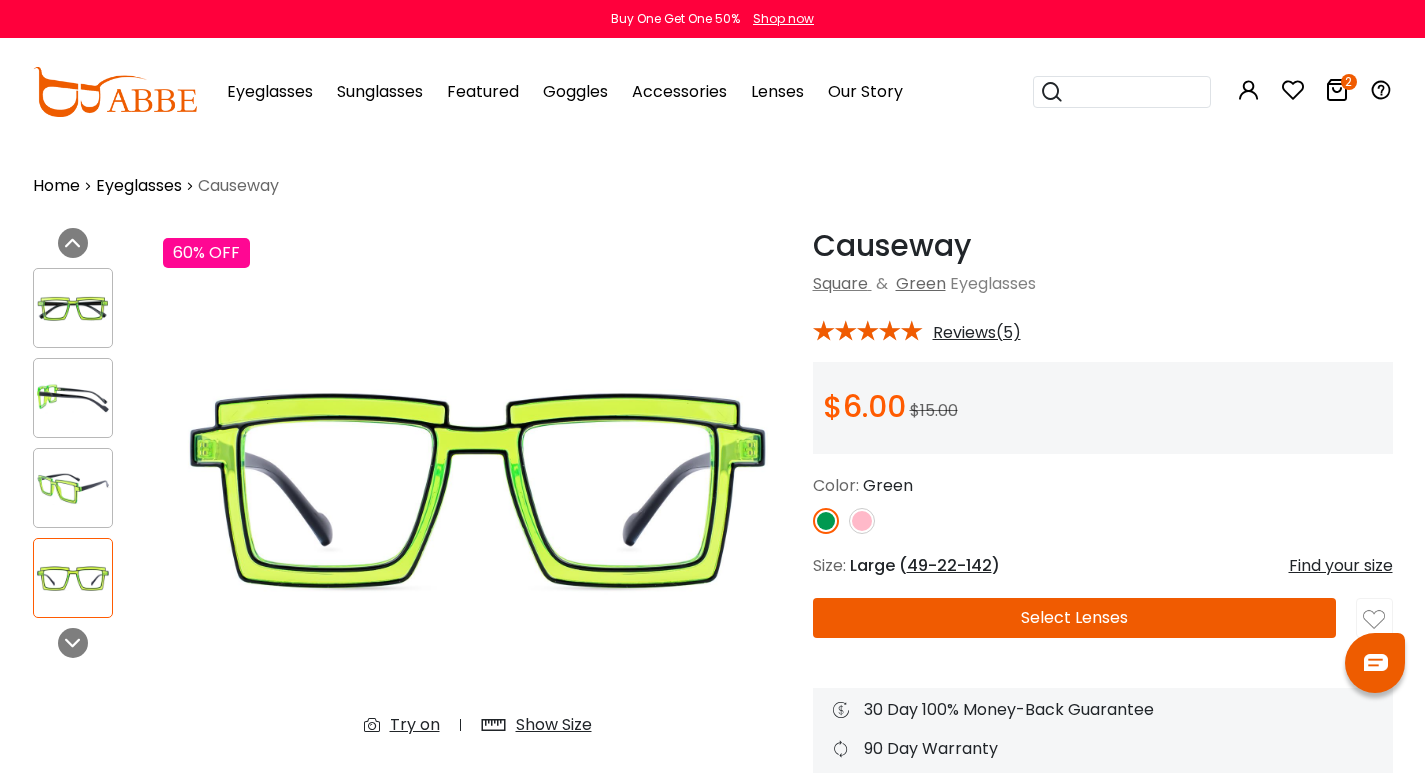click at bounding box center [862, 521] 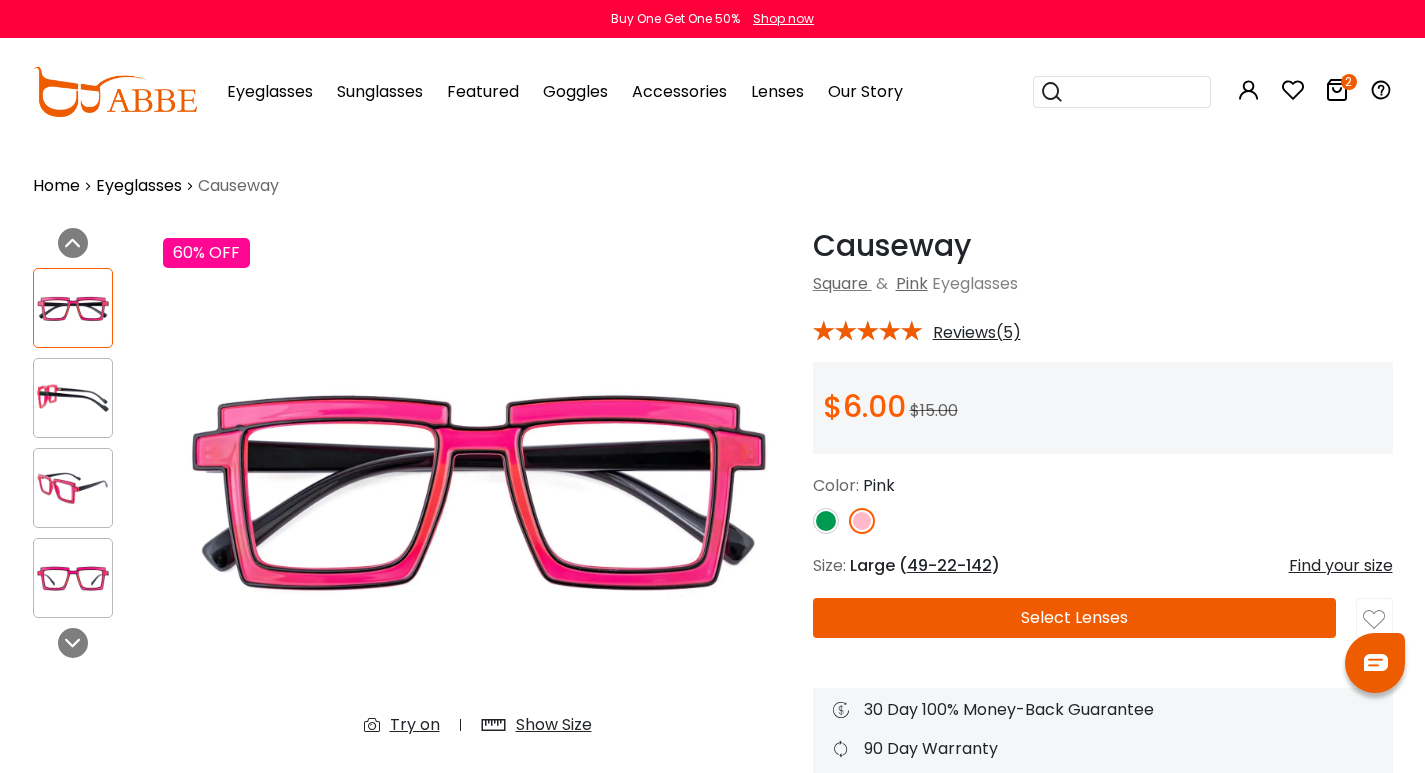 click at bounding box center [88, 443] 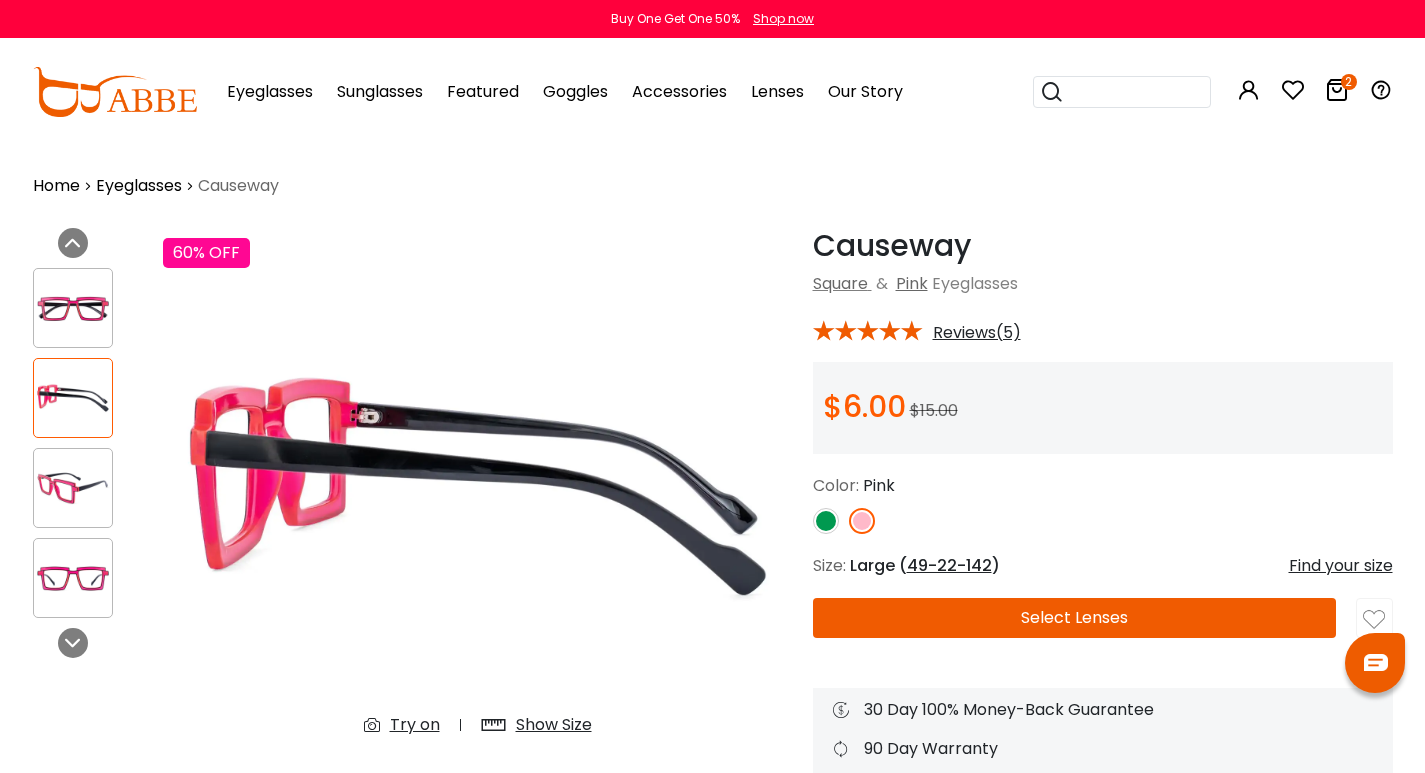 click at bounding box center (73, 488) 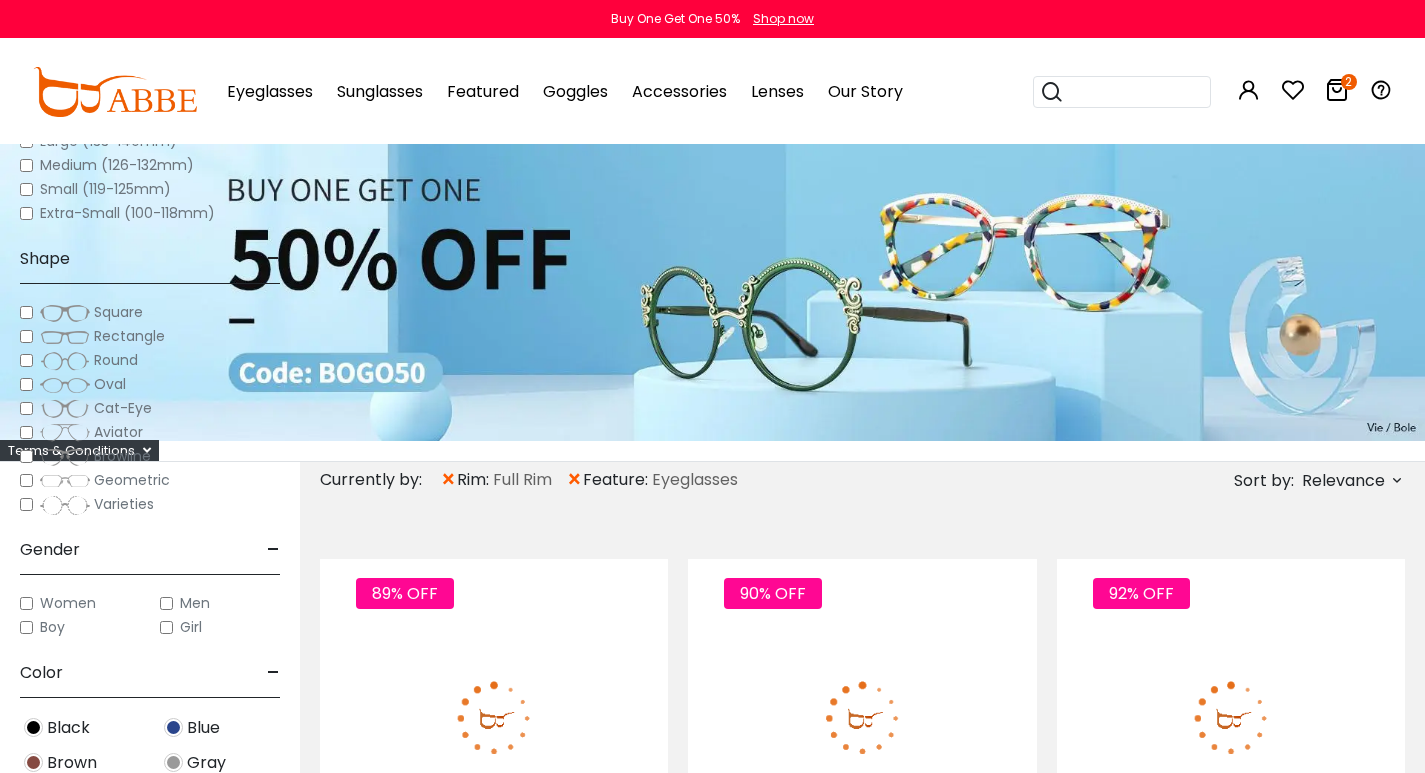 scroll, scrollTop: 4000, scrollLeft: 0, axis: vertical 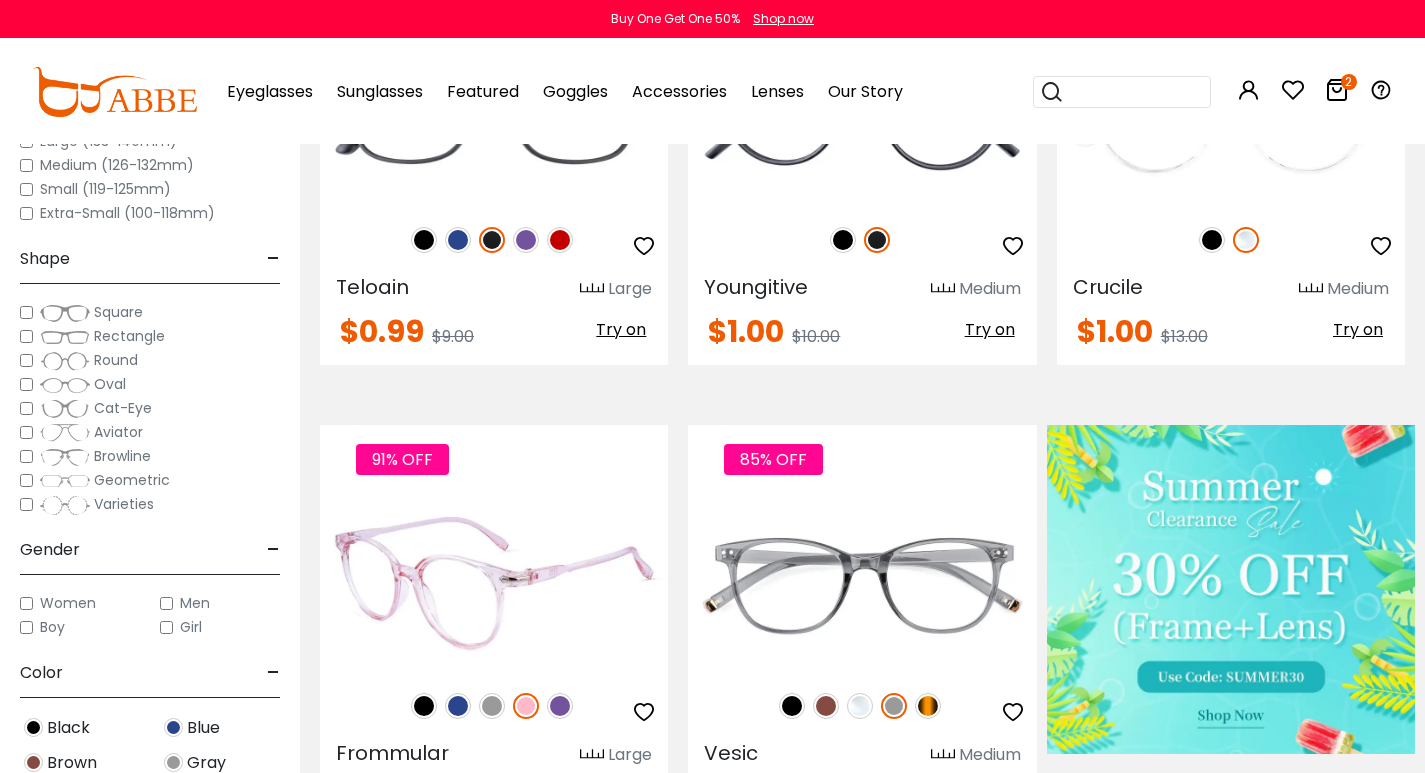 click at bounding box center [424, 706] 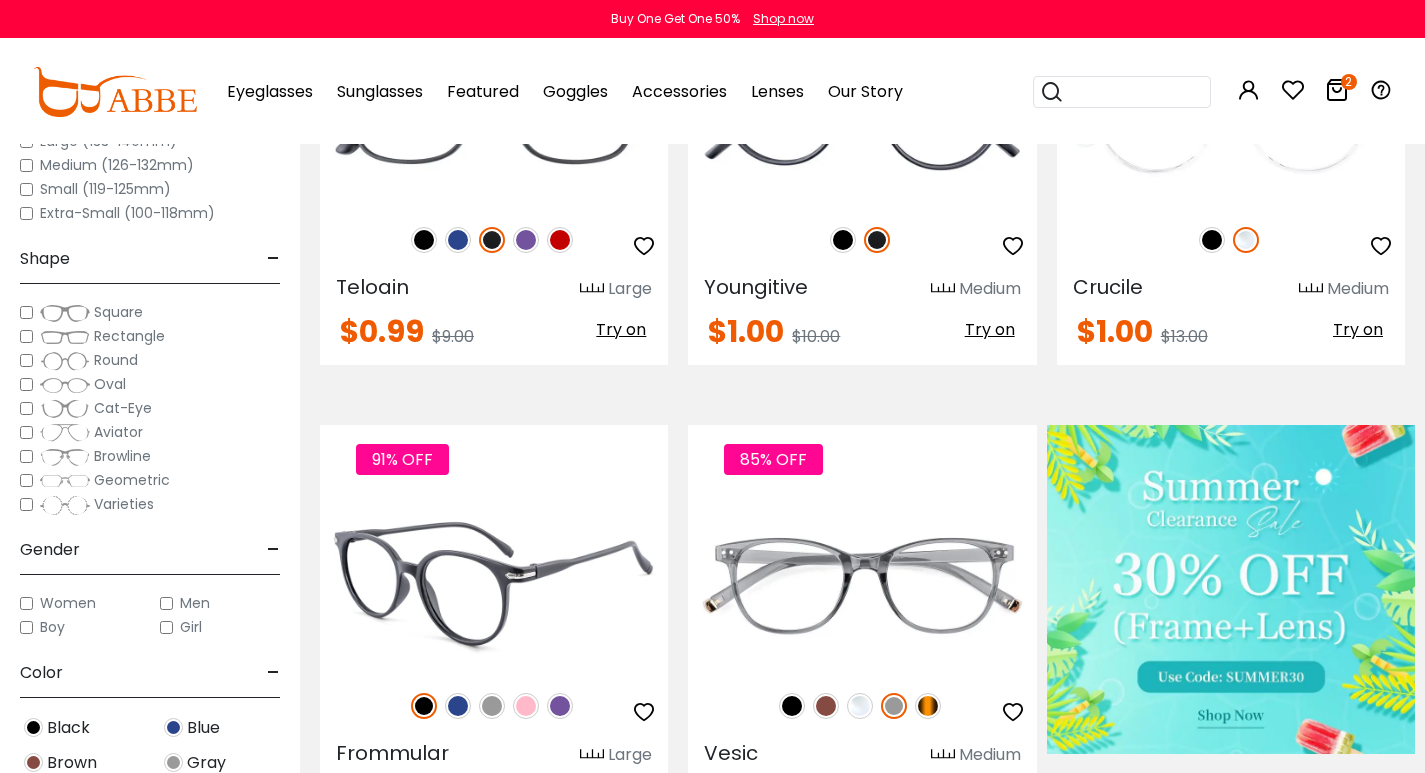 click at bounding box center (458, 706) 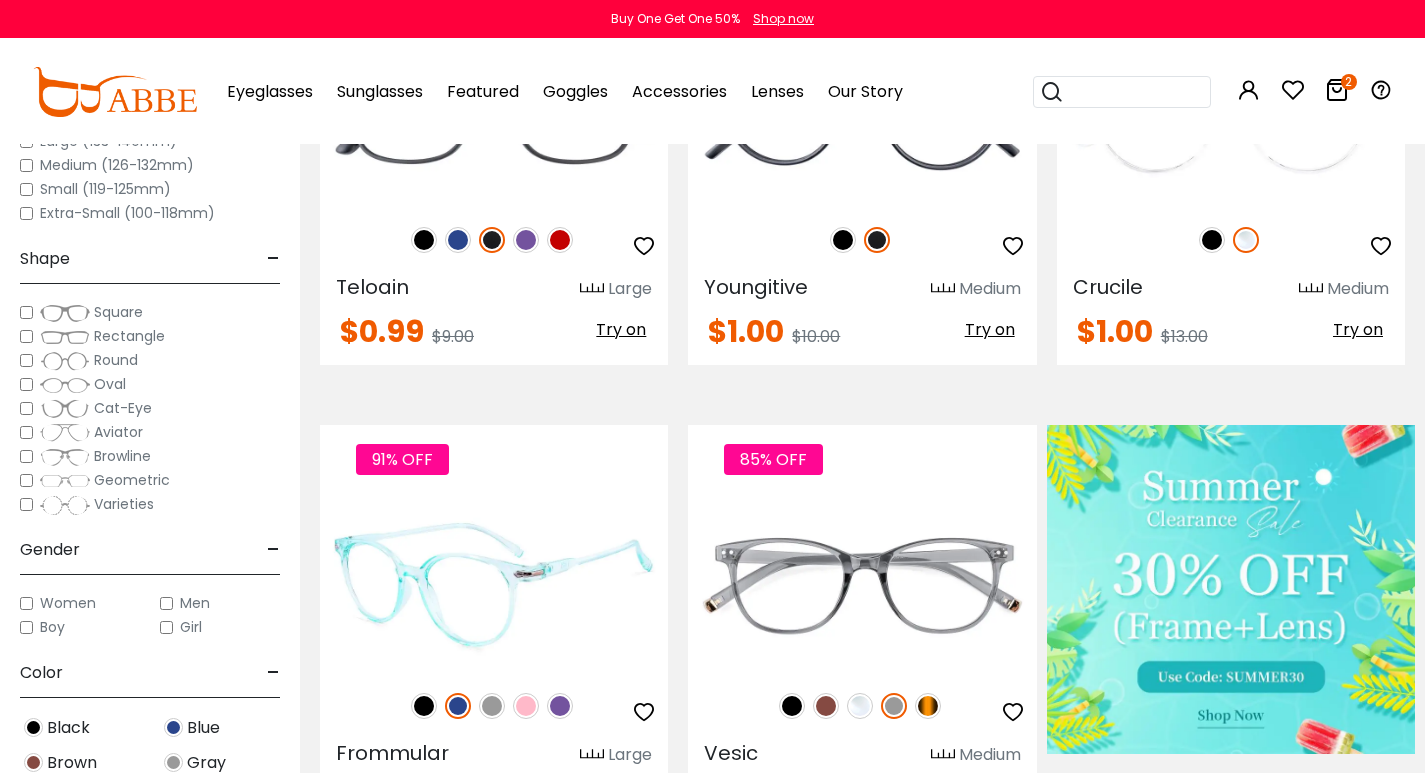 click on "91% OFF" at bounding box center (494, 706) 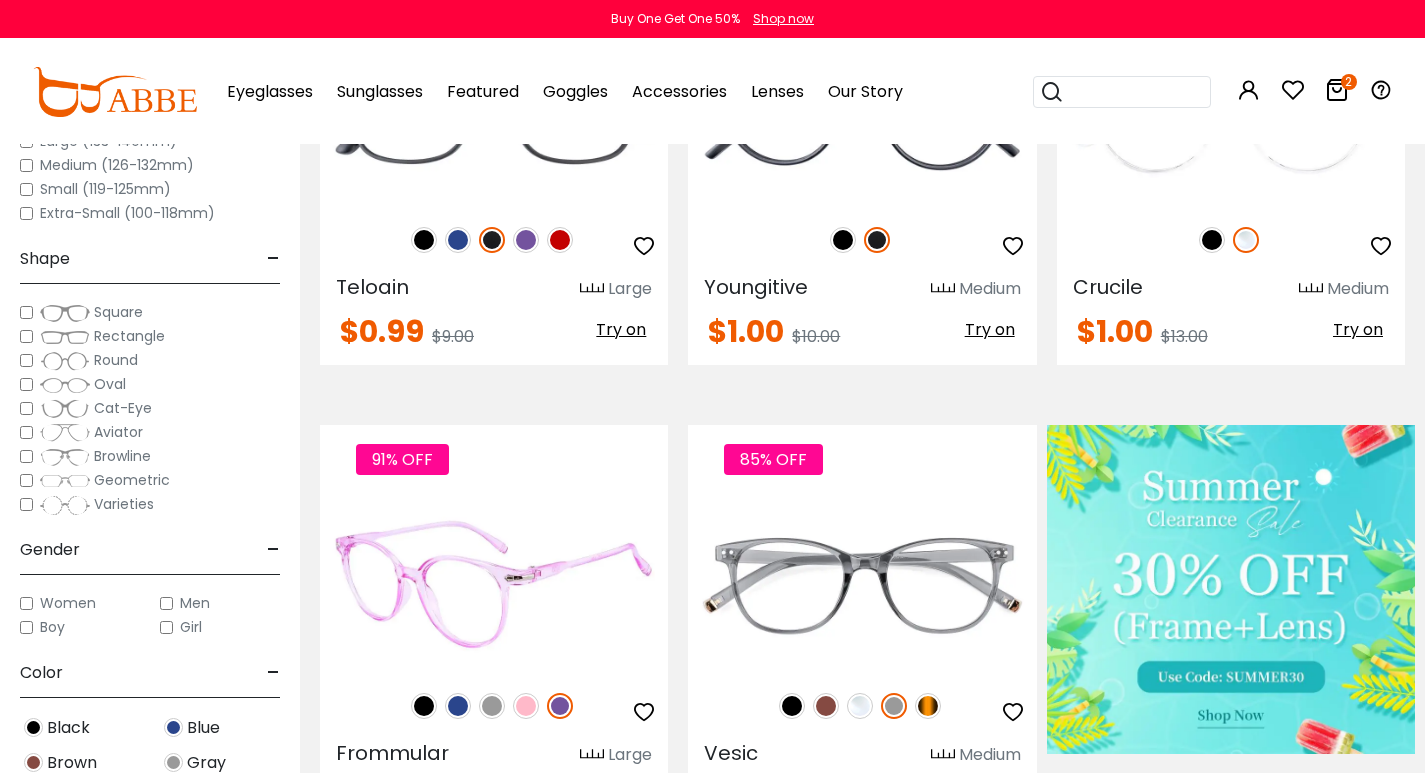 click at bounding box center (526, 706) 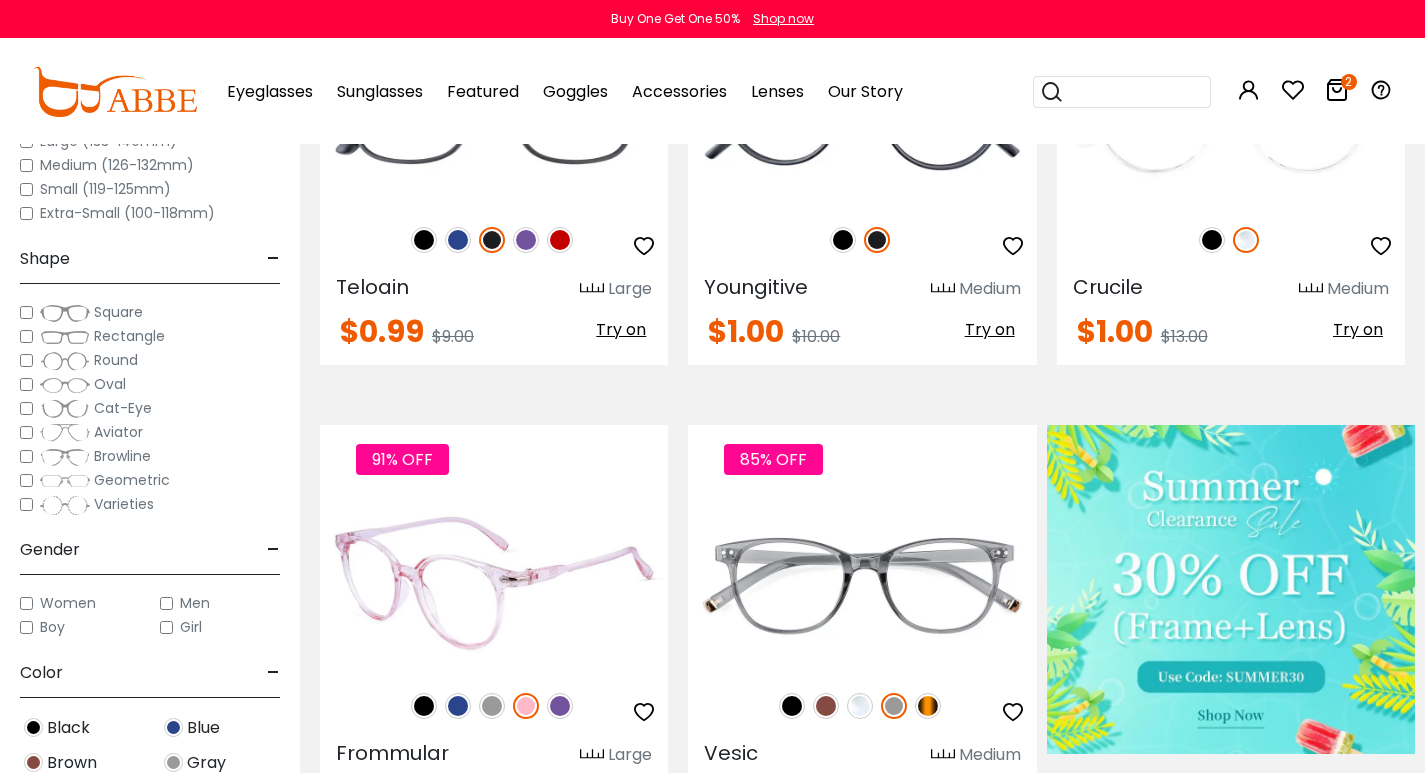 click at bounding box center [492, 706] 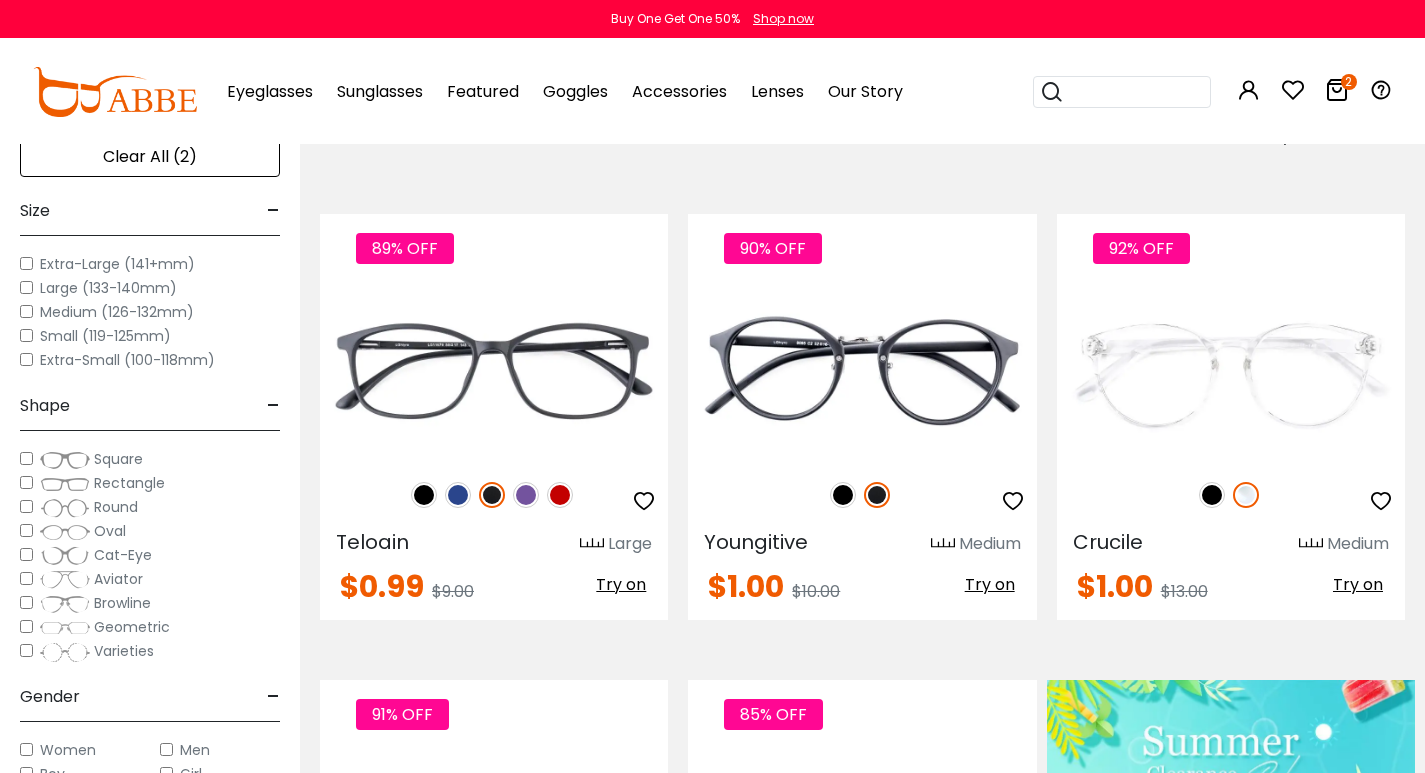 scroll, scrollTop: 300, scrollLeft: 0, axis: vertical 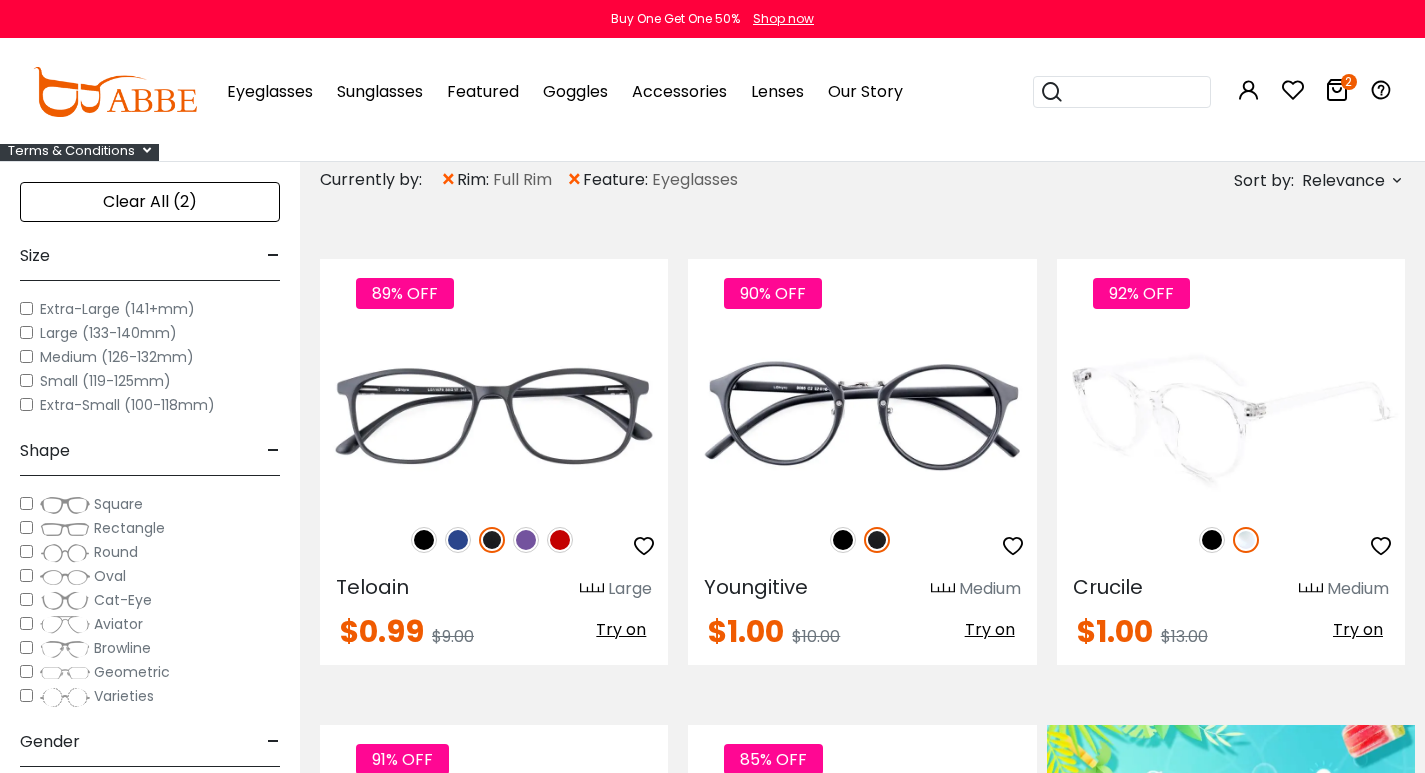 click at bounding box center [1212, 540] 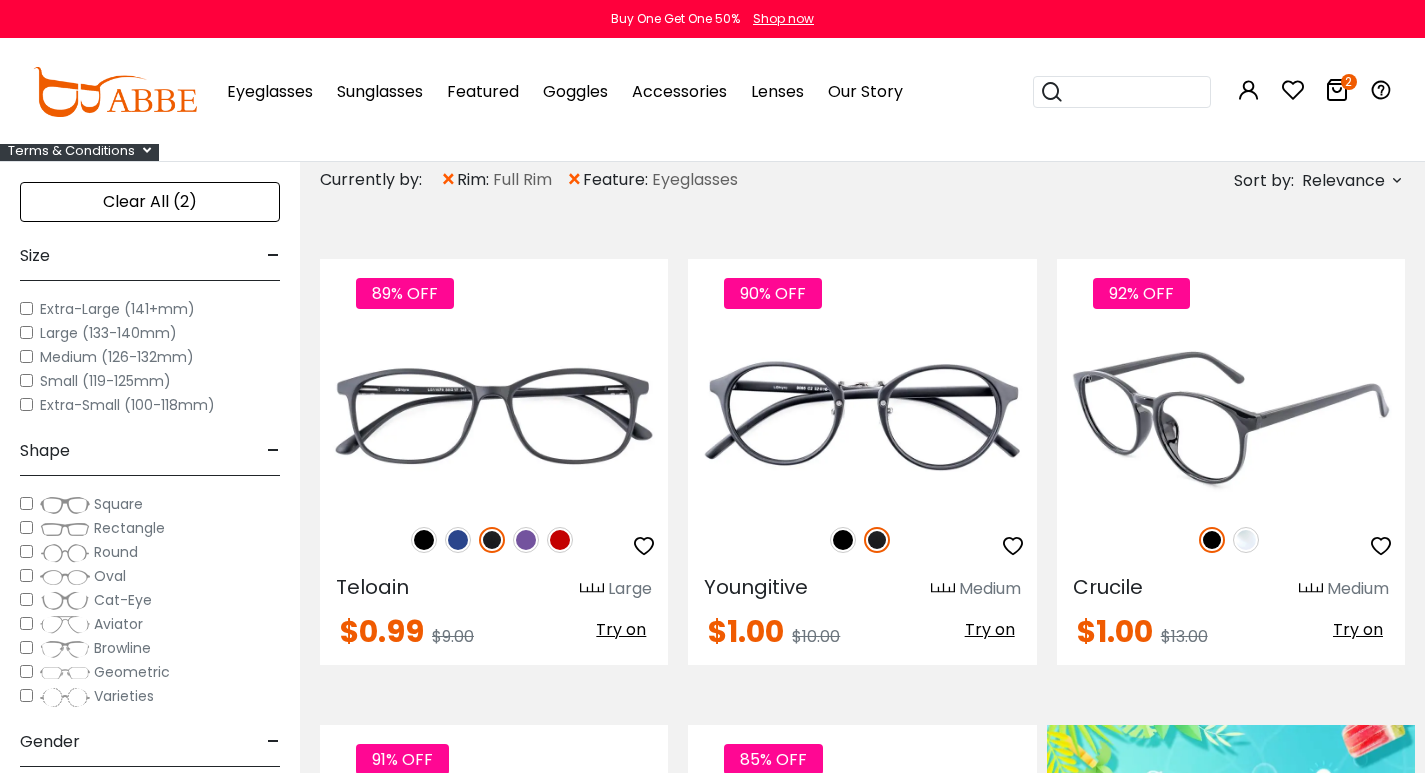 click at bounding box center [1246, 540] 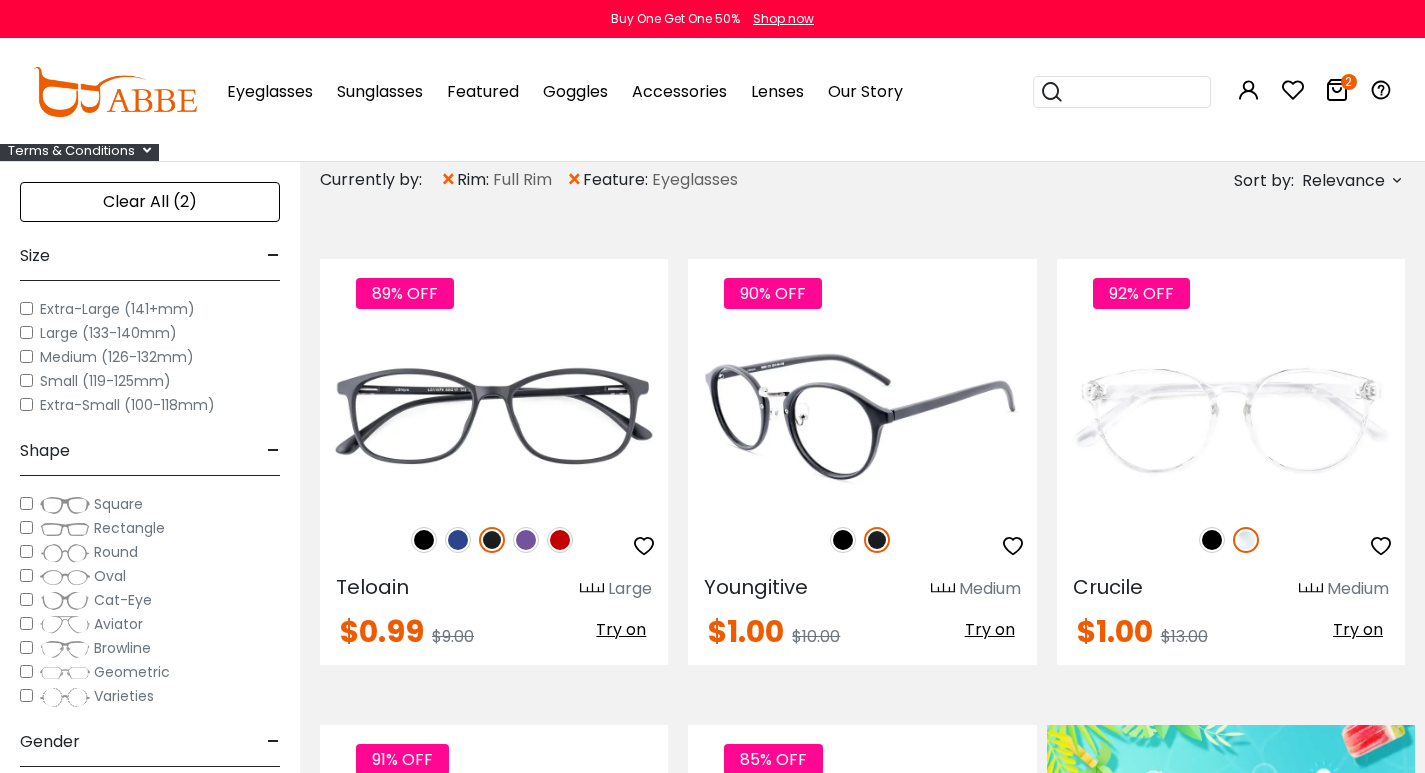 click at bounding box center [843, 540] 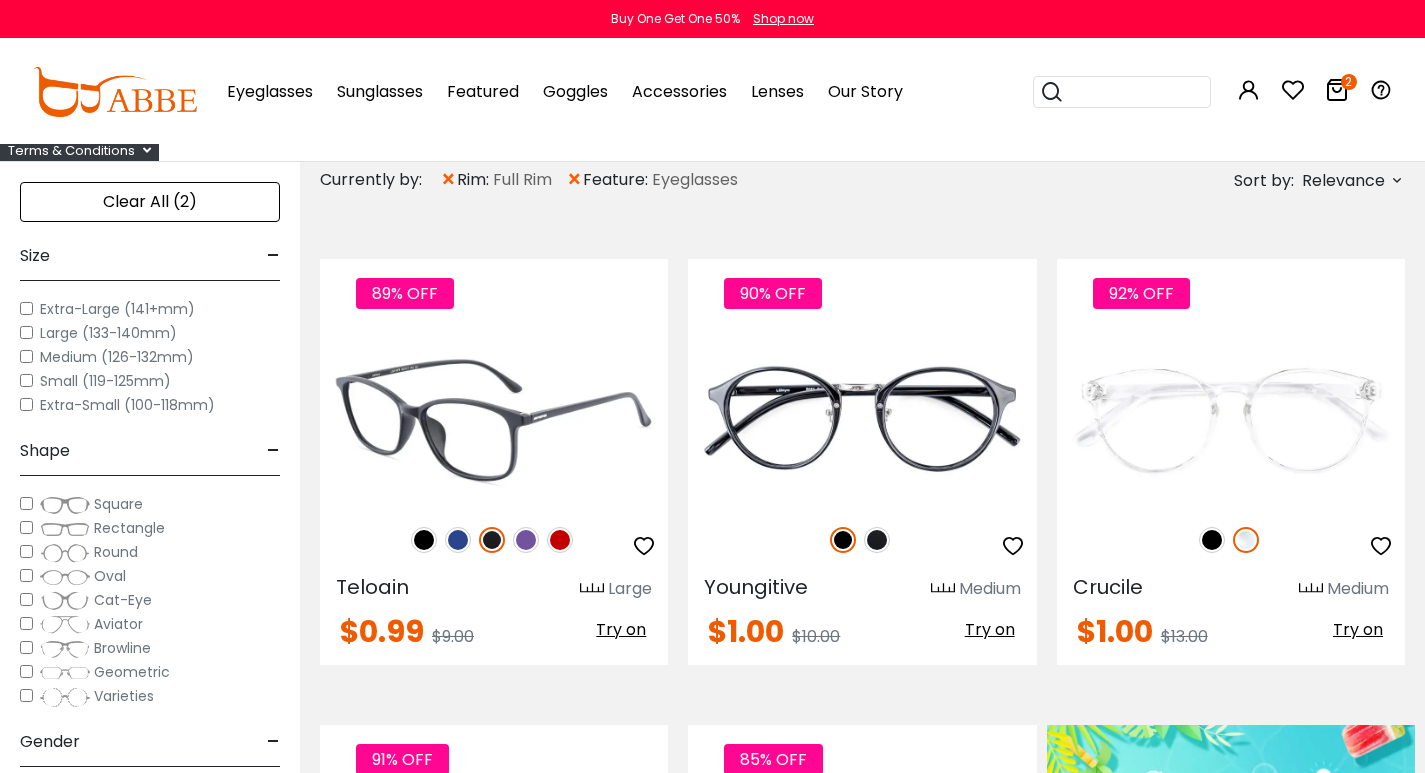 drag, startPoint x: 519, startPoint y: 537, endPoint x: 530, endPoint y: 536, distance: 11.045361 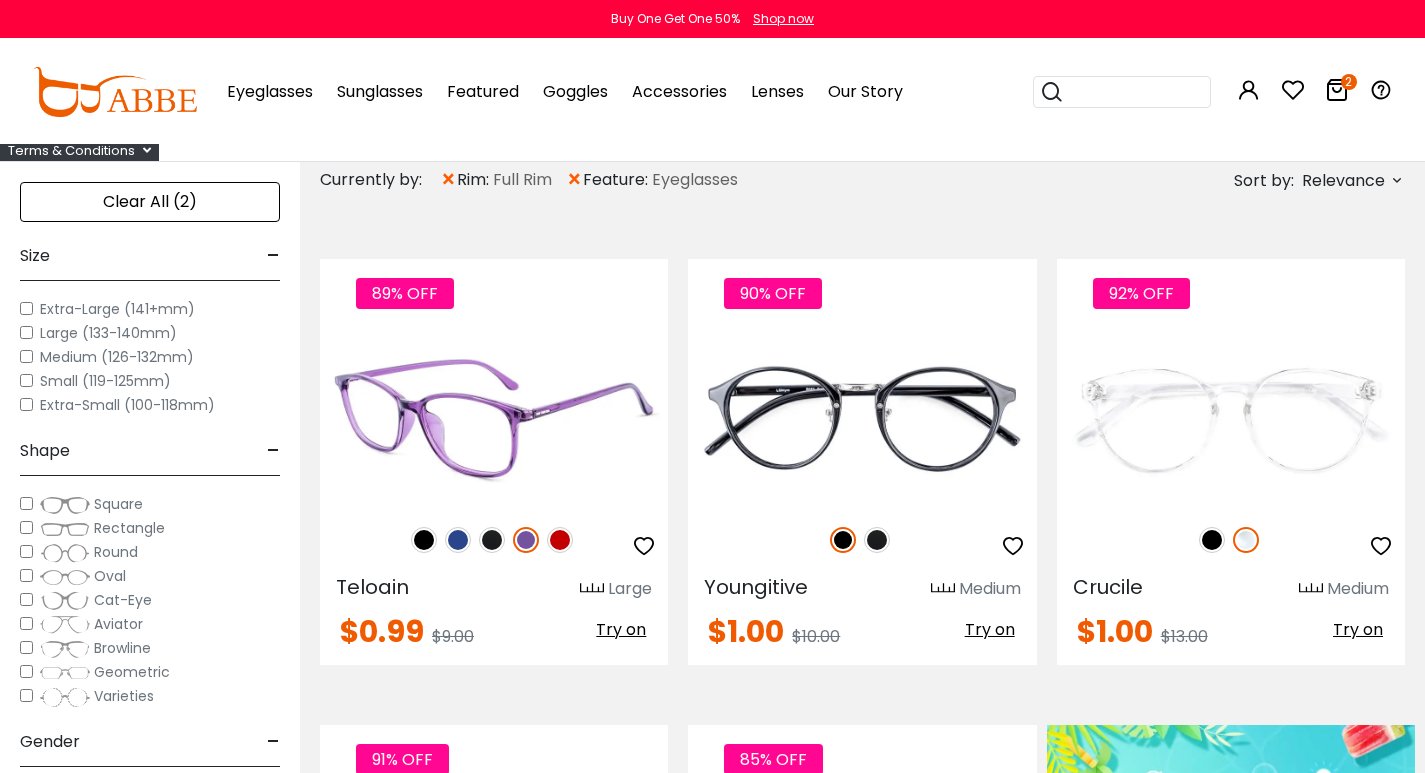click at bounding box center [560, 540] 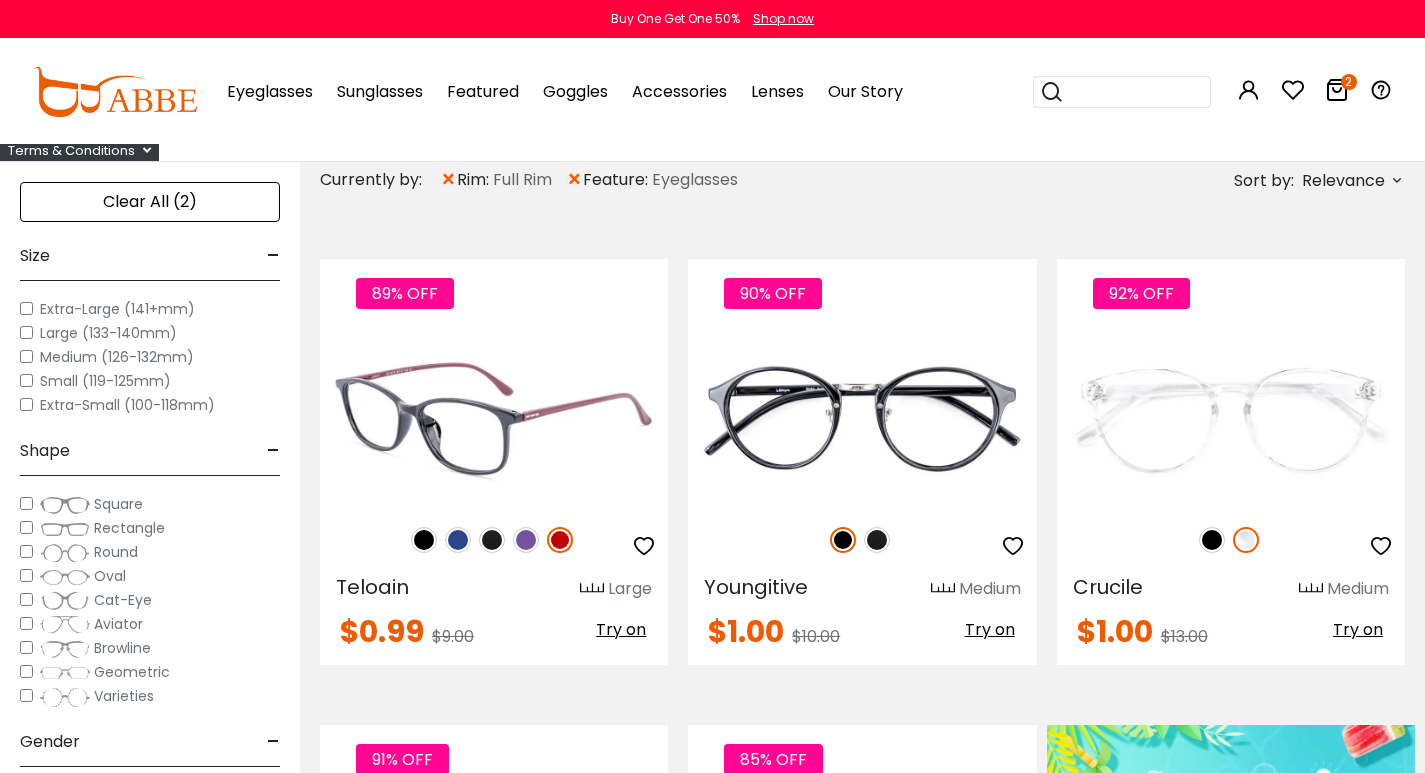 click at bounding box center [458, 540] 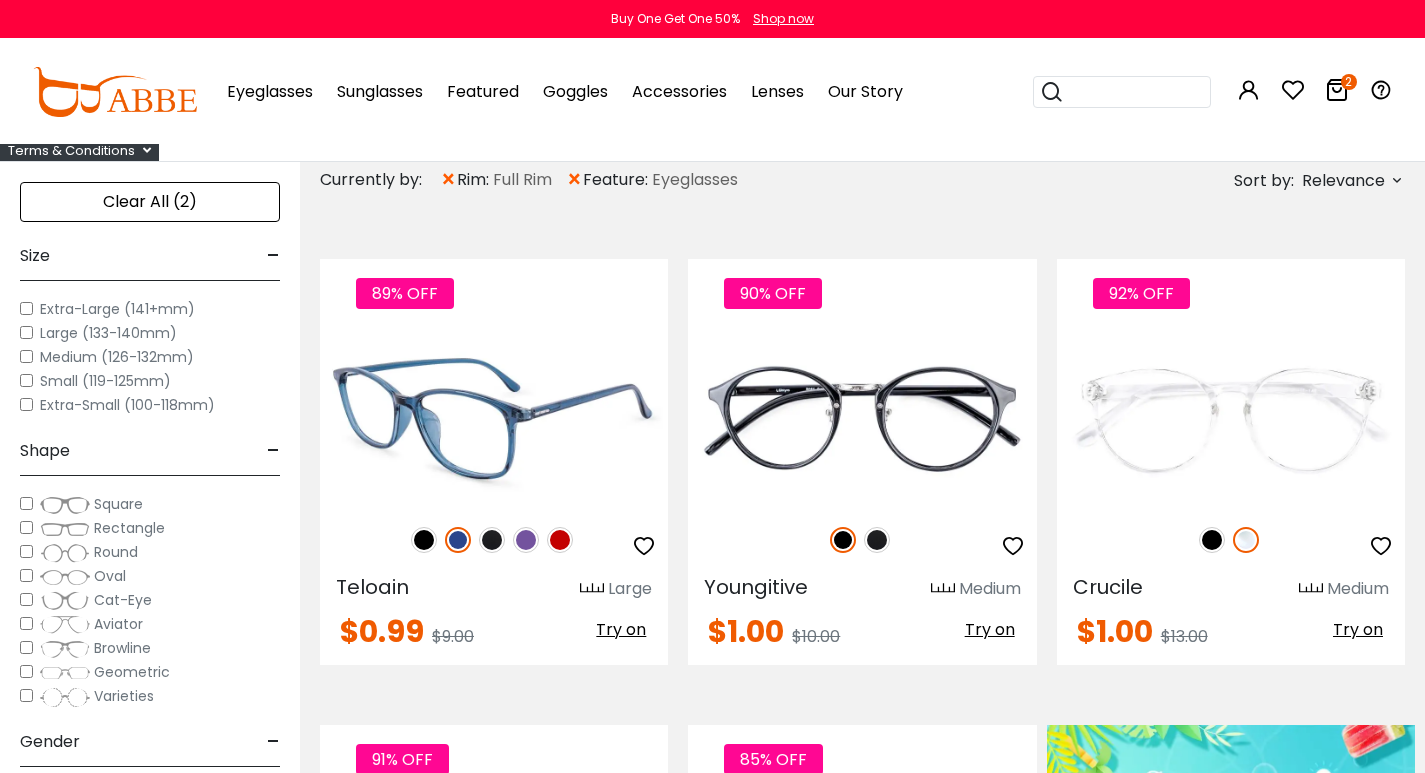 click at bounding box center (424, 540) 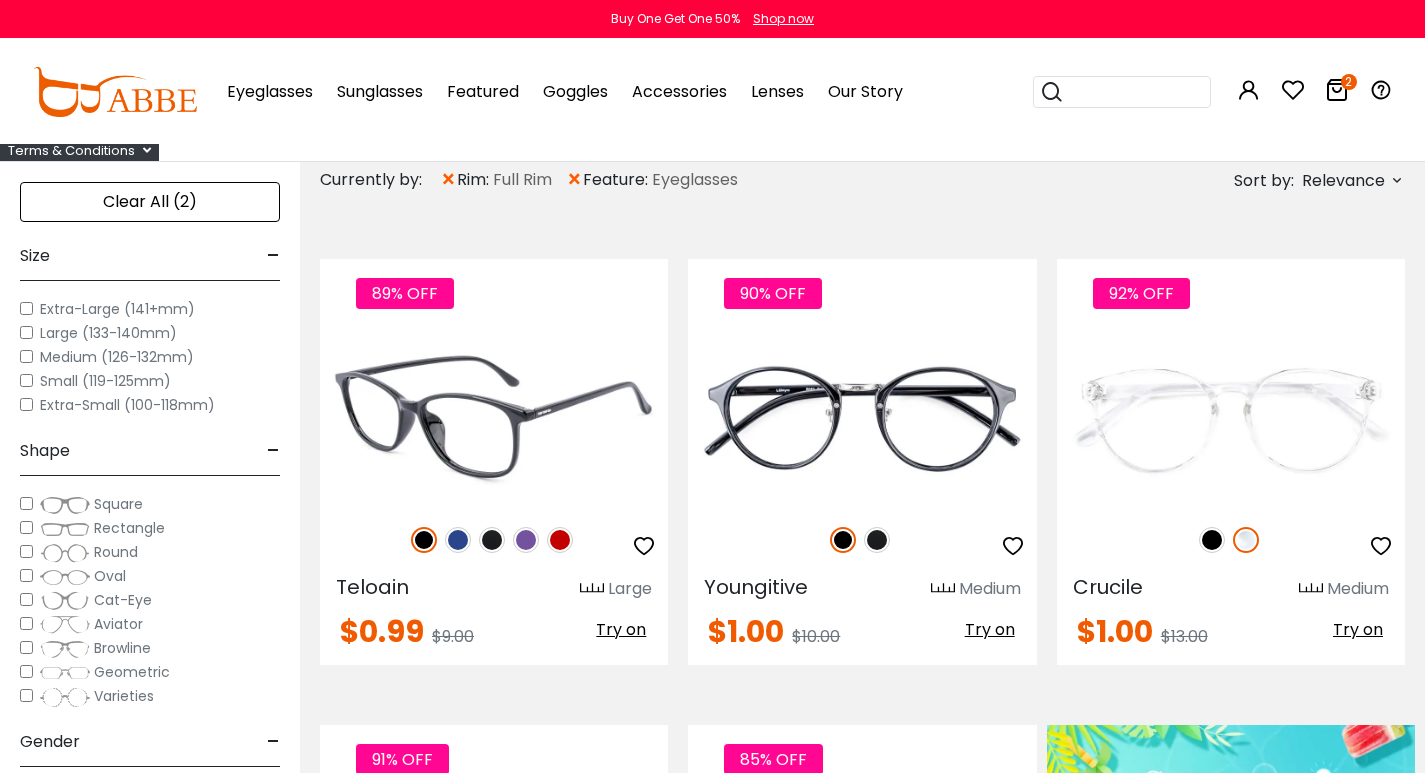 click at bounding box center (458, 540) 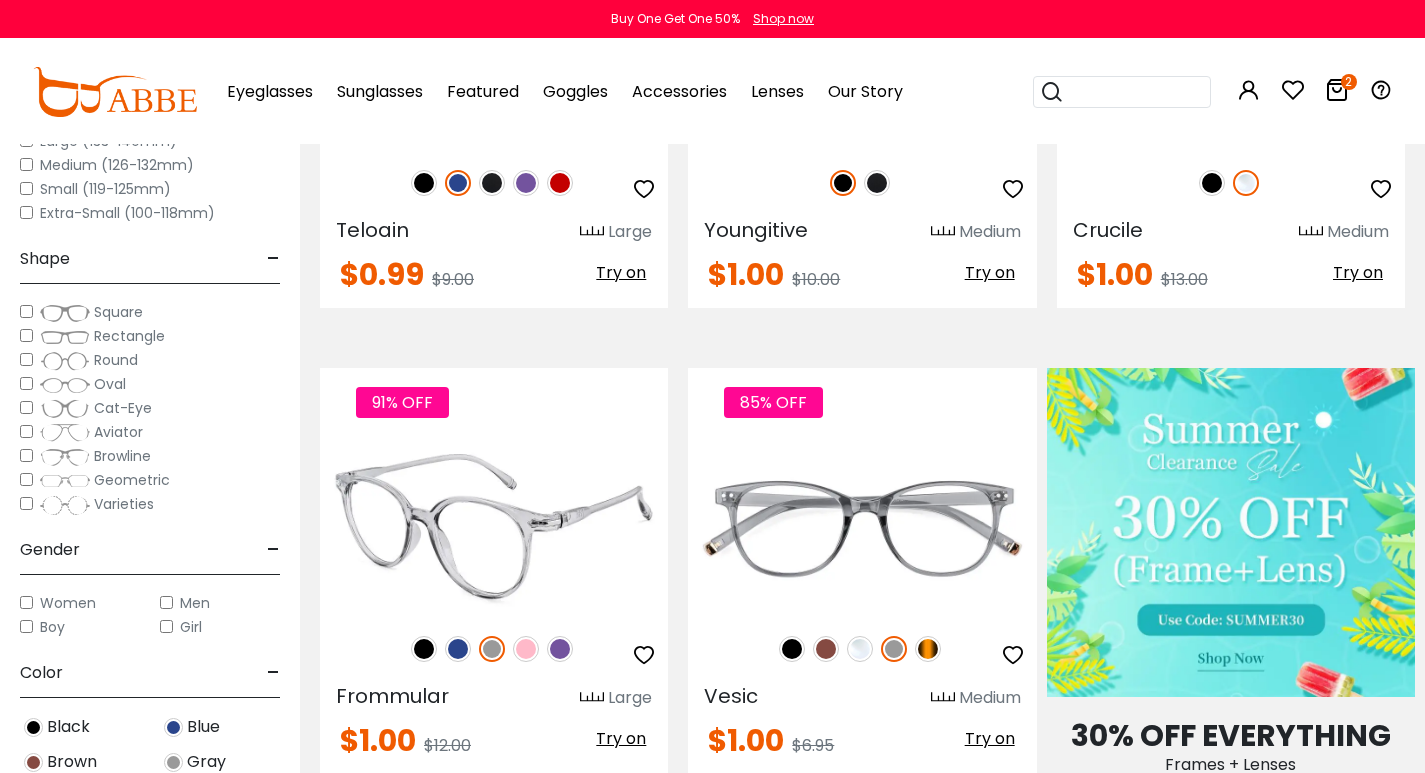 scroll, scrollTop: 700, scrollLeft: 0, axis: vertical 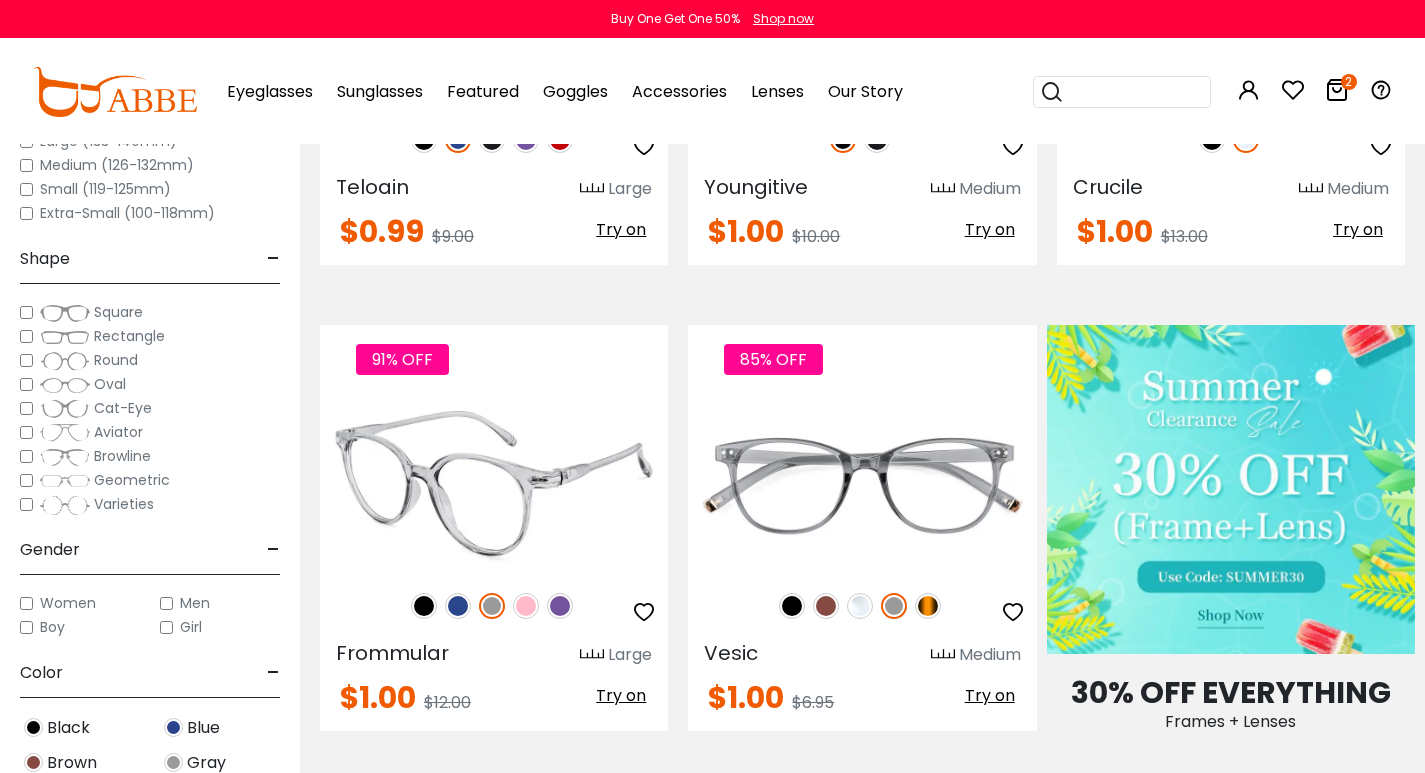 drag, startPoint x: 566, startPoint y: 605, endPoint x: 536, endPoint y: 606, distance: 30.016663 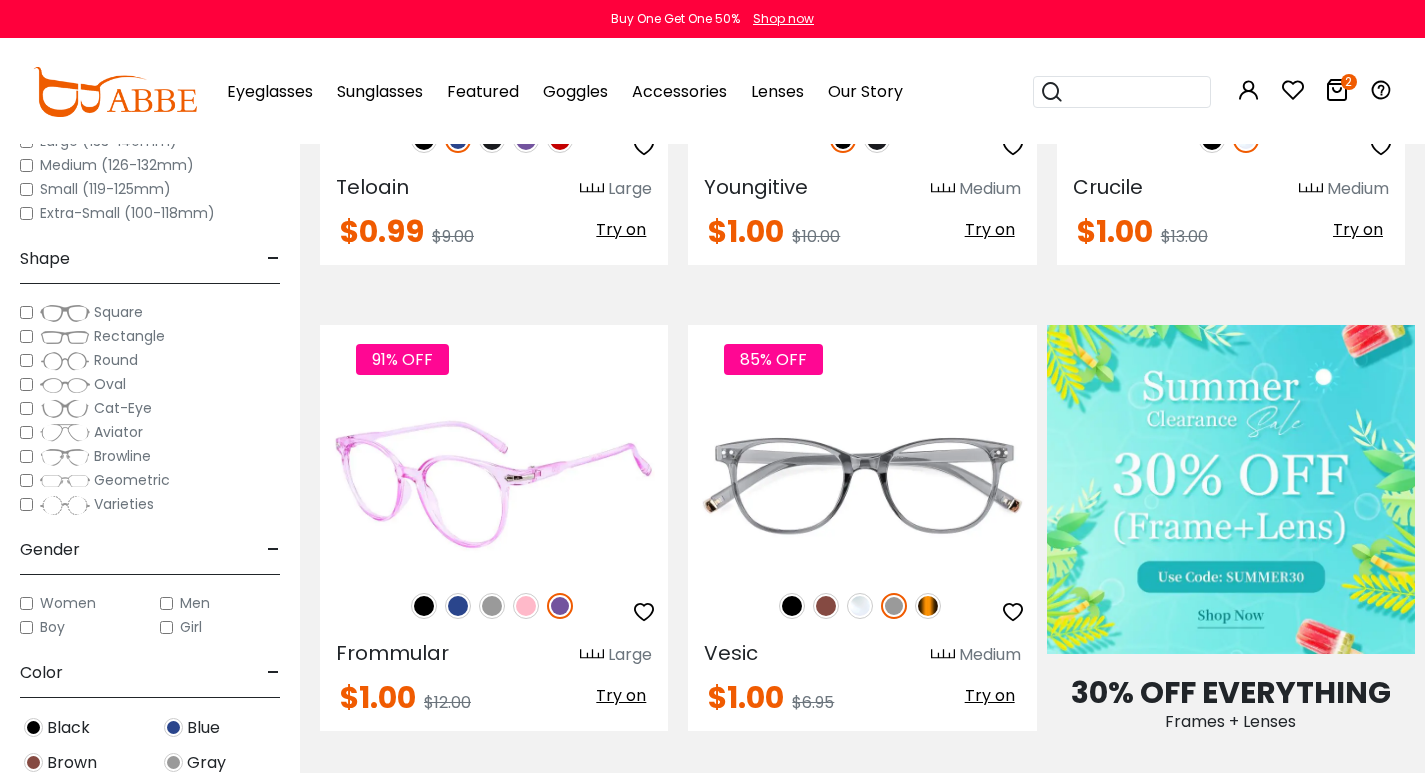 drag, startPoint x: 526, startPoint y: 608, endPoint x: 501, endPoint y: 608, distance: 25 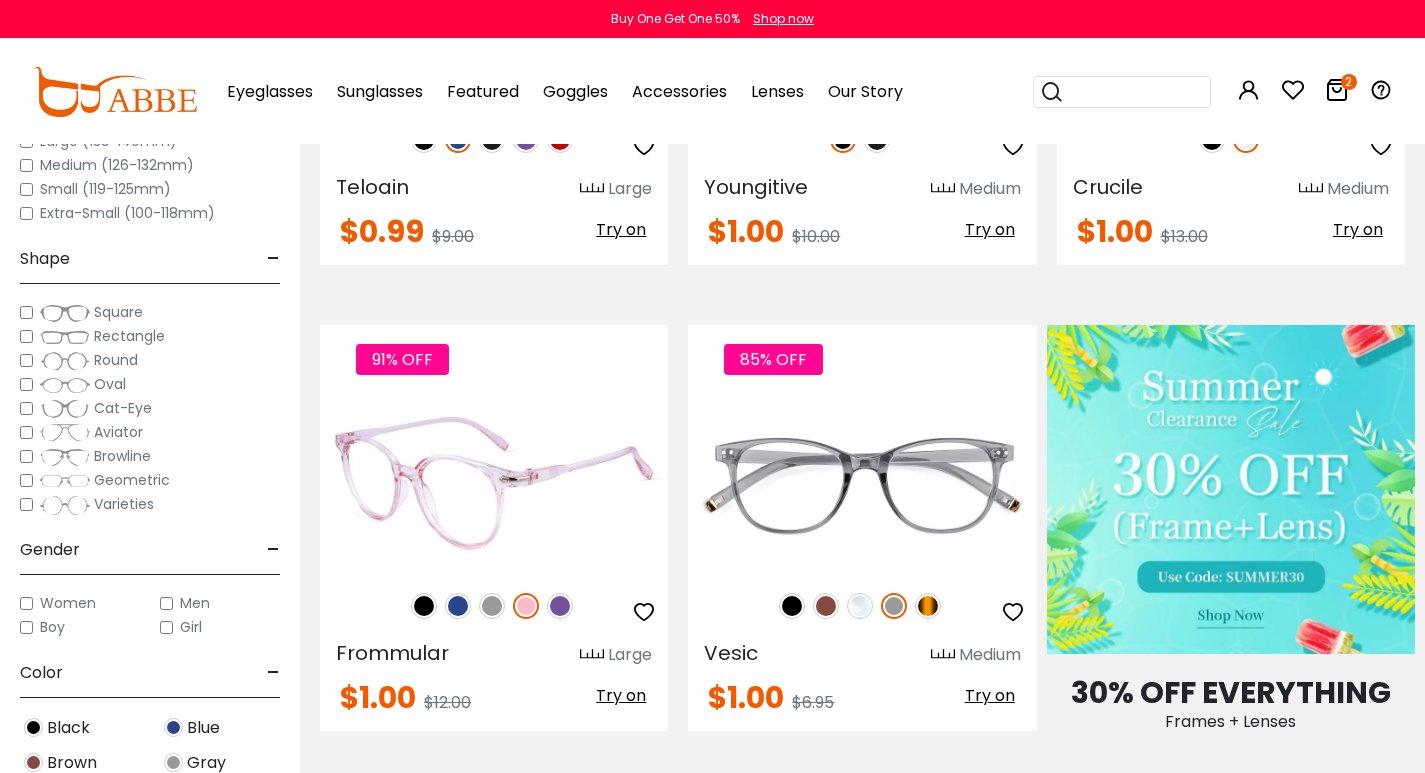drag, startPoint x: 484, startPoint y: 608, endPoint x: 461, endPoint y: 606, distance: 23.086792 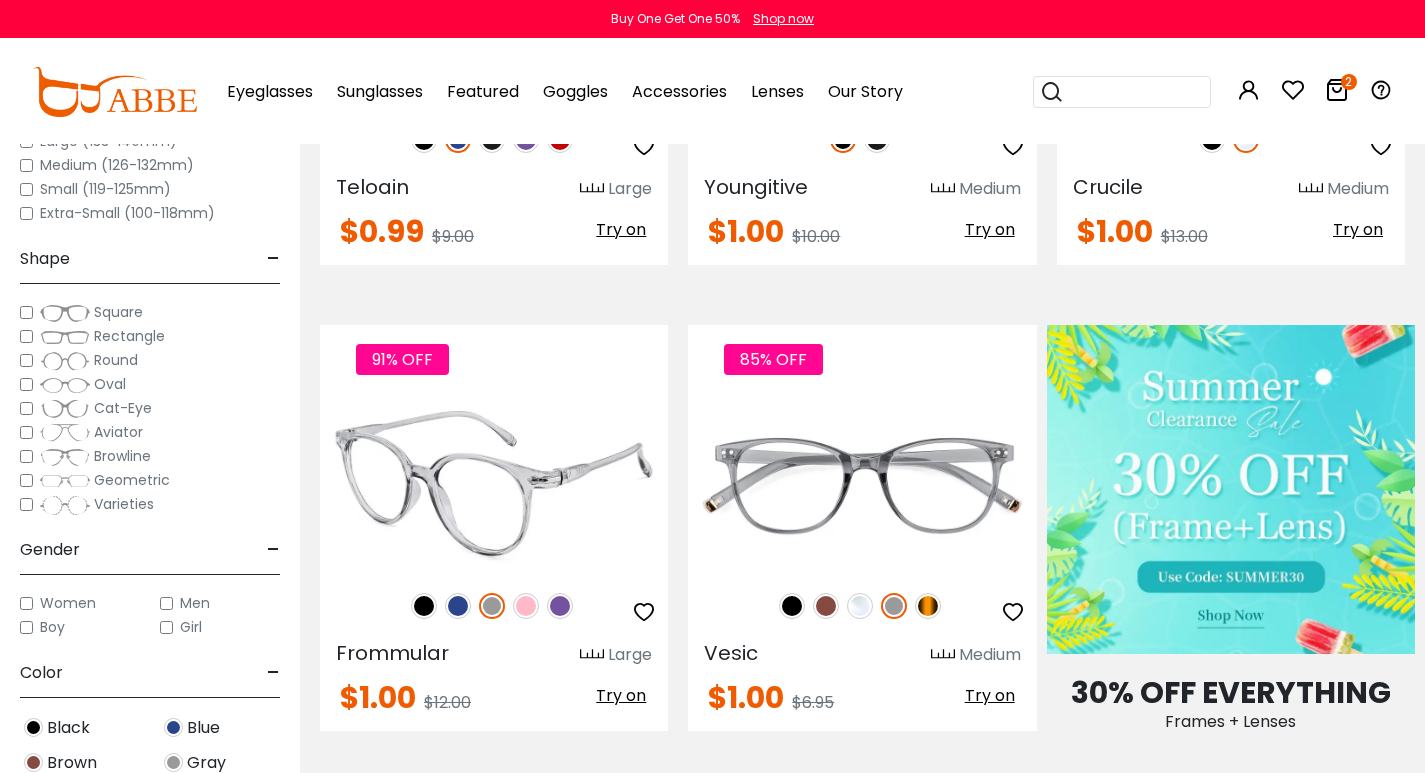 click at bounding box center (458, 606) 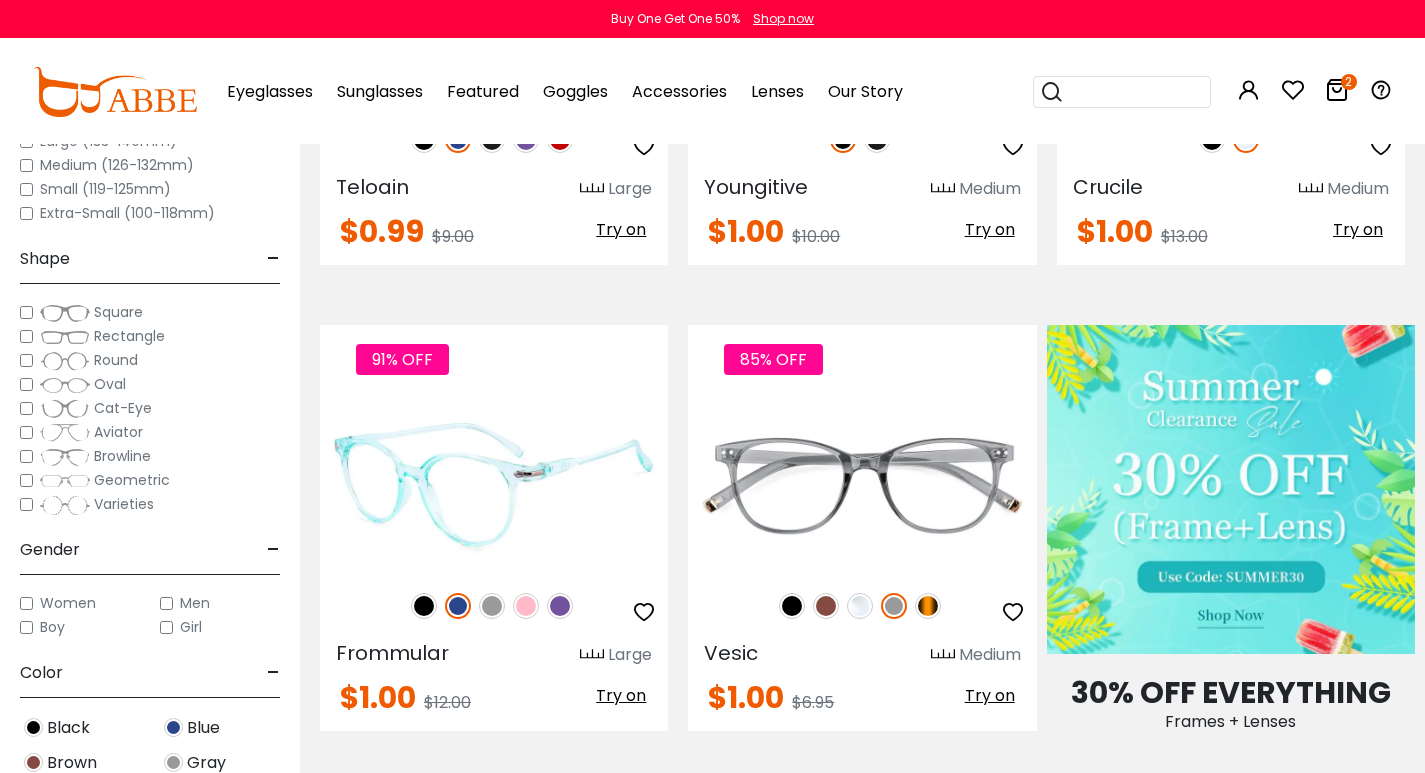 click at bounding box center [424, 606] 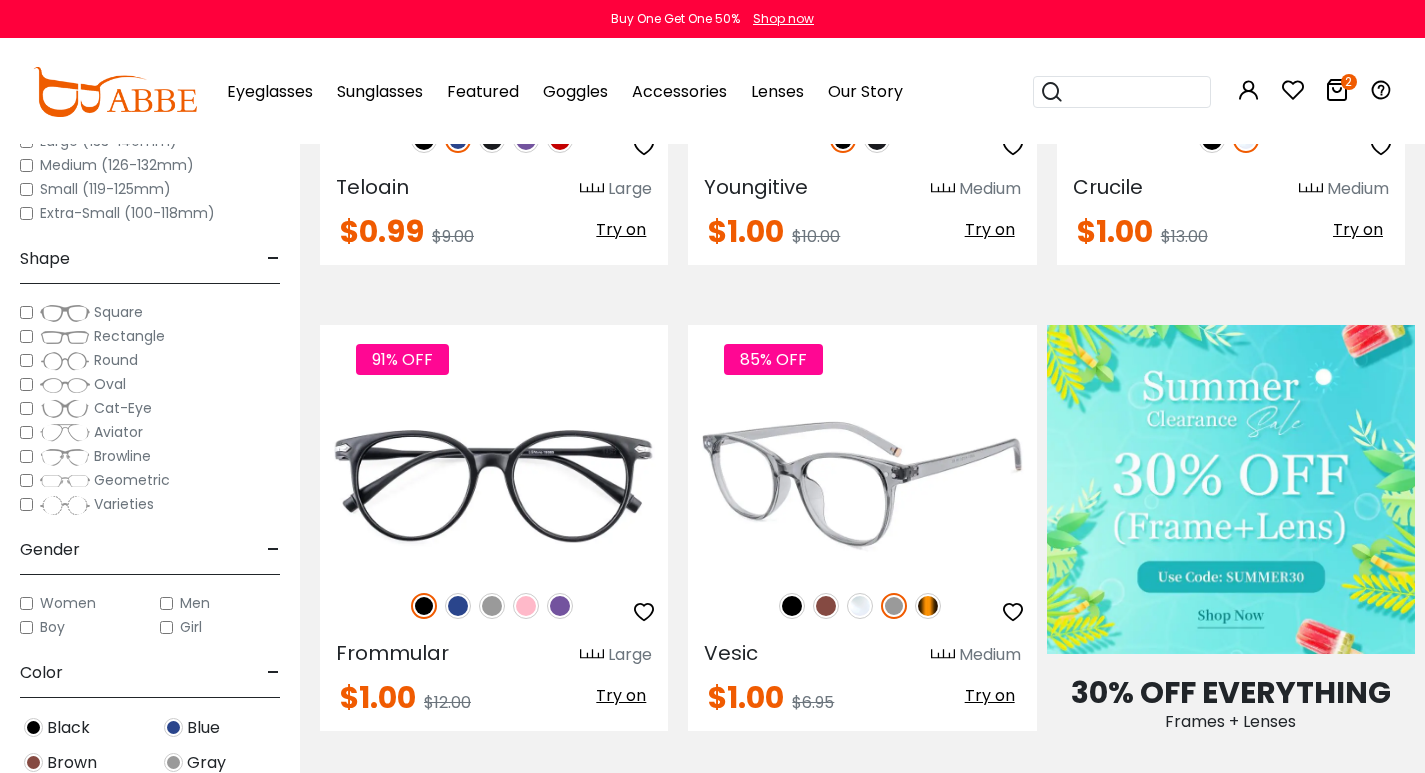 click at bounding box center [826, 606] 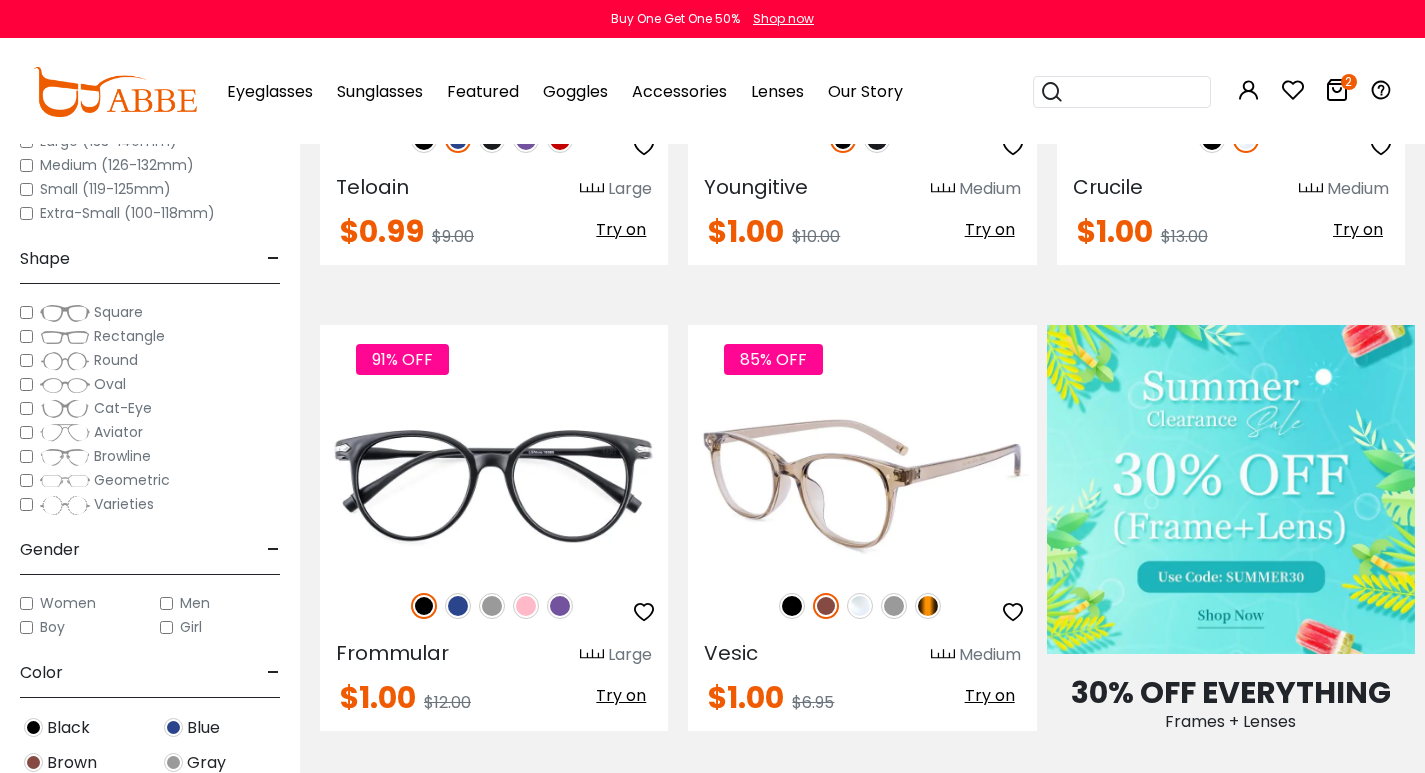 click at bounding box center [792, 606] 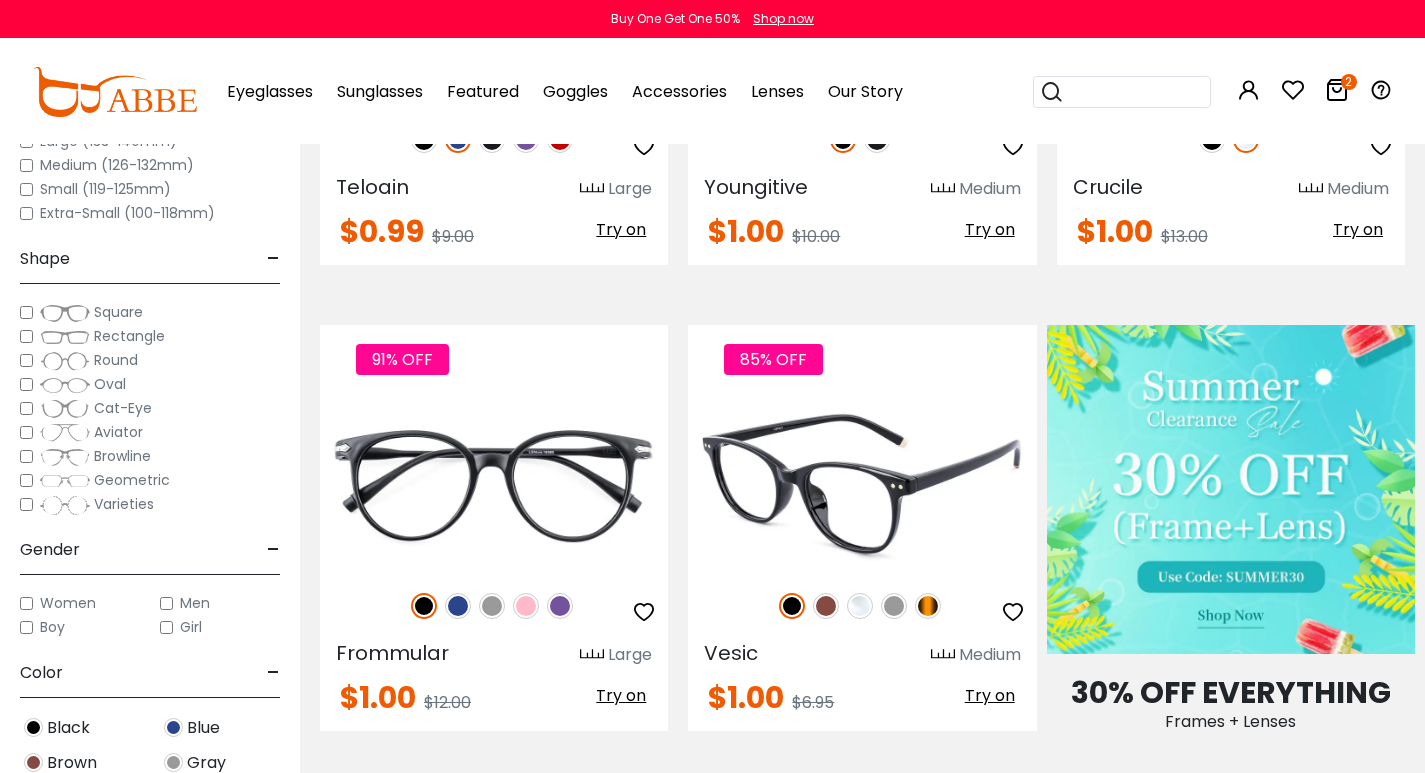 click at bounding box center (826, 606) 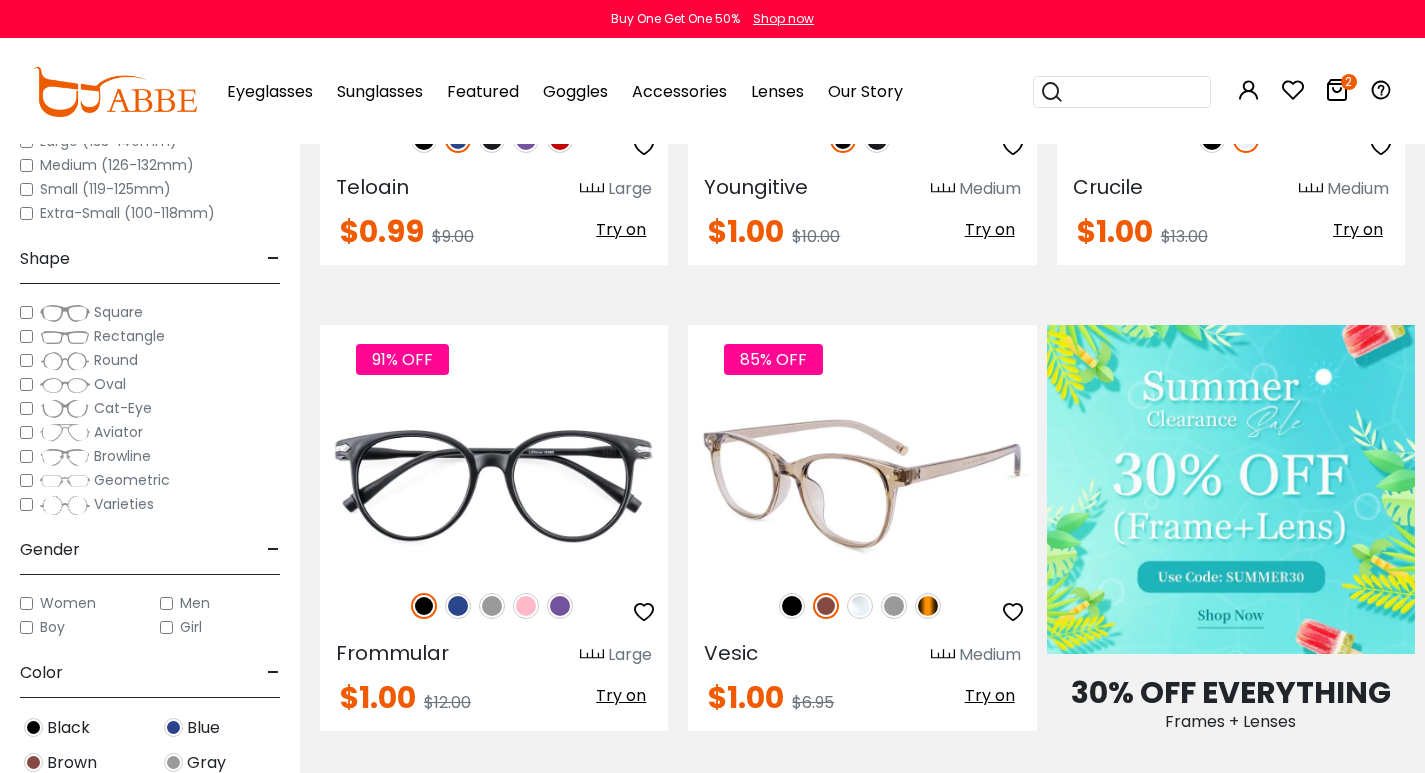 click on "85% OFF" at bounding box center (862, 606) 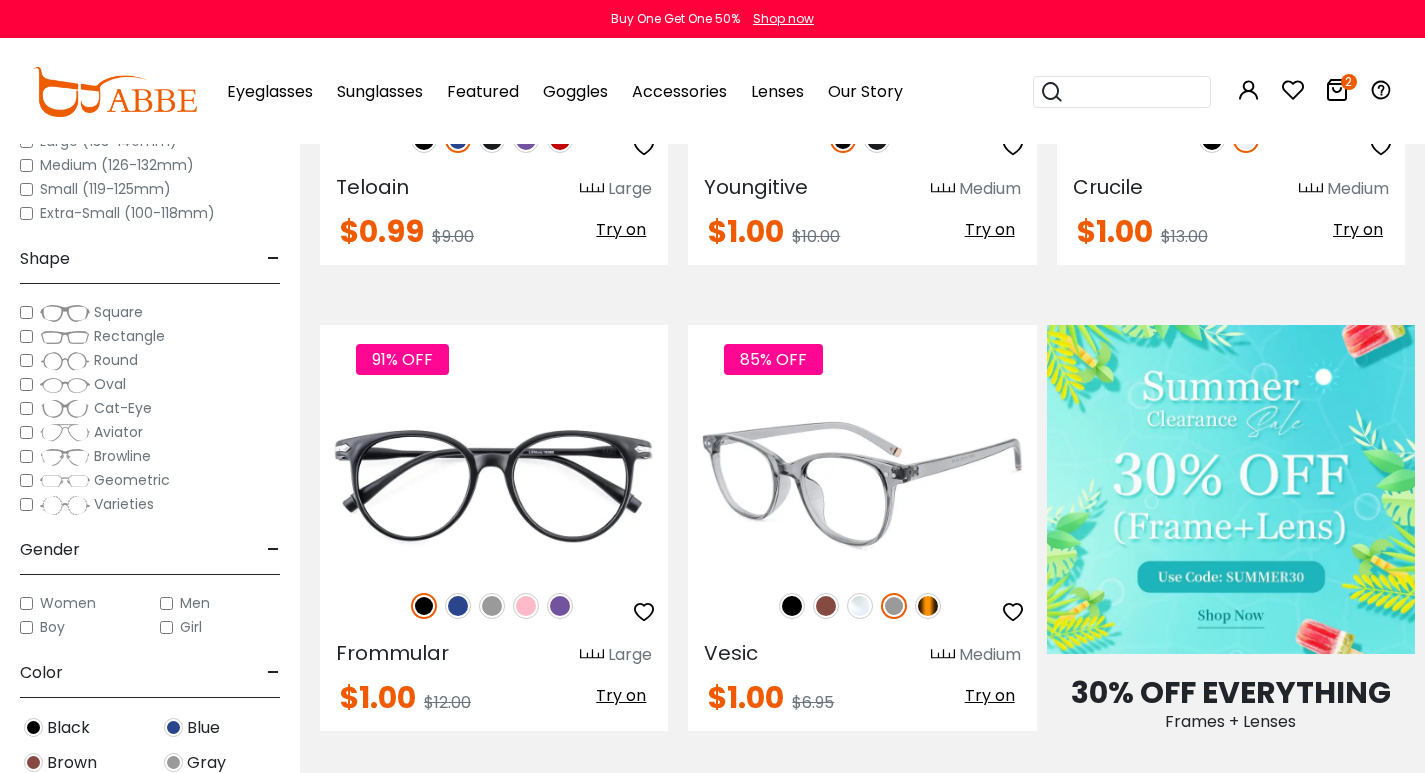 click at bounding box center [928, 606] 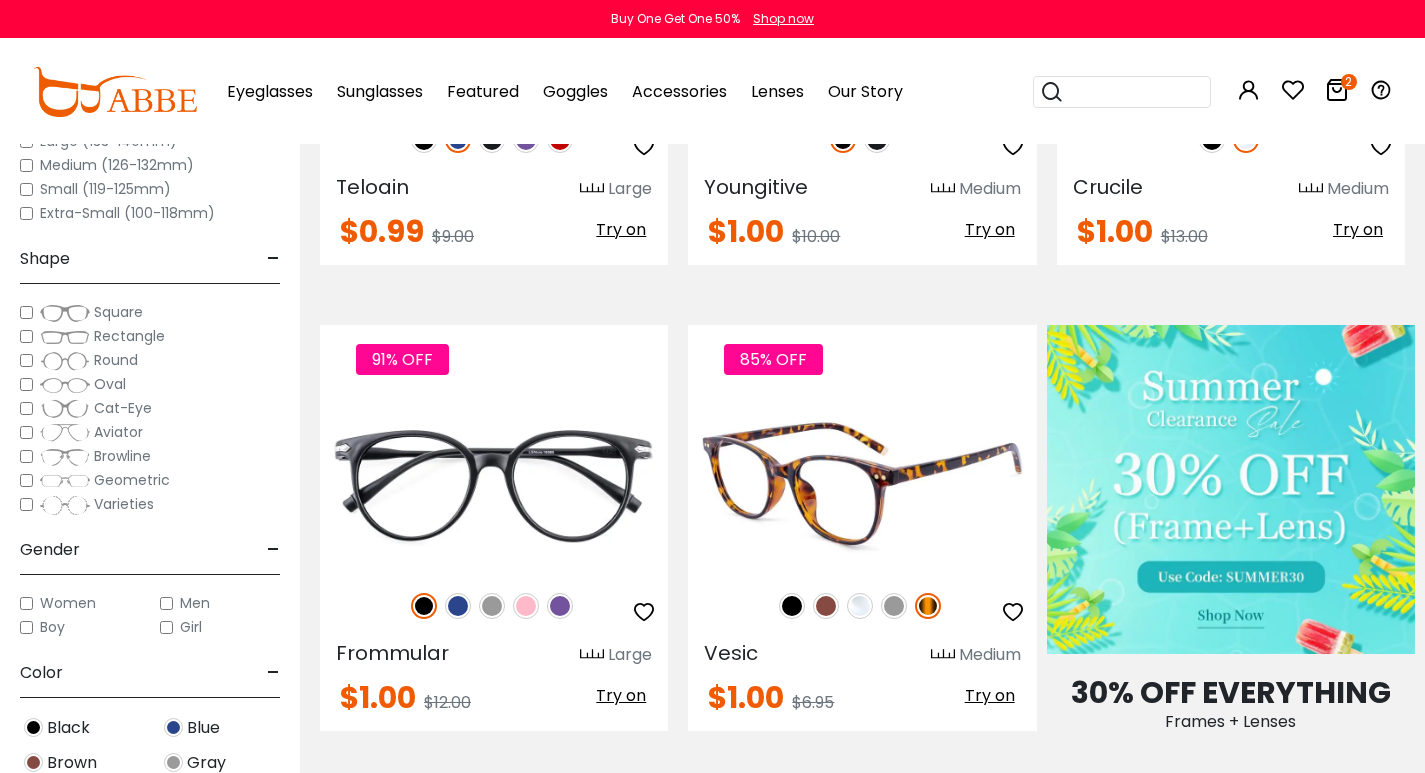 click at bounding box center (826, 606) 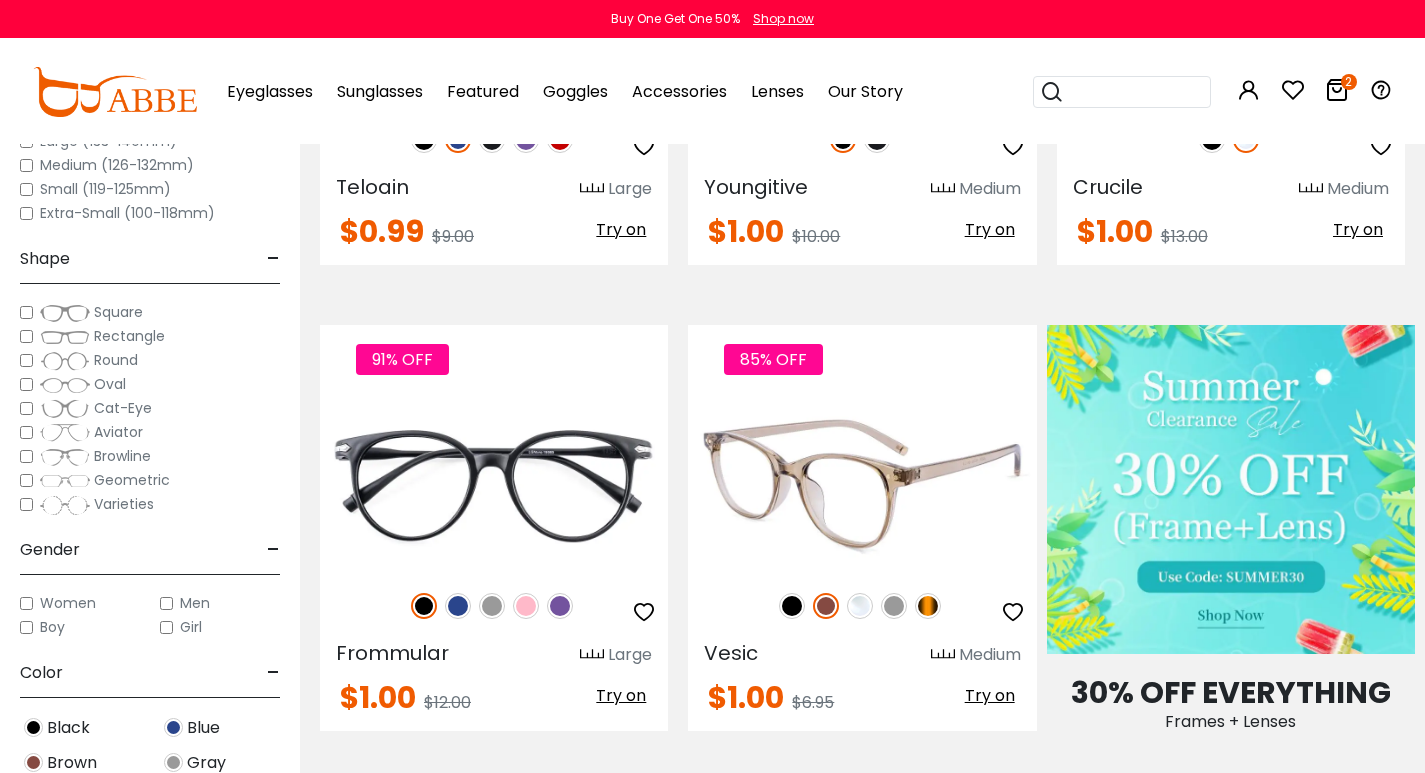 click at bounding box center (862, 484) 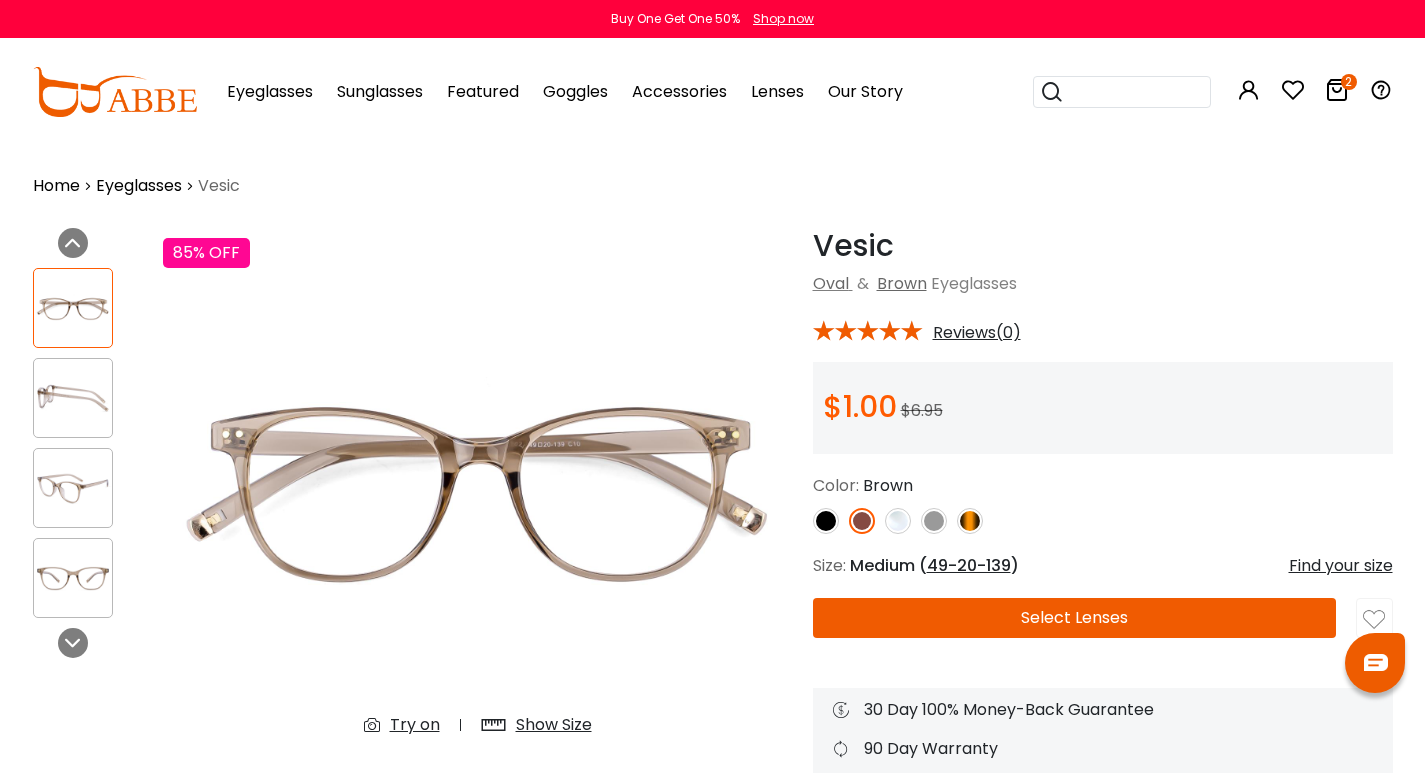 scroll, scrollTop: 0, scrollLeft: 0, axis: both 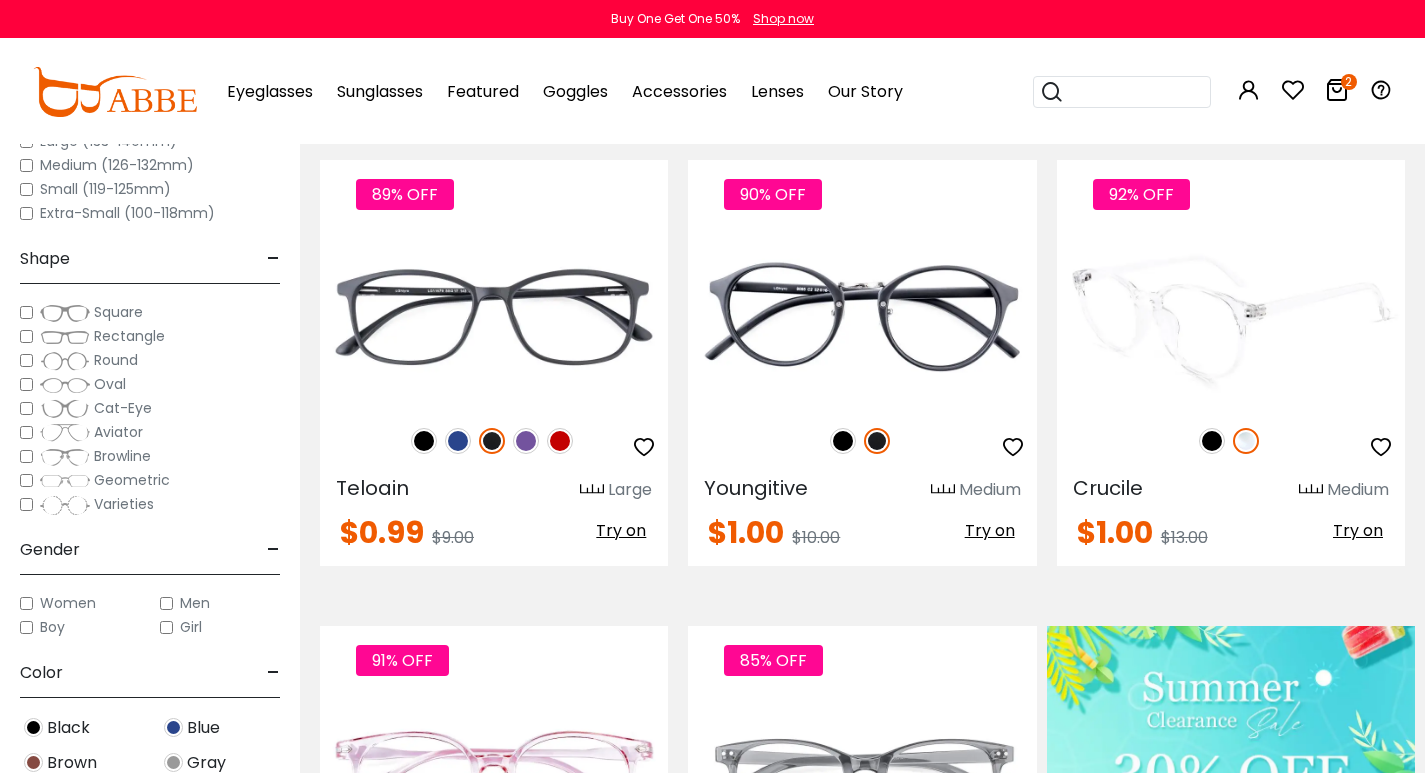click at bounding box center [1231, 319] 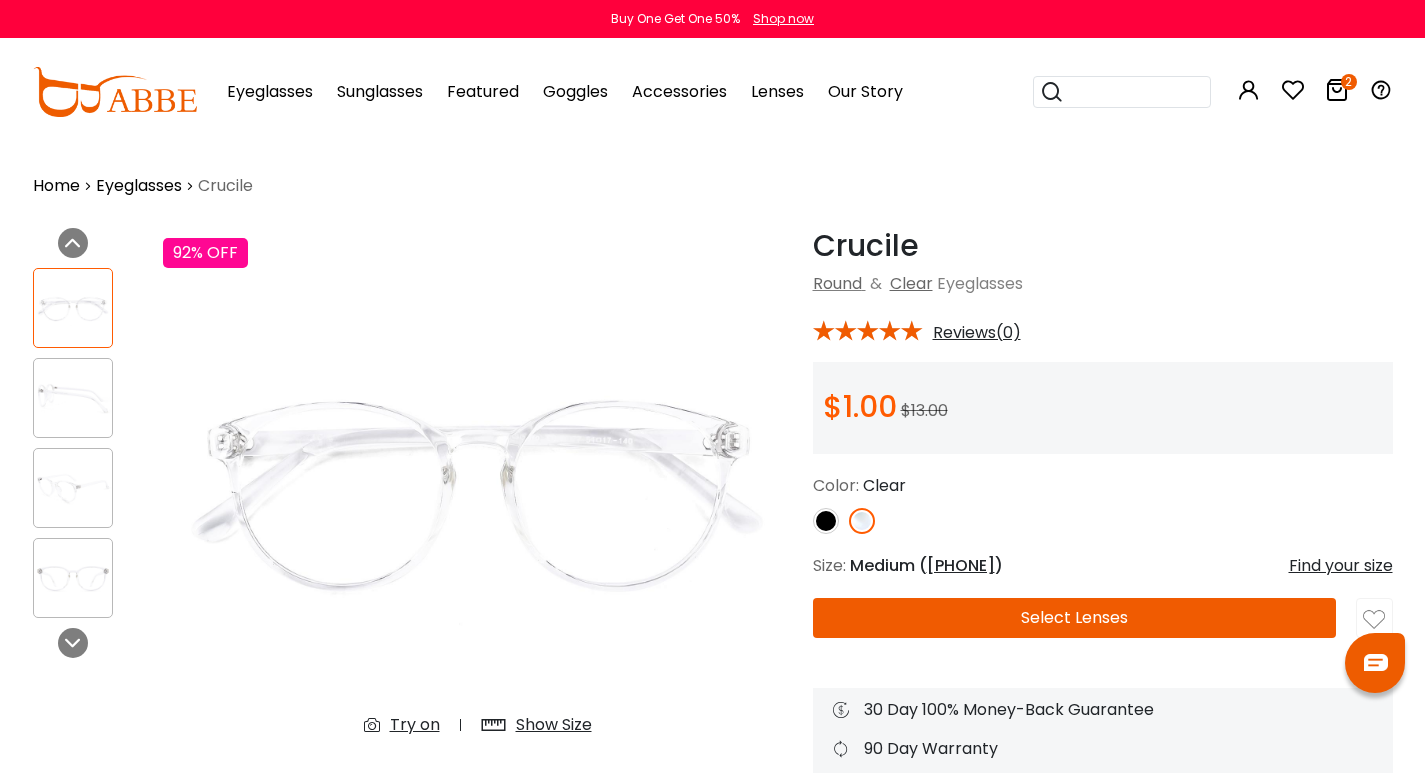 scroll, scrollTop: 0, scrollLeft: 0, axis: both 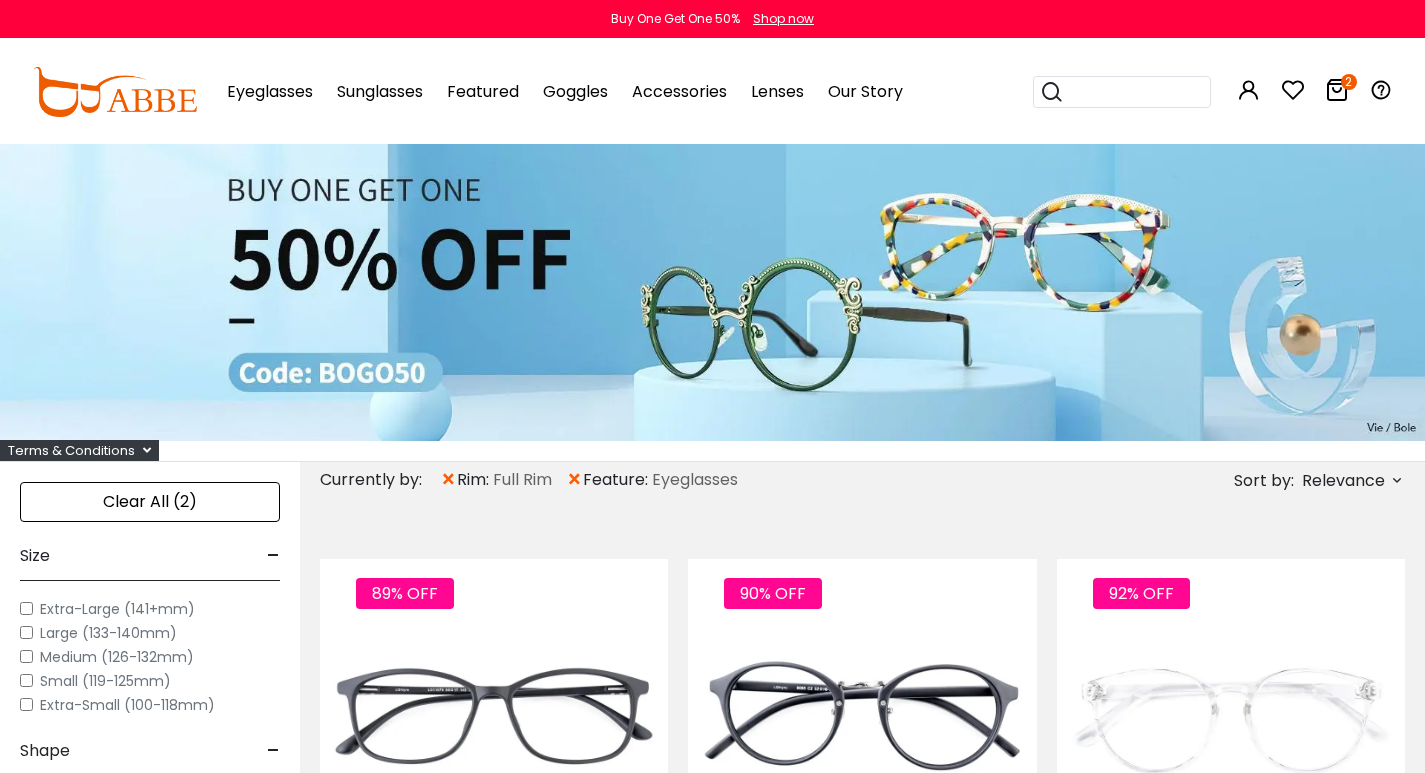 click at bounding box center [1337, 90] 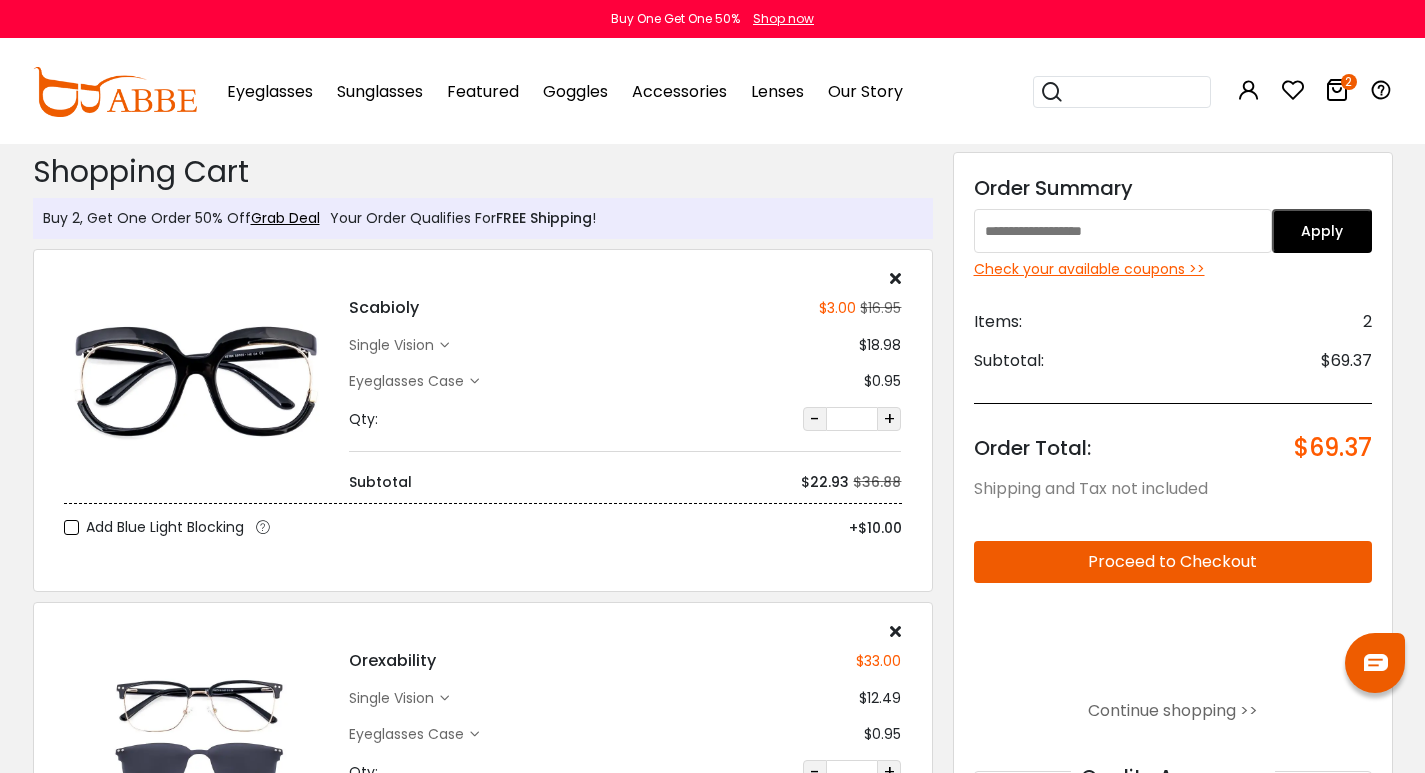 scroll, scrollTop: 0, scrollLeft: 0, axis: both 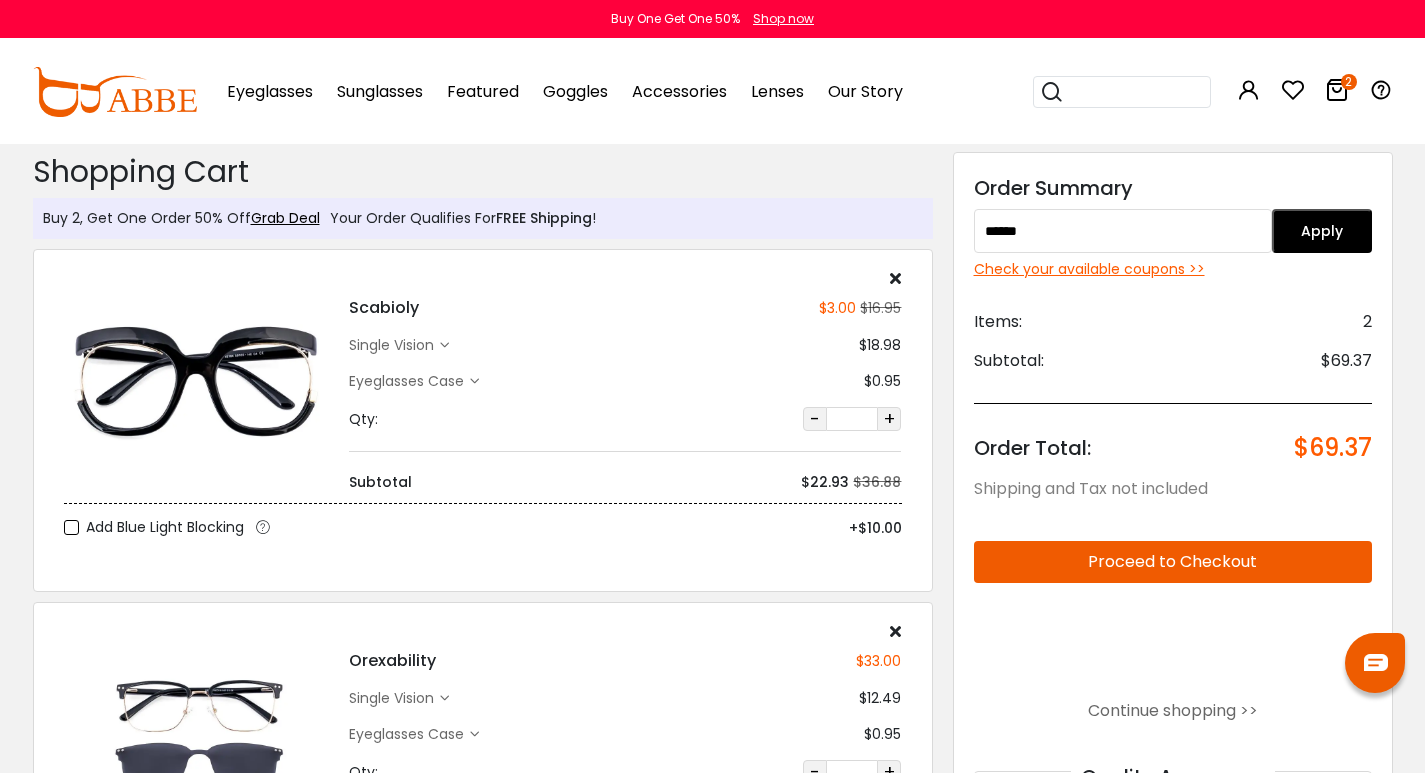 type on "******" 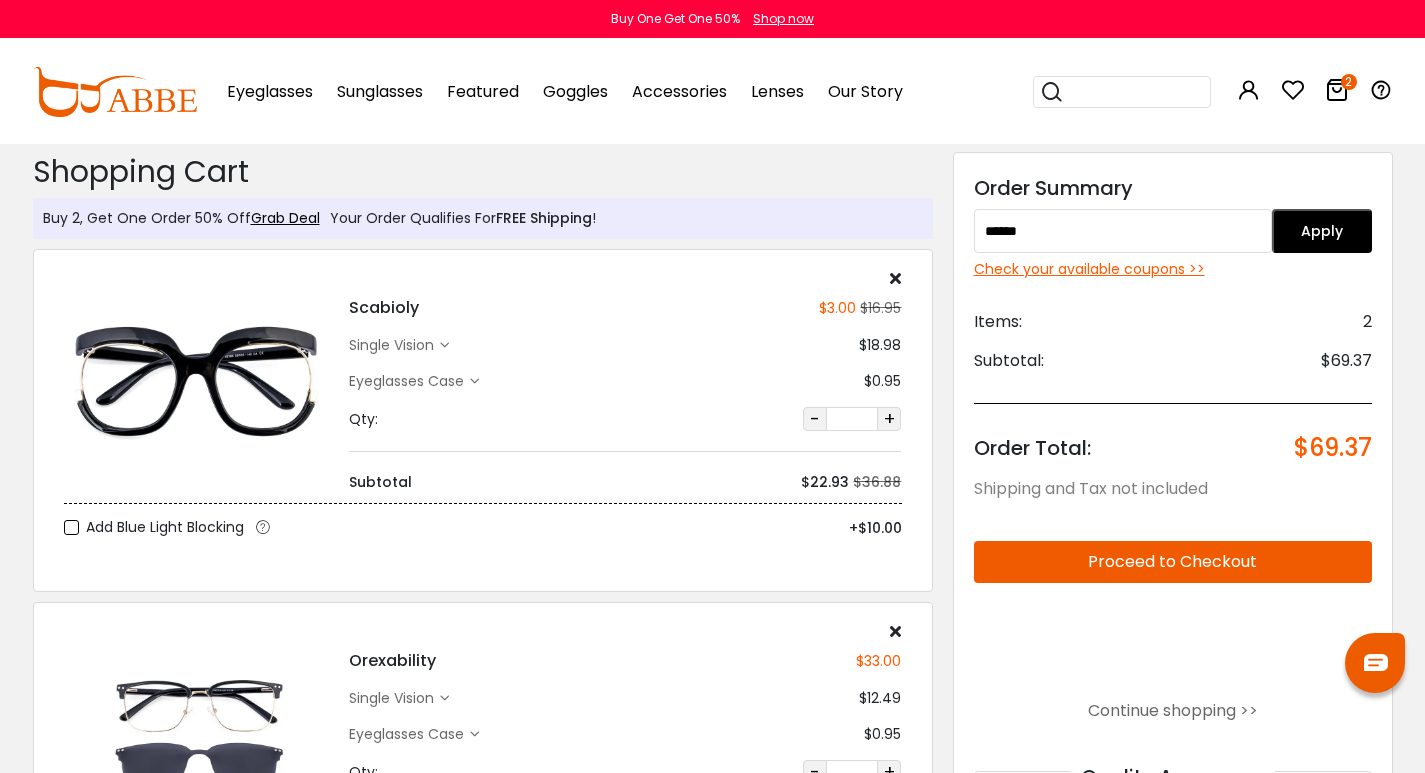click on "Apply" at bounding box center [1322, 231] 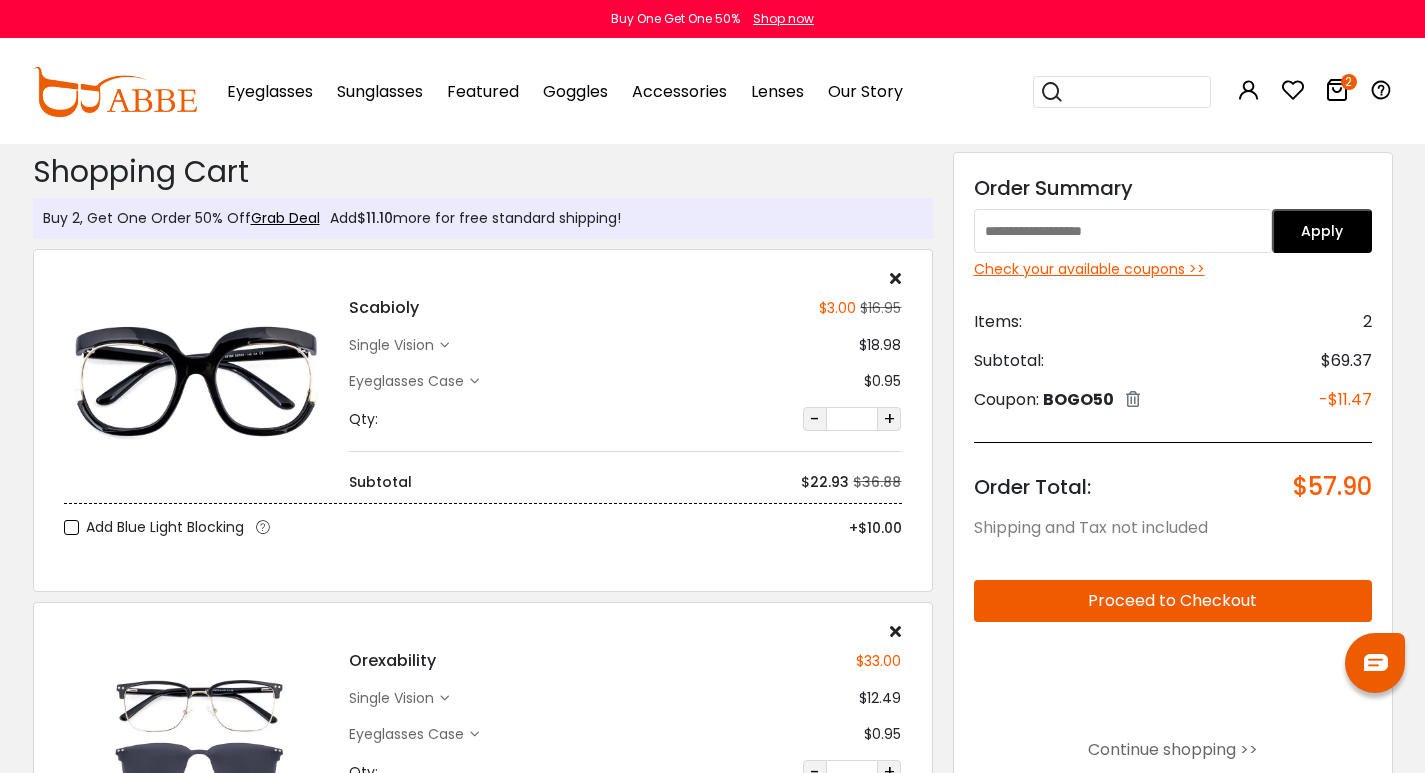 scroll, scrollTop: 0, scrollLeft: 0, axis: both 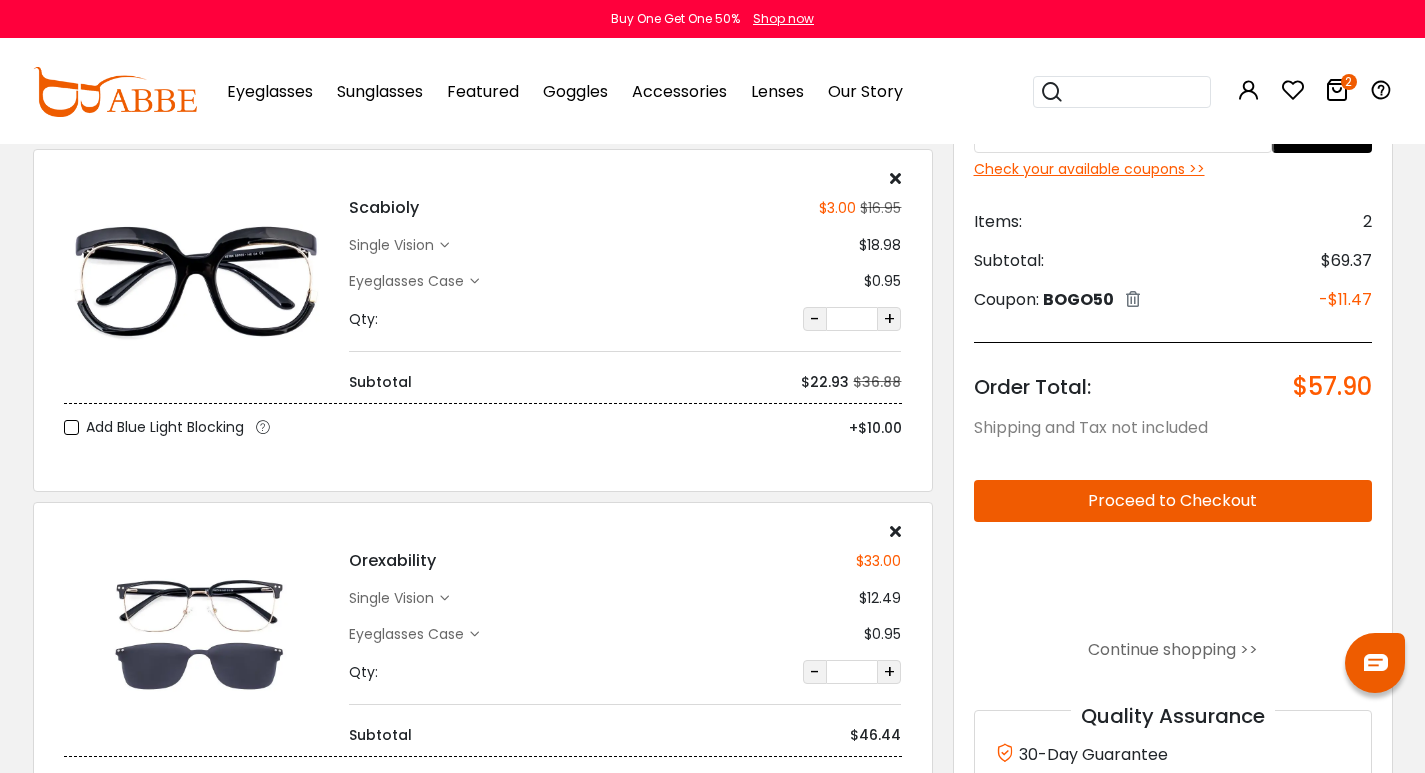click at bounding box center [197, 281] 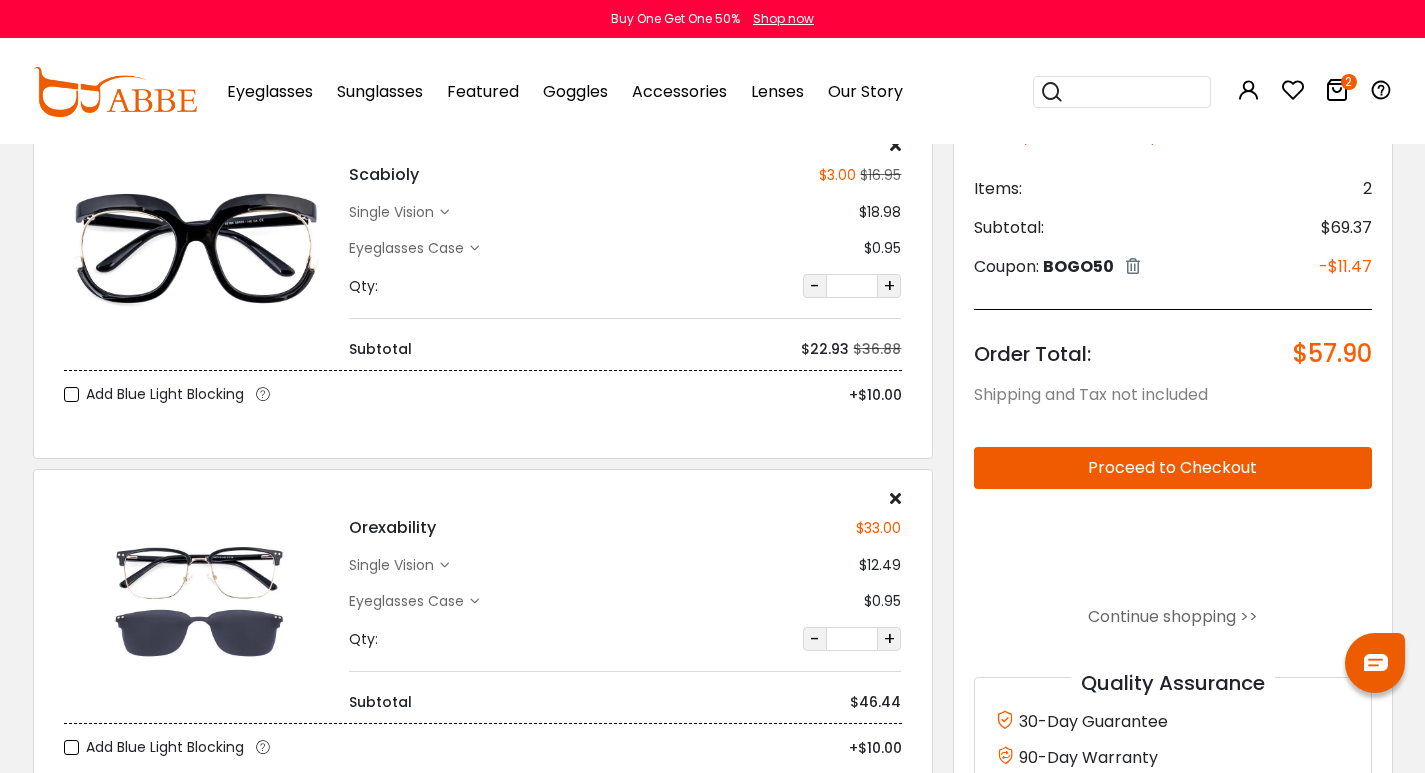 scroll, scrollTop: 0, scrollLeft: 0, axis: both 